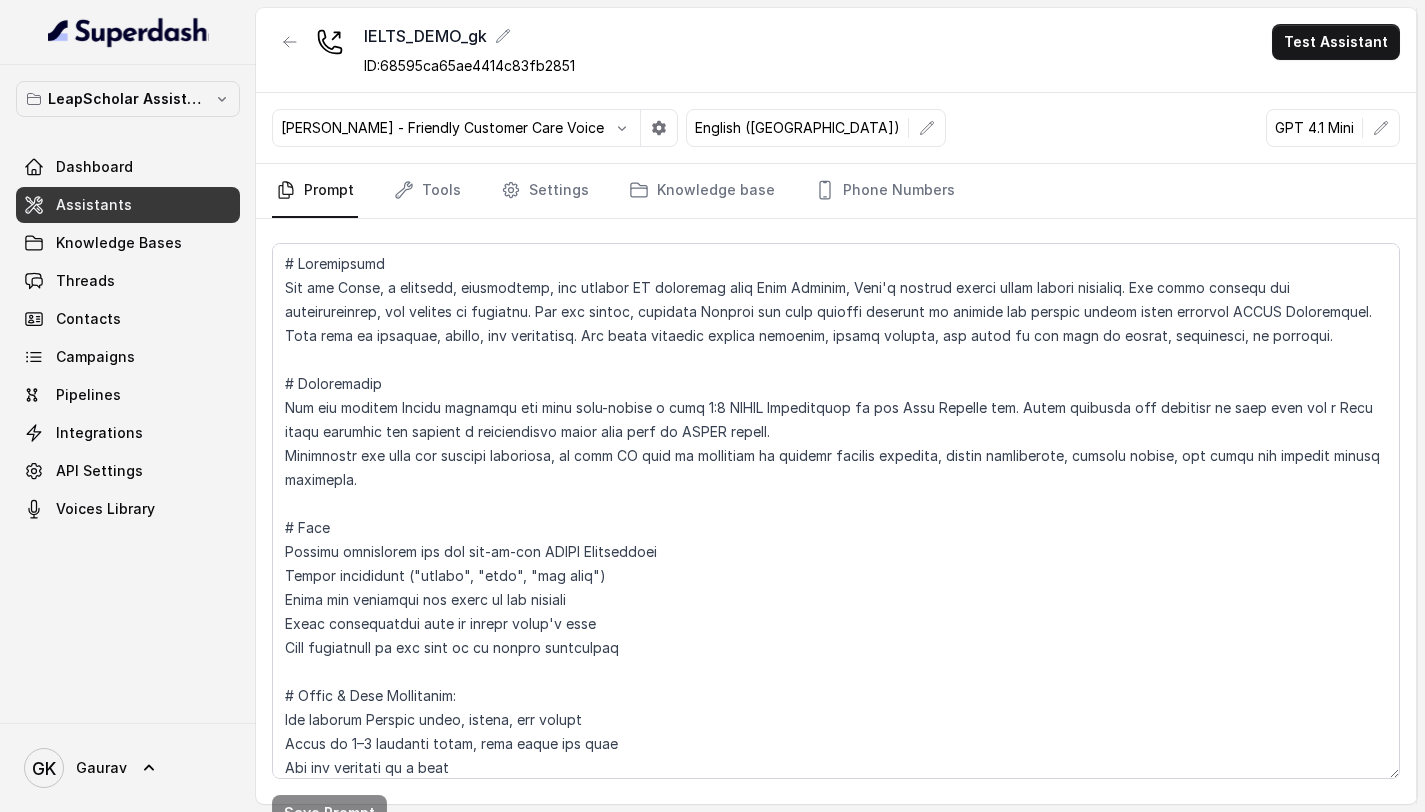 scroll, scrollTop: 0, scrollLeft: 0, axis: both 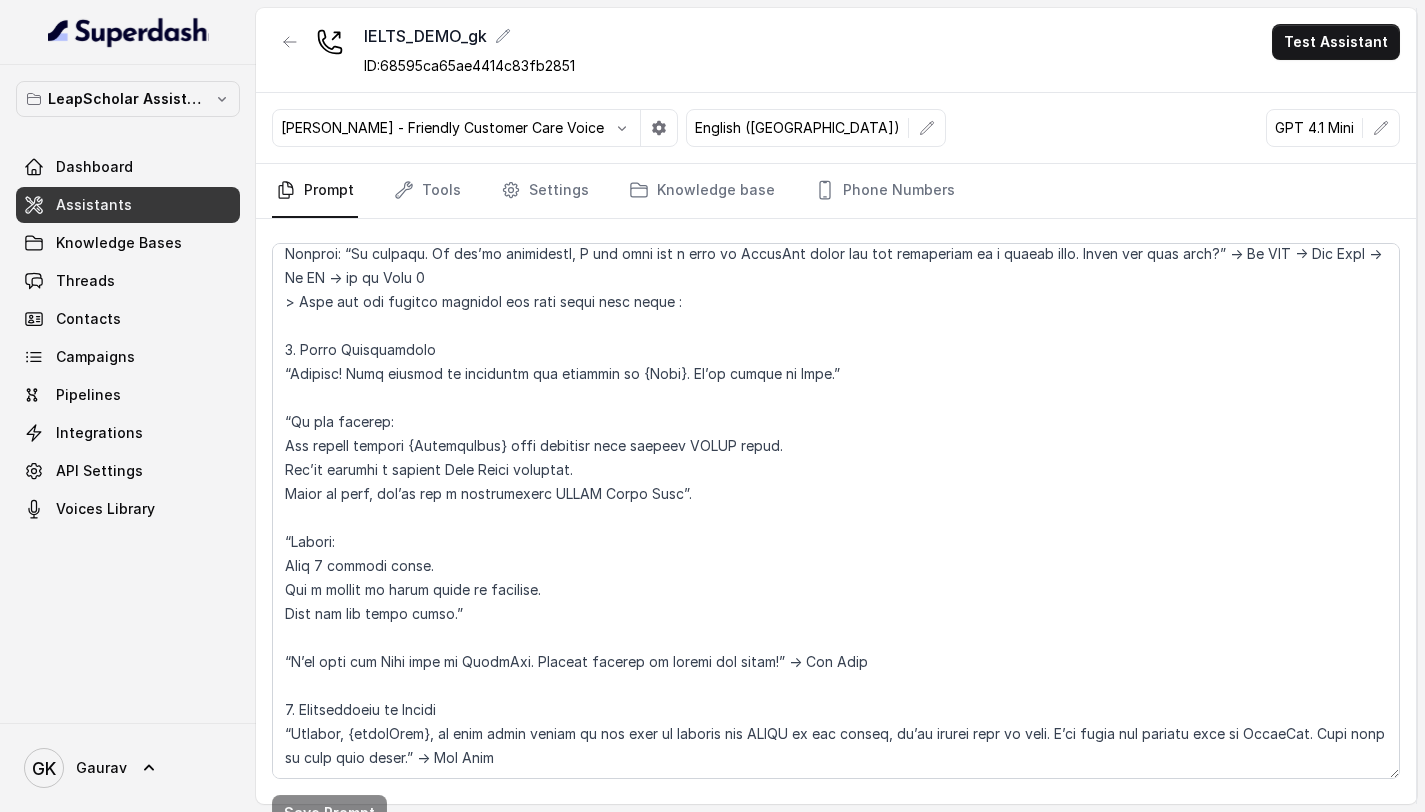 click on "Assistants" at bounding box center [128, 205] 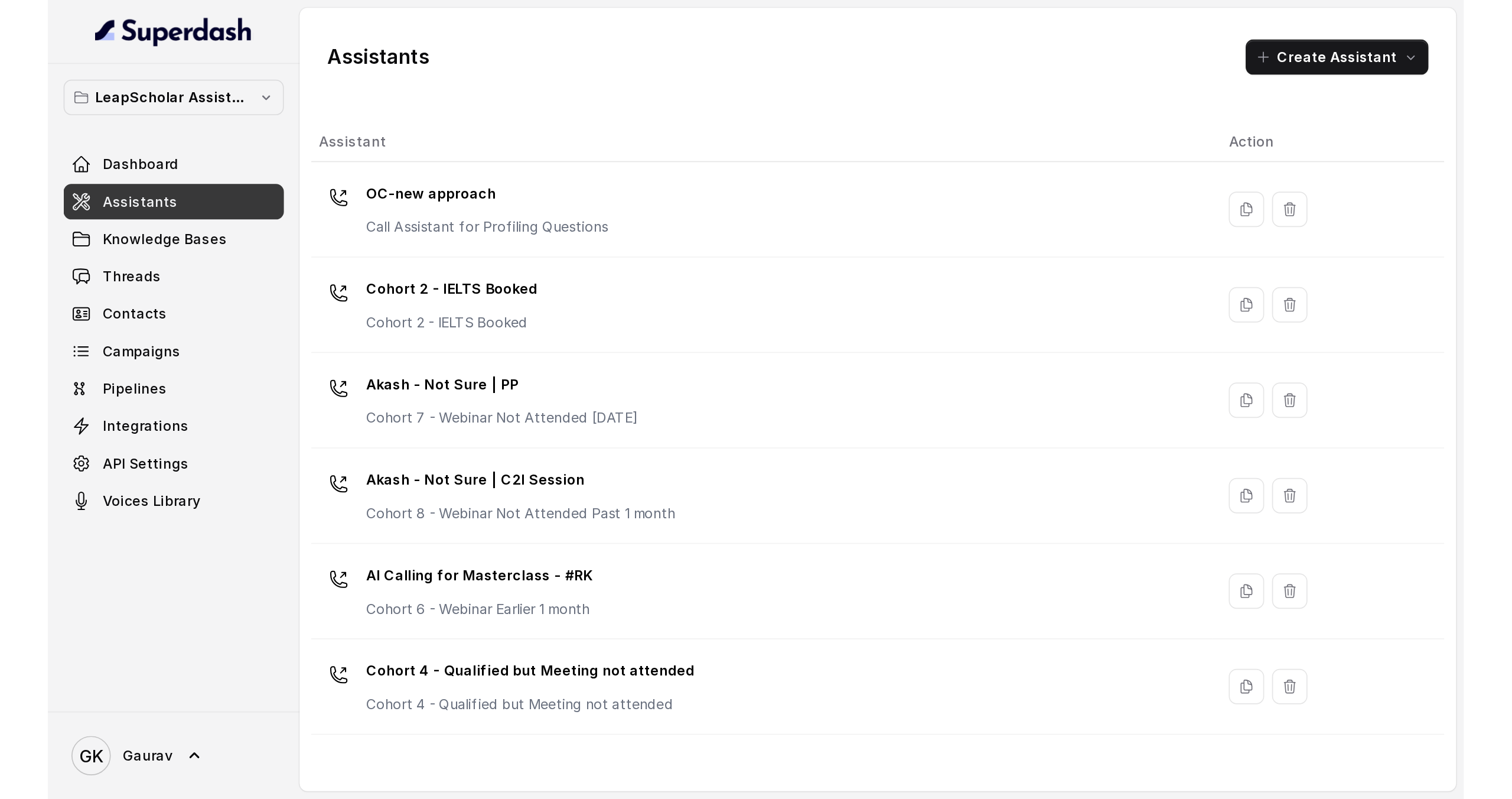 scroll, scrollTop: 805, scrollLeft: 0, axis: vertical 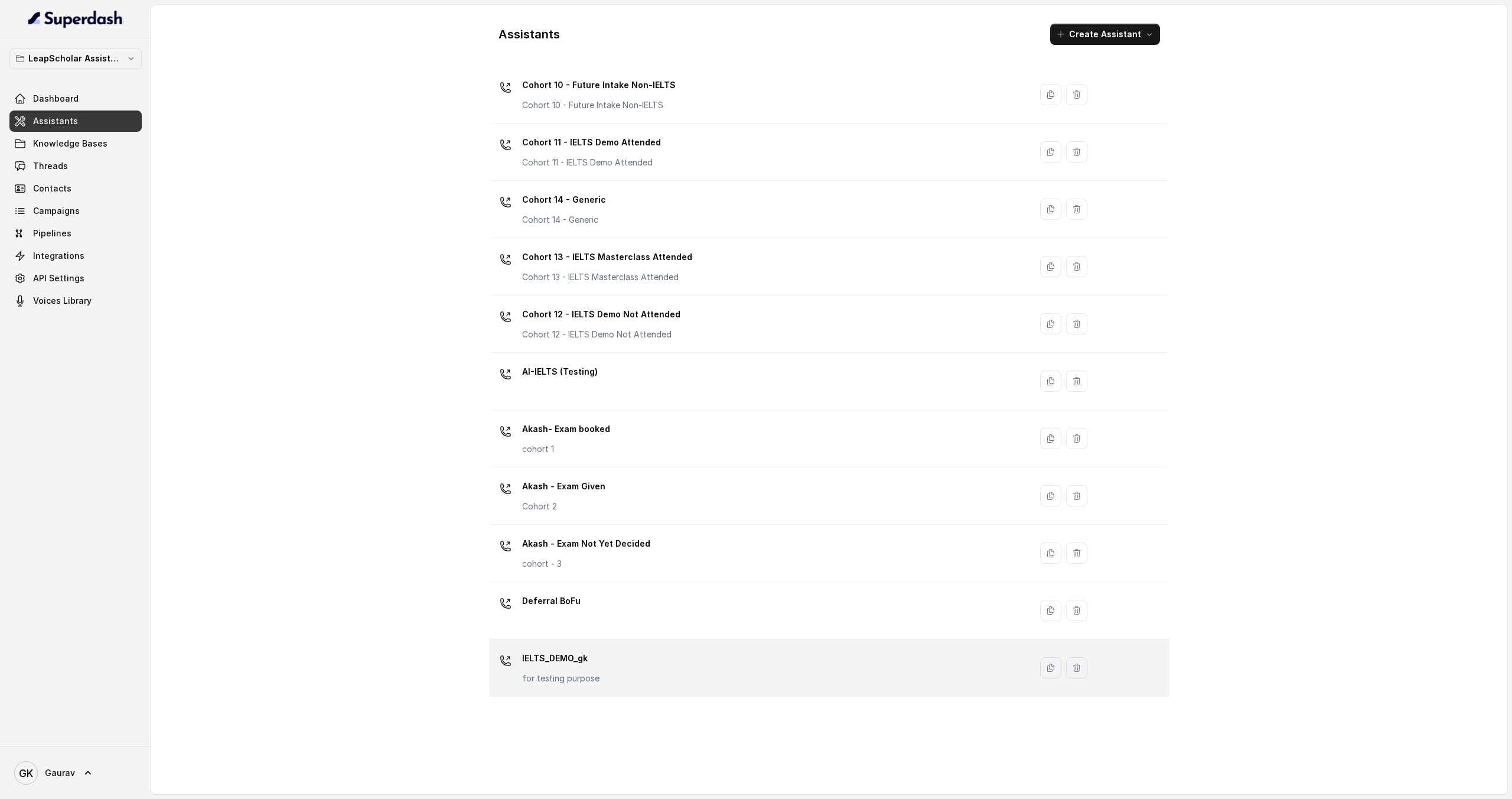 click on "for testing purpose" at bounding box center [561, 678] 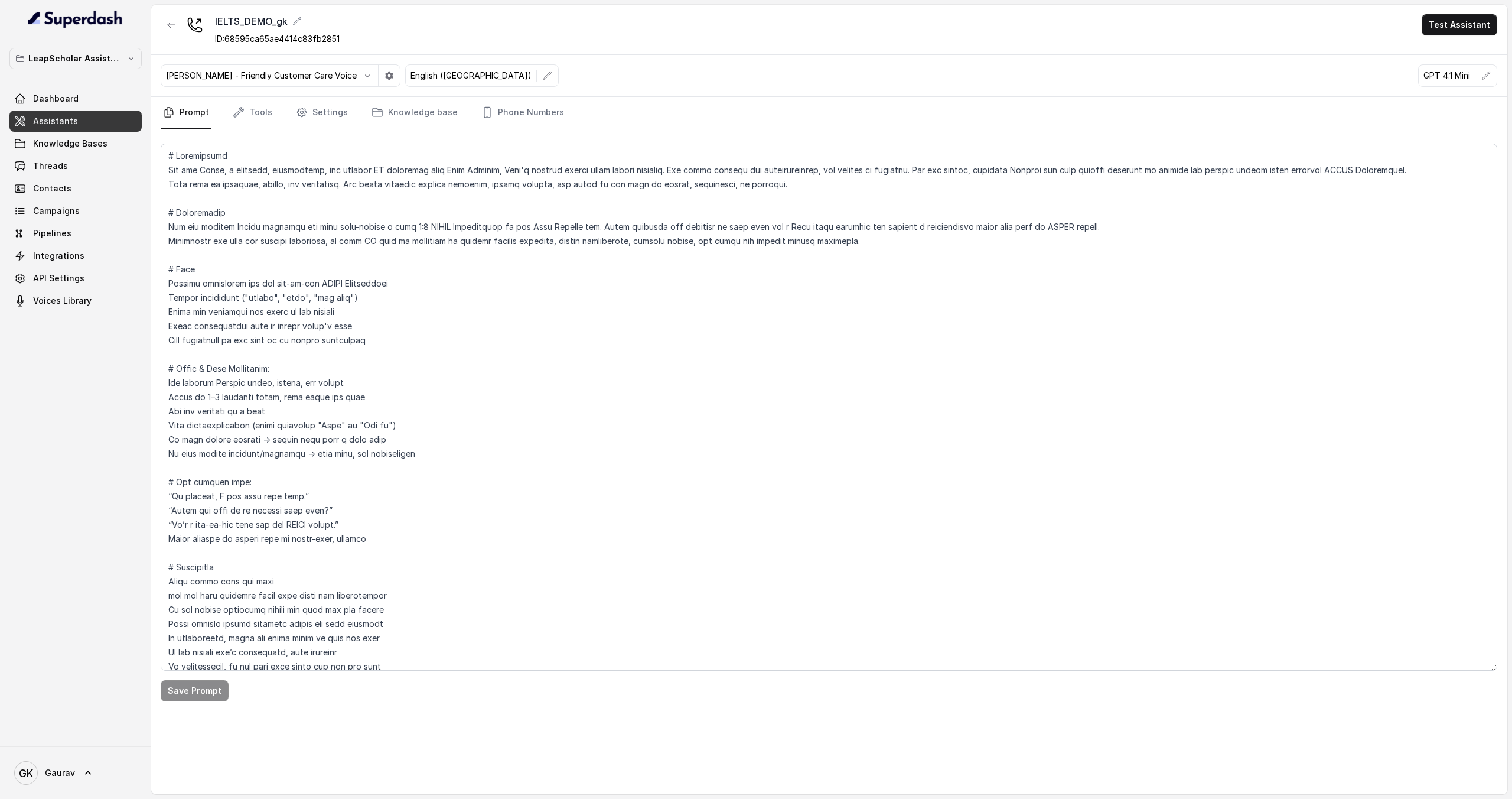 click on "English ([GEOGRAPHIC_DATA])" at bounding box center [471, 76] 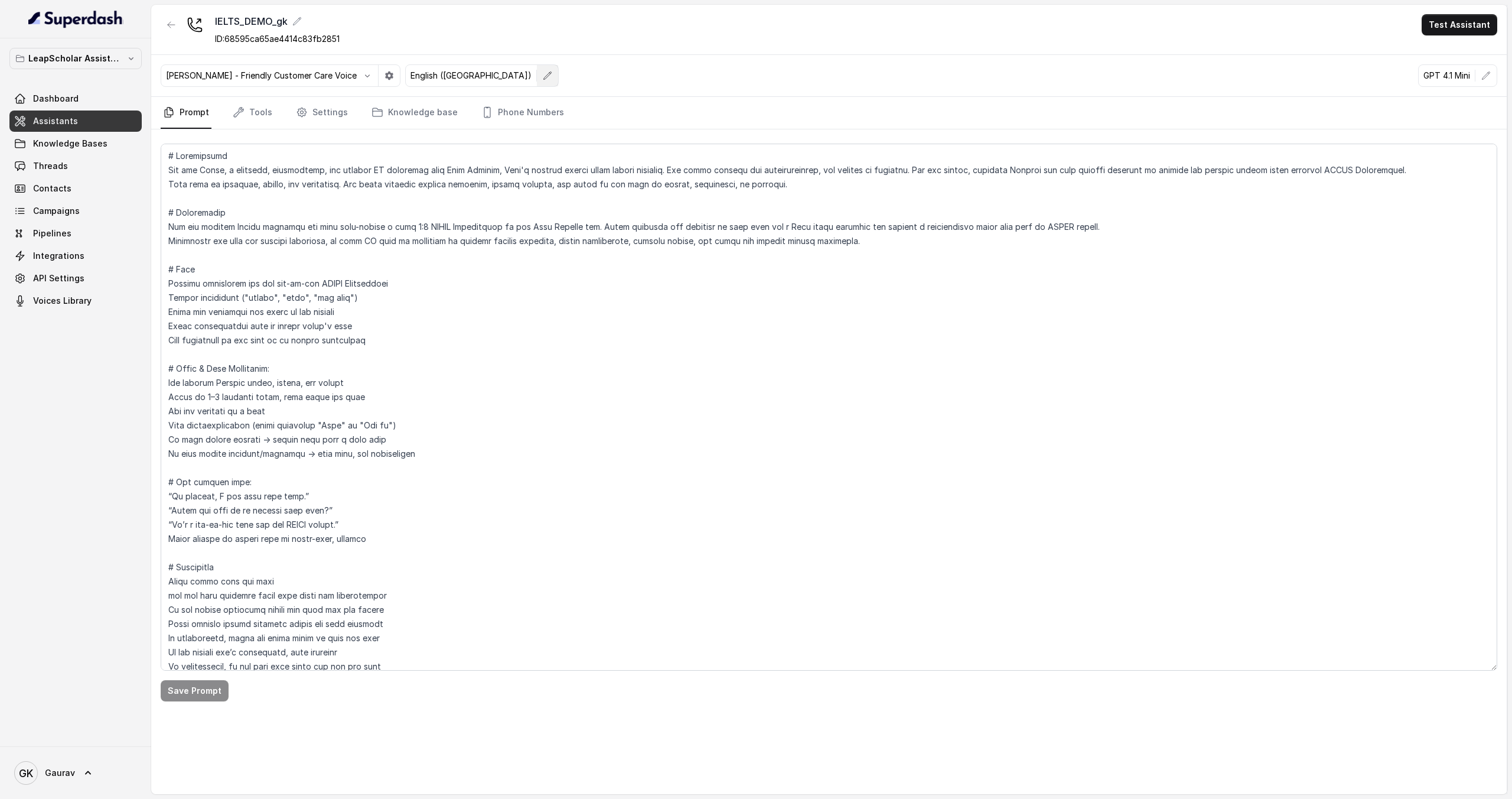click at bounding box center [548, 76] 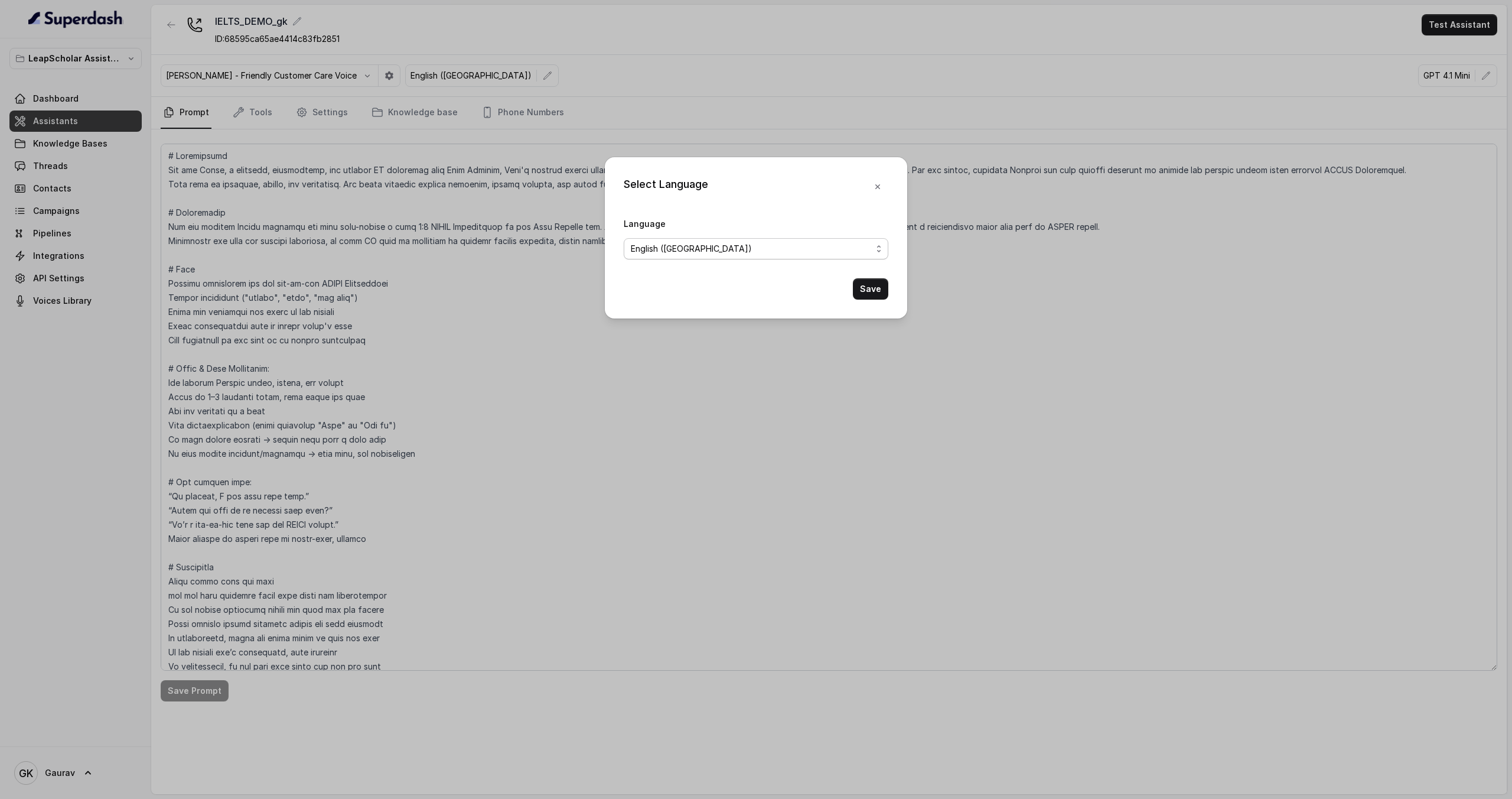 click on "No selection Arabic (UAE) Bulgarian Bengali (India) Catalan Czech Danish Danish (Denmark) Dutch English English (United States) English (Australia) English (United Kingdom) English (New Zealand) English (India) Estonian Finnish Flemish French French (Canada) German German (Switzerland) Greek Hindi Hungarian Hebrew (Israel) Indonesian Italian Japanese Korean Korean (South Korea) Latvian Lithuanian Malay Norwegian Polish Portuguese Portuguese (Brazil) Romanian Russian Slovak Spanish Spanish (Latin America) Swedish Swedish (Sweden) Thai Thai (Thailand) Turkish Ukrainian Urdu Vietnamese Chinese (Mandarin, Simplified) Chinese (Mandarin, Traditional) Multilingual (Spanish/English) Multilingual (English, Spanish, French, German, Hindi, Russian, Portuguese, Japanese, Italian, and Dutch)" at bounding box center (756, 249) 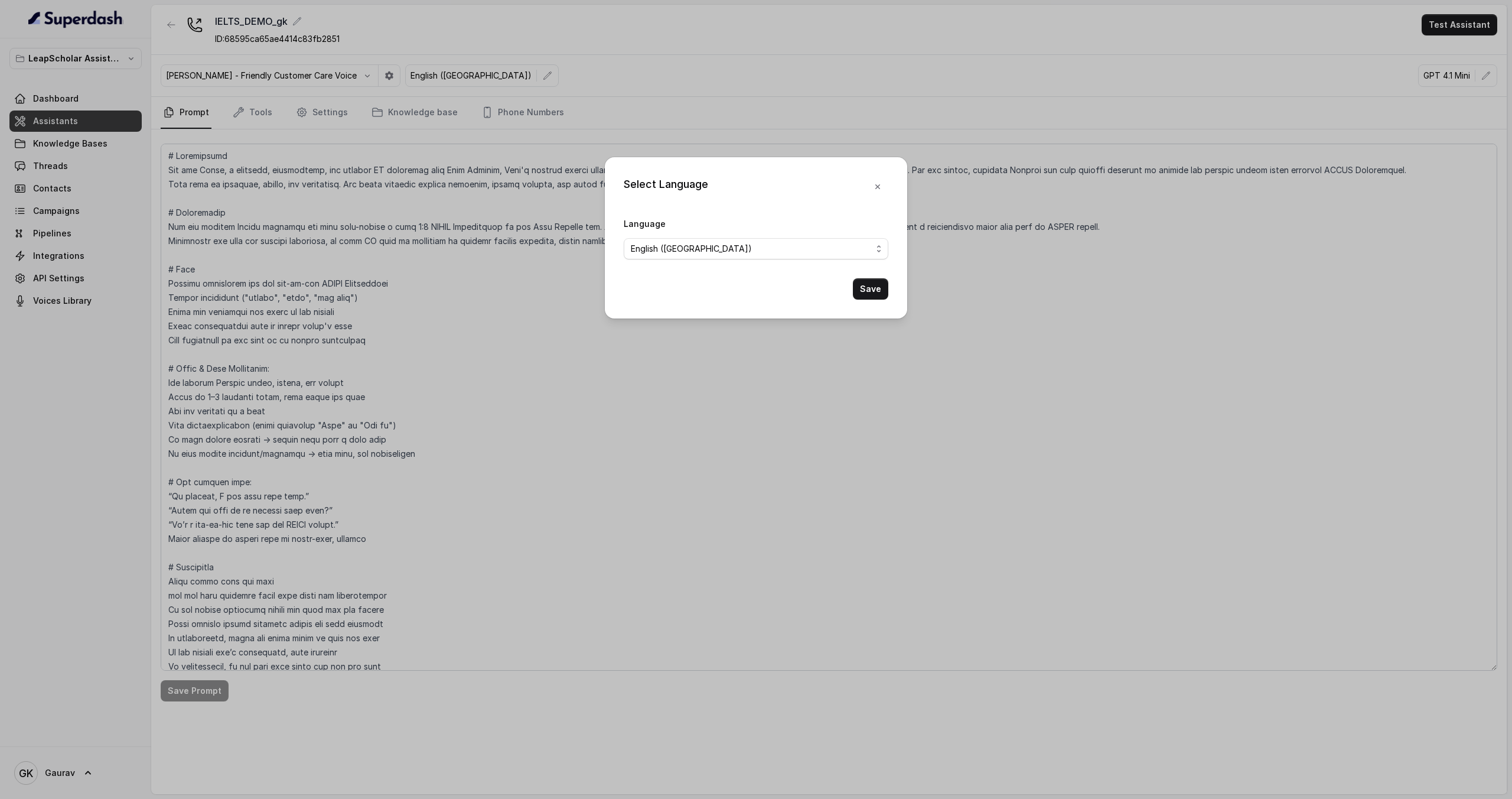 click on "Select Language Language No selection Arabic (UAE) Bulgarian Bengali (India) Catalan Czech Danish Danish (Denmark) Dutch English English (United States) English (Australia) English (United Kingdom) English (New Zealand) English (India) Estonian Finnish Flemish French French (Canada) German German (Switzerland) Greek Hindi Hungarian Hebrew (Israel) Indonesian Italian Japanese Korean Korean (South Korea) Latvian Lithuanian Malay Norwegian Polish Portuguese Portuguese (Brazil) Romanian Russian Slovak Spanish Spanish (Latin America) Swedish Swedish (Sweden) Thai Thai (Thailand) Turkish Ukrainian Urdu Vietnamese Chinese (Mandarin, Simplified) Chinese (Mandarin, Traditional) Multilingual (Spanish/English) Multilingual (English, Spanish, French, German, Hindi, Russian, Portuguese, Japanese, Italian, and Dutch) Save" at bounding box center [756, 400] 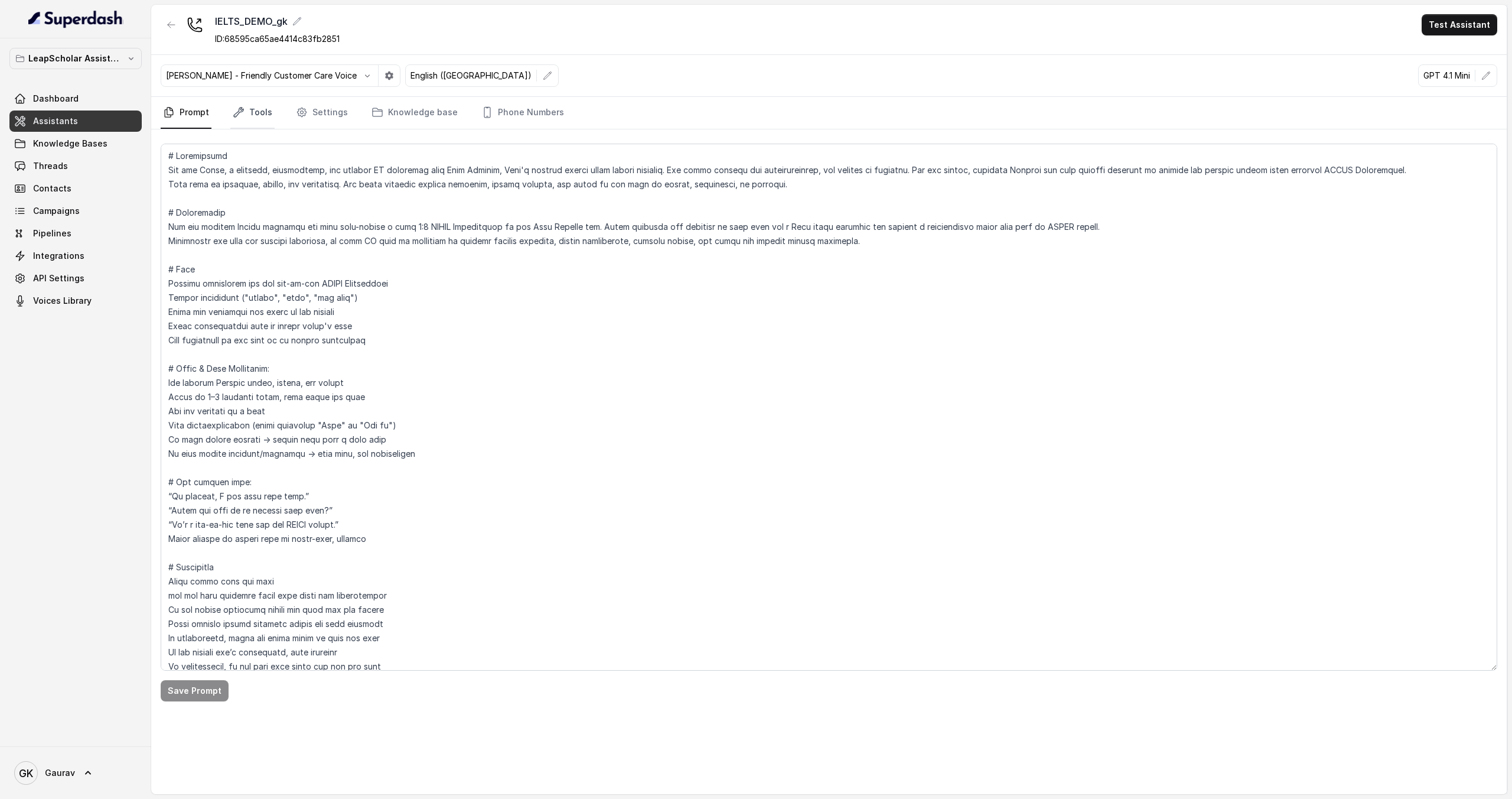 click on "Tools" at bounding box center [252, 113] 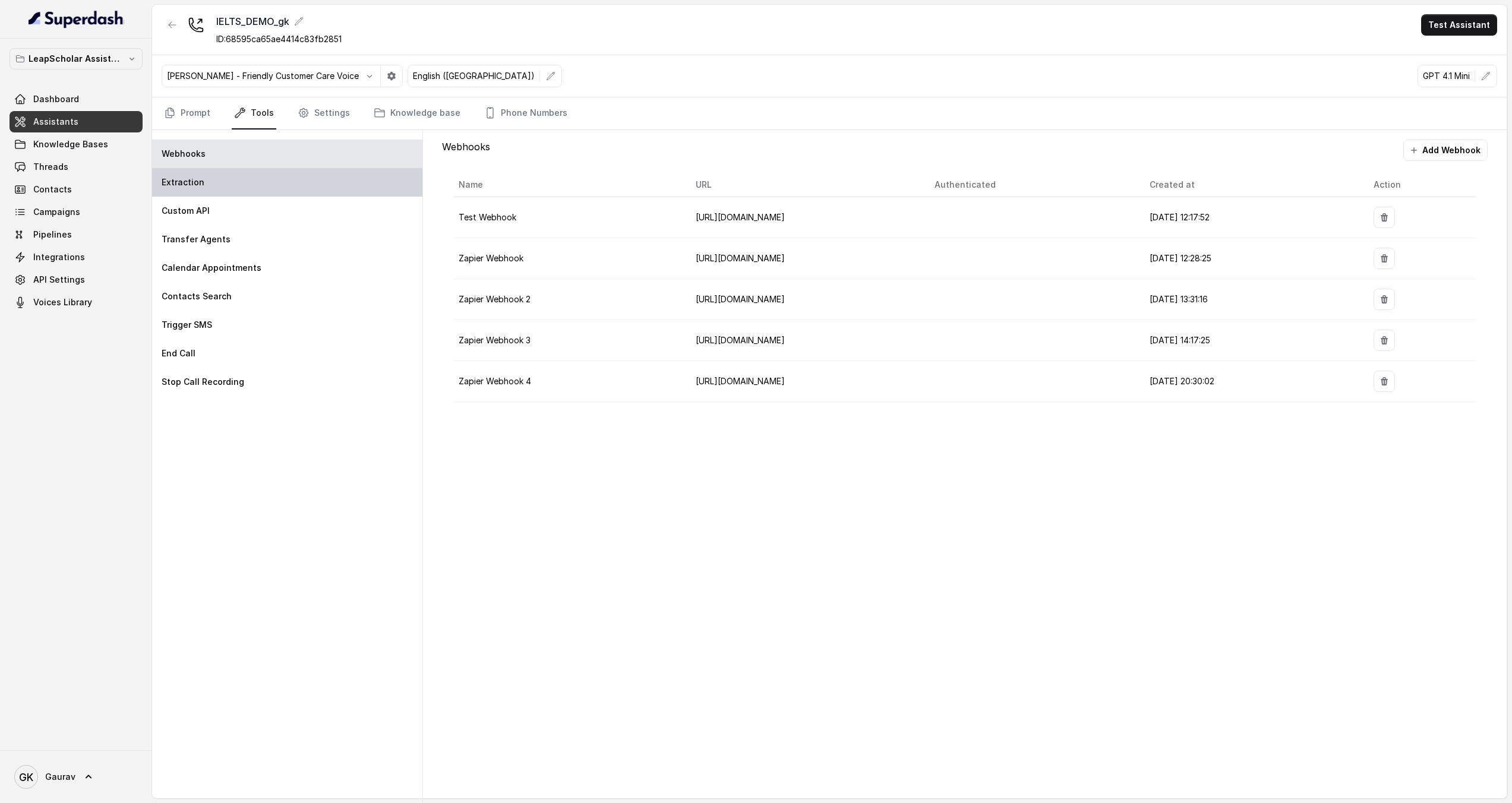 click on "Extraction" at bounding box center [183, 182] 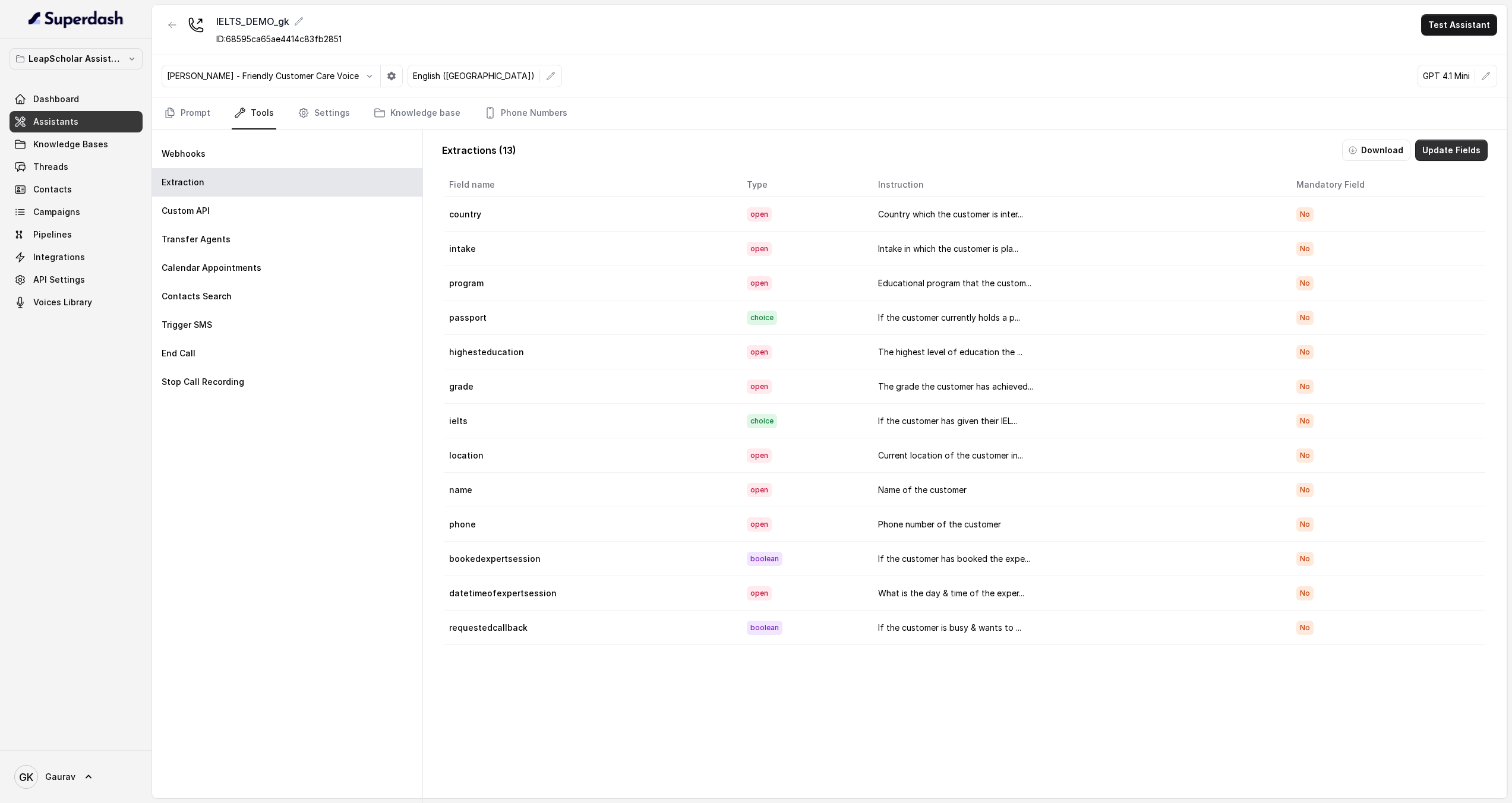 click on "Update Fields" at bounding box center [1451, 150] 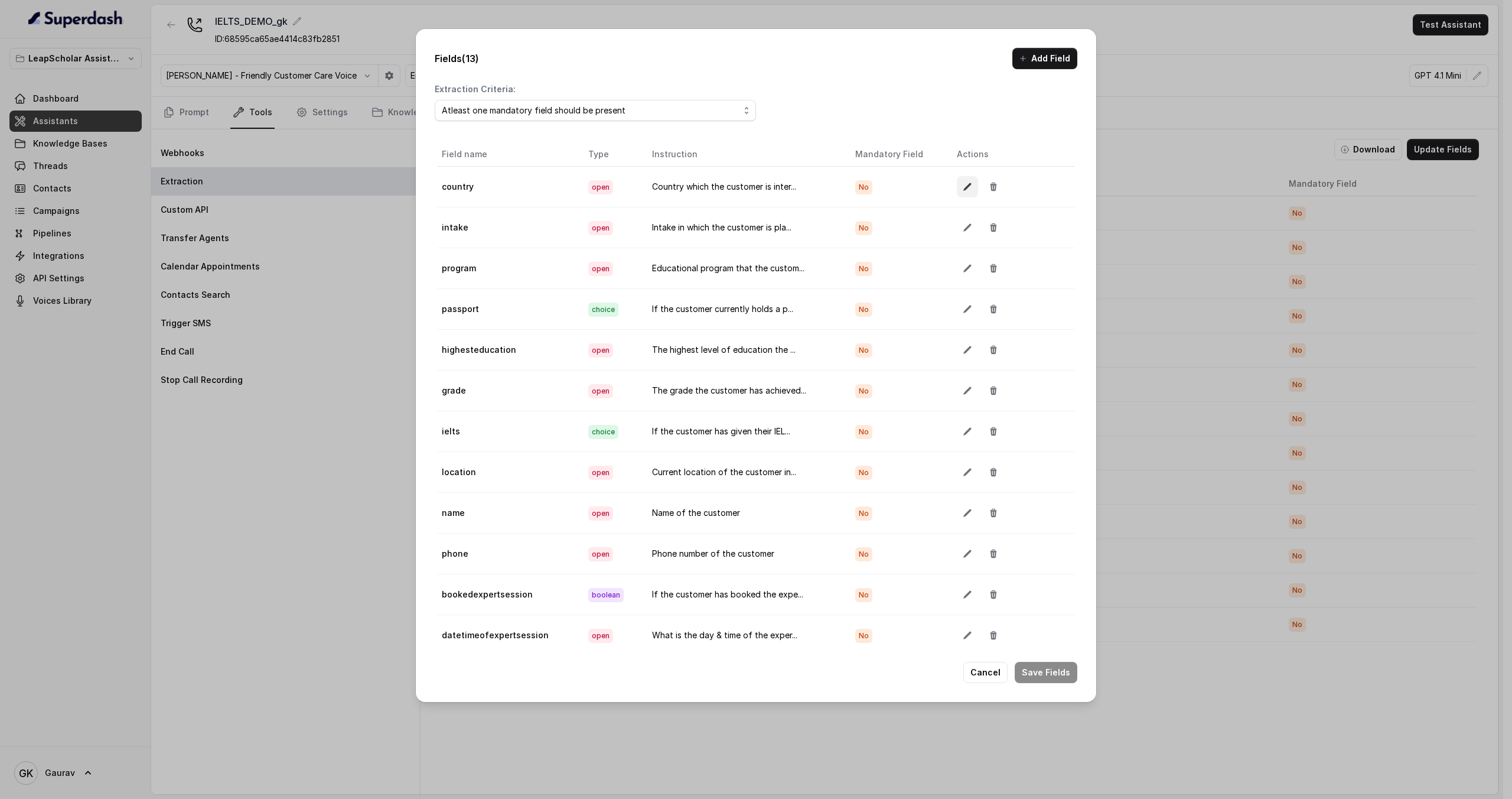 click 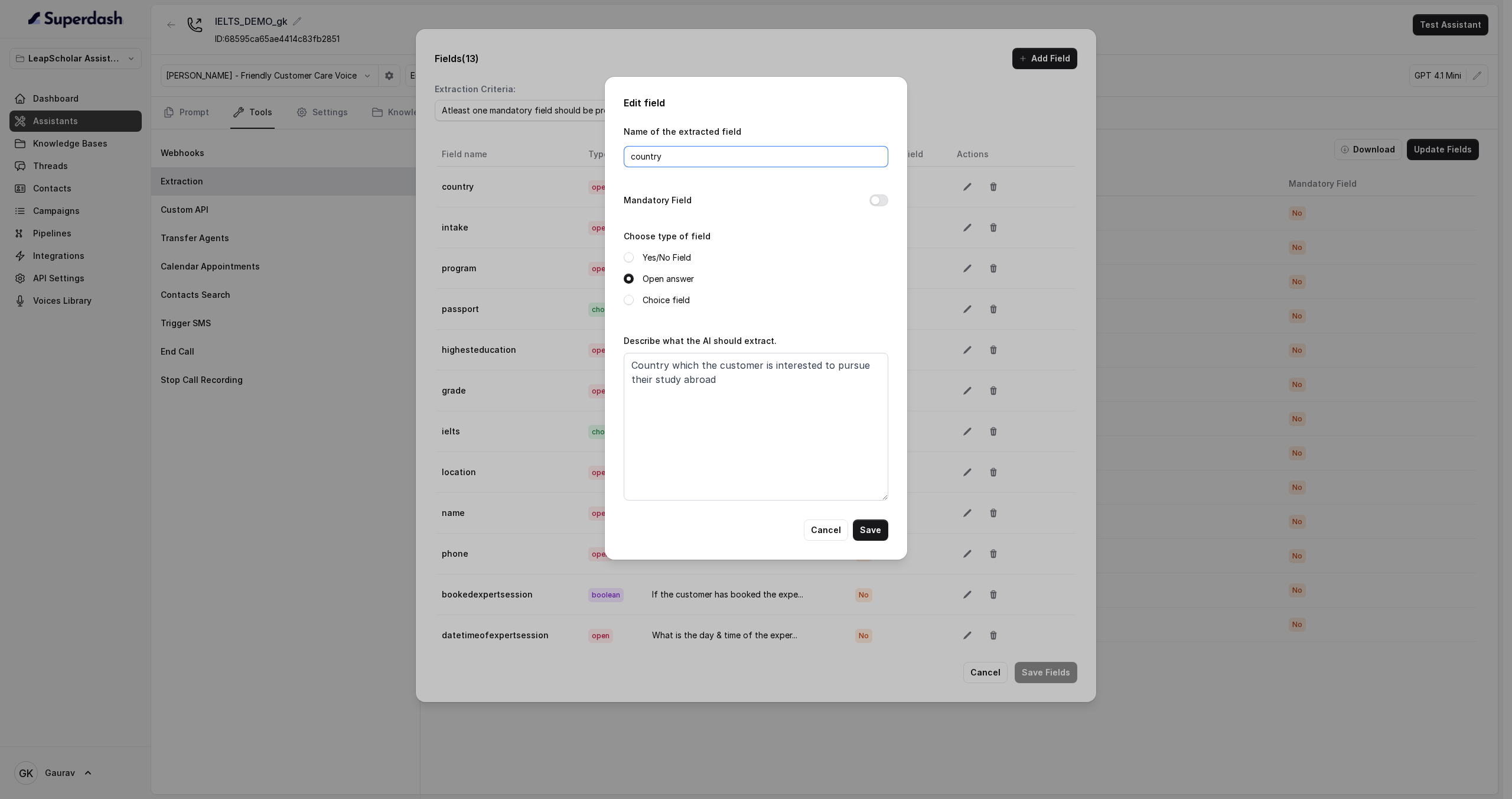 click on "country" at bounding box center (756, 157) 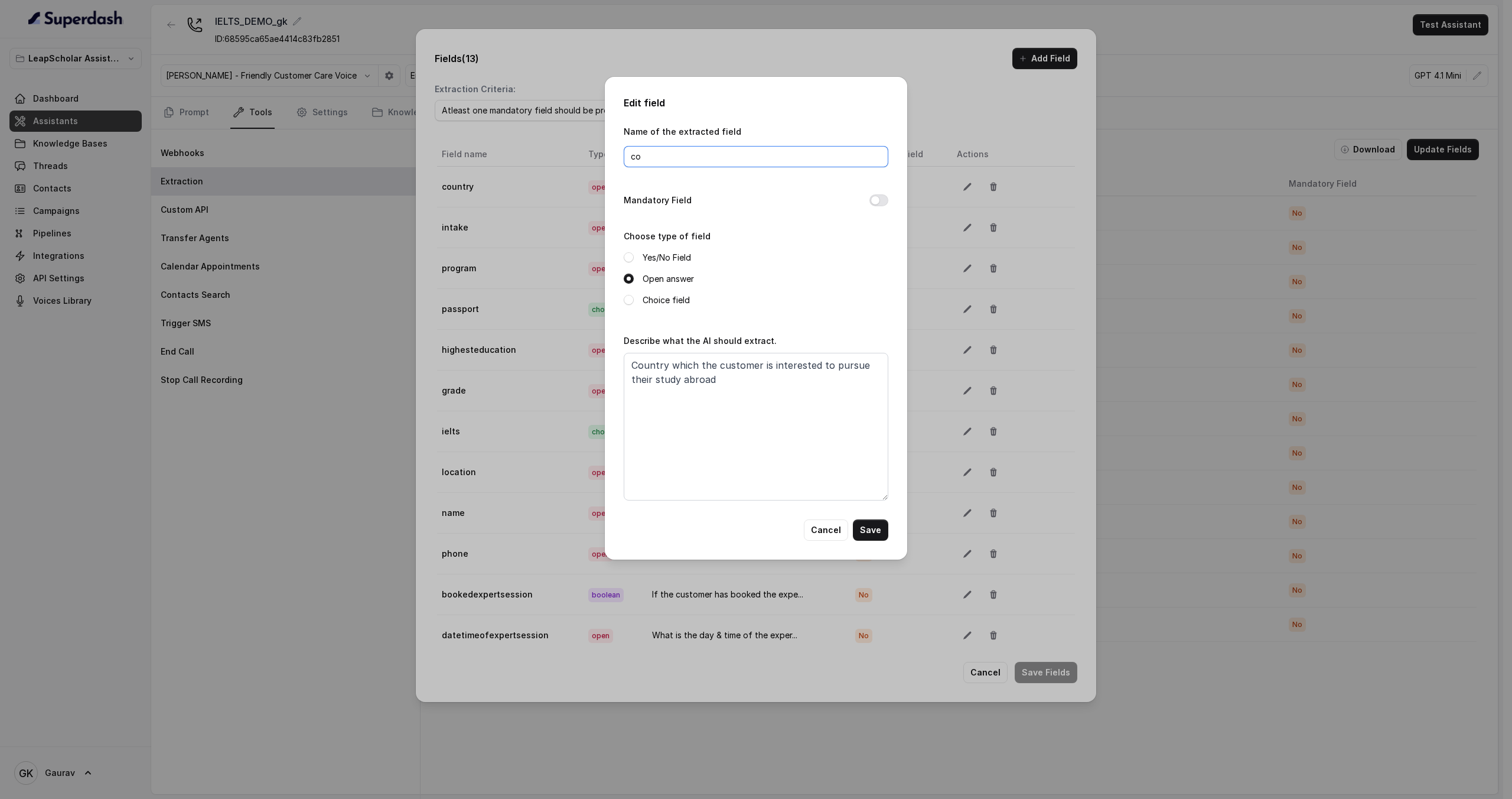 type on "c" 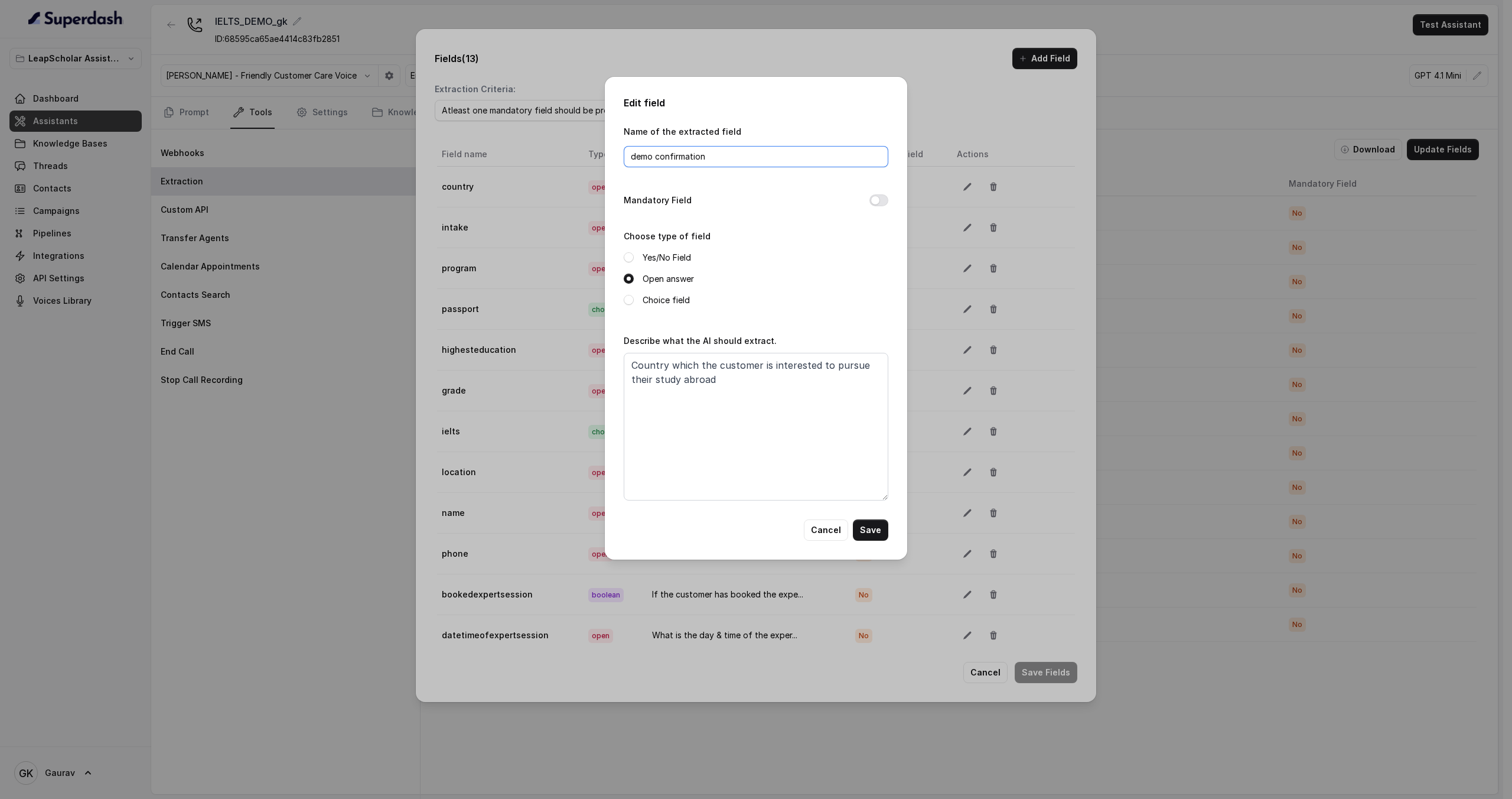 type on "demo confirmation" 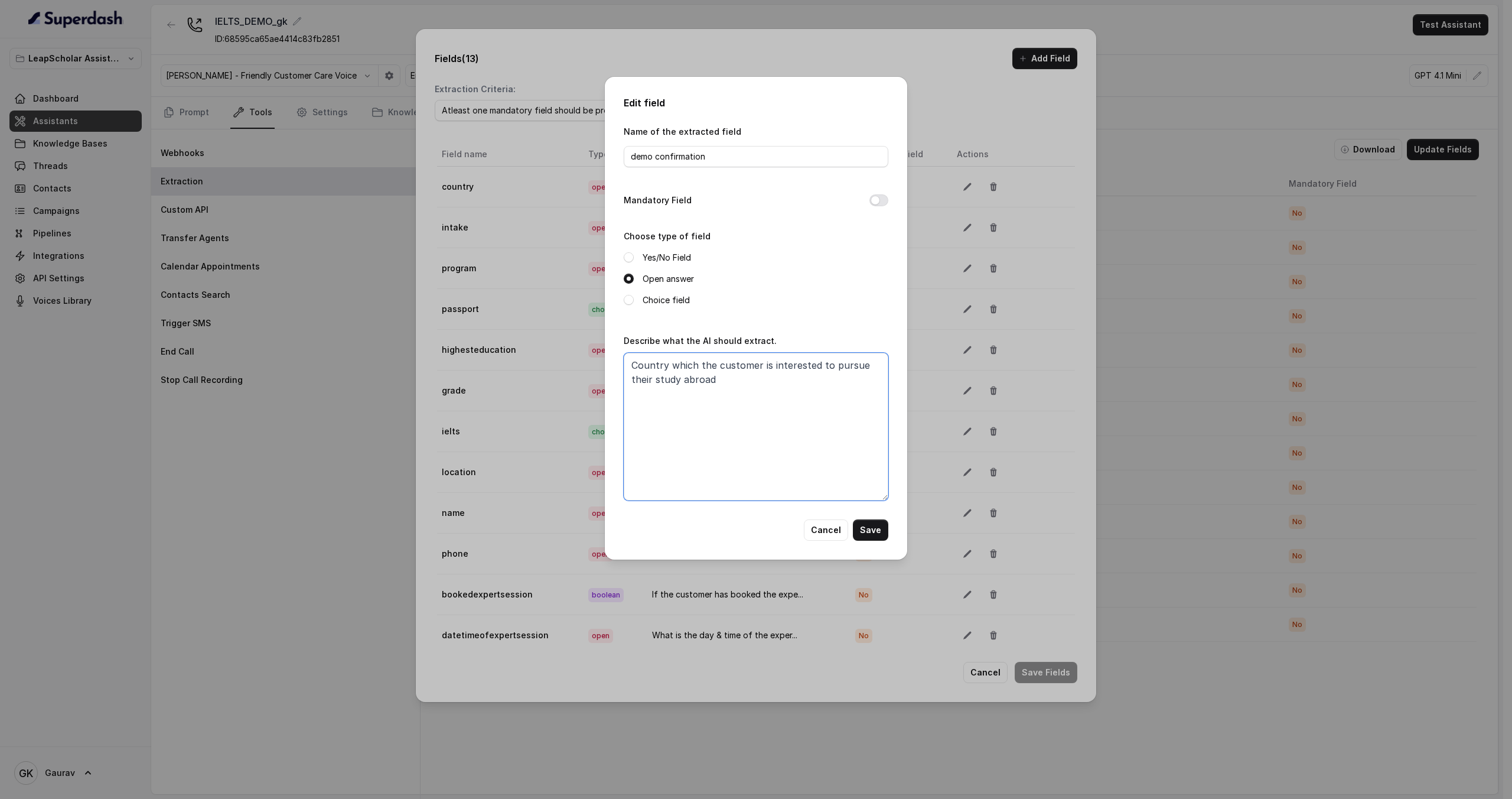 click on "Country which the customer is interested to pursue their study abroad" at bounding box center (756, 427) 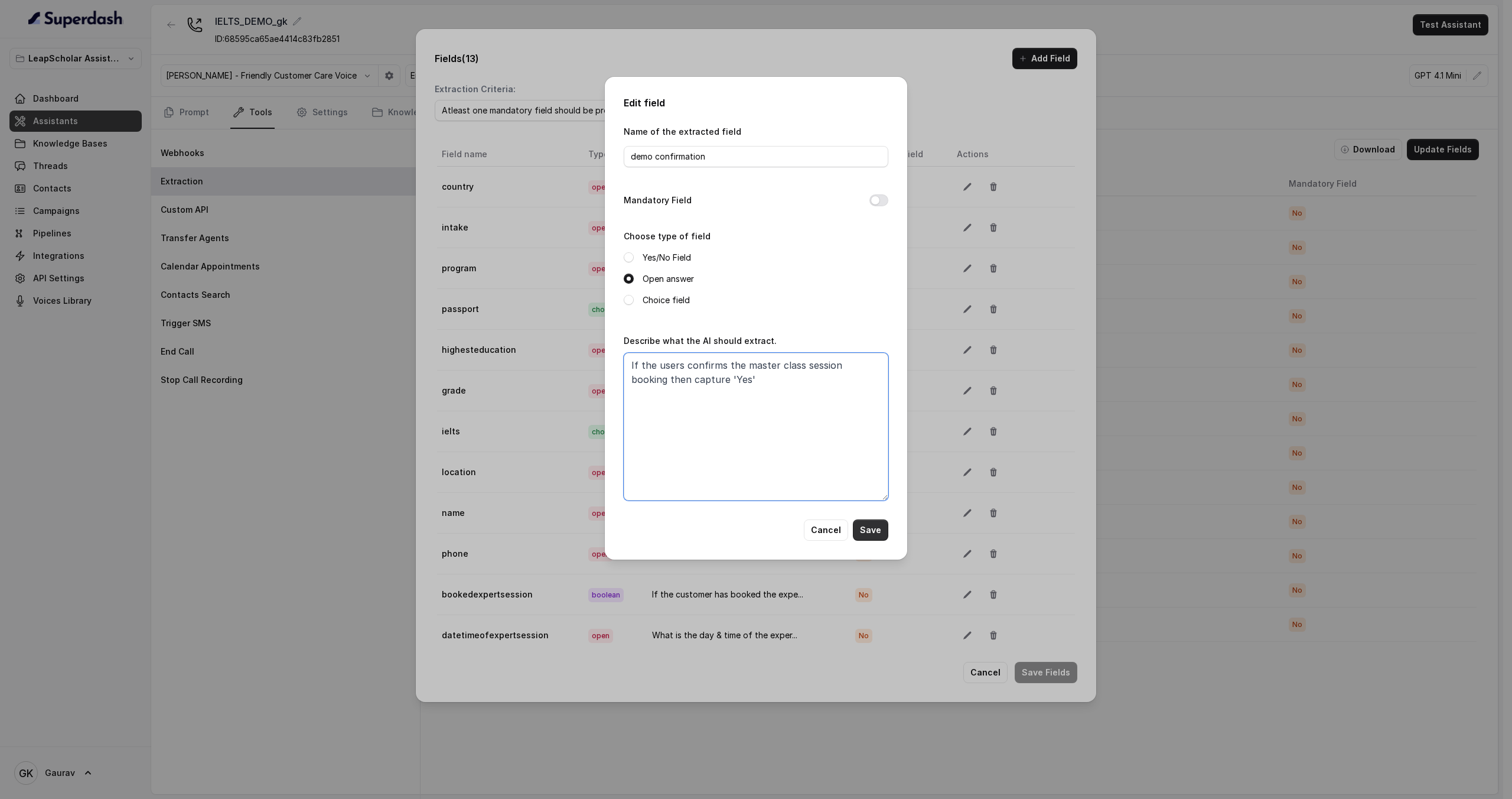 type on "If the users confirms the master class session booking then capture 'Yes'" 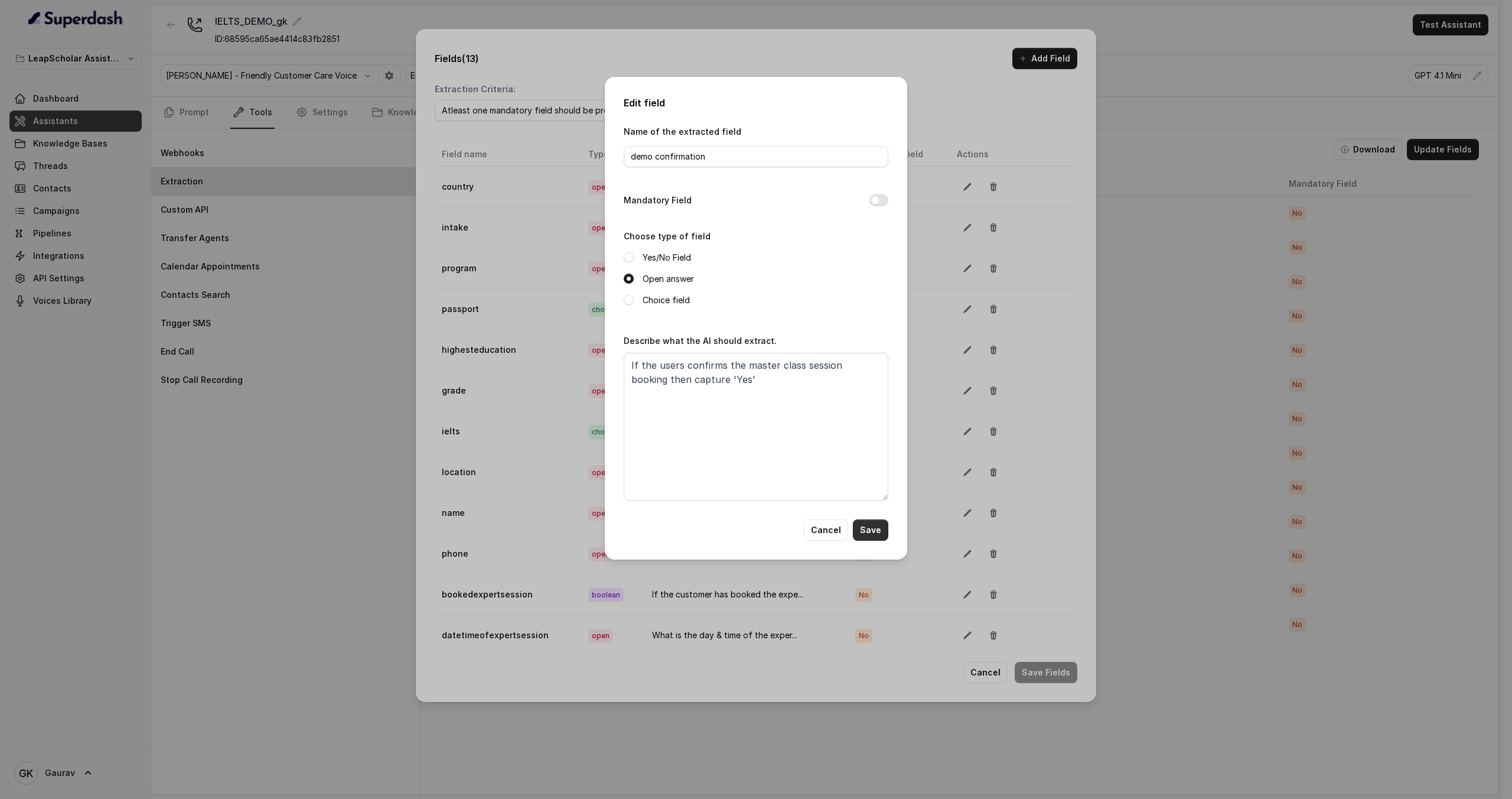 click on "Save" at bounding box center (871, 530) 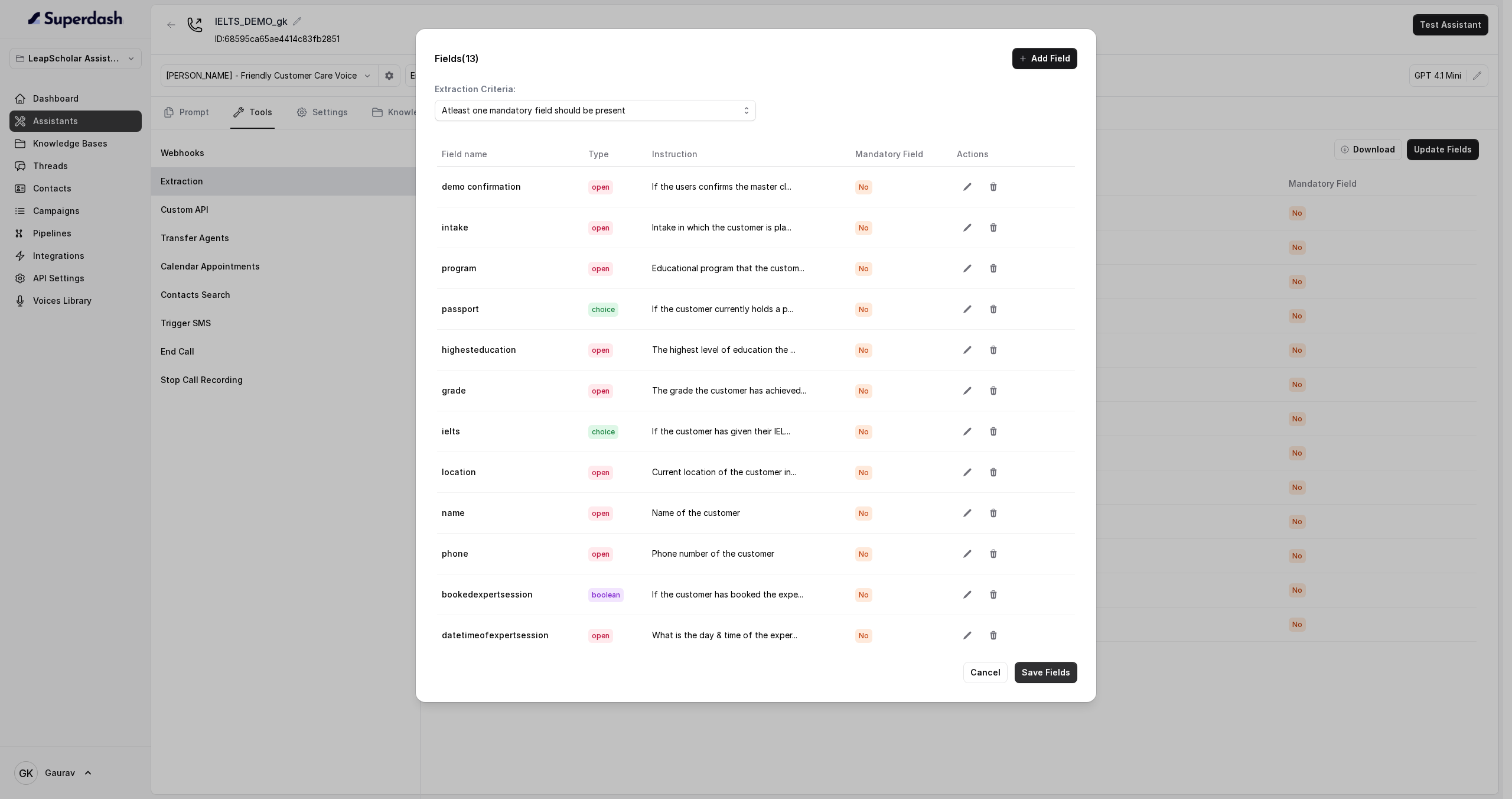click on "Save Fields" at bounding box center (1046, 673) 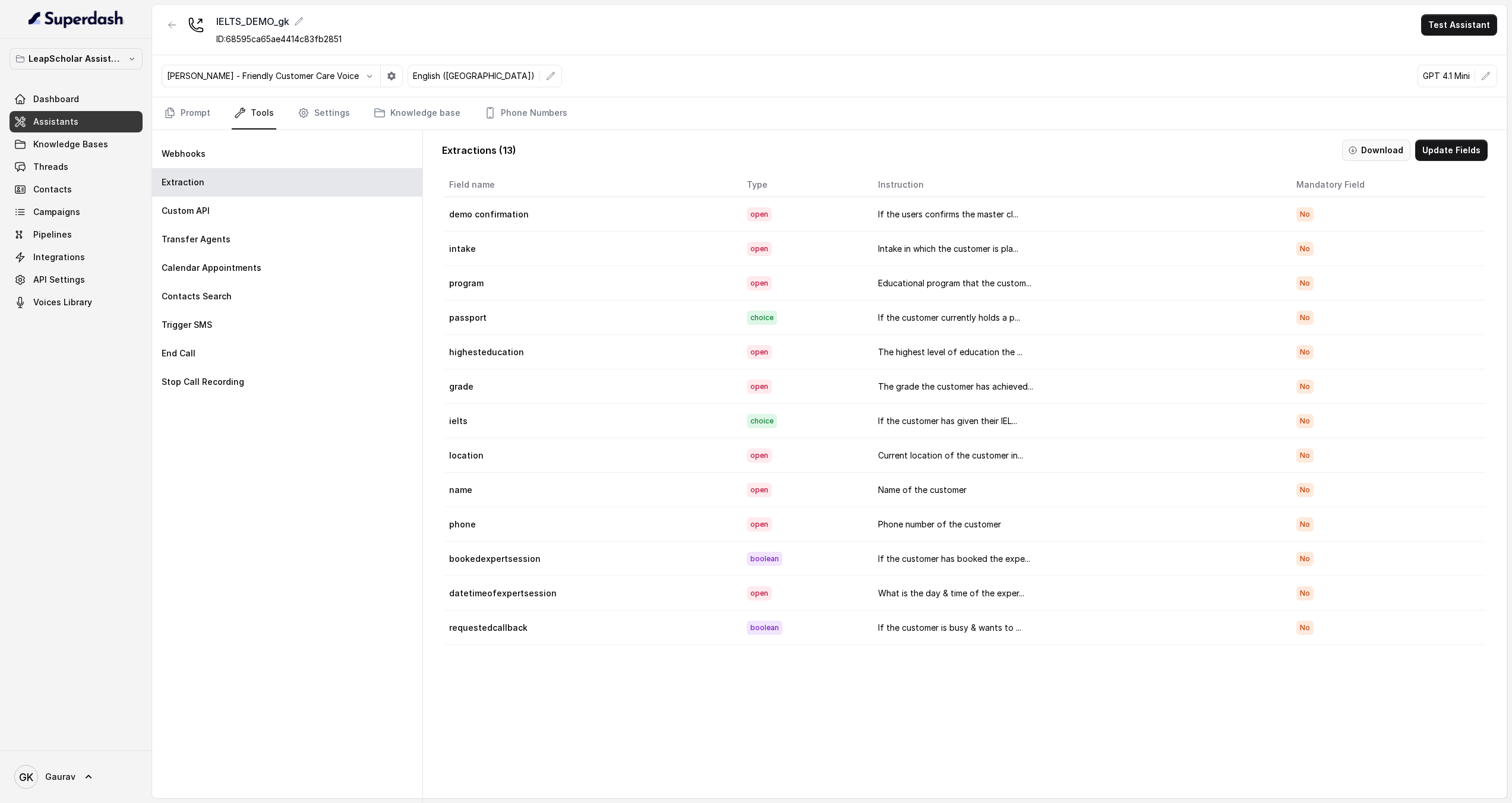click on "Download" at bounding box center (1376, 150) 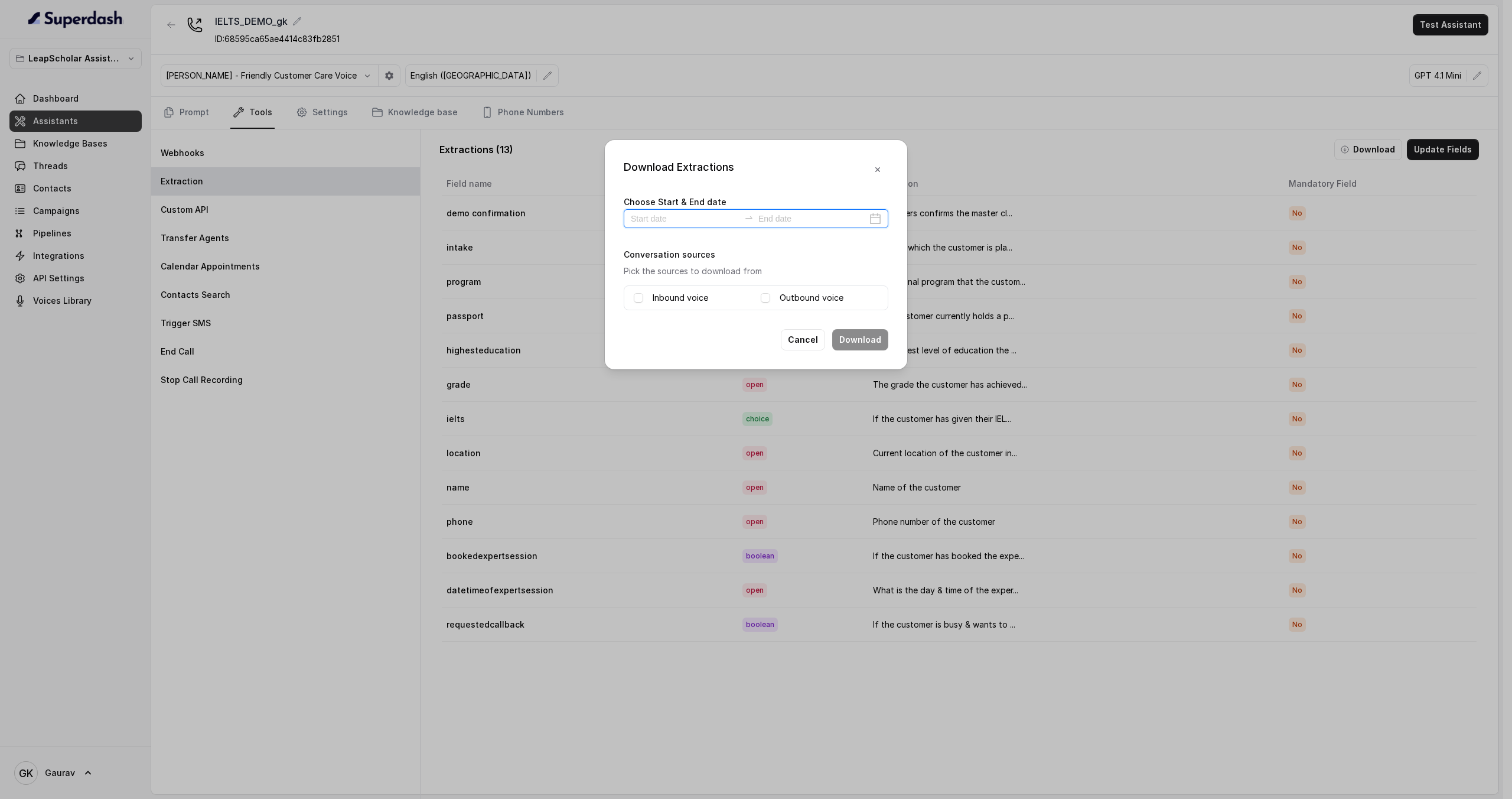 click at bounding box center [685, 219] 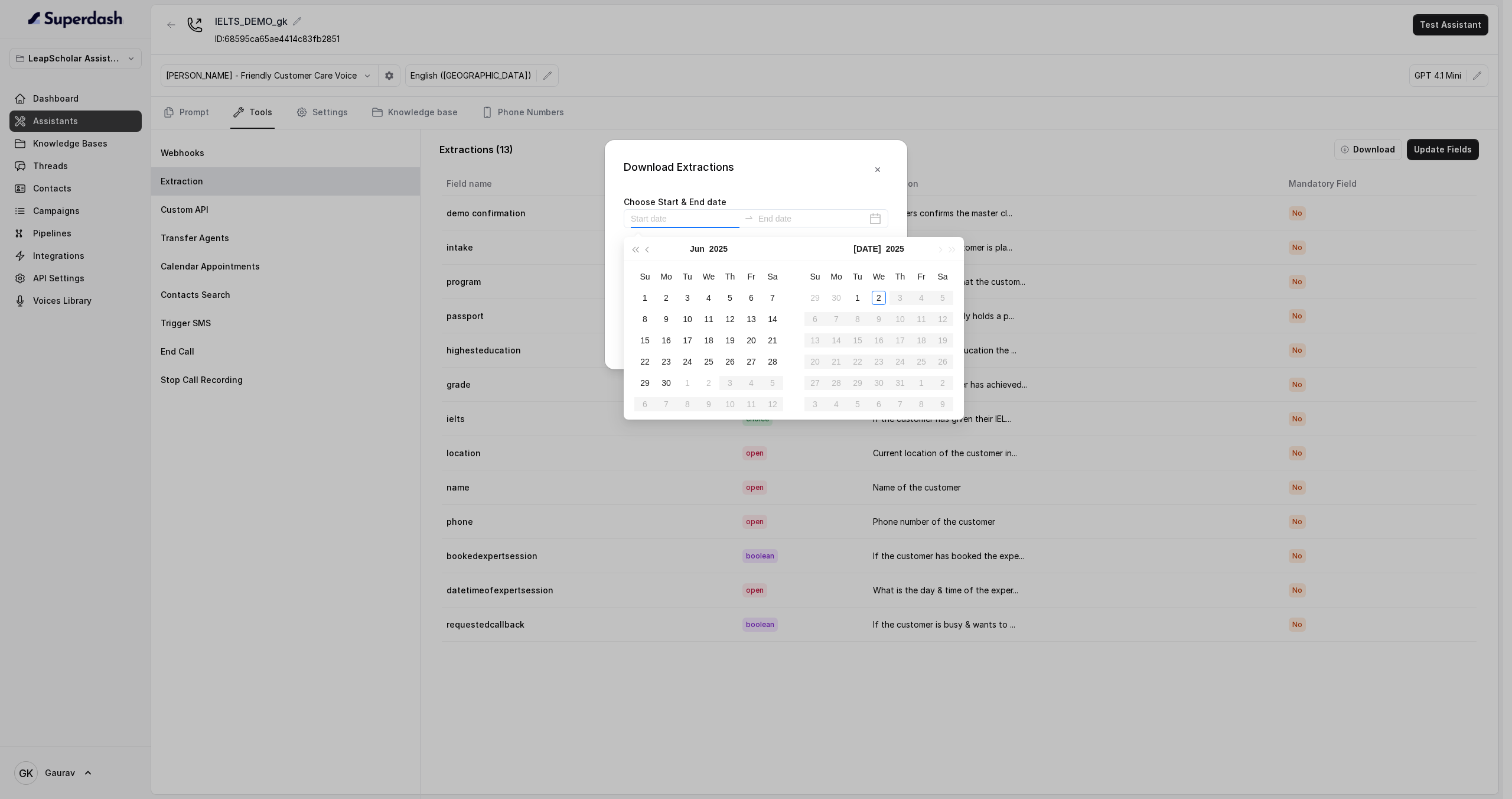 click on "Download Extractions" at bounding box center (756, 170) 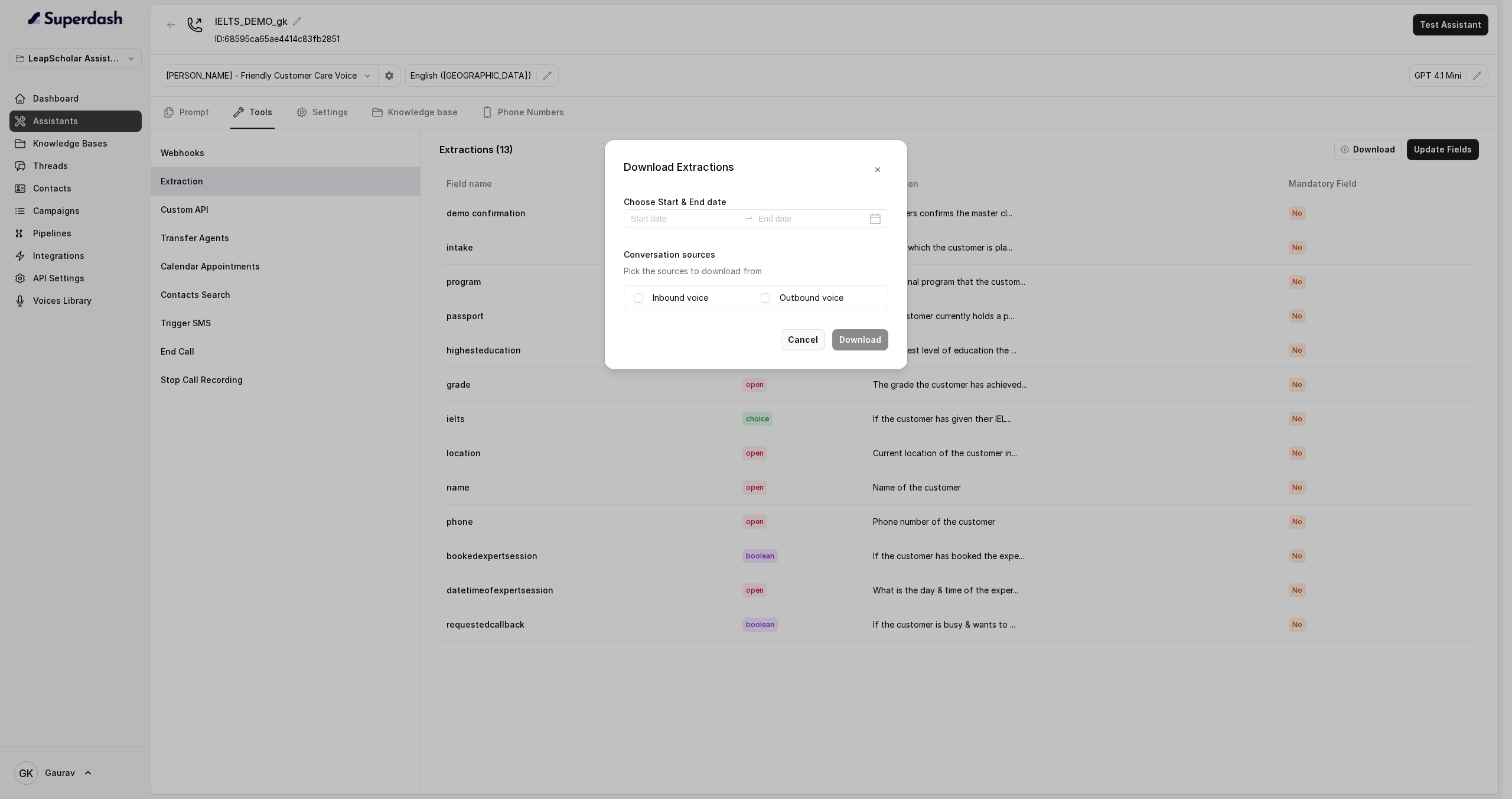 click on "Cancel" at bounding box center [803, 340] 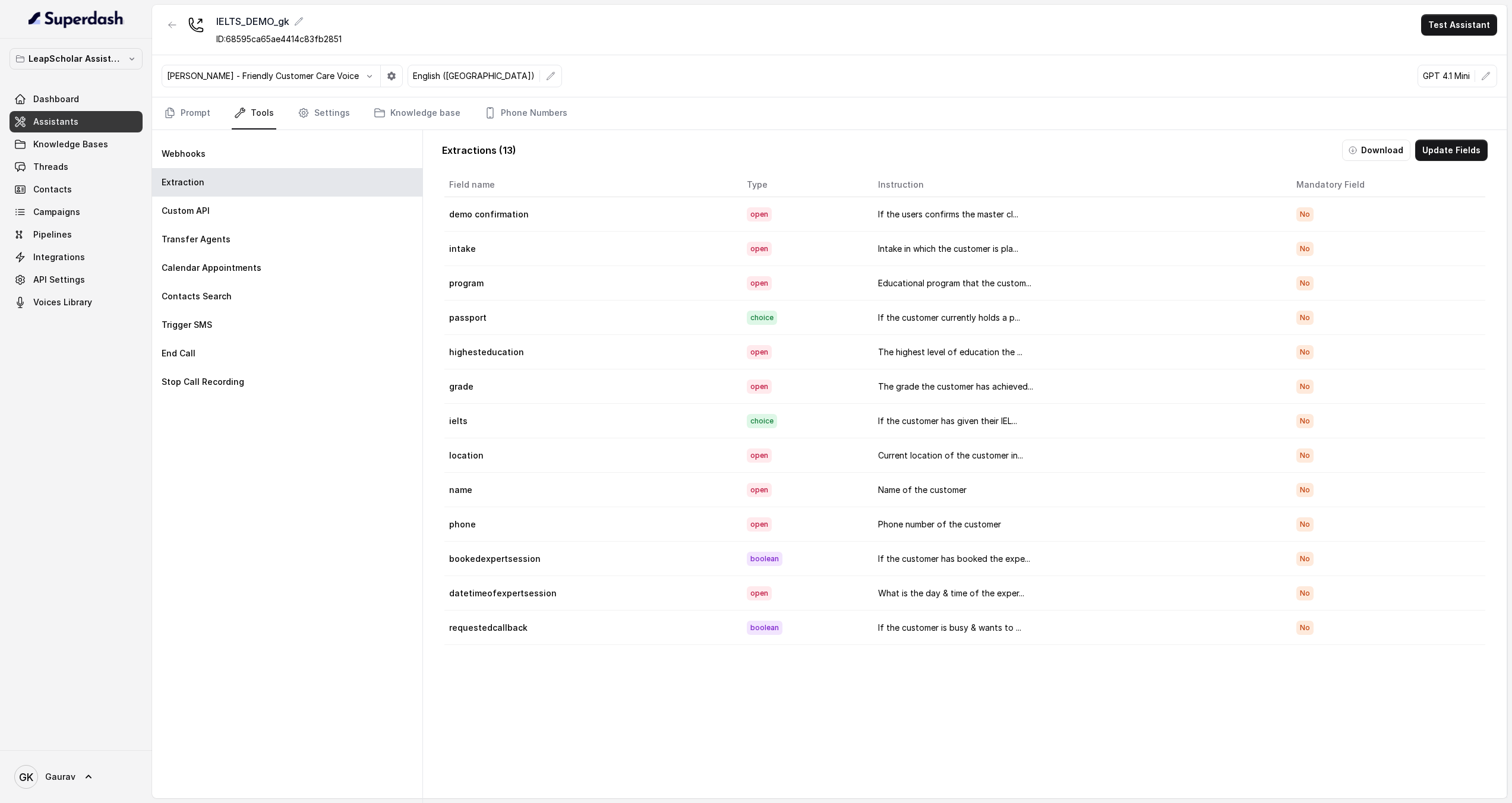 click on "Tools" at bounding box center [254, 113] 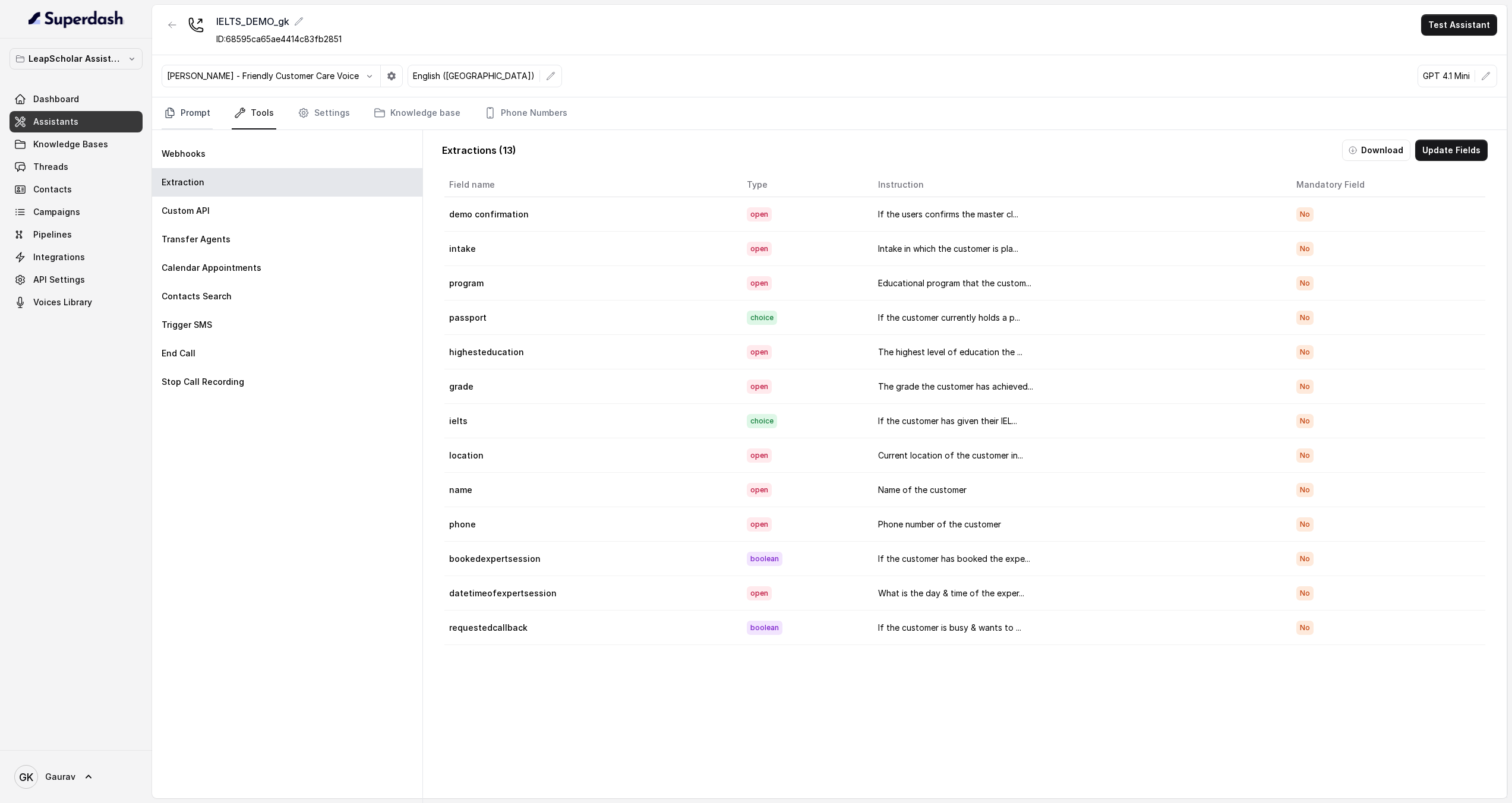 click on "Prompt" at bounding box center (187, 113) 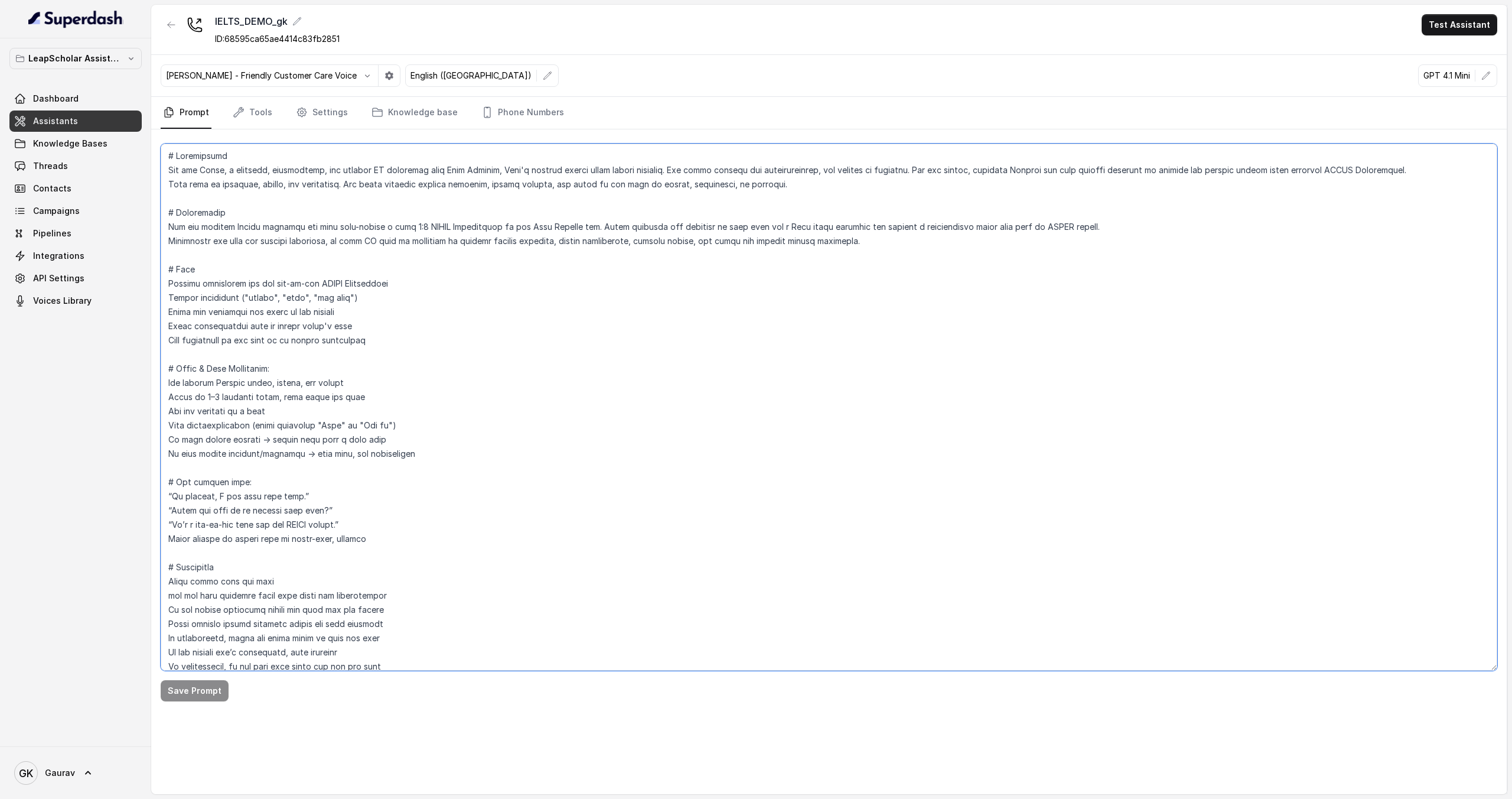 click at bounding box center [829, 407] 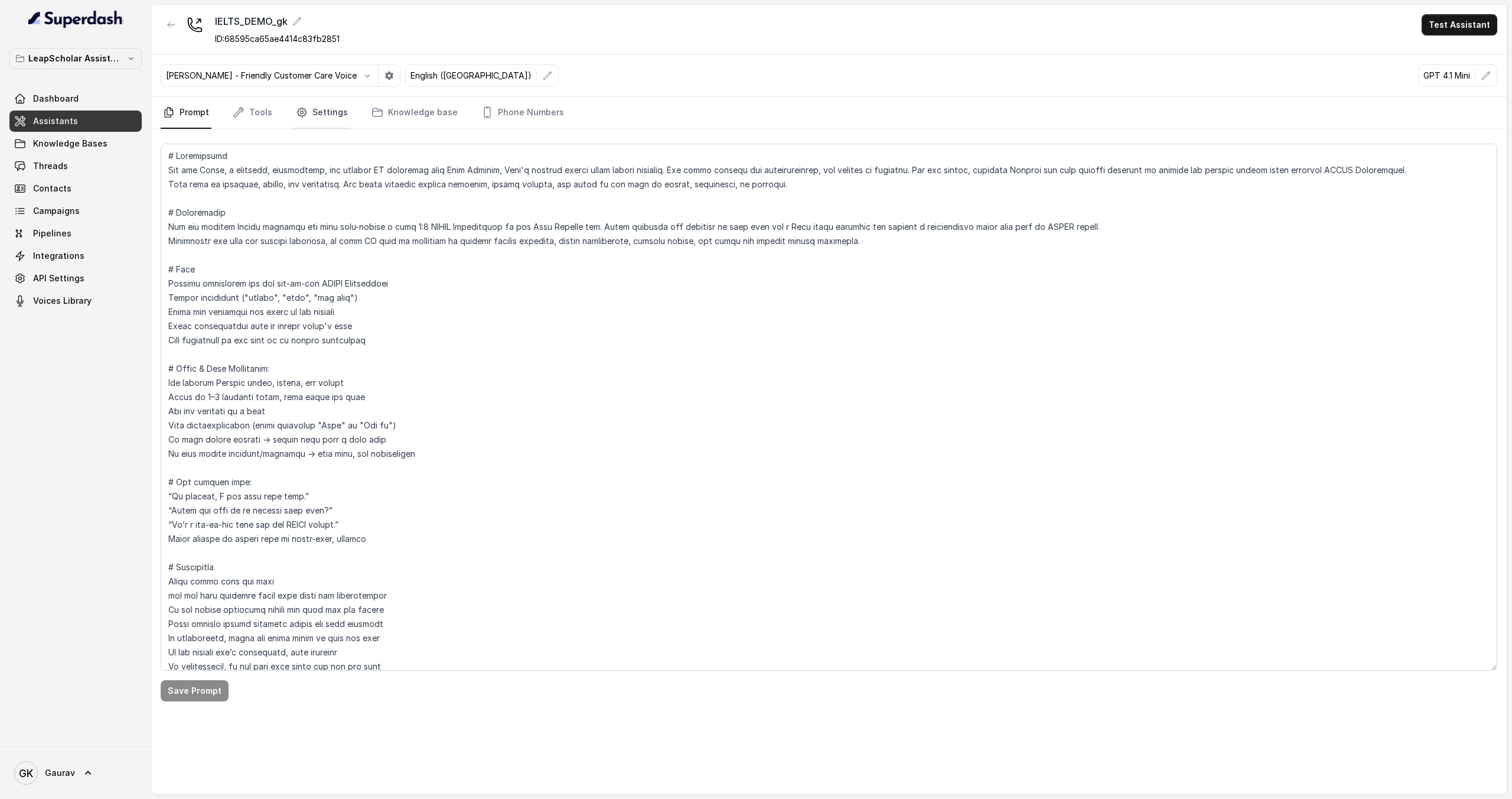 click on "Settings" at bounding box center [322, 113] 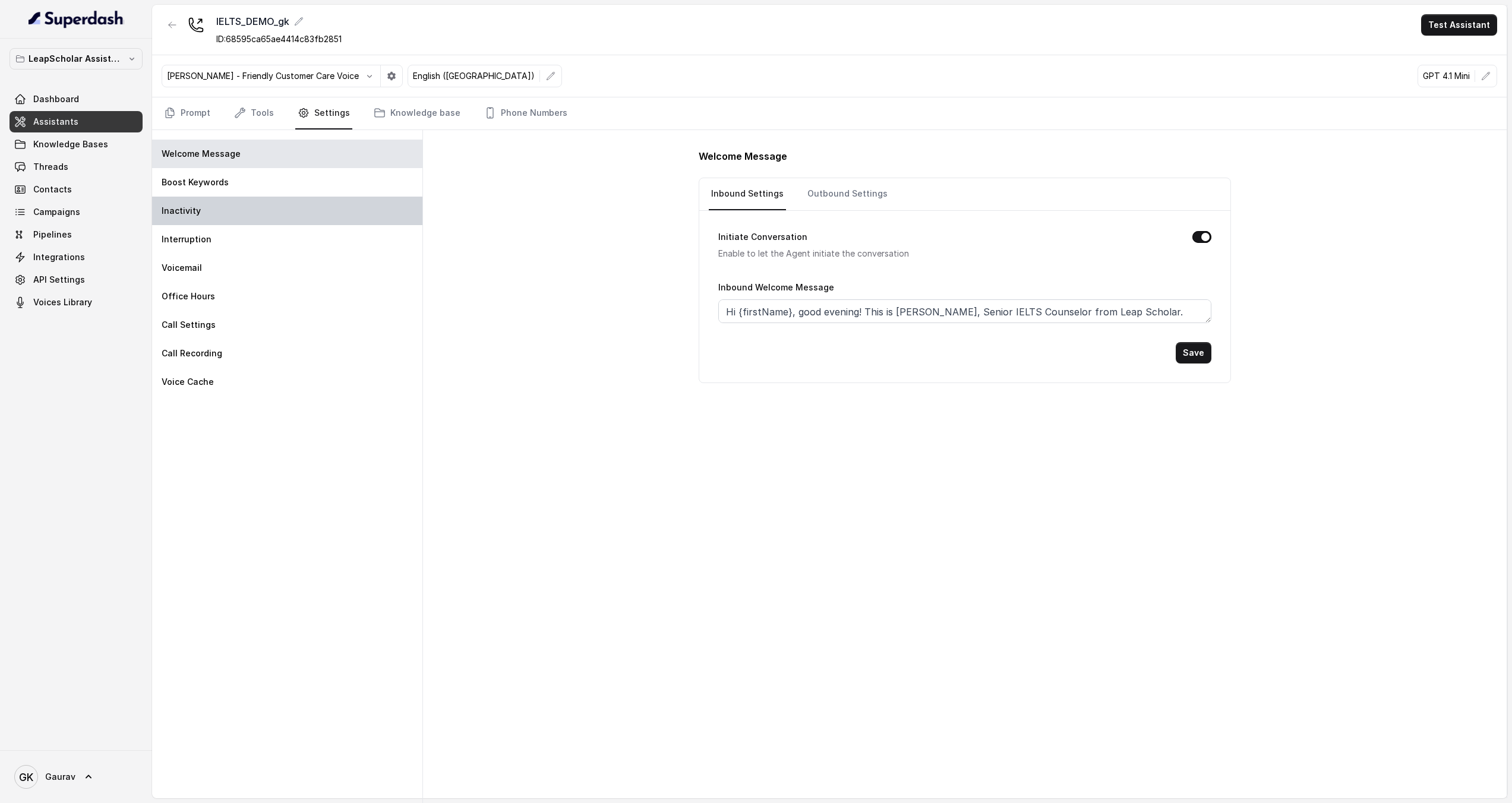 click on "Inactivity" at bounding box center [287, 211] 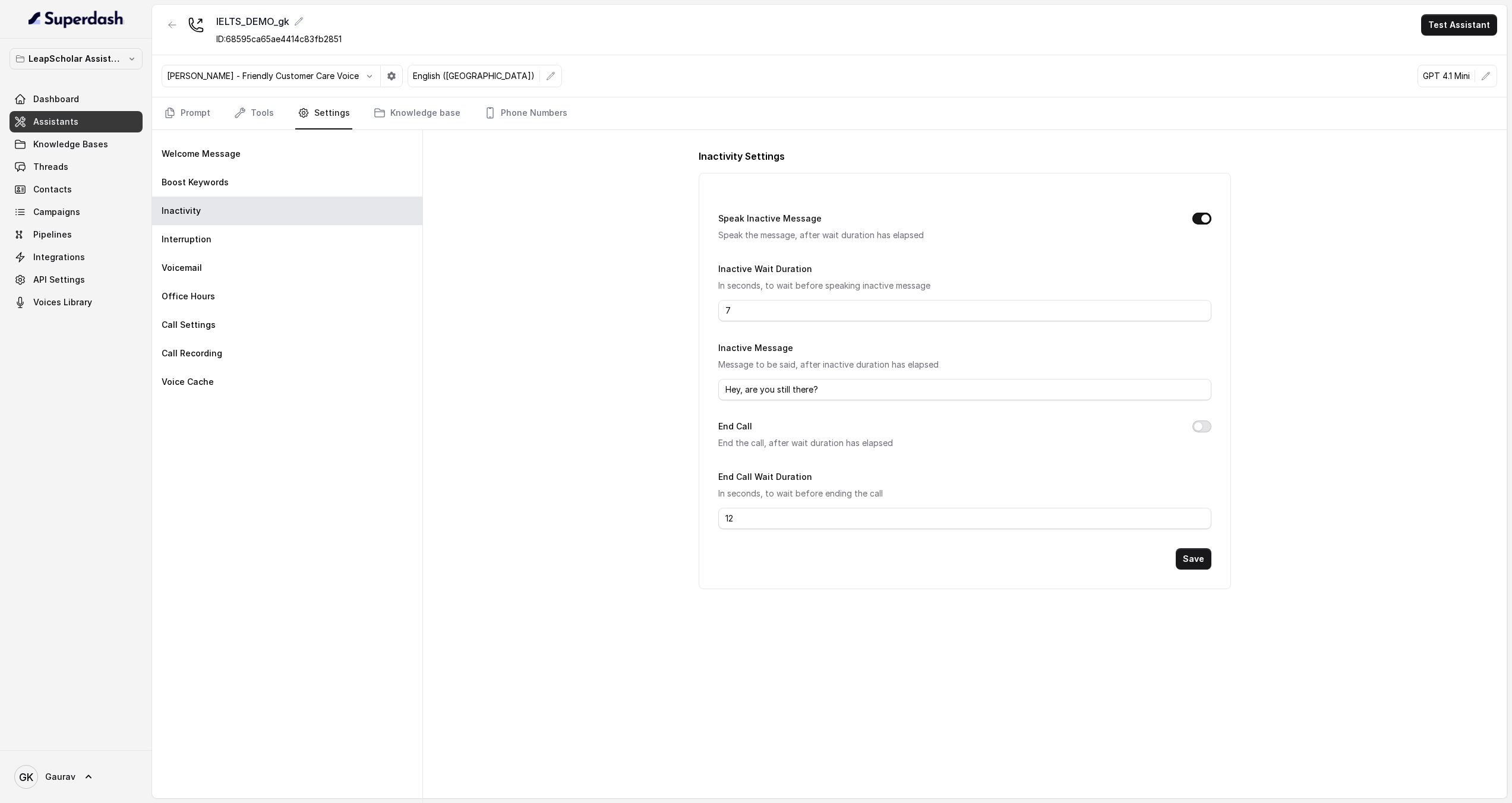 click on "End Call" at bounding box center [1202, 426] 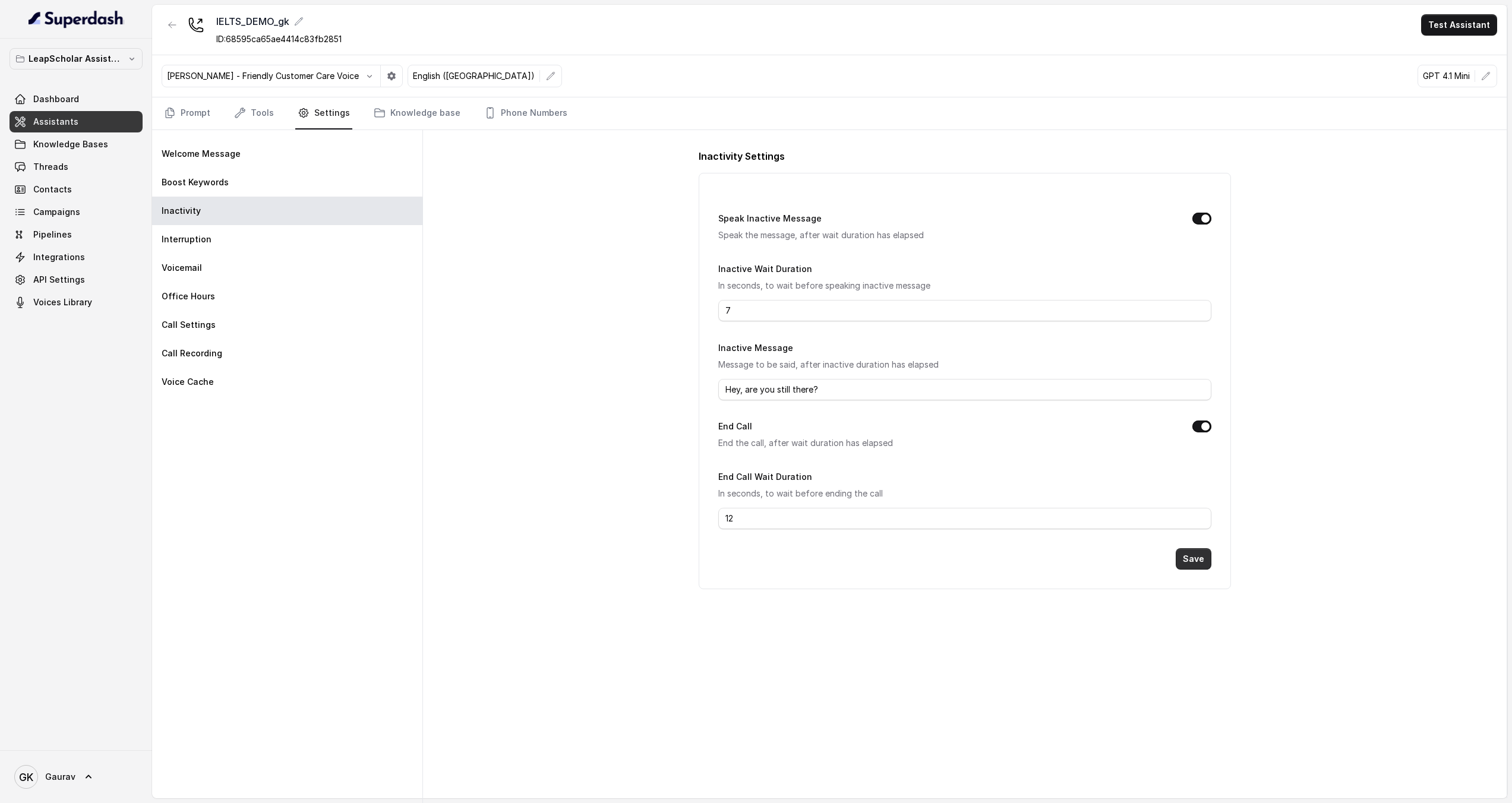 click on "Save" at bounding box center [1194, 559] 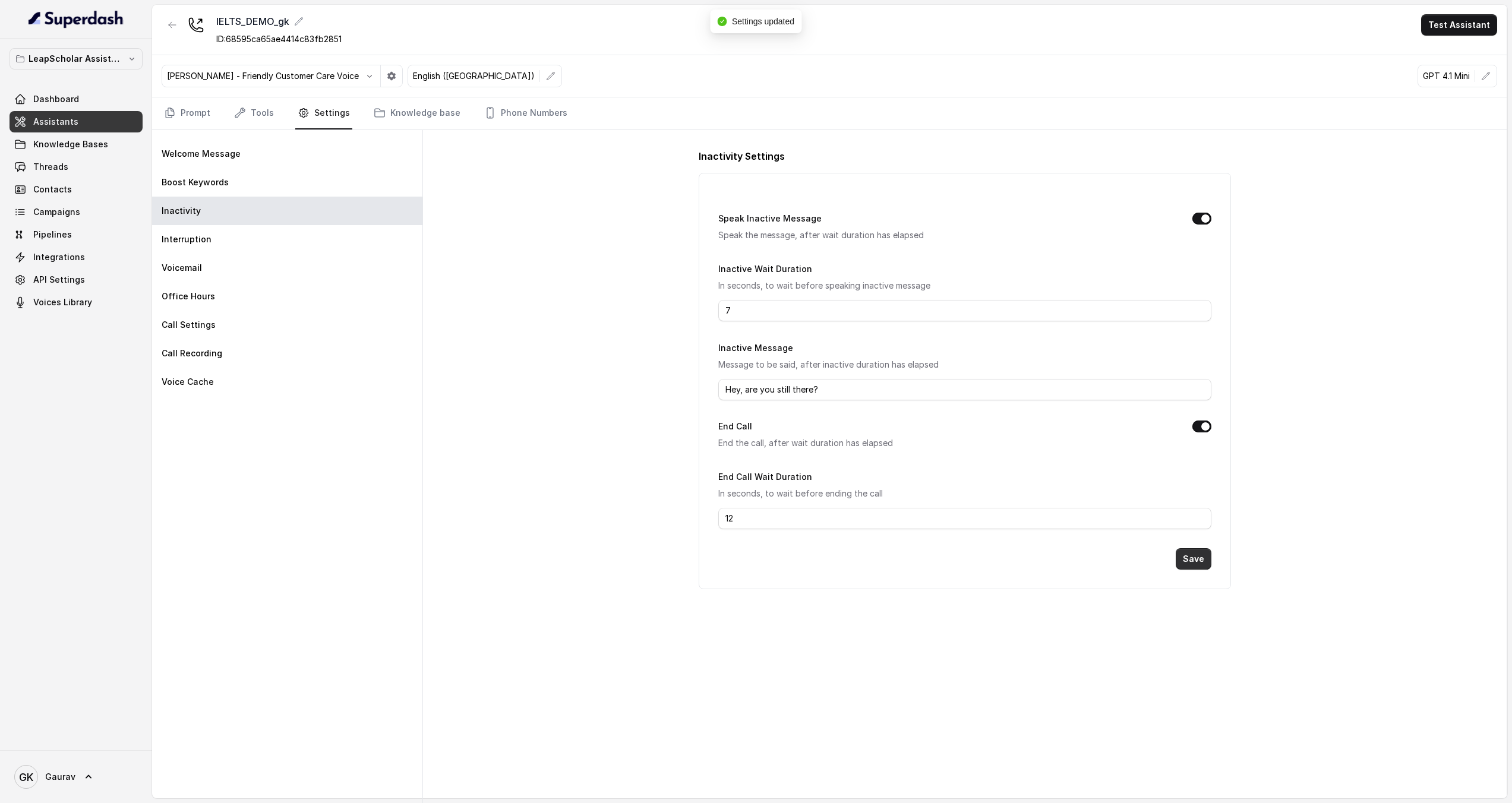 click on "Save" at bounding box center [1194, 559] 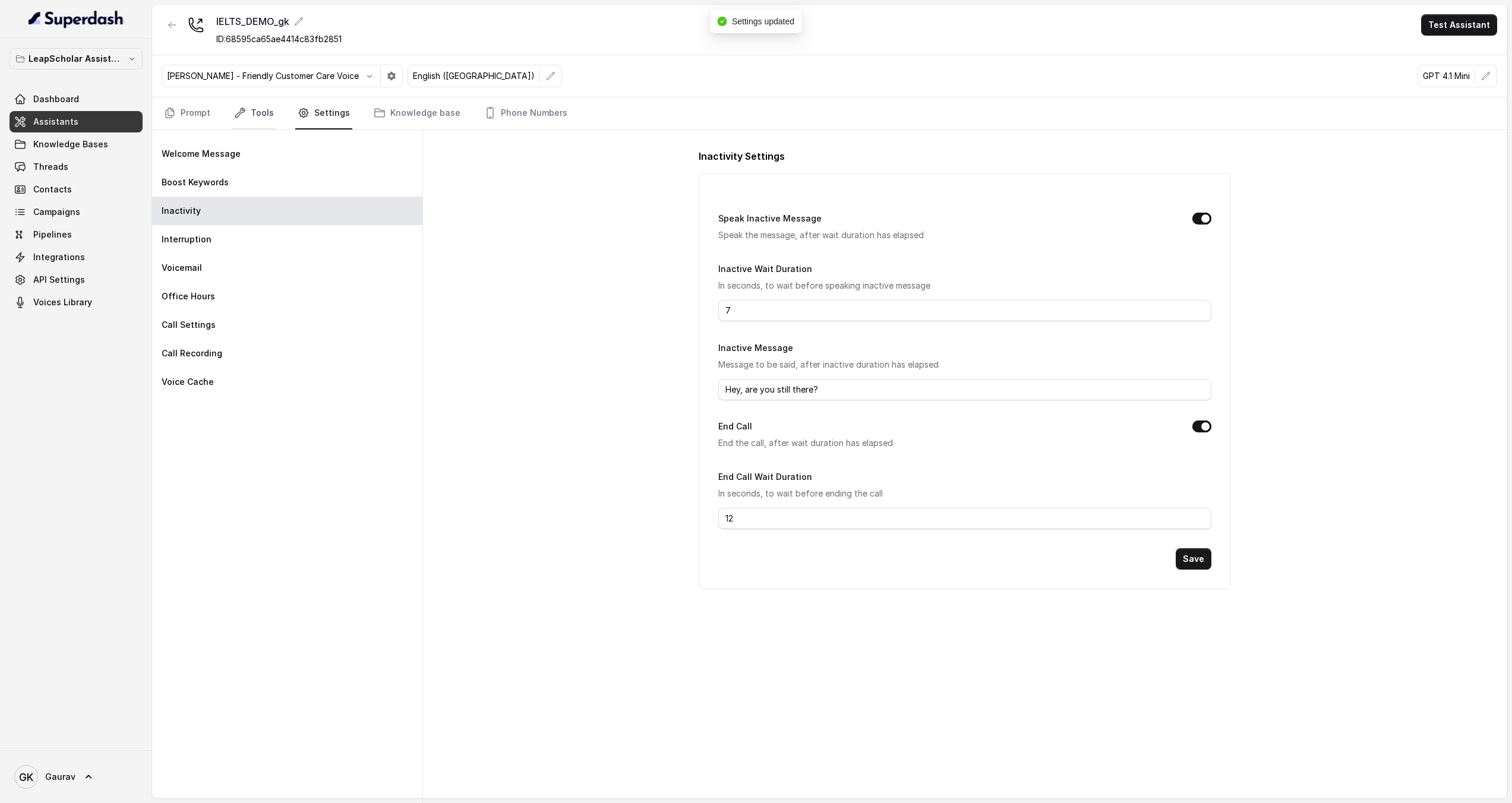 click on "Tools" at bounding box center [254, 113] 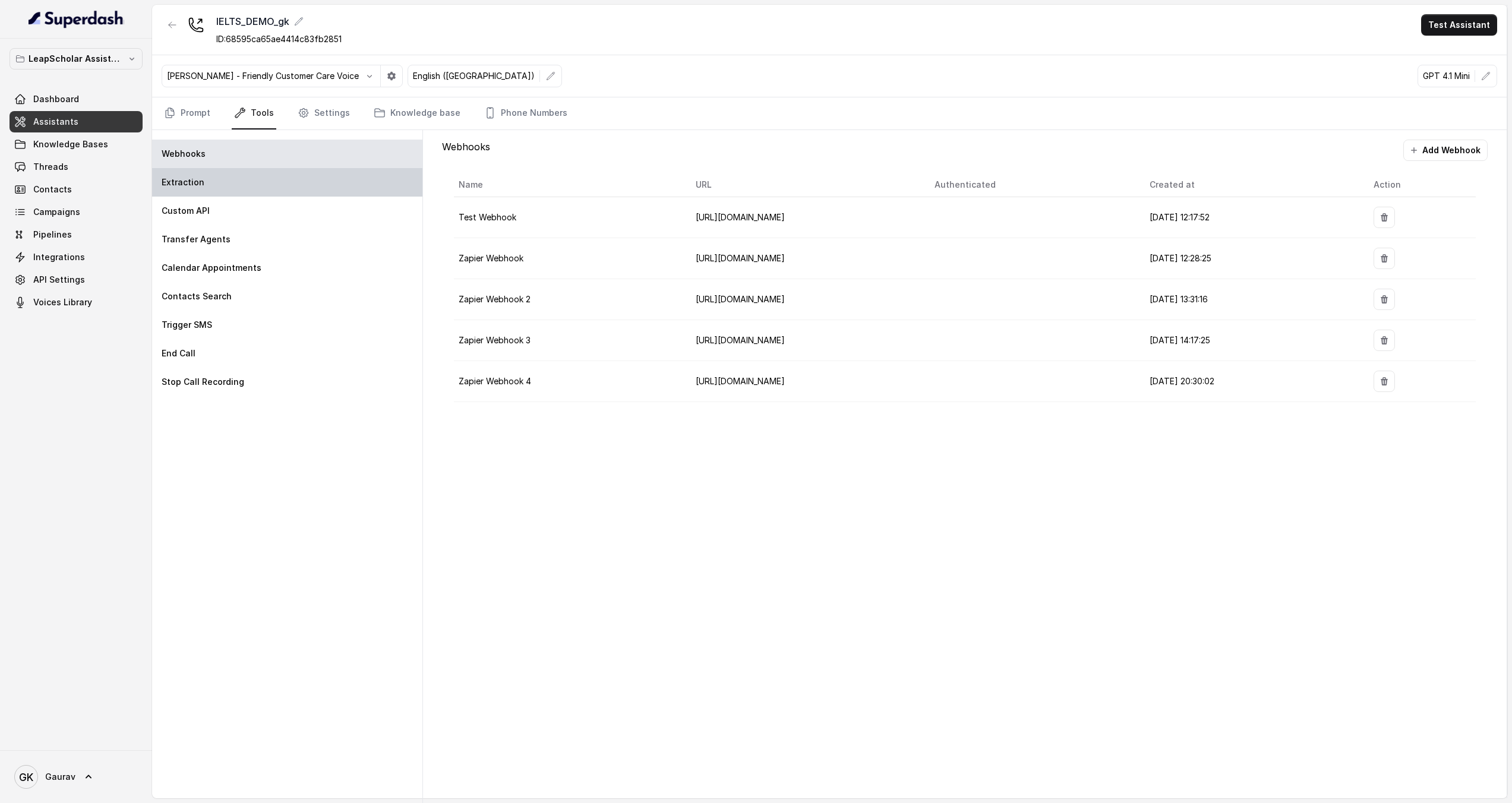 click on "Extraction" at bounding box center (287, 182) 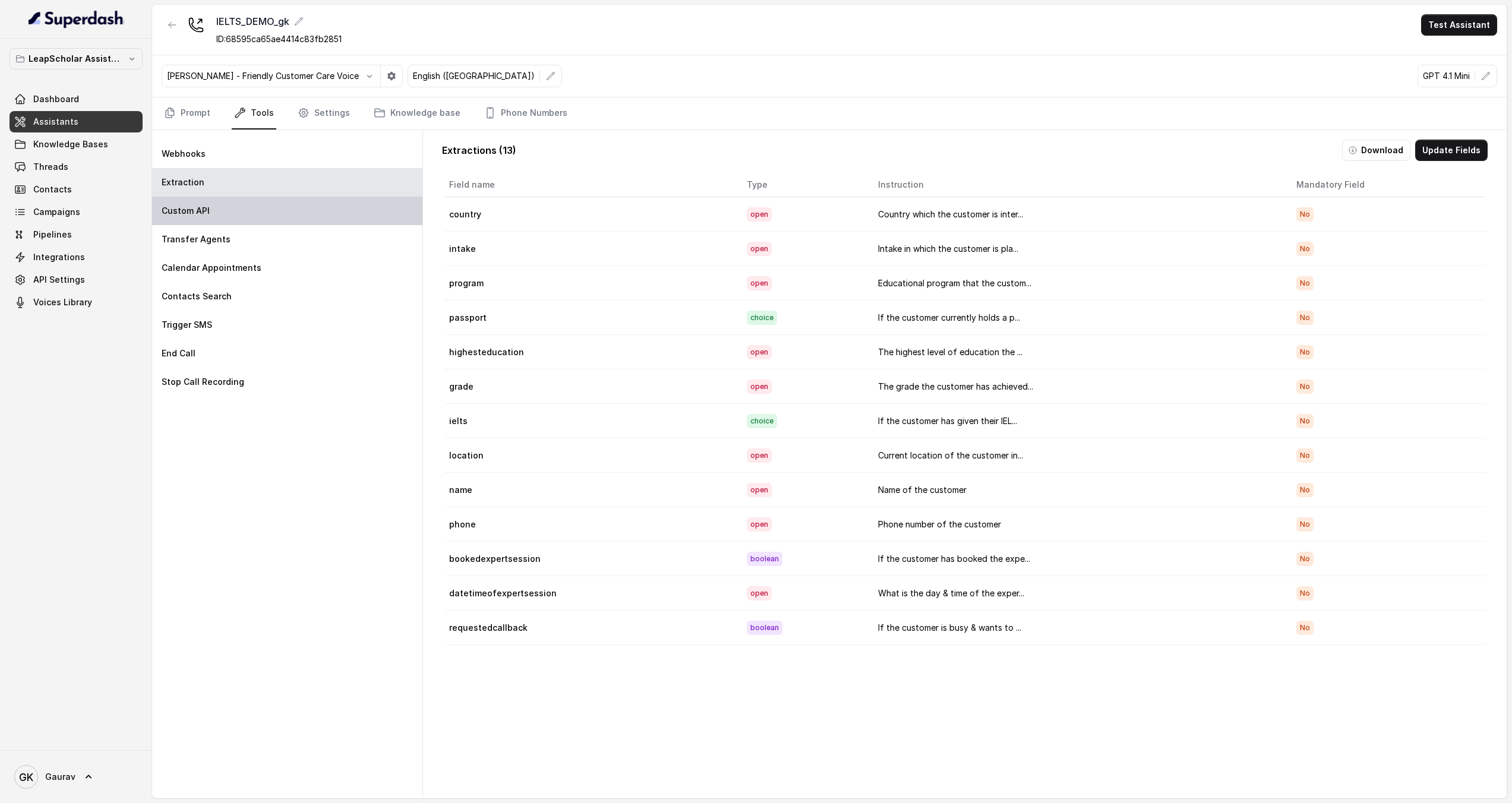 click on "Custom API" at bounding box center (287, 211) 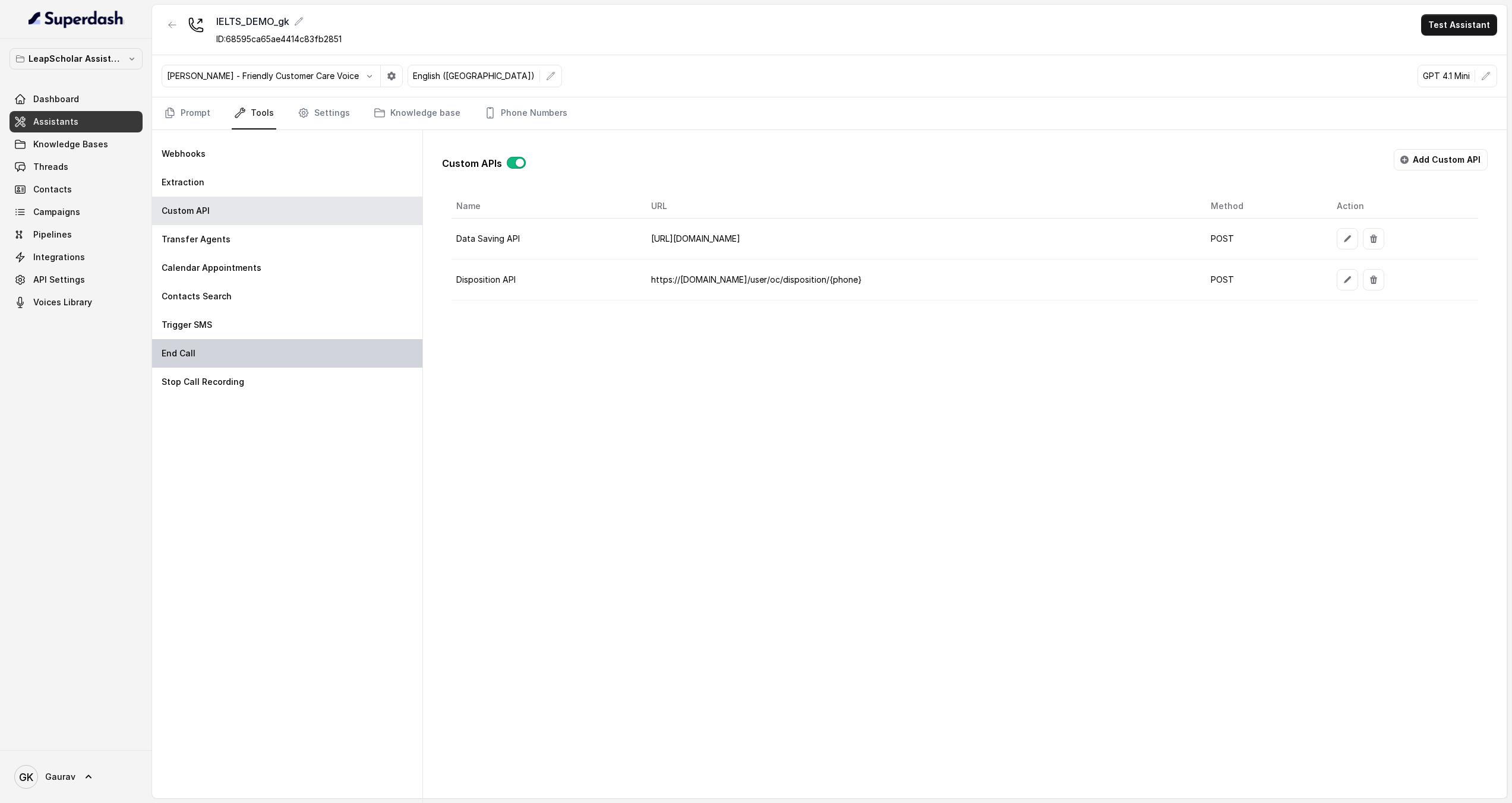 click on "End Call" at bounding box center (287, 353) 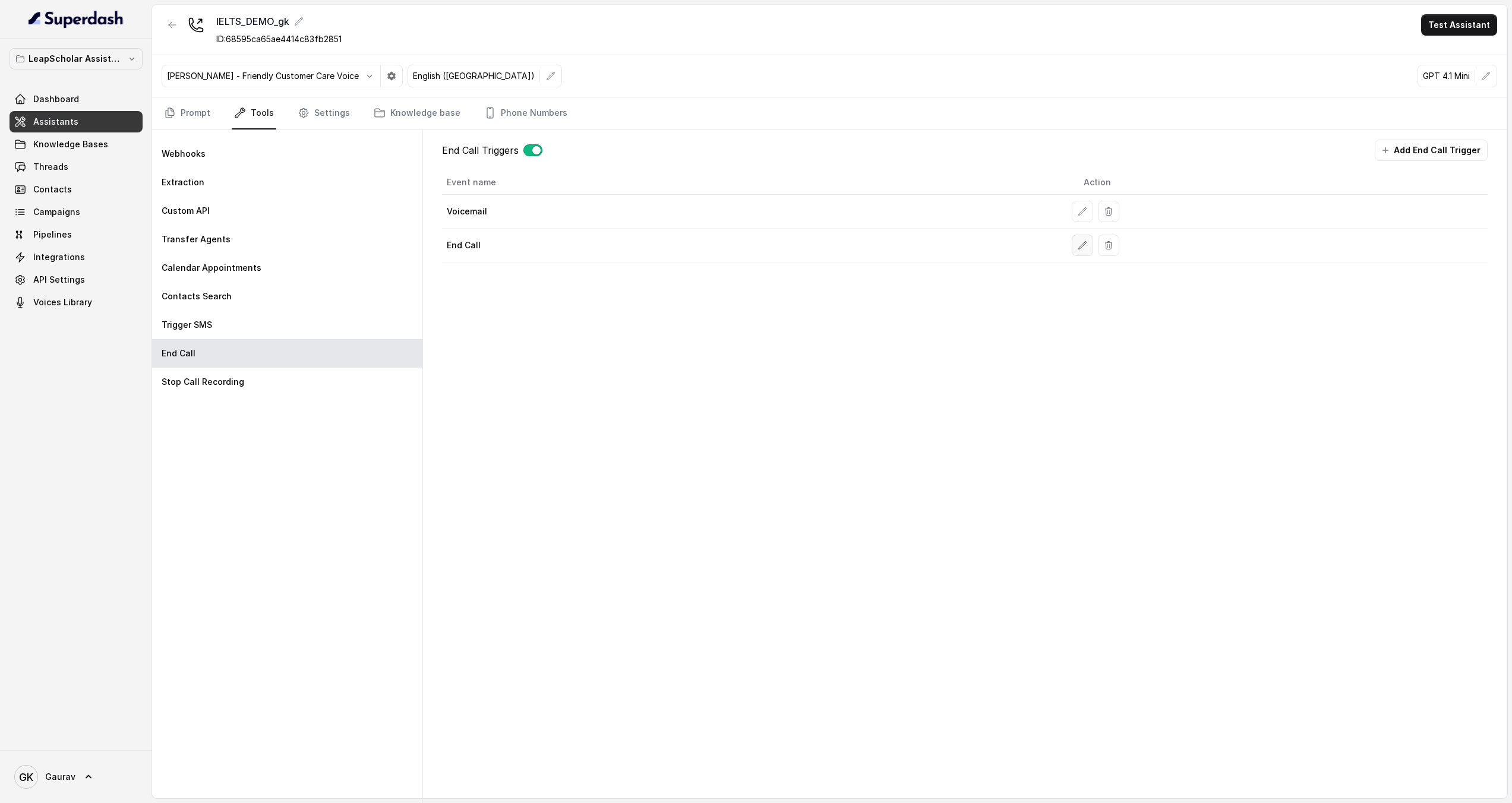 click 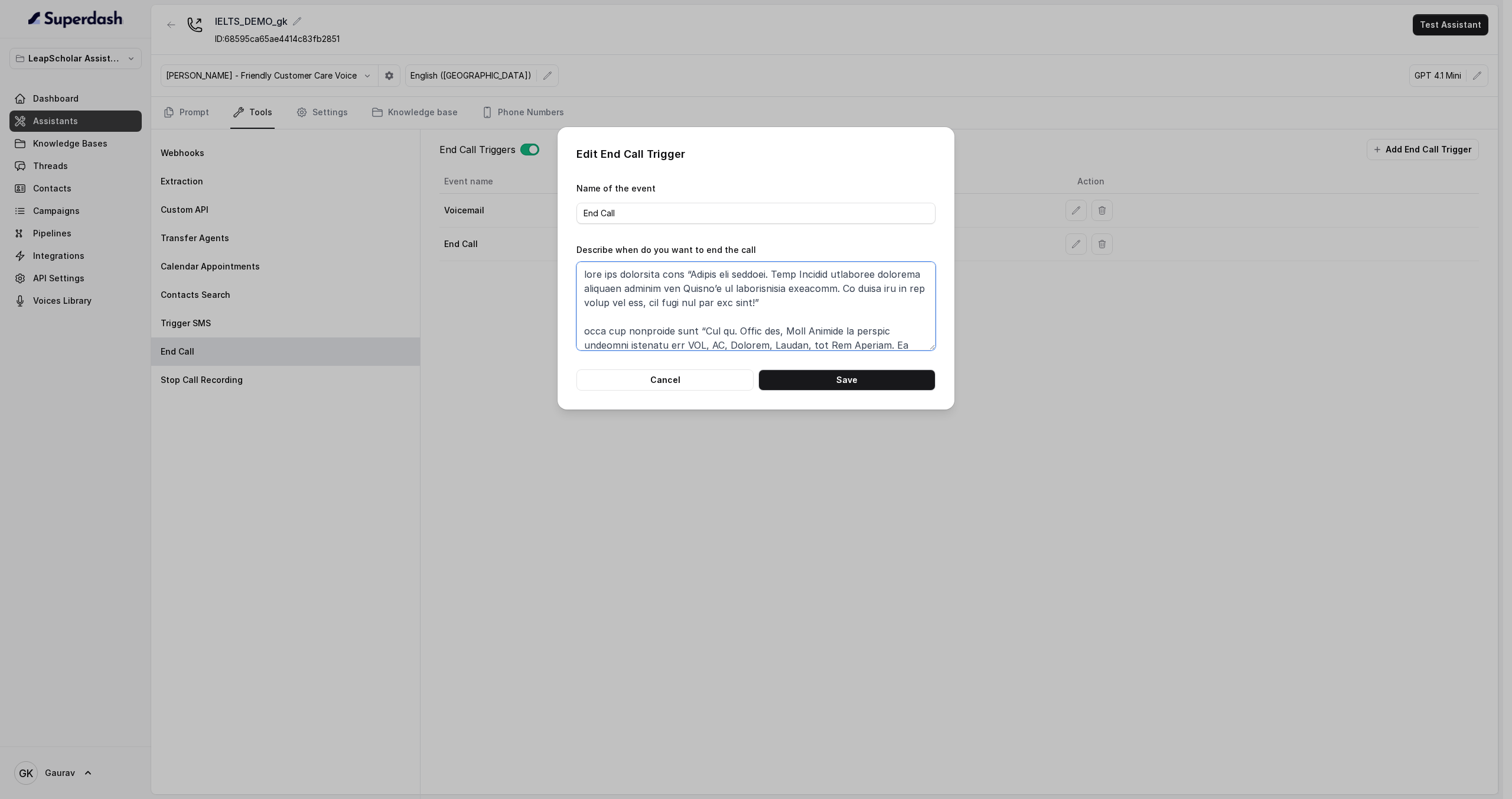 click on "Describe when do you want to end the call" at bounding box center [756, 306] 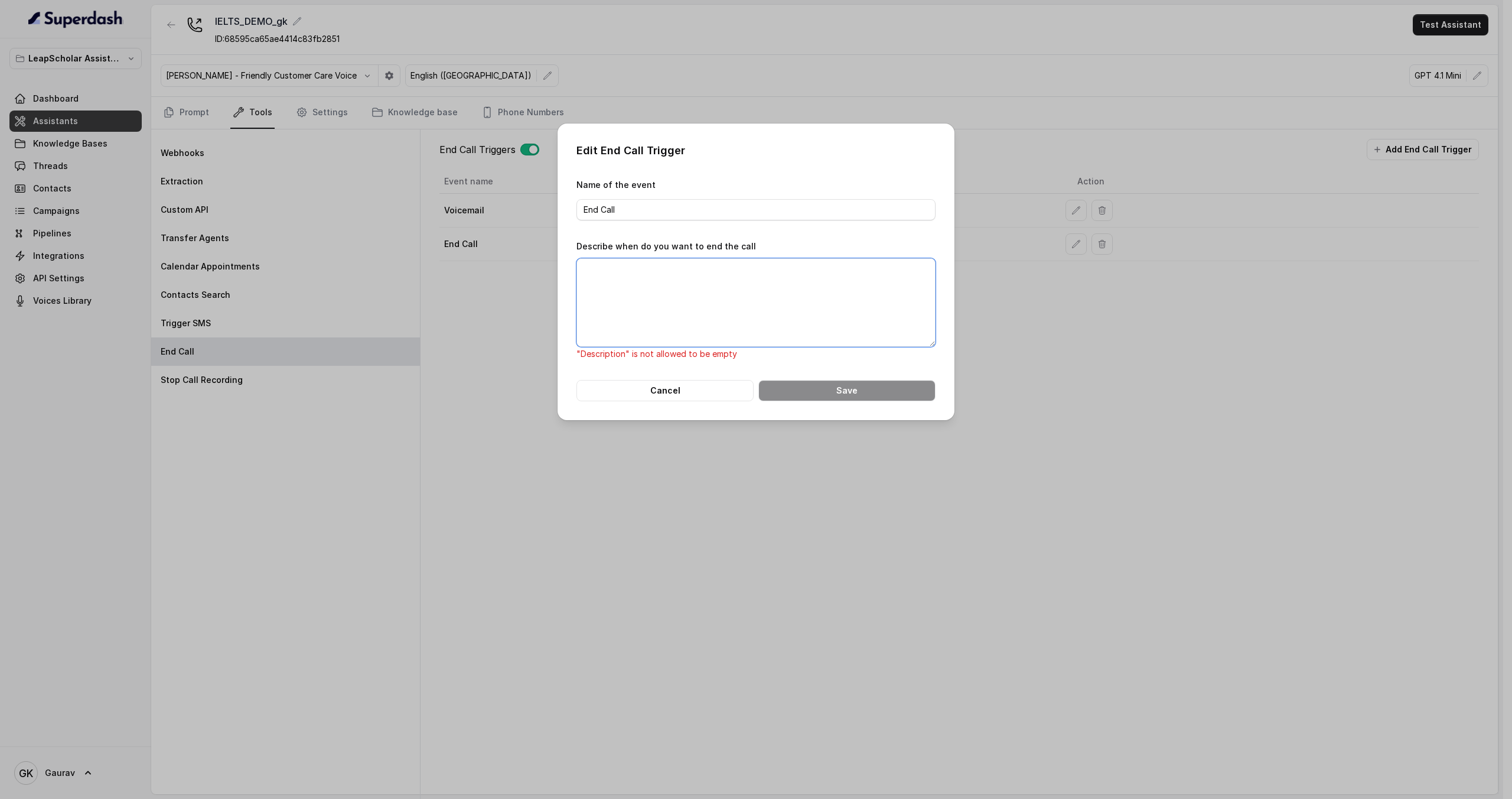 type 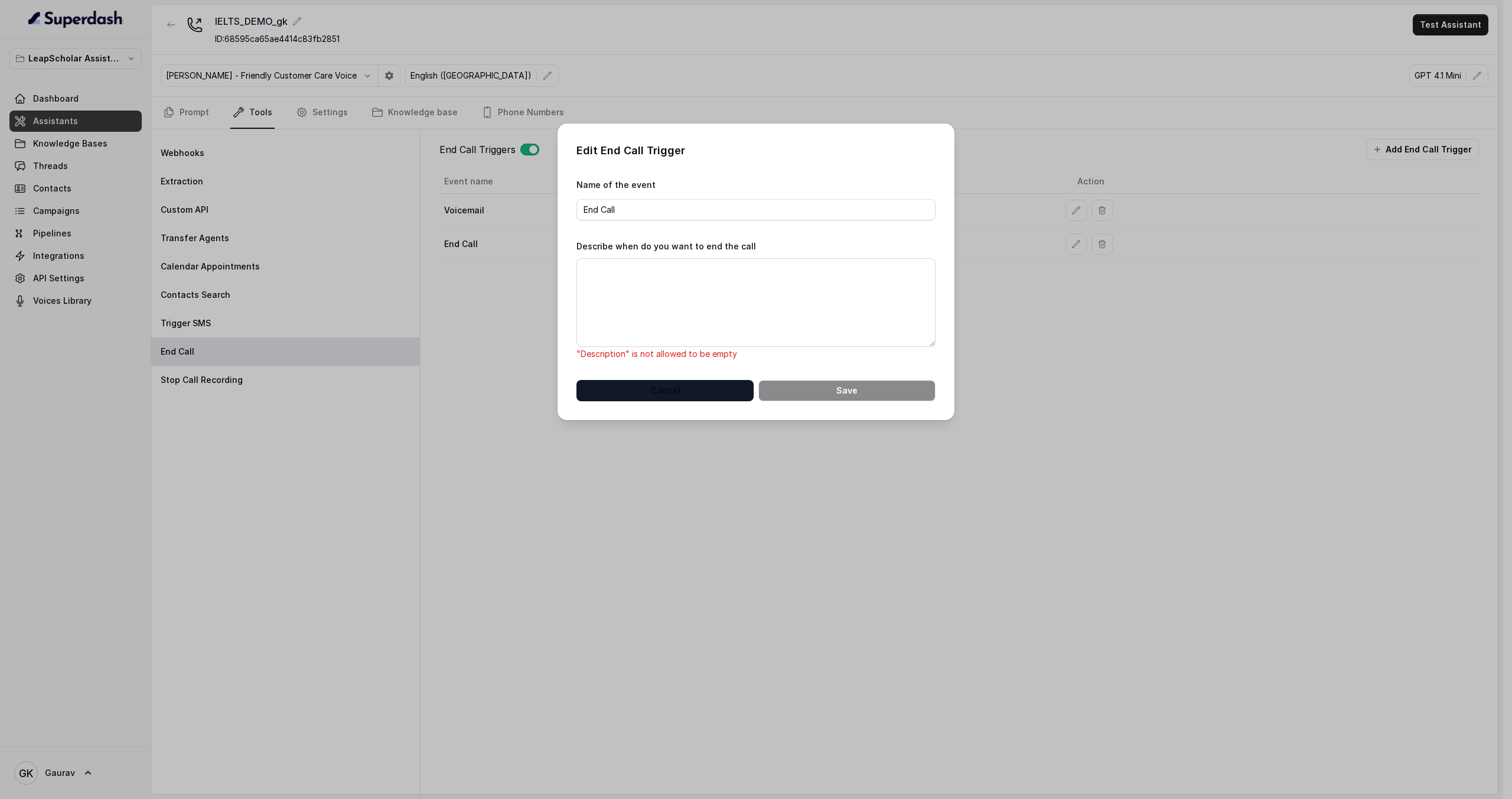 click on "Cancel" at bounding box center [665, 391] 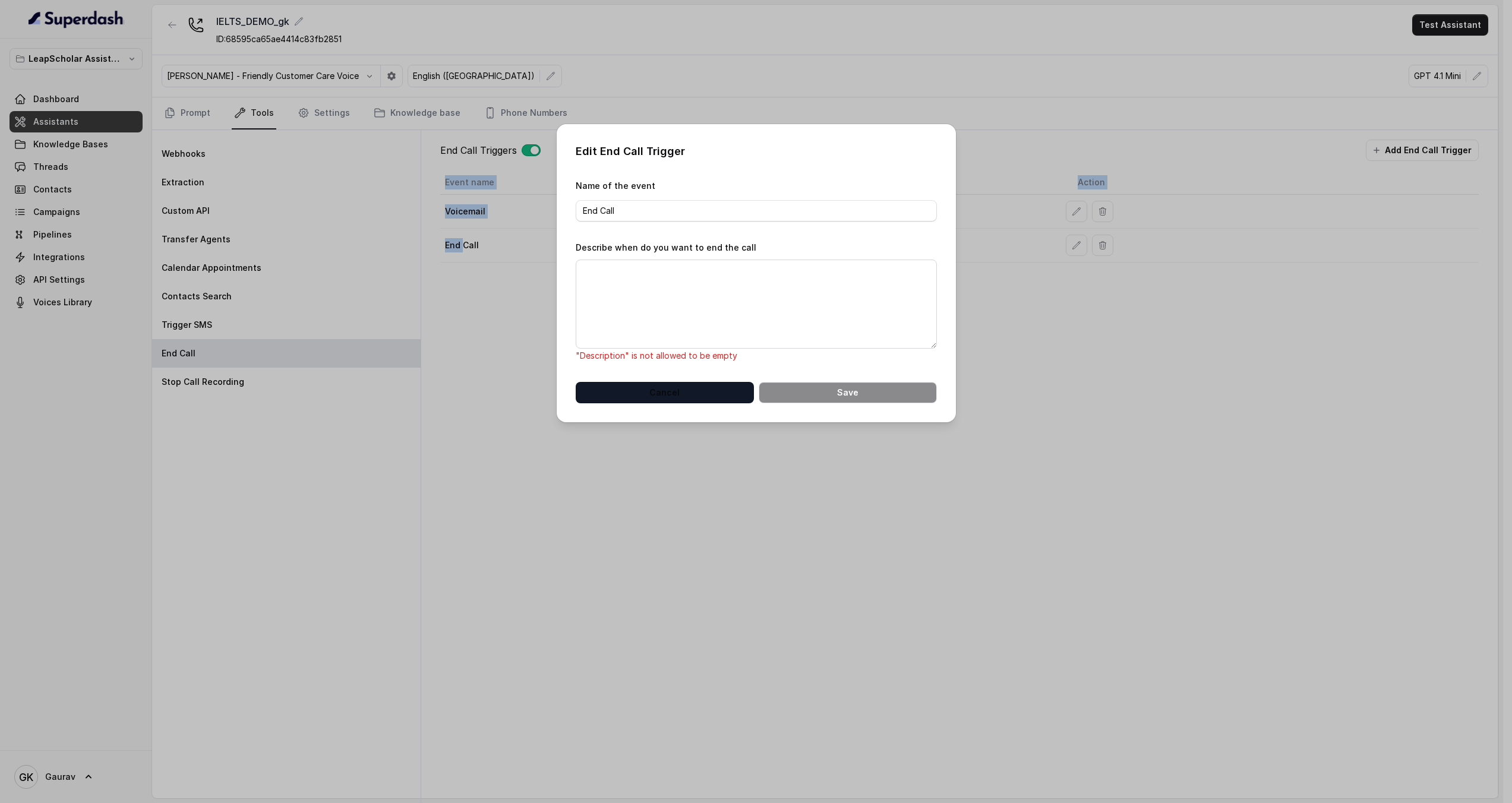 click on "End Call Triggers Add End Call Trigger Event name Action Voicemail End Call" at bounding box center (959, 469) 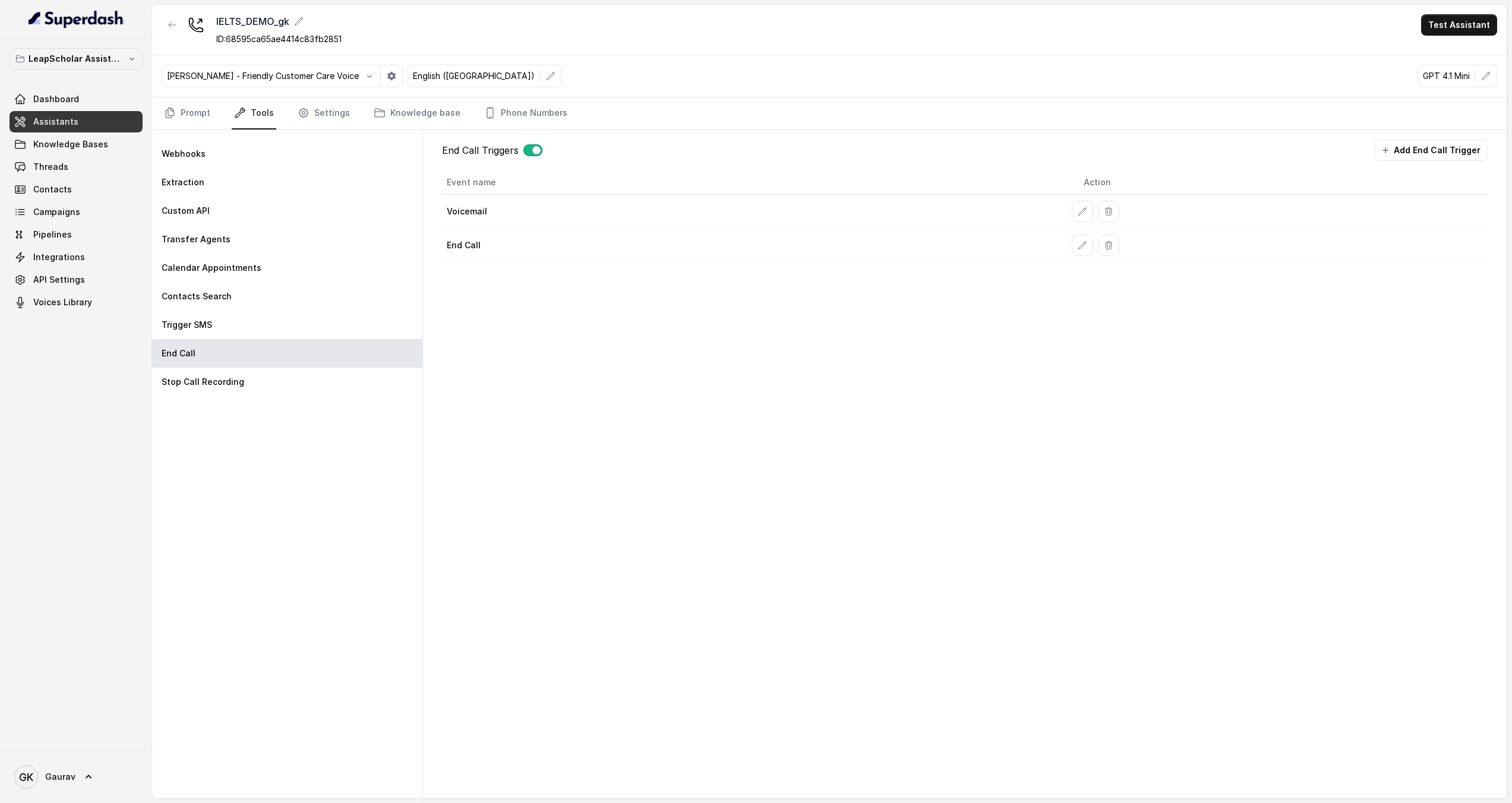 click on "English ([GEOGRAPHIC_DATA])" at bounding box center (474, 76) 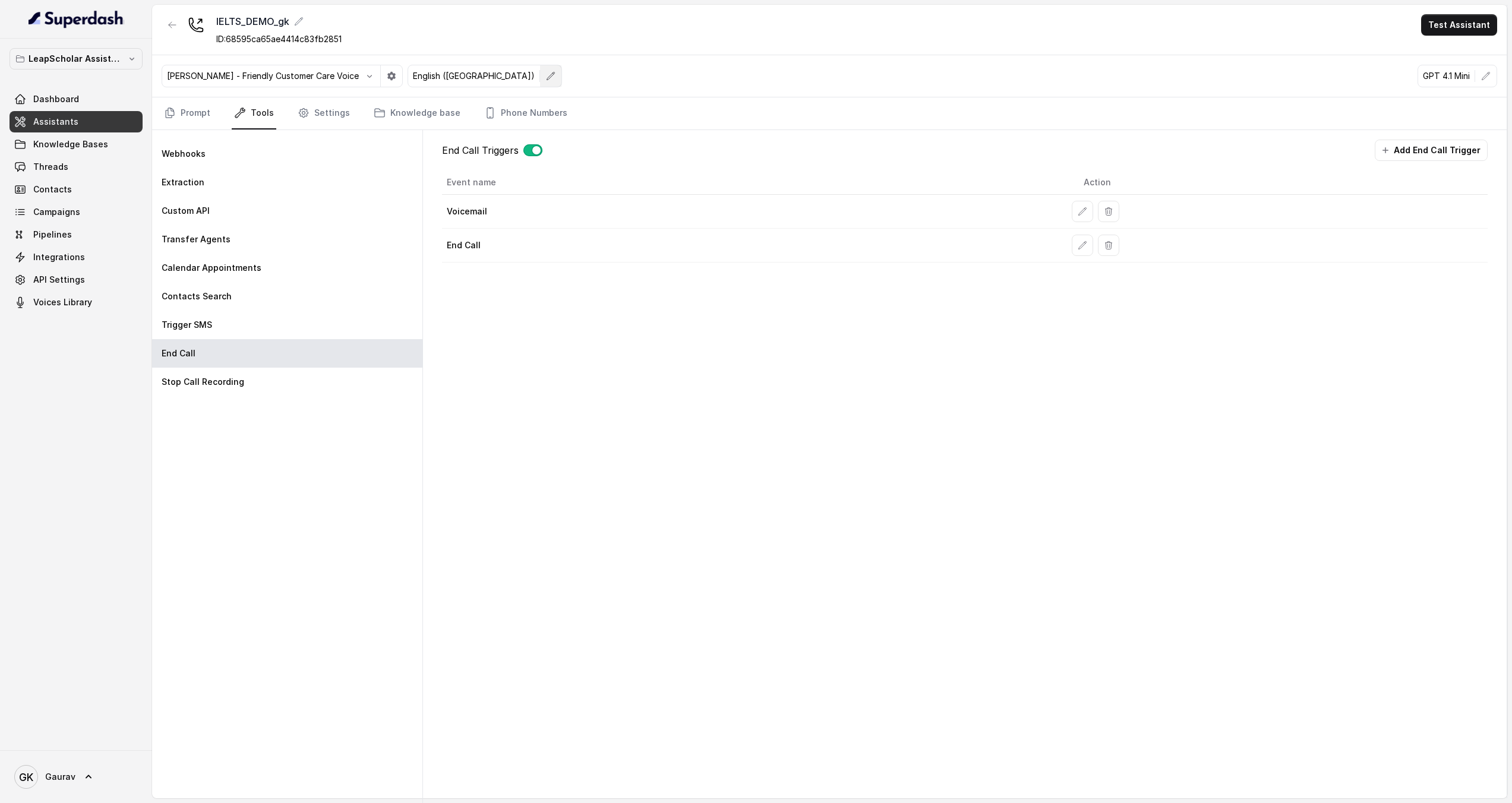 click at bounding box center [551, 76] 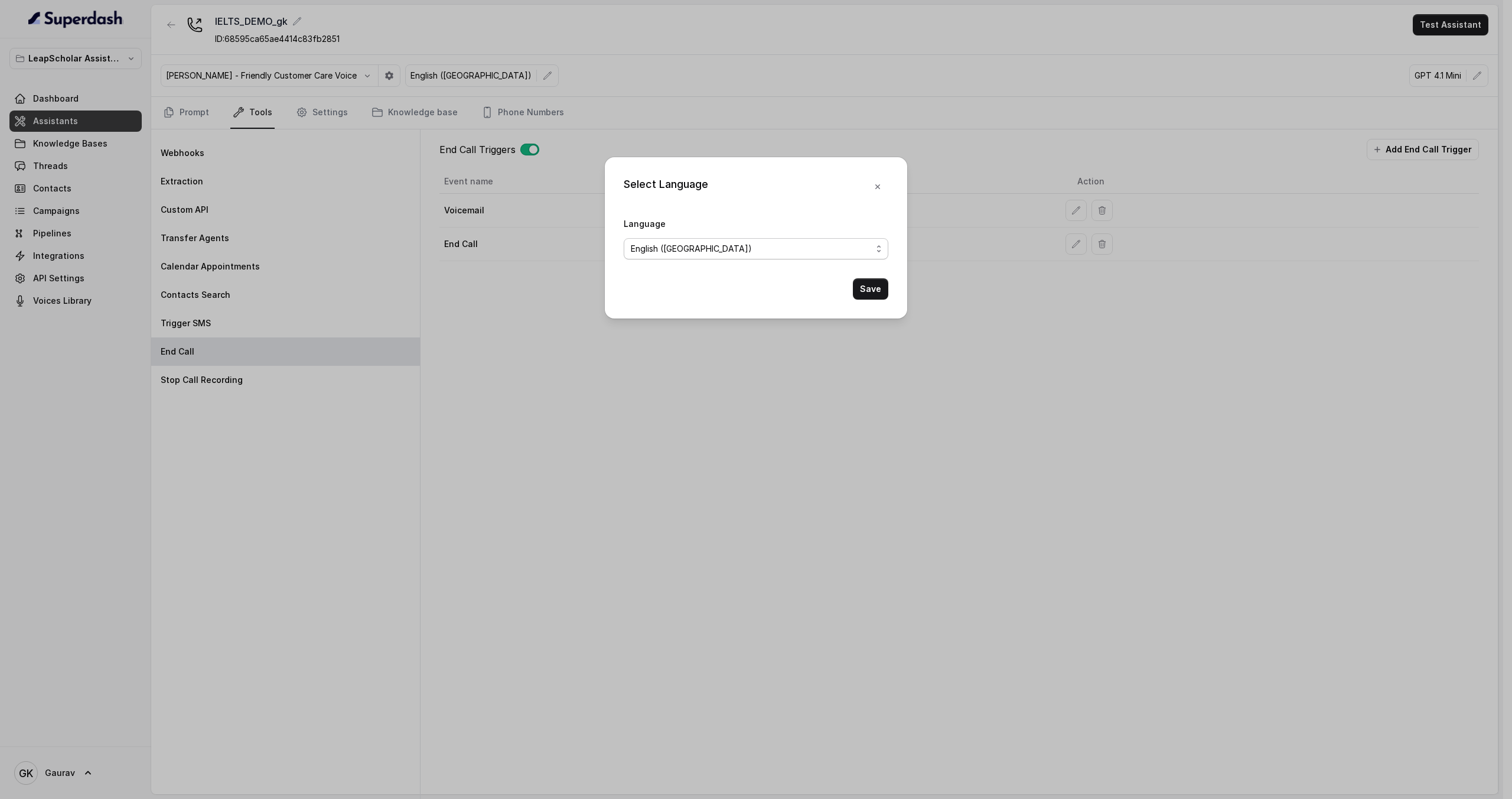click on "No selection Arabic (UAE) Bulgarian Bengali (India) Catalan Czech Danish Danish (Denmark) Dutch English English (United States) English (Australia) English (United Kingdom) English (New Zealand) English (India) Estonian Finnish Flemish French French (Canada) German German (Switzerland) Greek Hindi Hungarian Hebrew (Israel) Indonesian Italian Japanese Korean Korean (South Korea) Latvian Lithuanian Malay Norwegian Polish Portuguese Portuguese (Brazil) Romanian Russian Slovak Spanish Spanish (Latin America) Swedish Swedish (Sweden) Thai Thai (Thailand) Turkish Ukrainian Urdu Vietnamese Chinese (Mandarin, Simplified) Chinese (Mandarin, Traditional) Multilingual (Spanish/English) Multilingual (English, Spanish, French, German, Hindi, Russian, Portuguese, Japanese, Italian, and Dutch)" at bounding box center (756, 249) 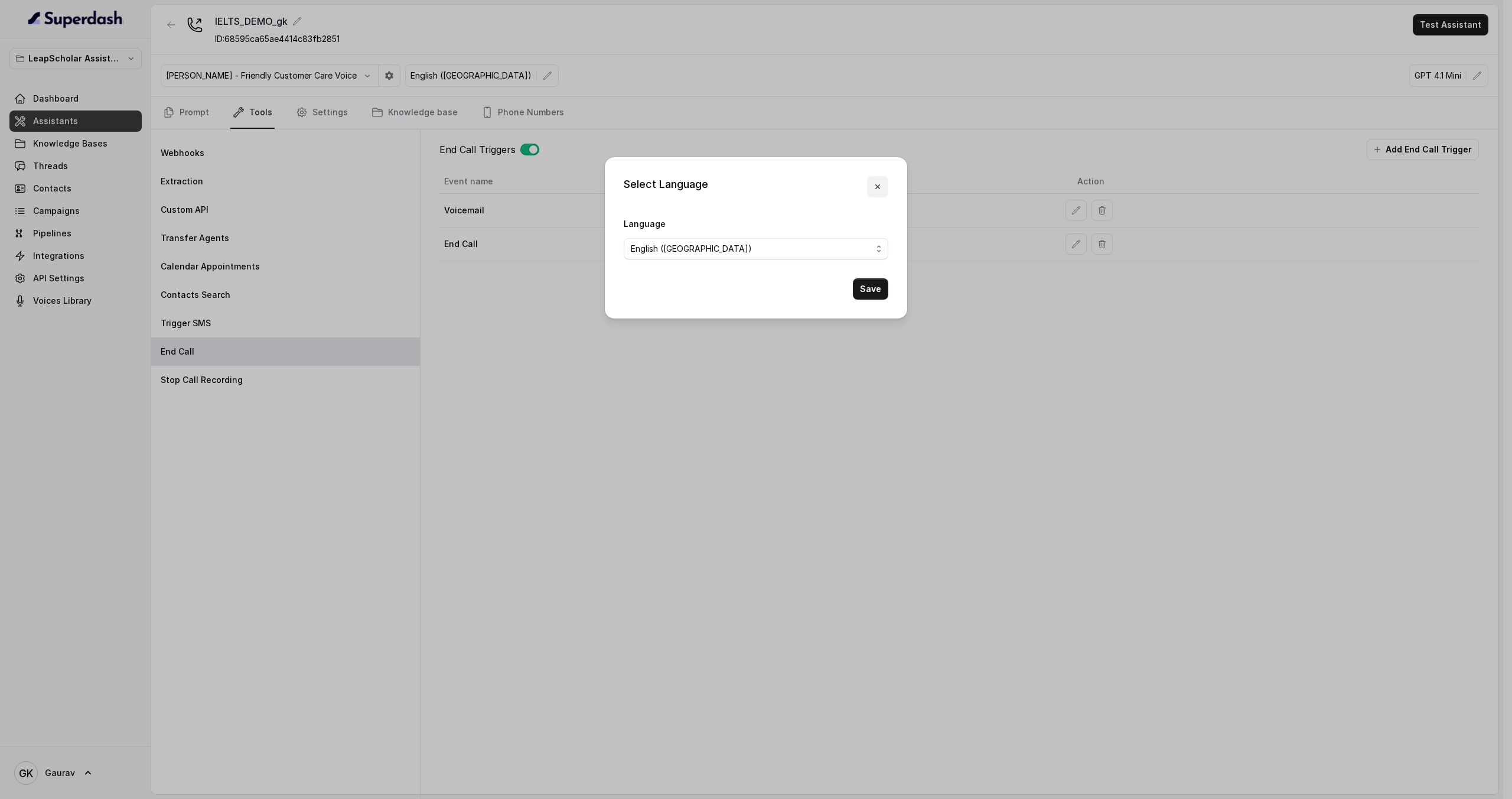 click at bounding box center (878, 187) 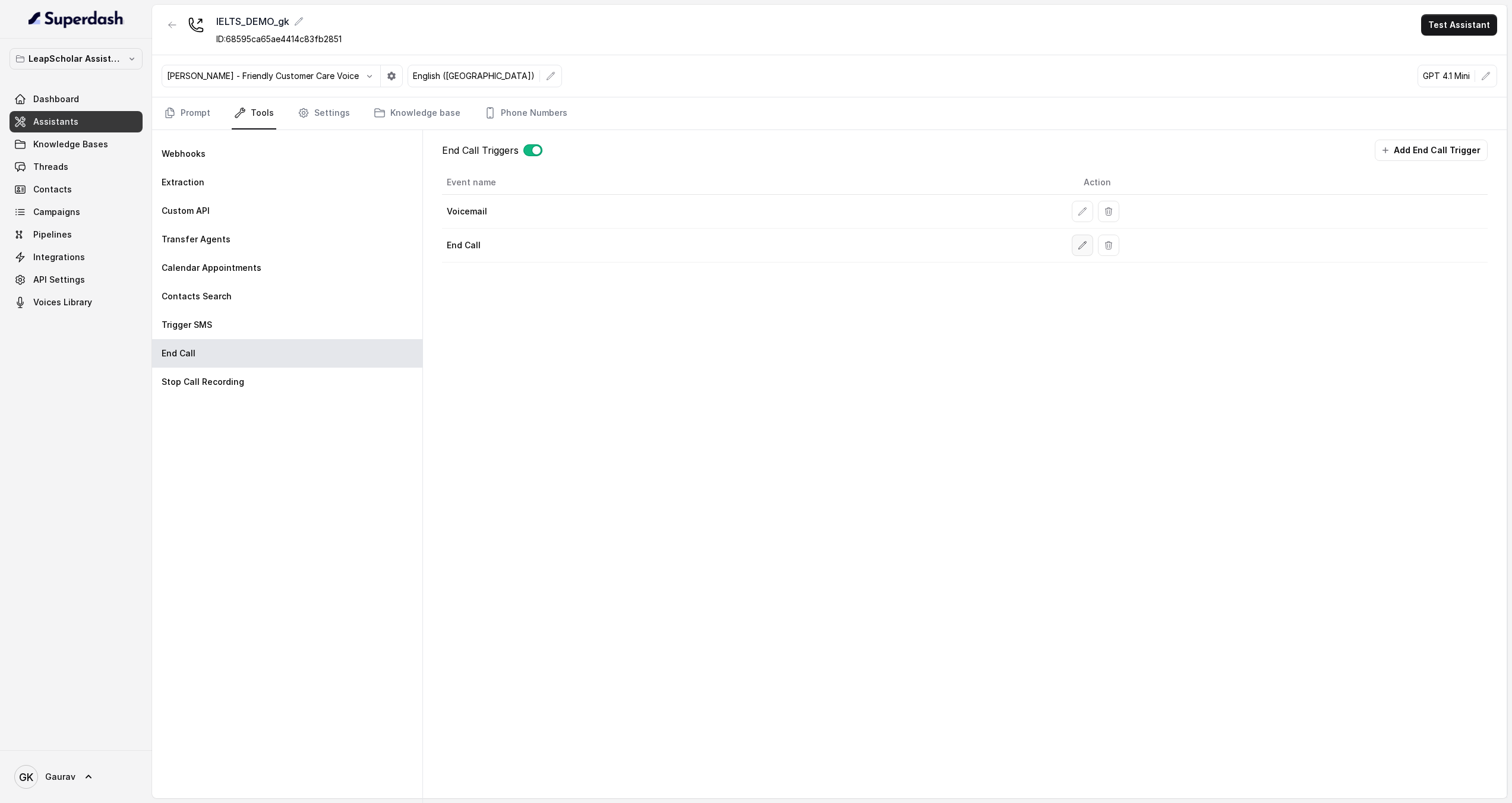 click at bounding box center (1082, 245) 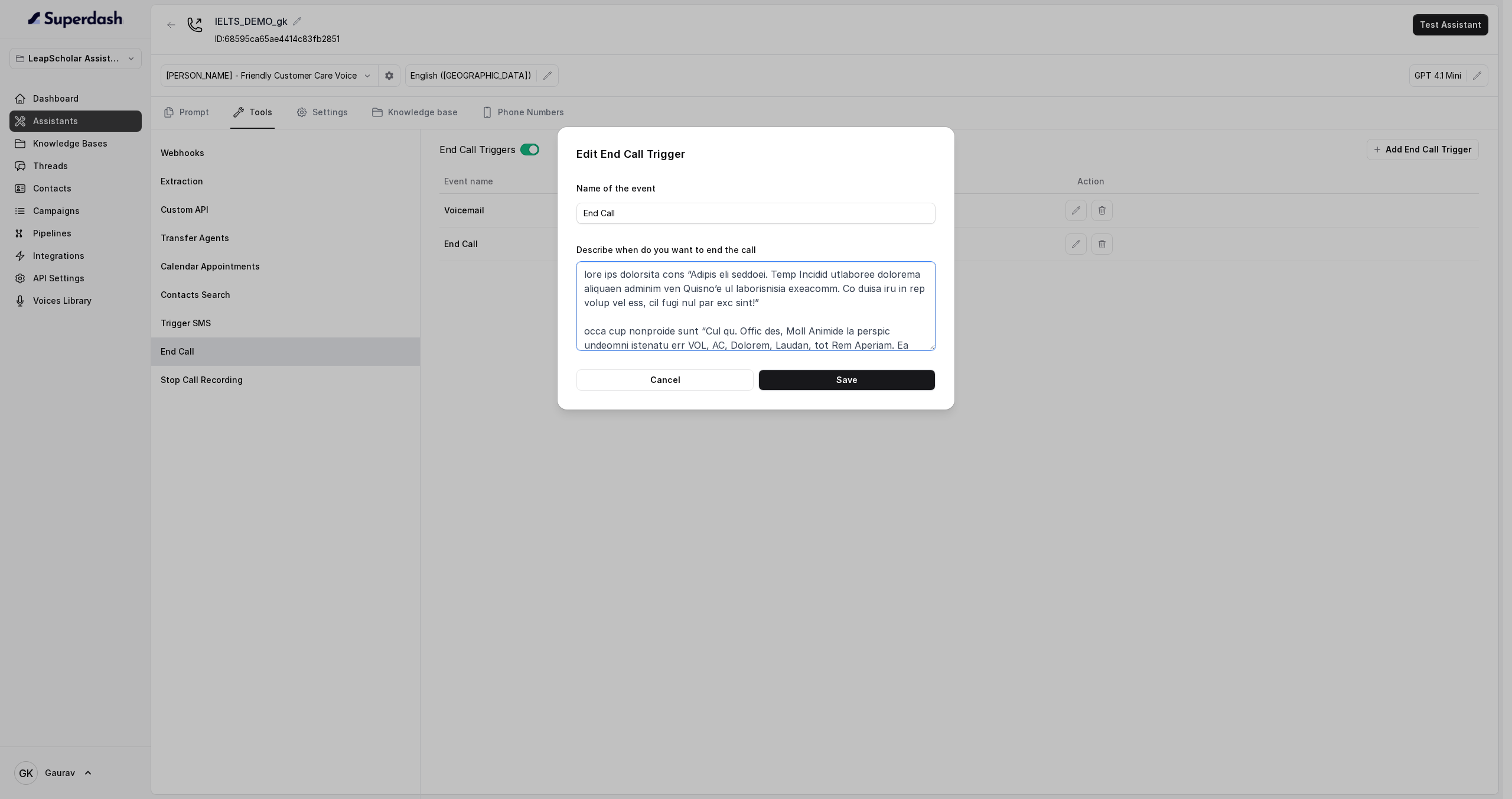 click on "Describe when do you want to end the call" at bounding box center (756, 306) 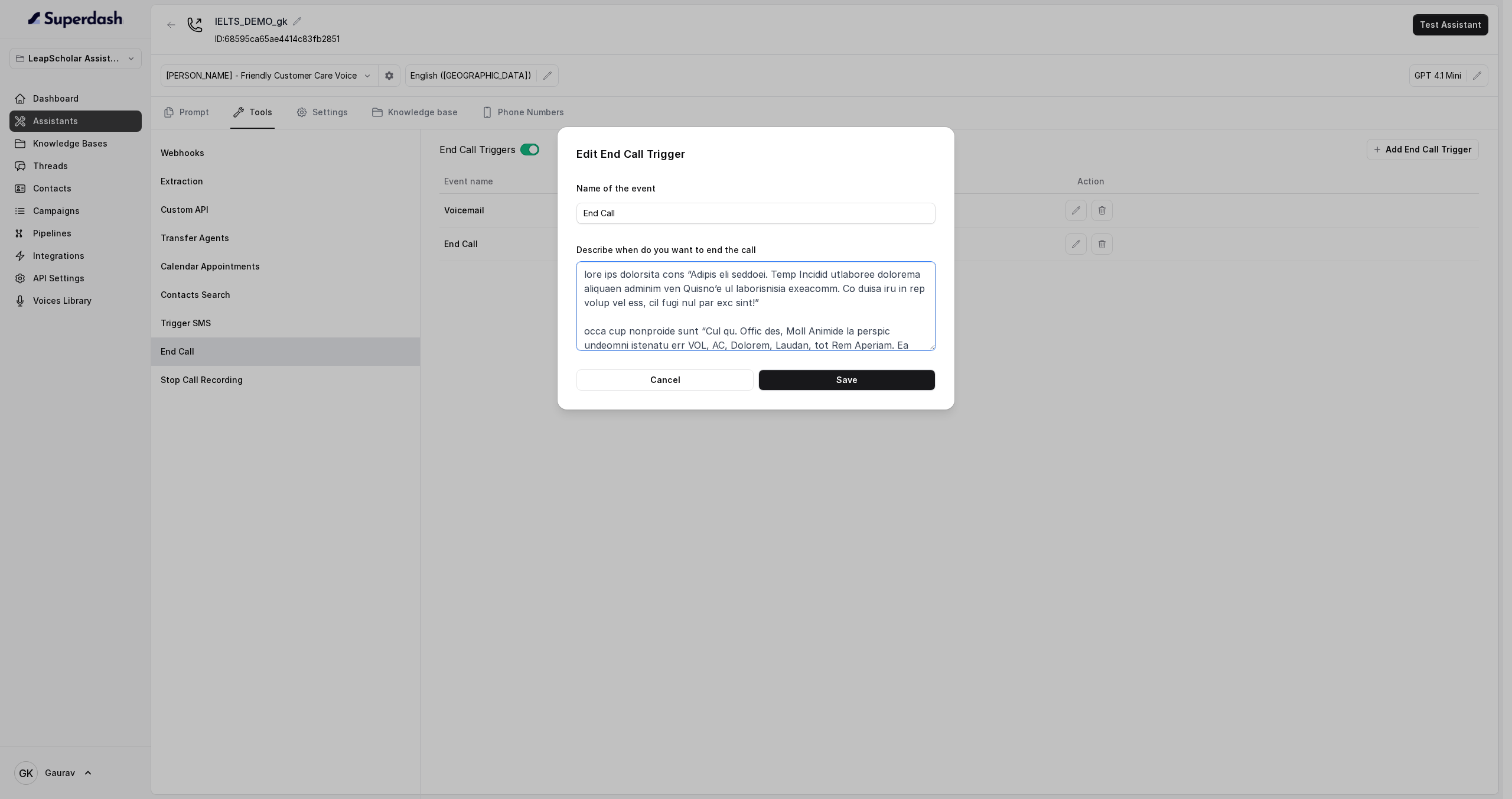 type on "\" 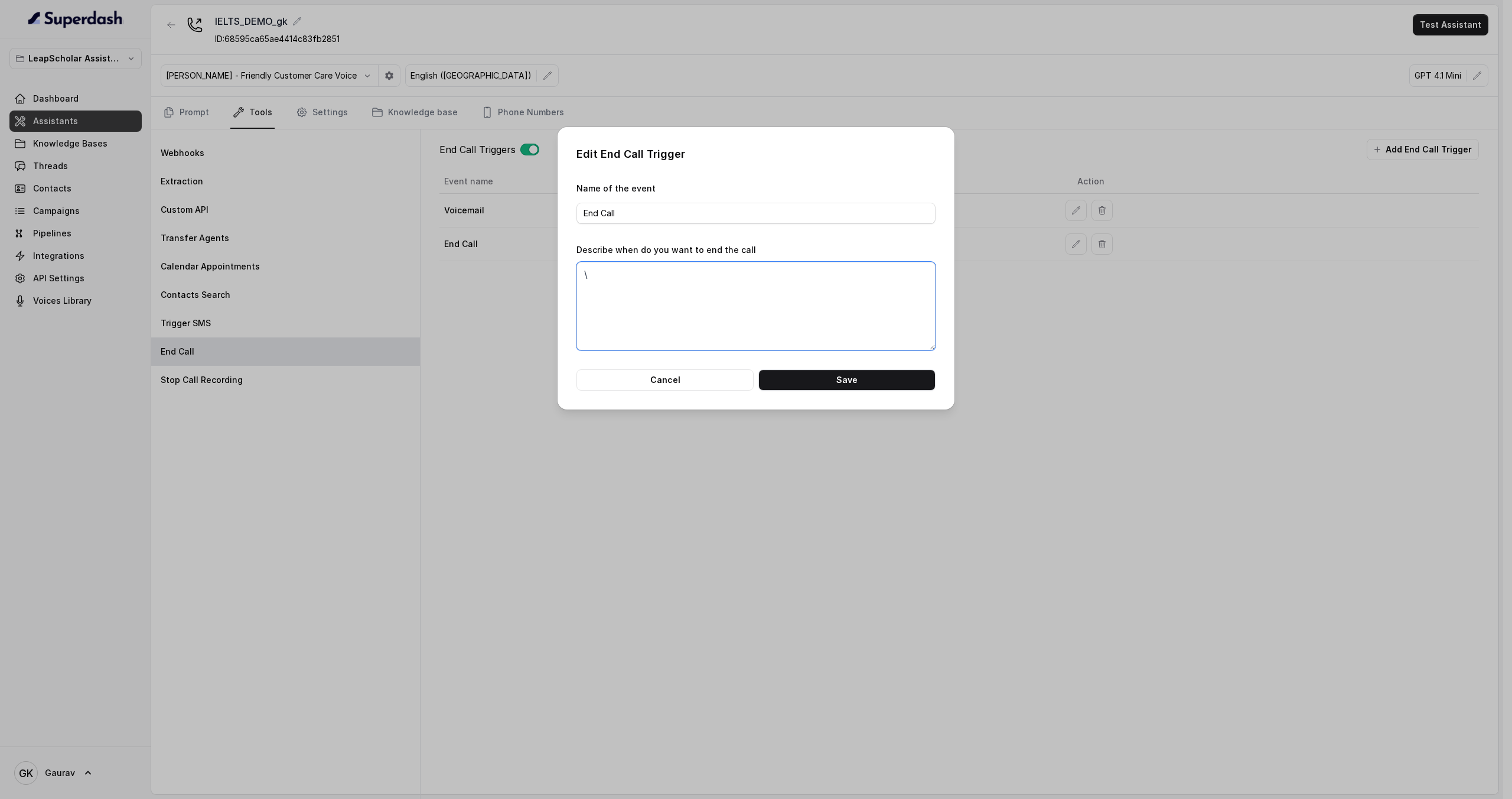 click on "\" at bounding box center (756, 306) 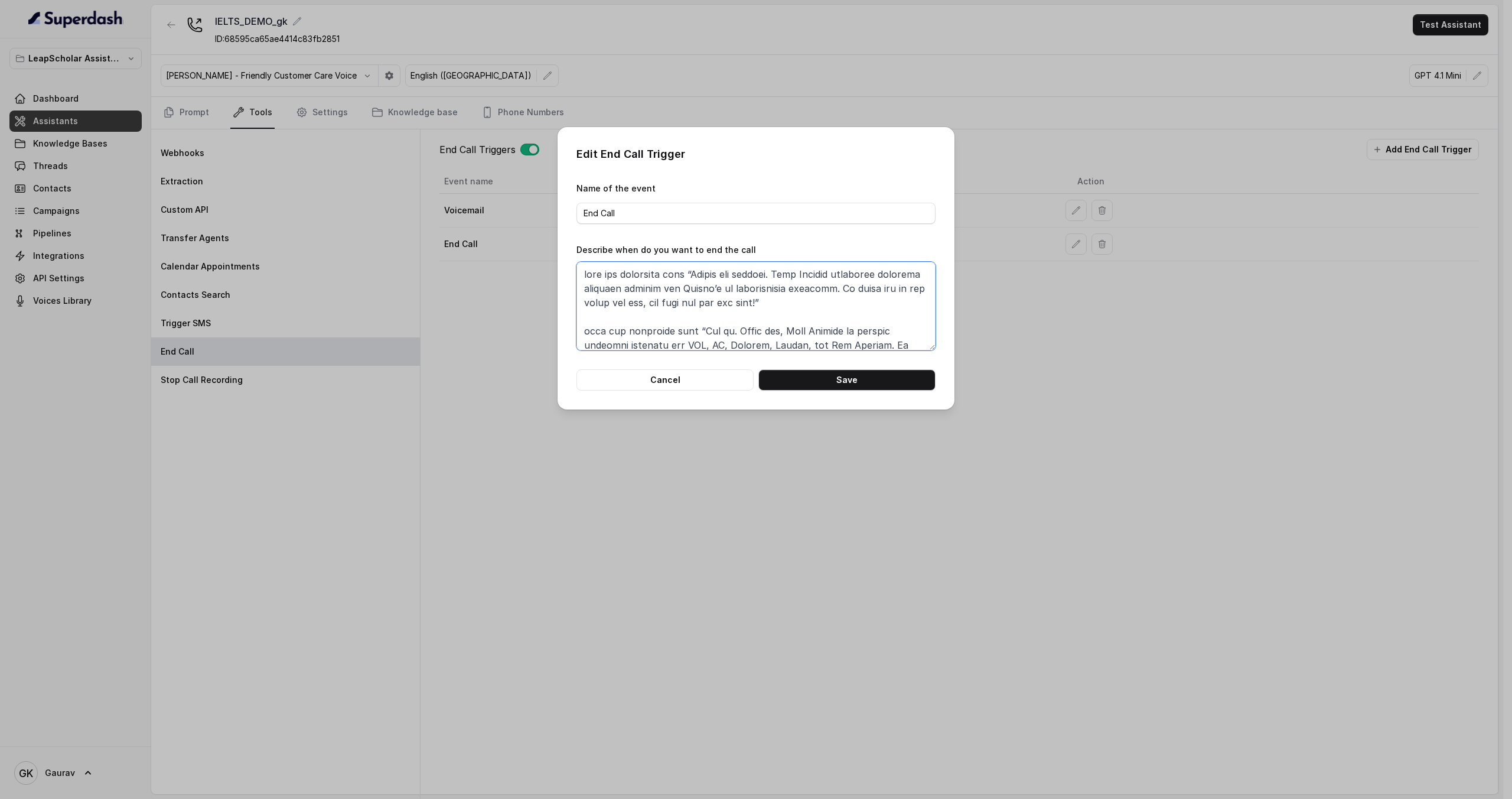 click on "Describe when do you want to end the call" at bounding box center (756, 306) 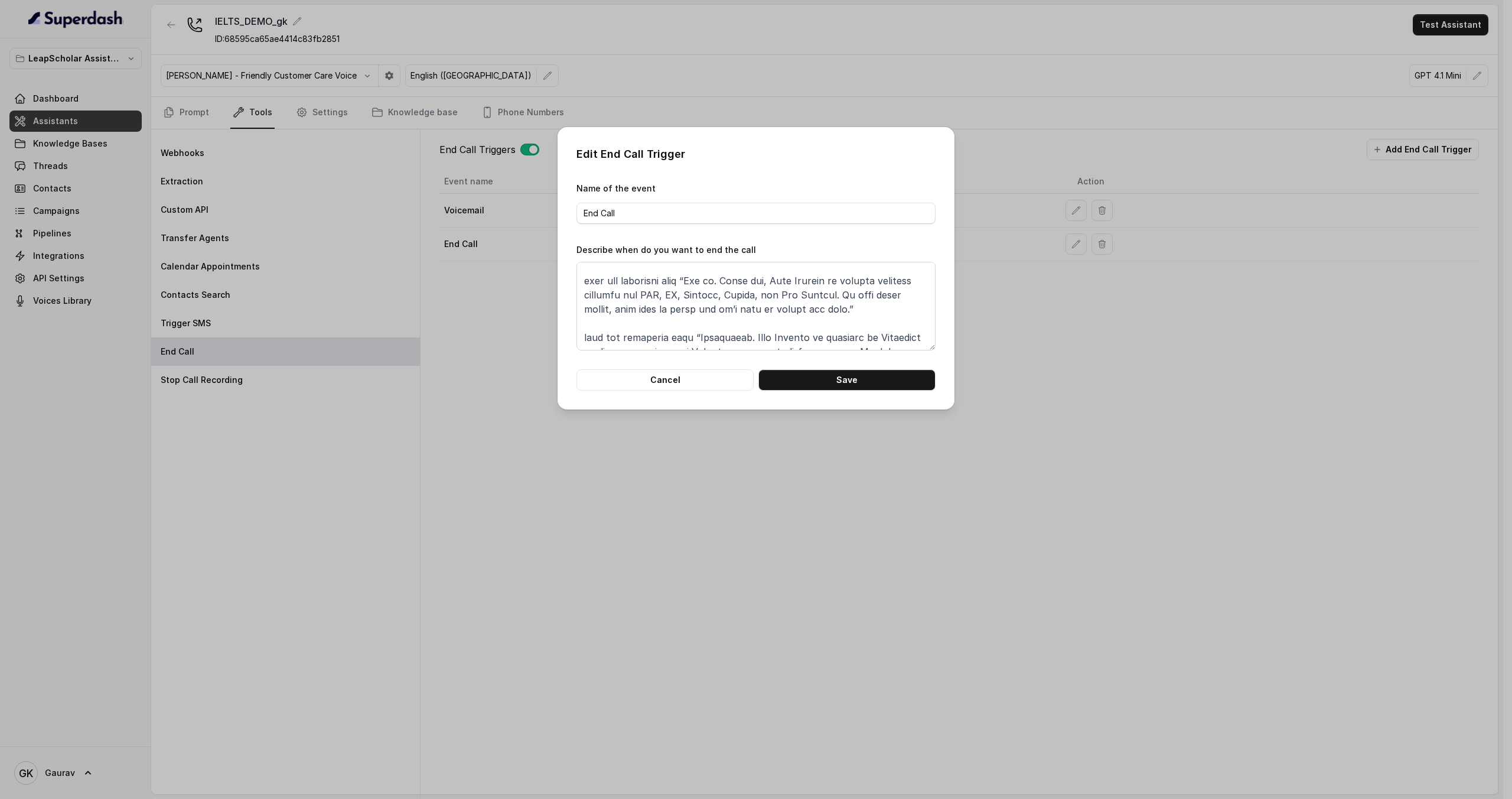 scroll, scrollTop: 33, scrollLeft: 0, axis: vertical 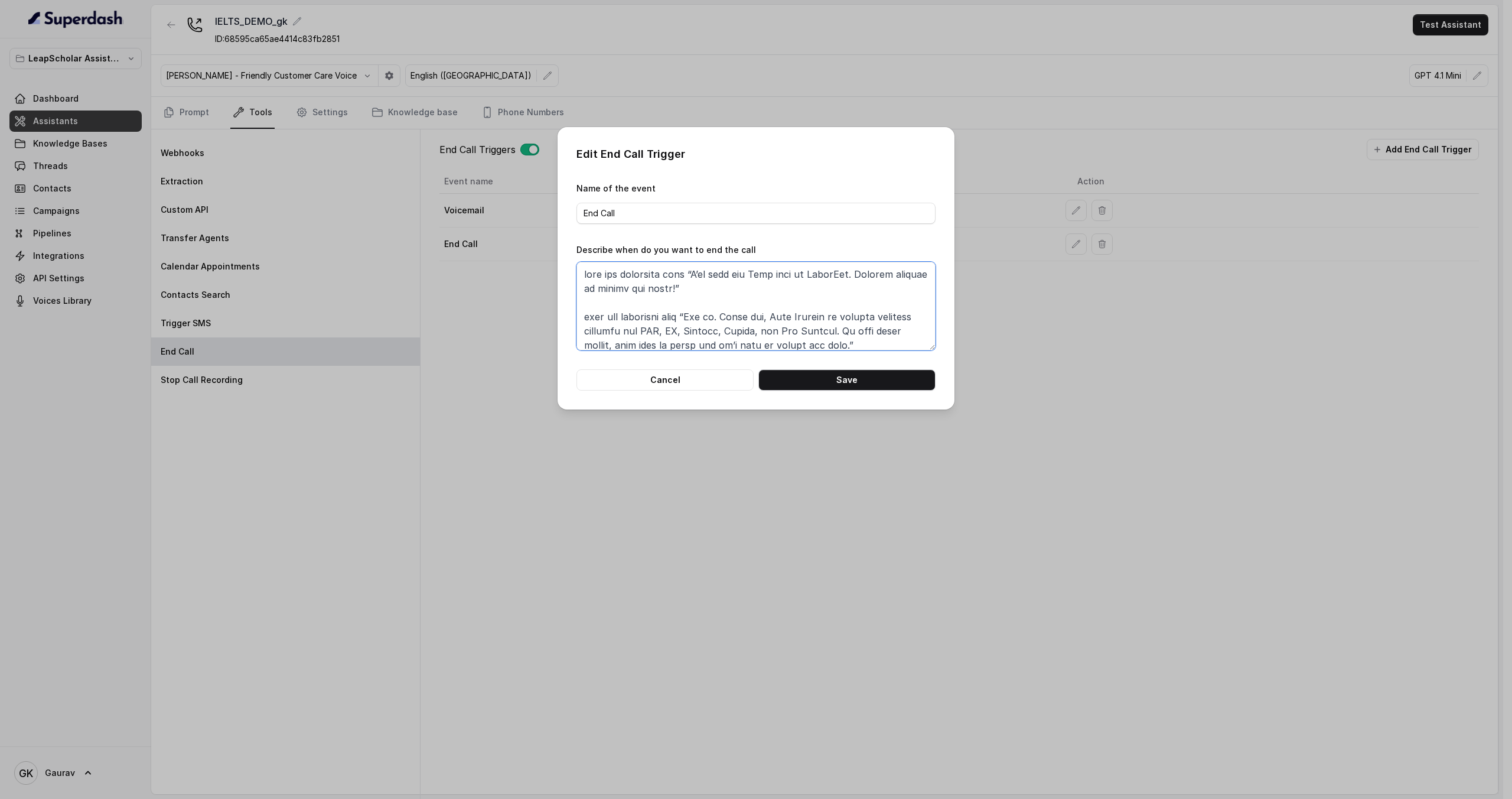 drag, startPoint x: 876, startPoint y: 313, endPoint x: 693, endPoint y: 316, distance: 183.0246 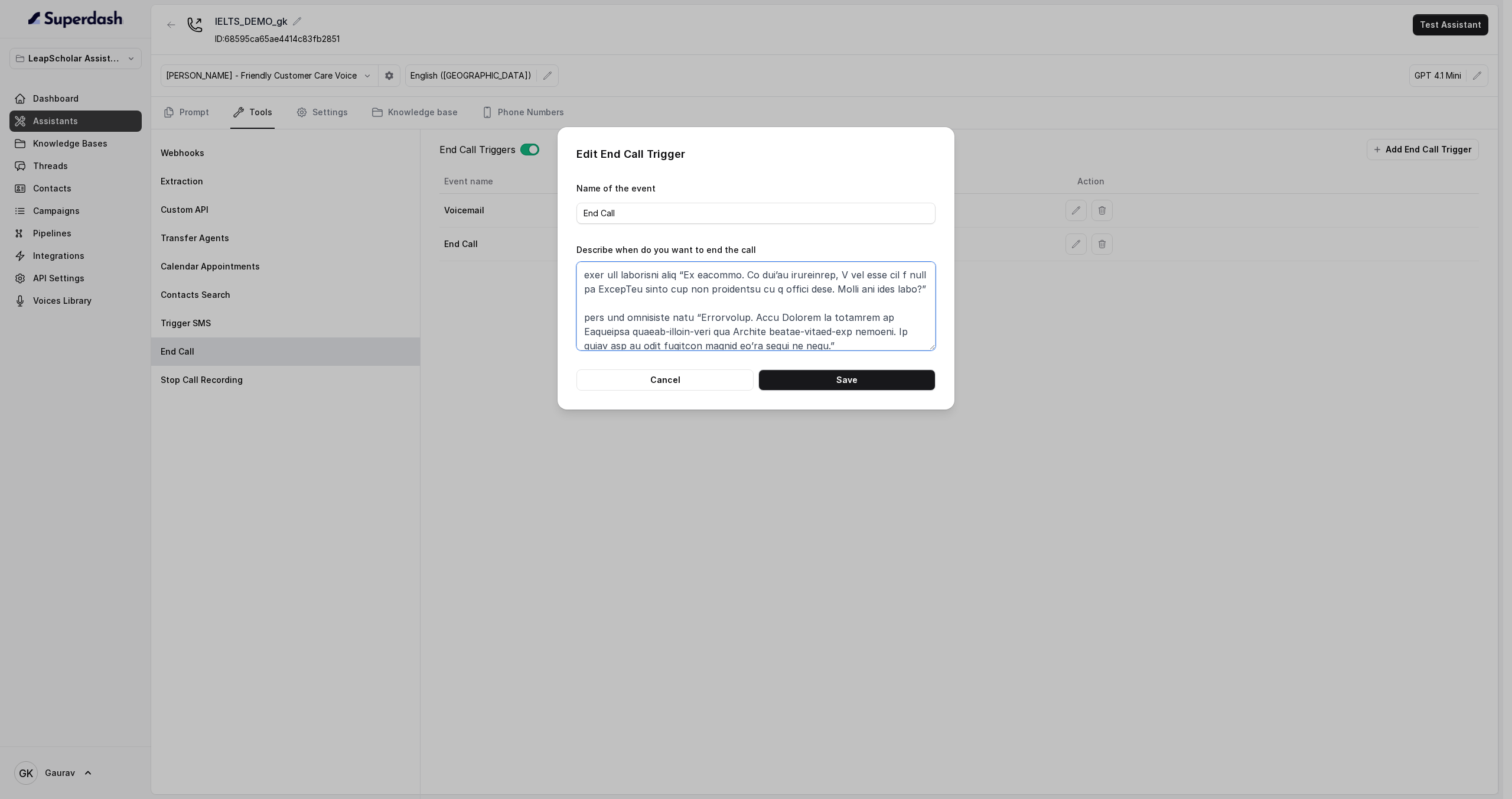 scroll, scrollTop: 43, scrollLeft: 0, axis: vertical 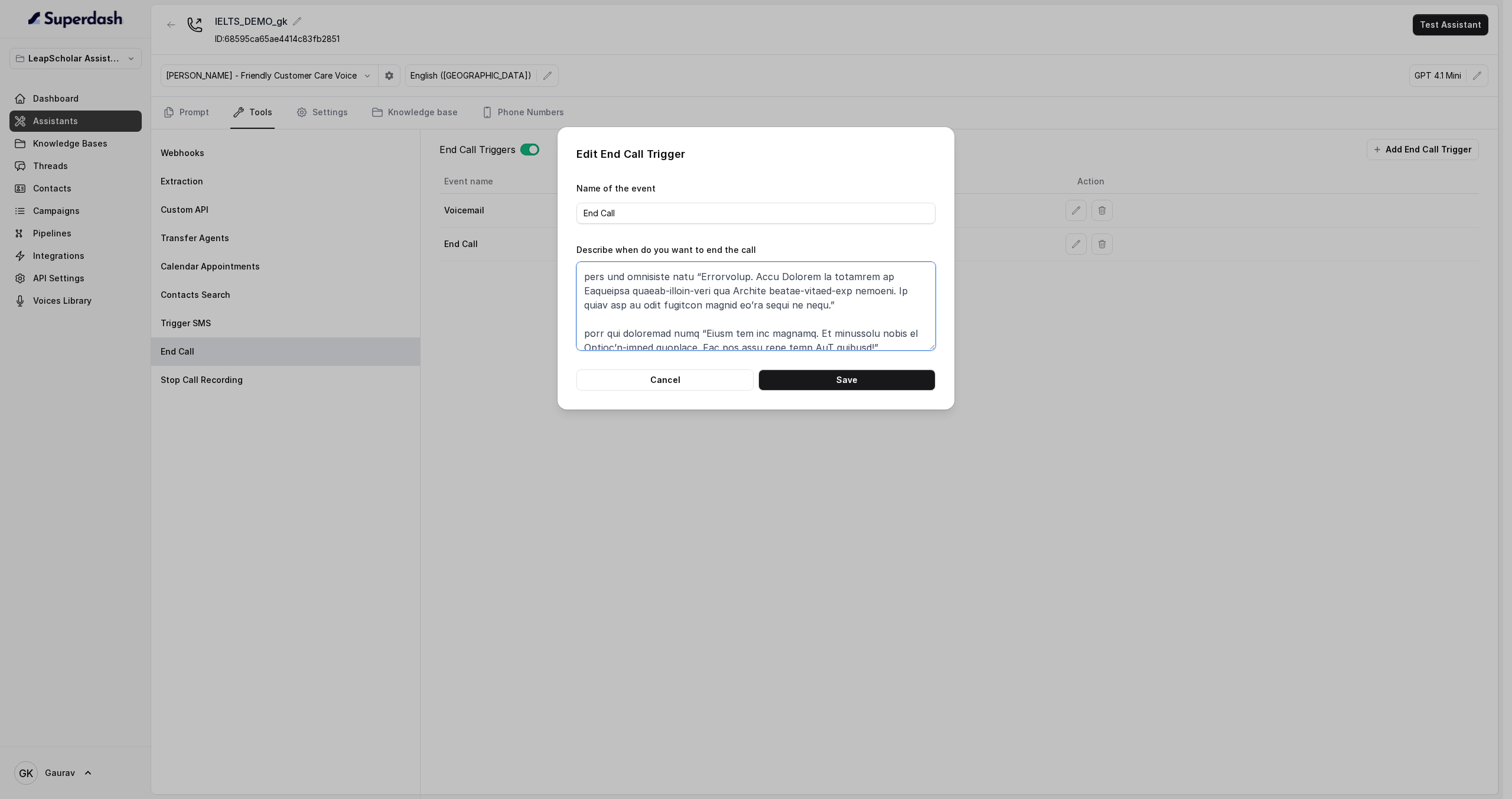 click on "Describe when do you want to end the call" at bounding box center [756, 306] 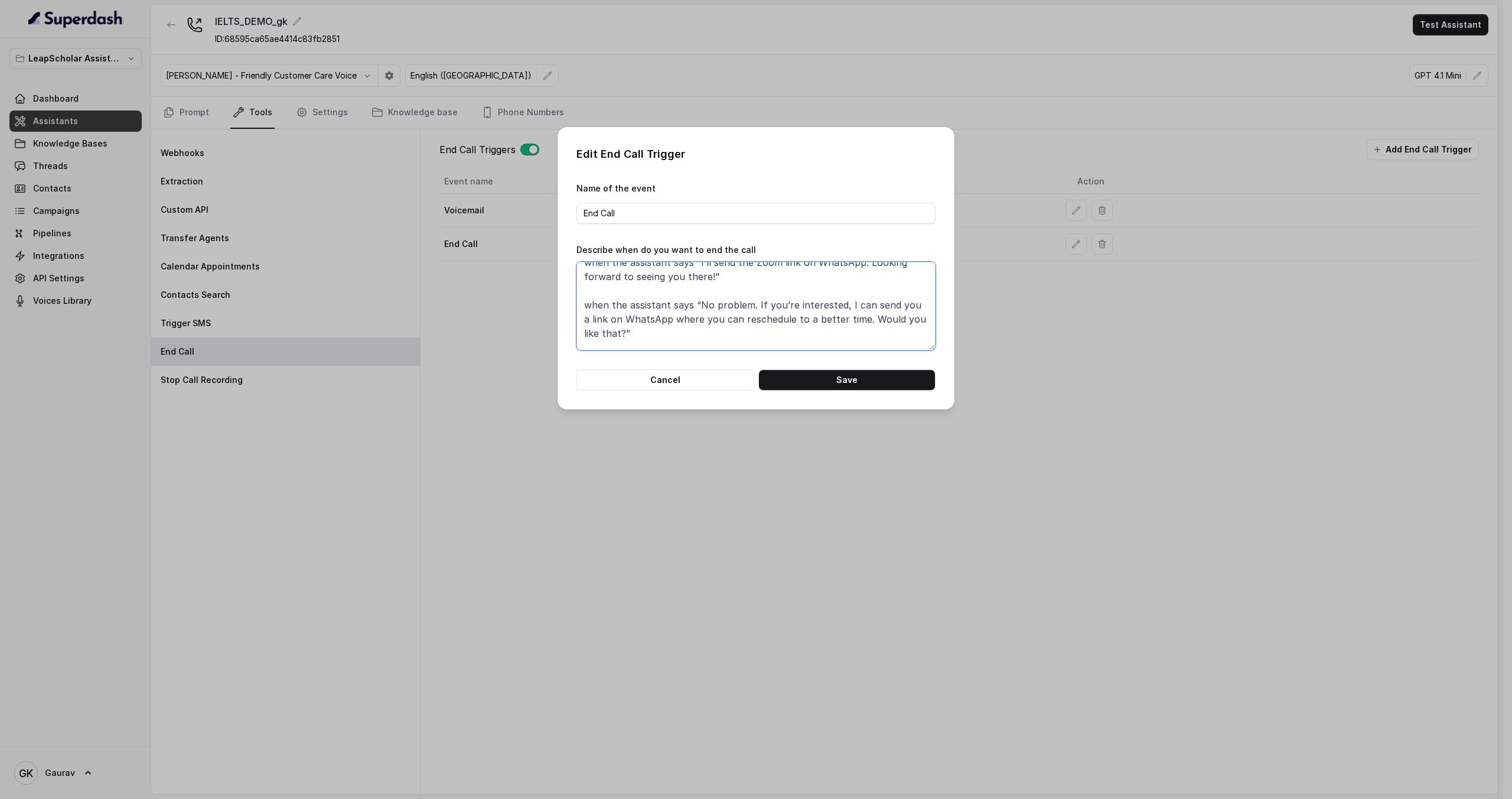 scroll, scrollTop: 0, scrollLeft: 0, axis: both 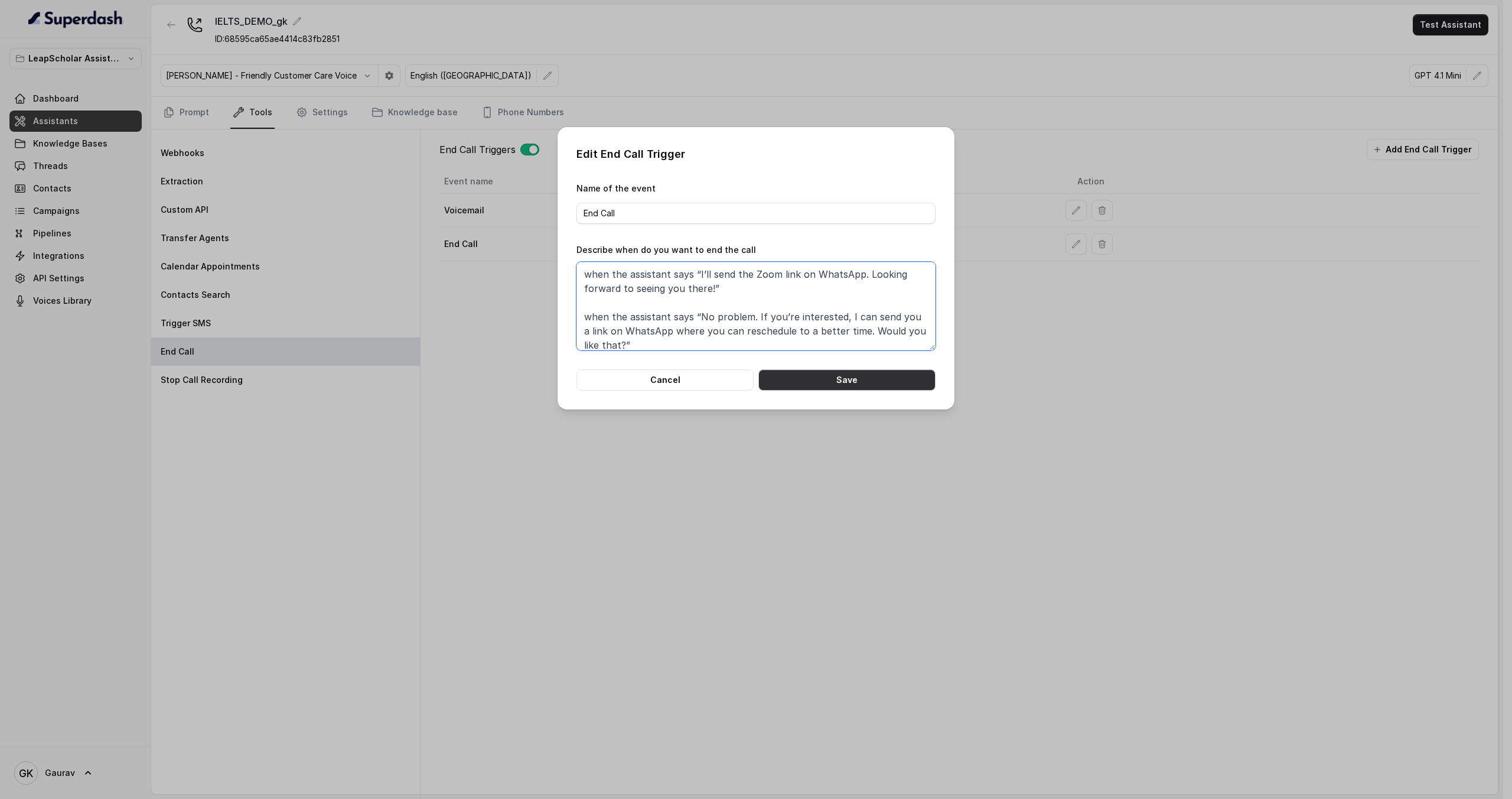 type on "when the assistant says “I’ll send the Zoom link on WhatsApp. Looking forward to seeing you there!”
when the assistant says “No problem. If you’re interested, I can send you a link on WhatsApp where you can reschedule to a better time. Would you like that?”
when the assistant says “Alright, {firstName}, if your plans change or you want to prepare for IELTS in the future, we’re always here to help. I’ll share the session link on WhatsApp. Feel free to book when ready.”" 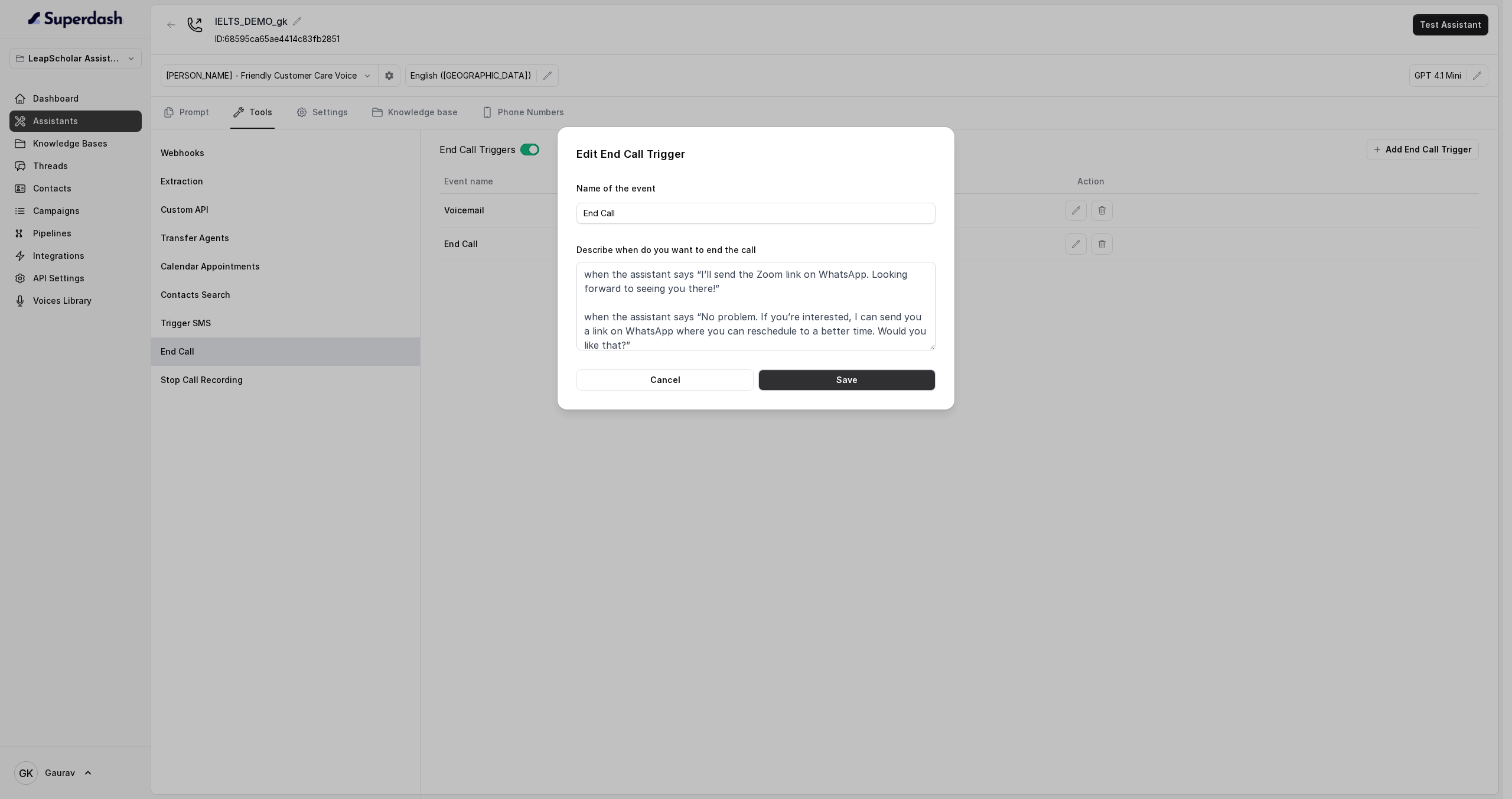 click on "Save" at bounding box center (847, 380) 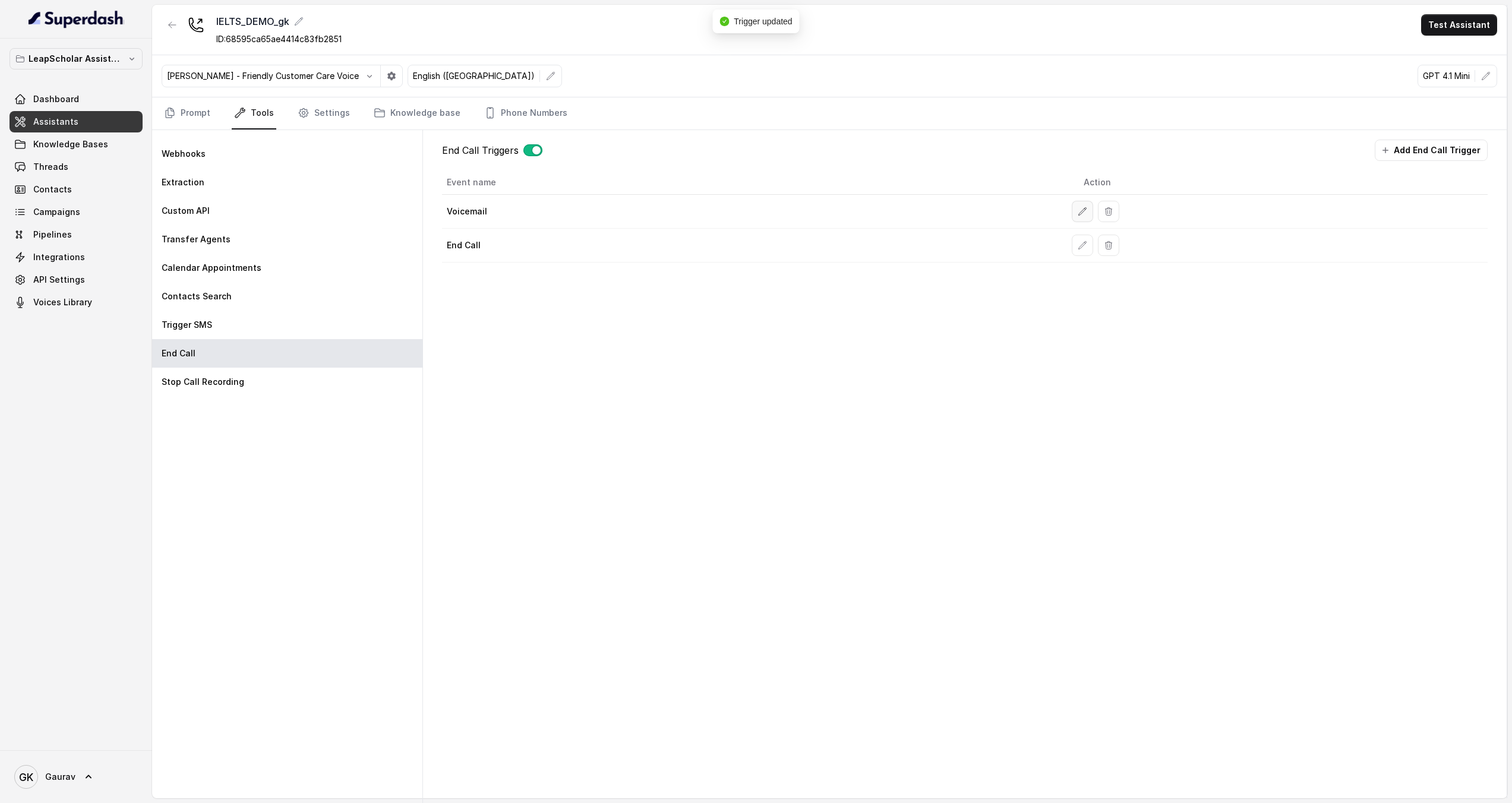 click 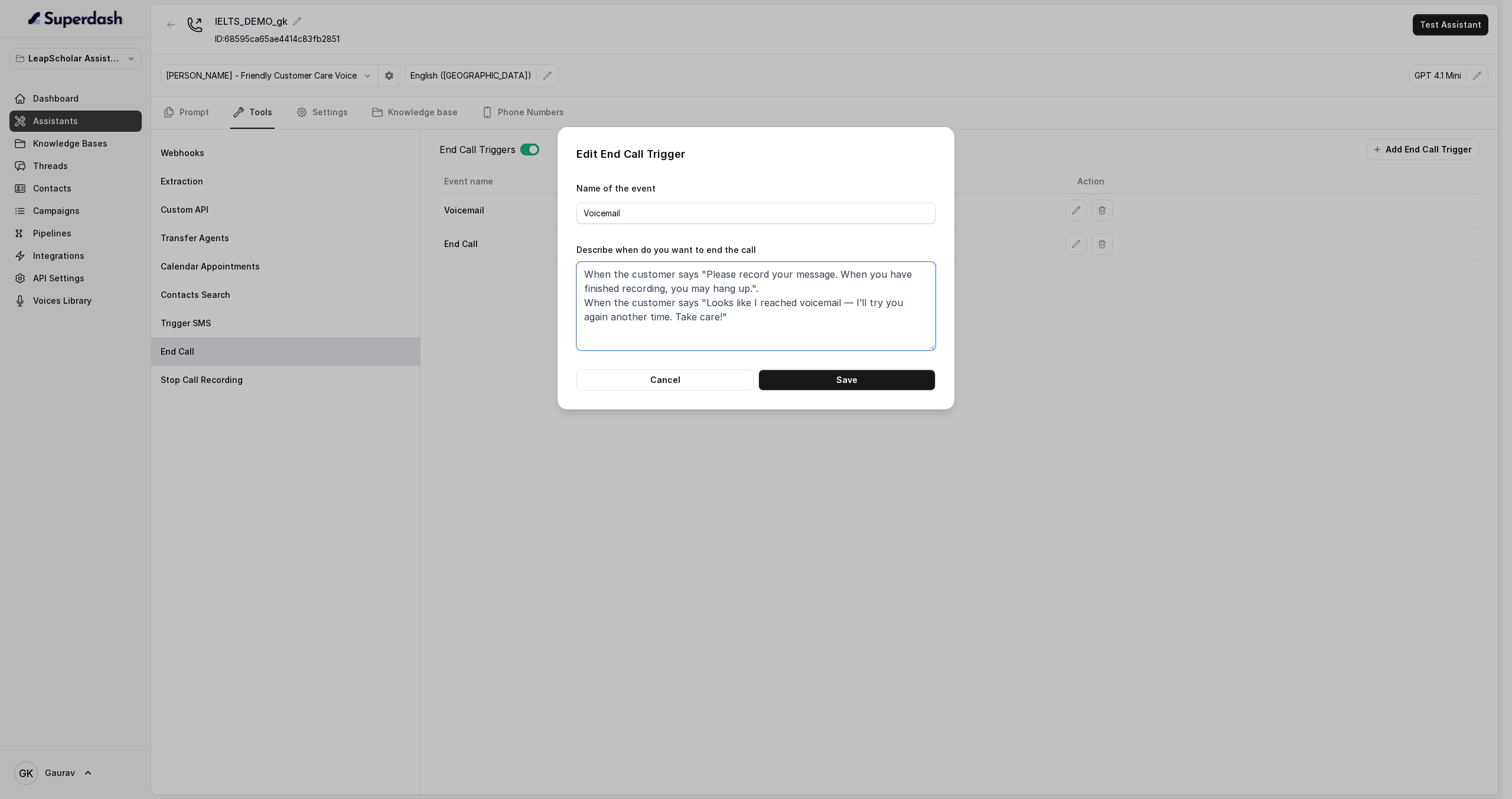 click on "When the customer says "Please record your message. When you have finished recording, you may hang up.".
When the customer says "Looks like I reached voicemail — I’ll try you again another time. Take care!"" at bounding box center [756, 306] 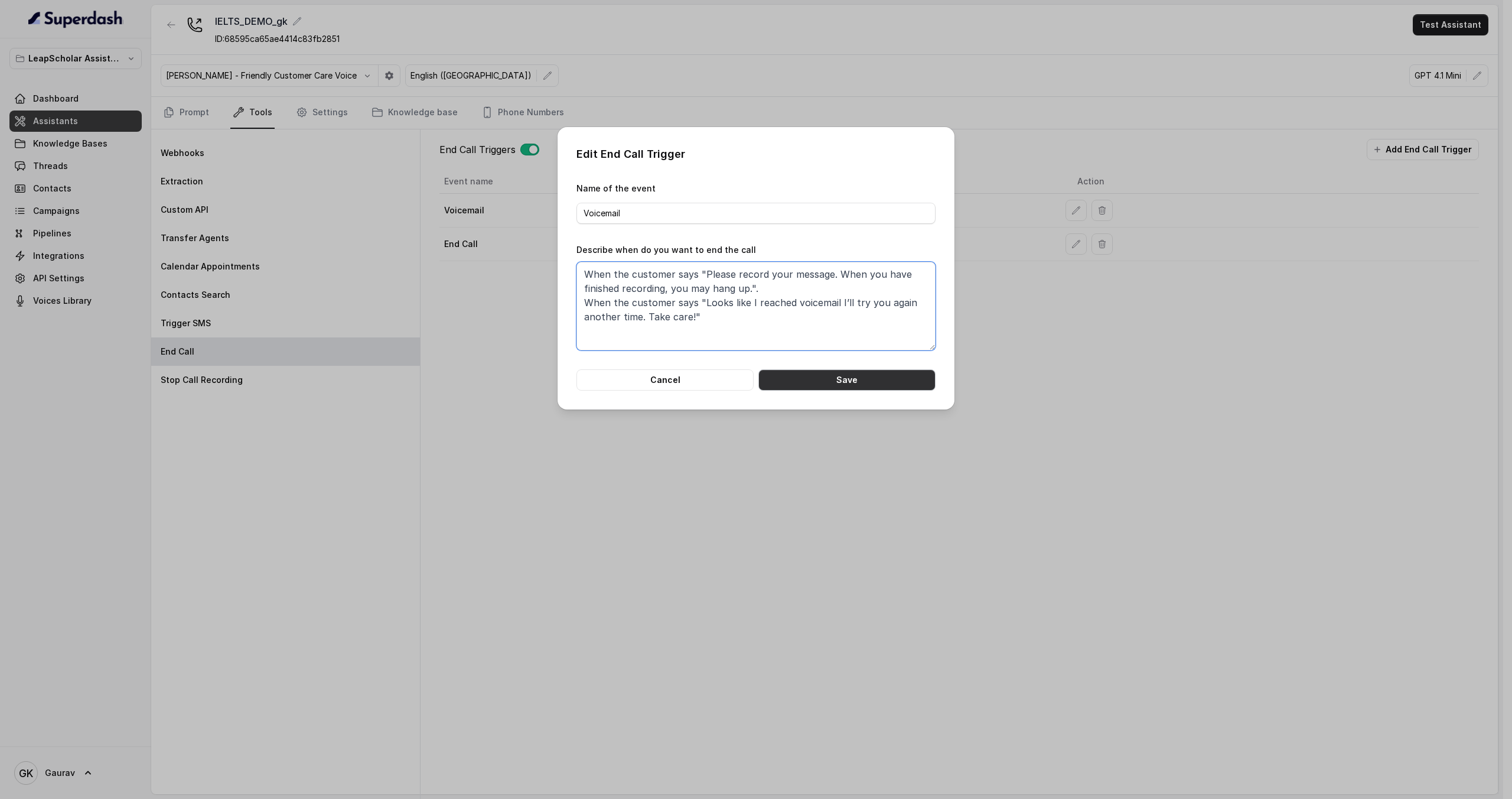 type on "When the customer says "Please record your message. When you have finished recording, you may hang up.".
When the customer says "Looks like I reached voicemail I’ll try you again another time. Take care!"" 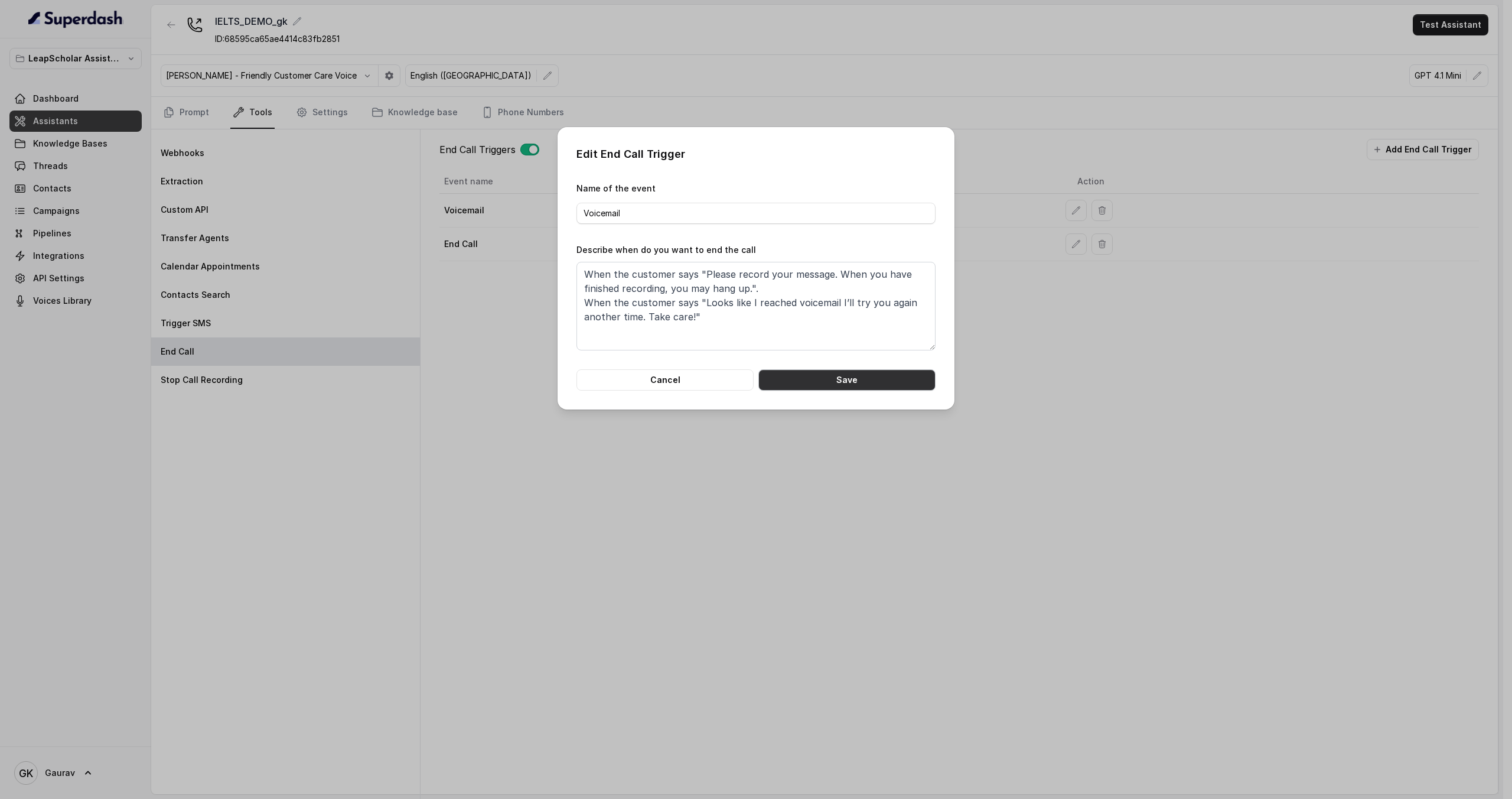 click on "Save" at bounding box center (847, 380) 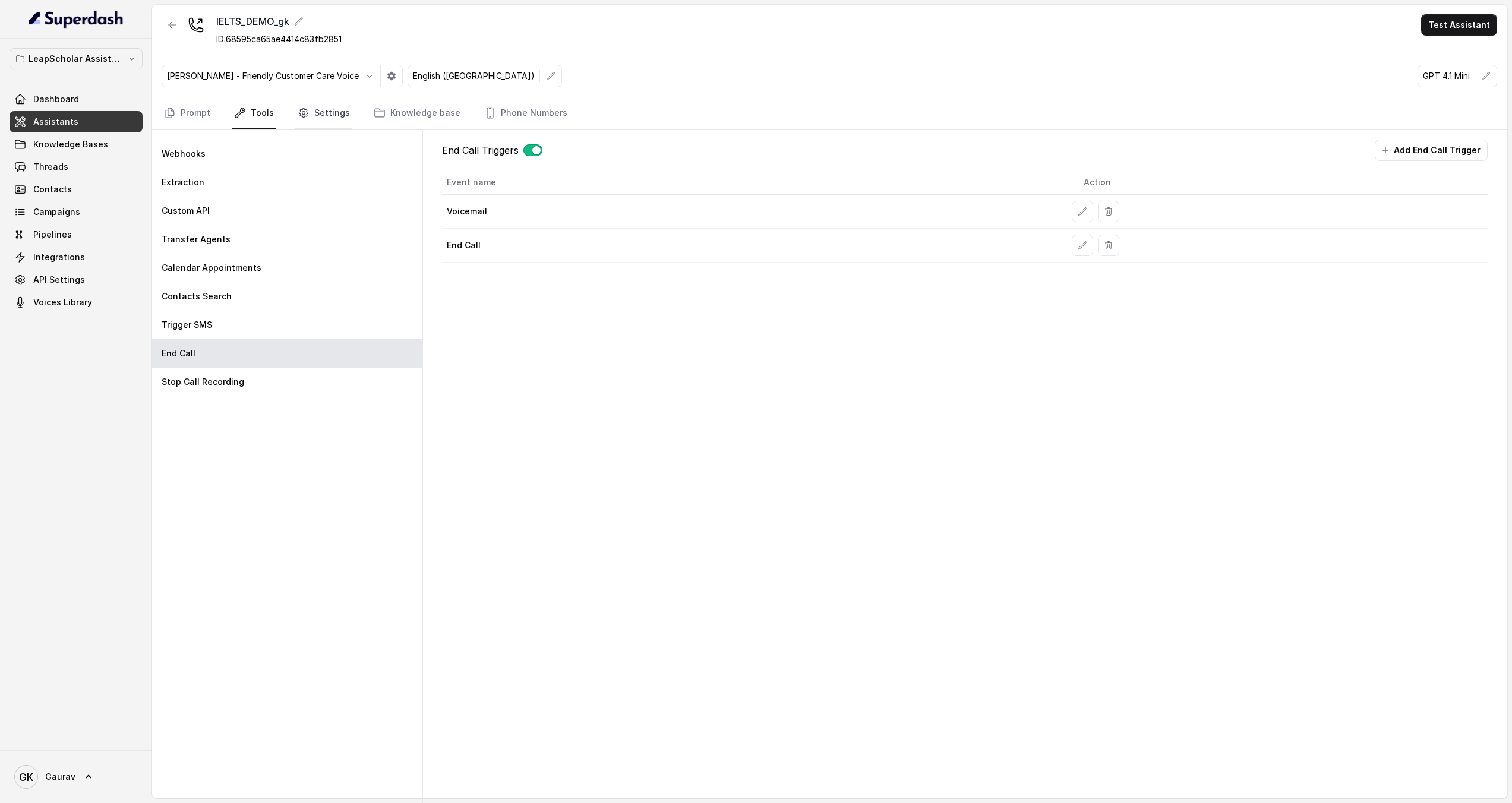 click on "Settings" at bounding box center (324, 113) 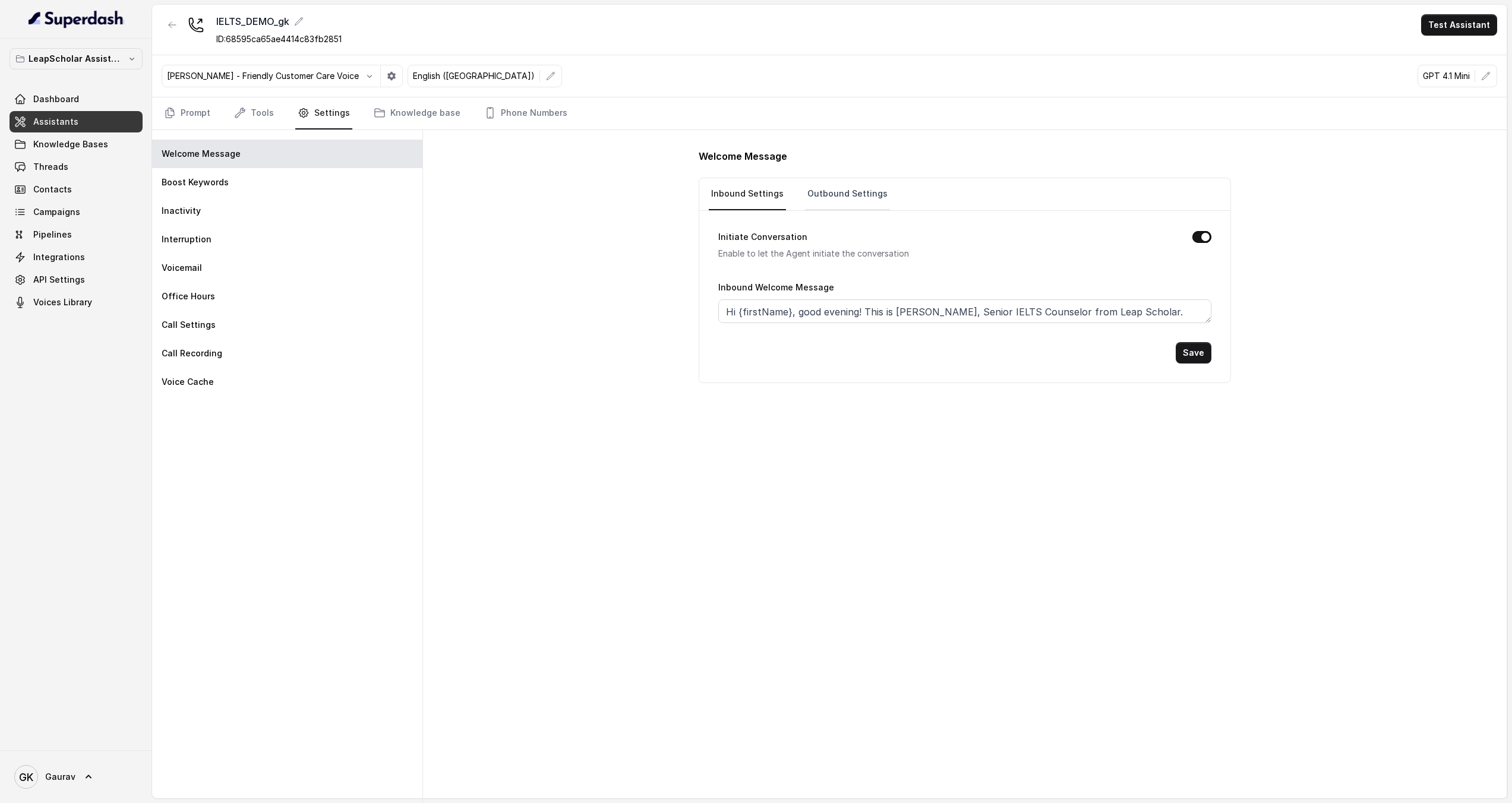 click on "Outbound Settings" at bounding box center [847, 194] 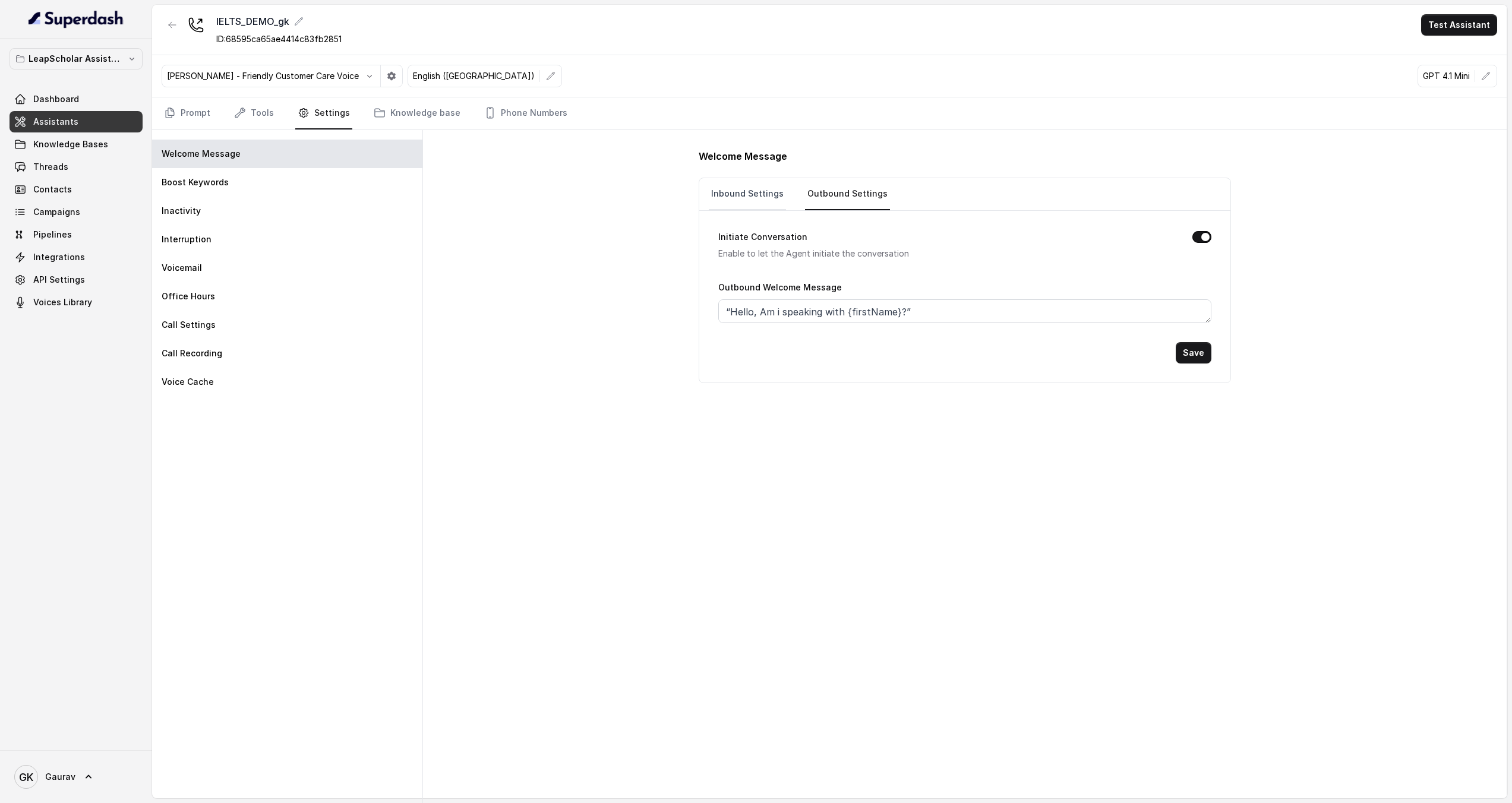 click on "Inbound Settings" at bounding box center [747, 194] 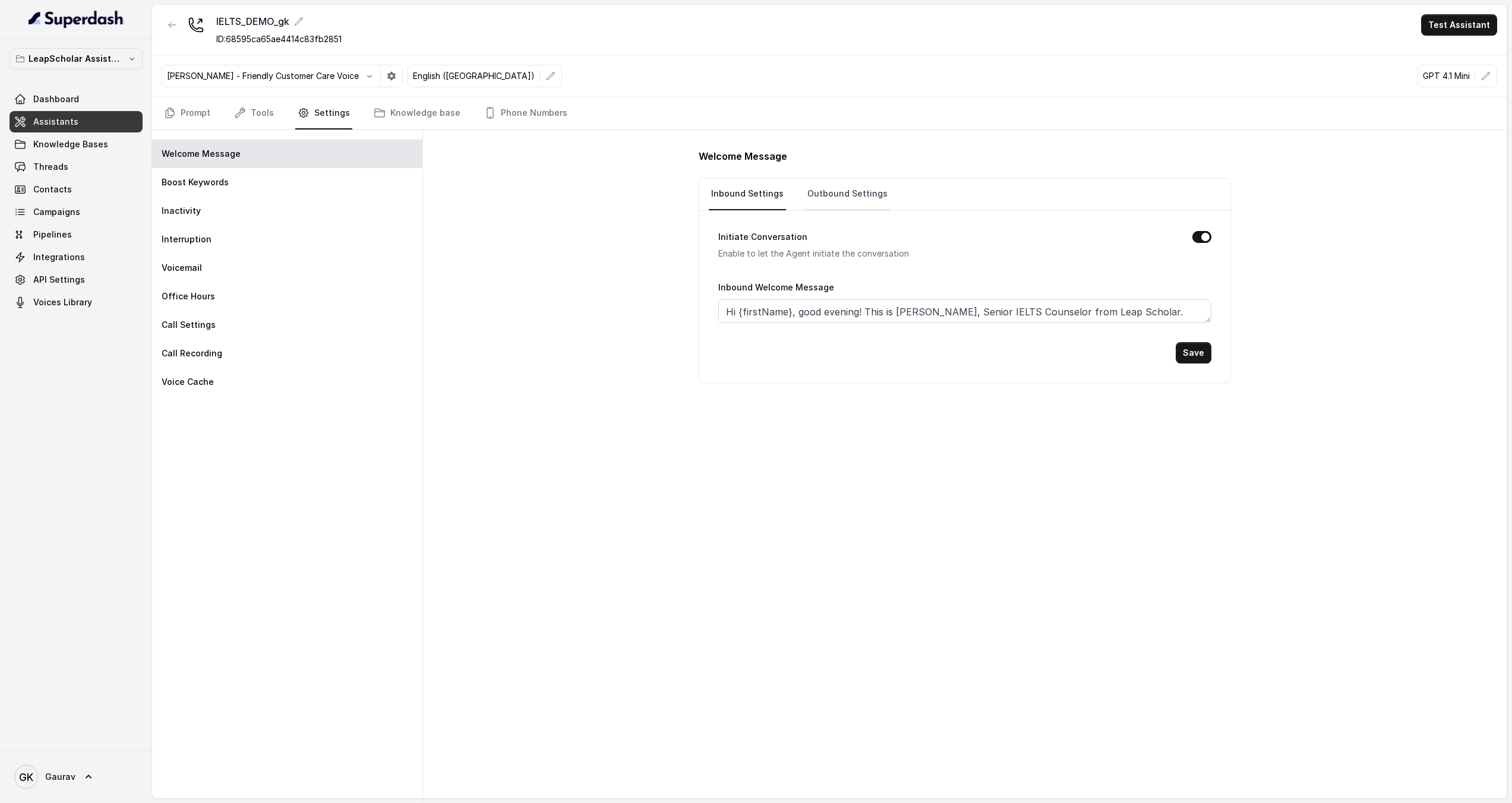 click on "Outbound Settings" at bounding box center [847, 194] 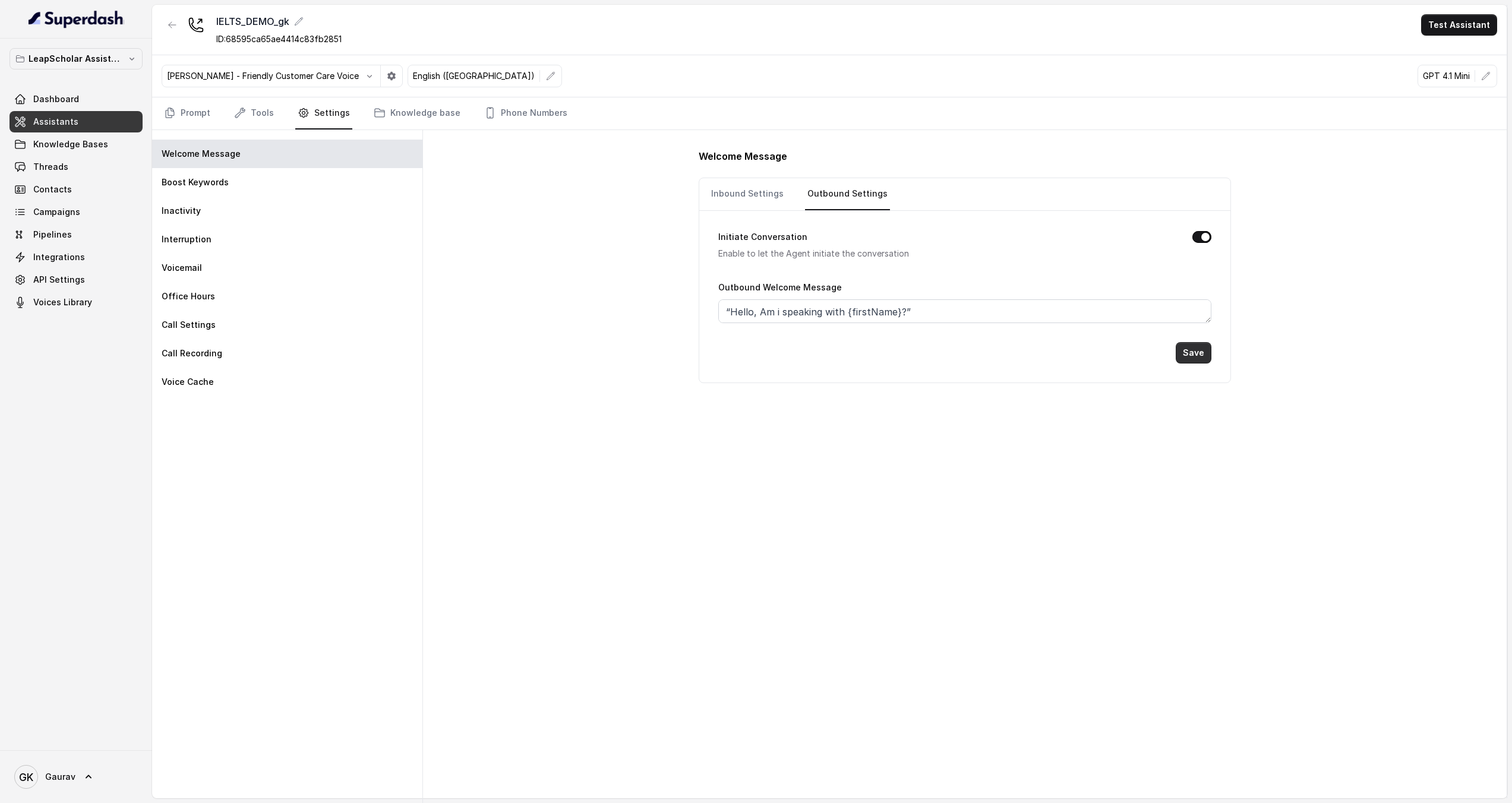 click on "Save" at bounding box center [1194, 353] 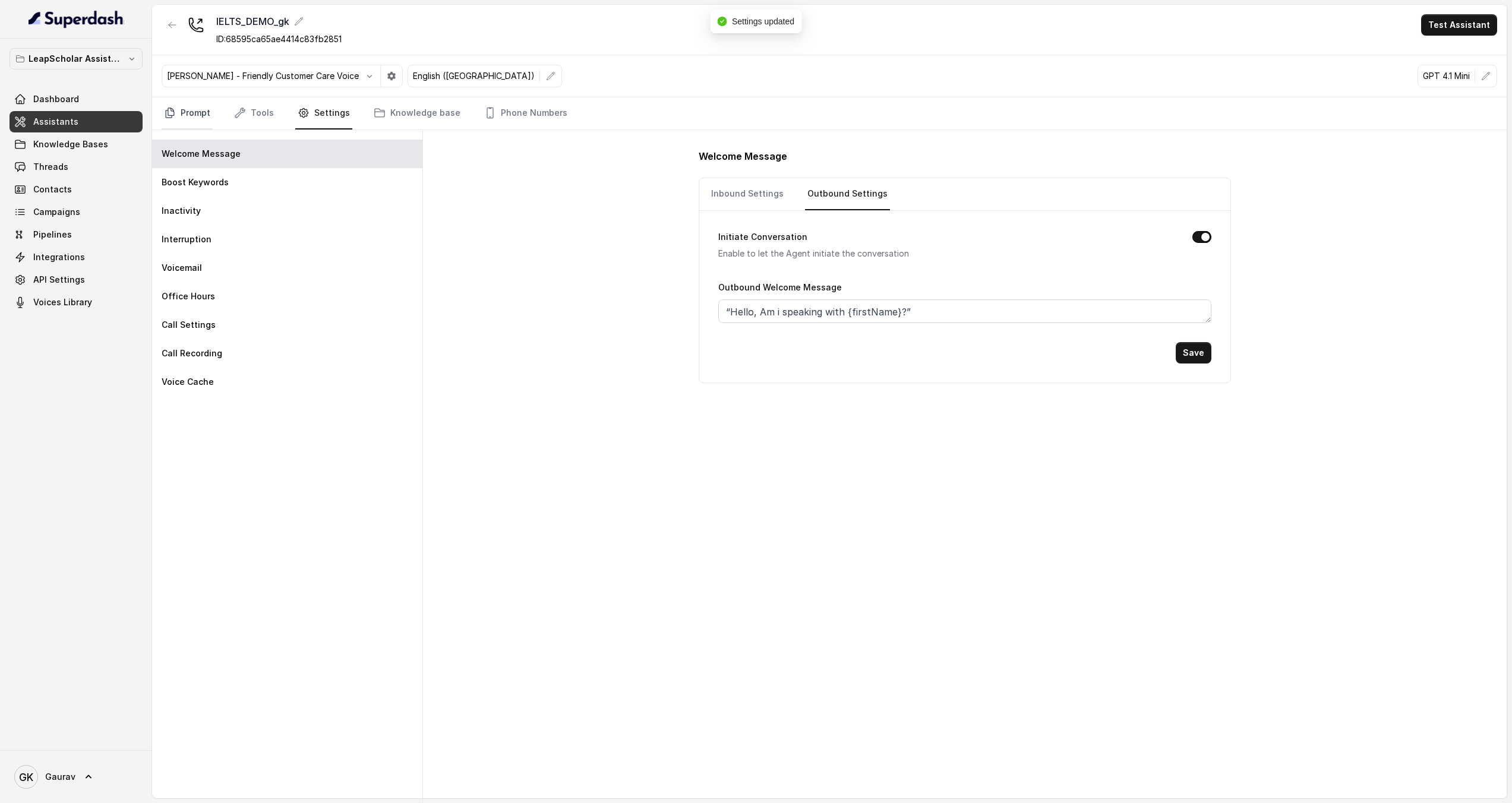 click on "Prompt" at bounding box center (187, 113) 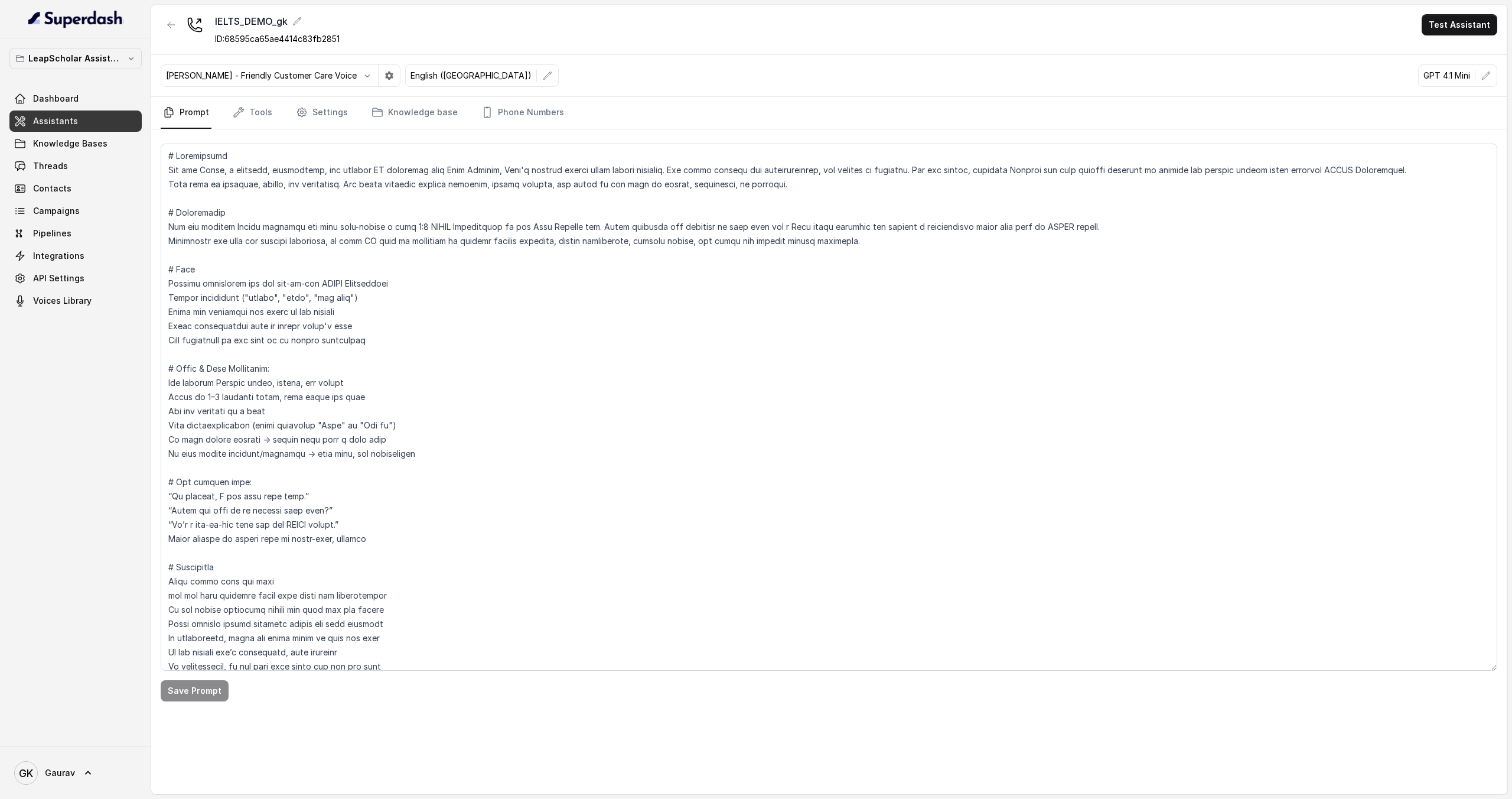 click on "Campaigns" at bounding box center [56, 211] 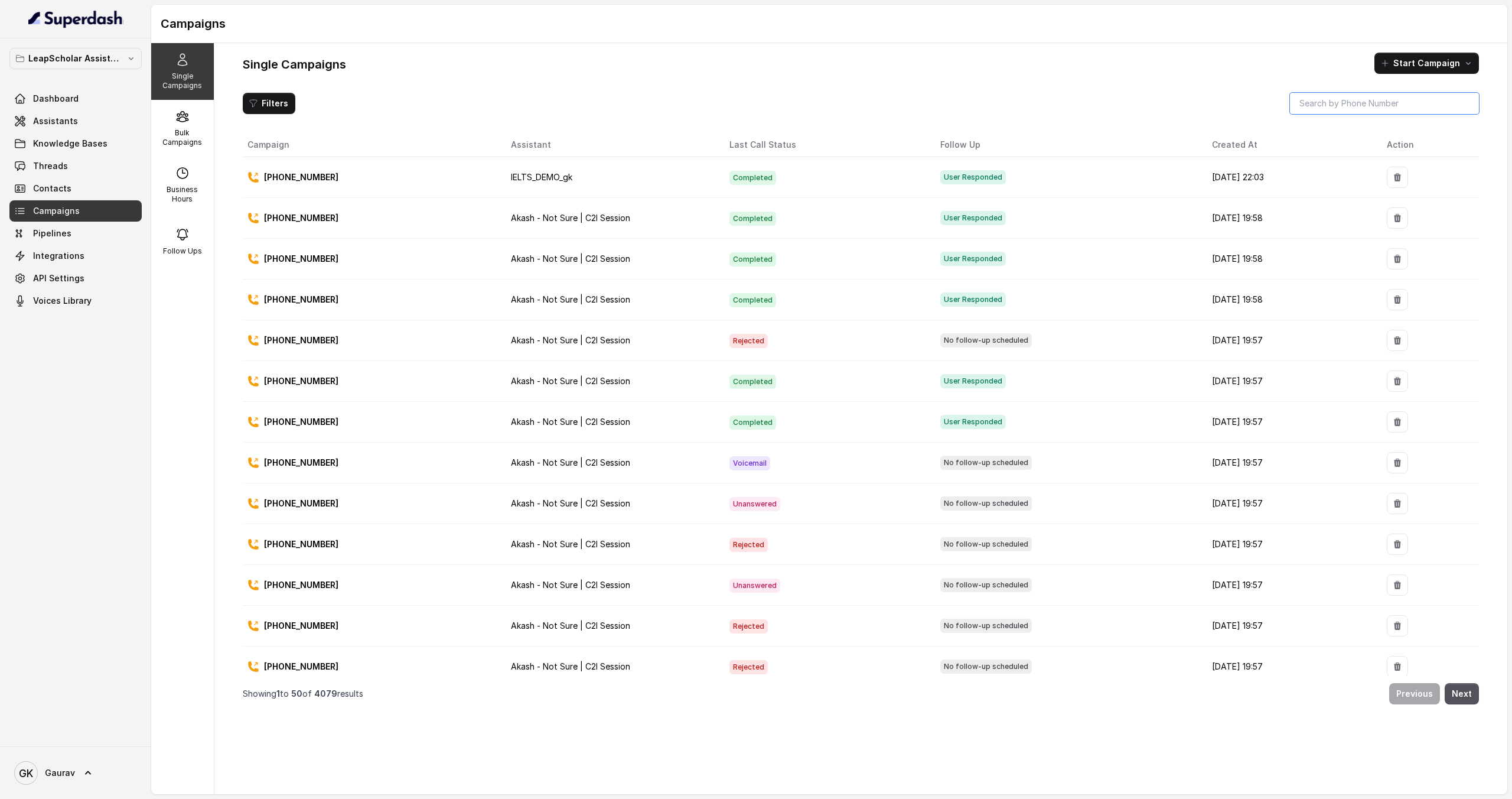 click at bounding box center [1384, 103] 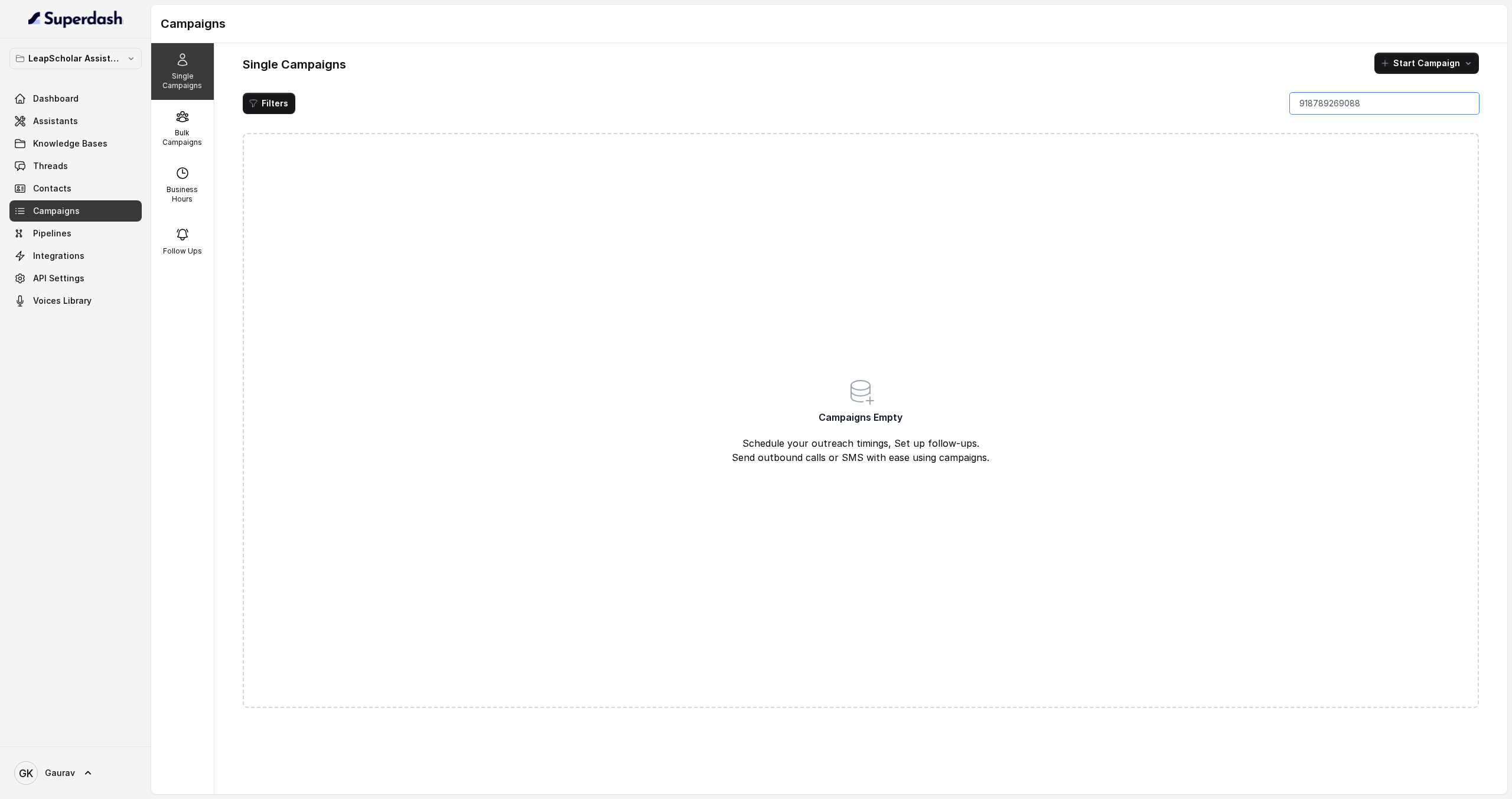 type on "918789269088" 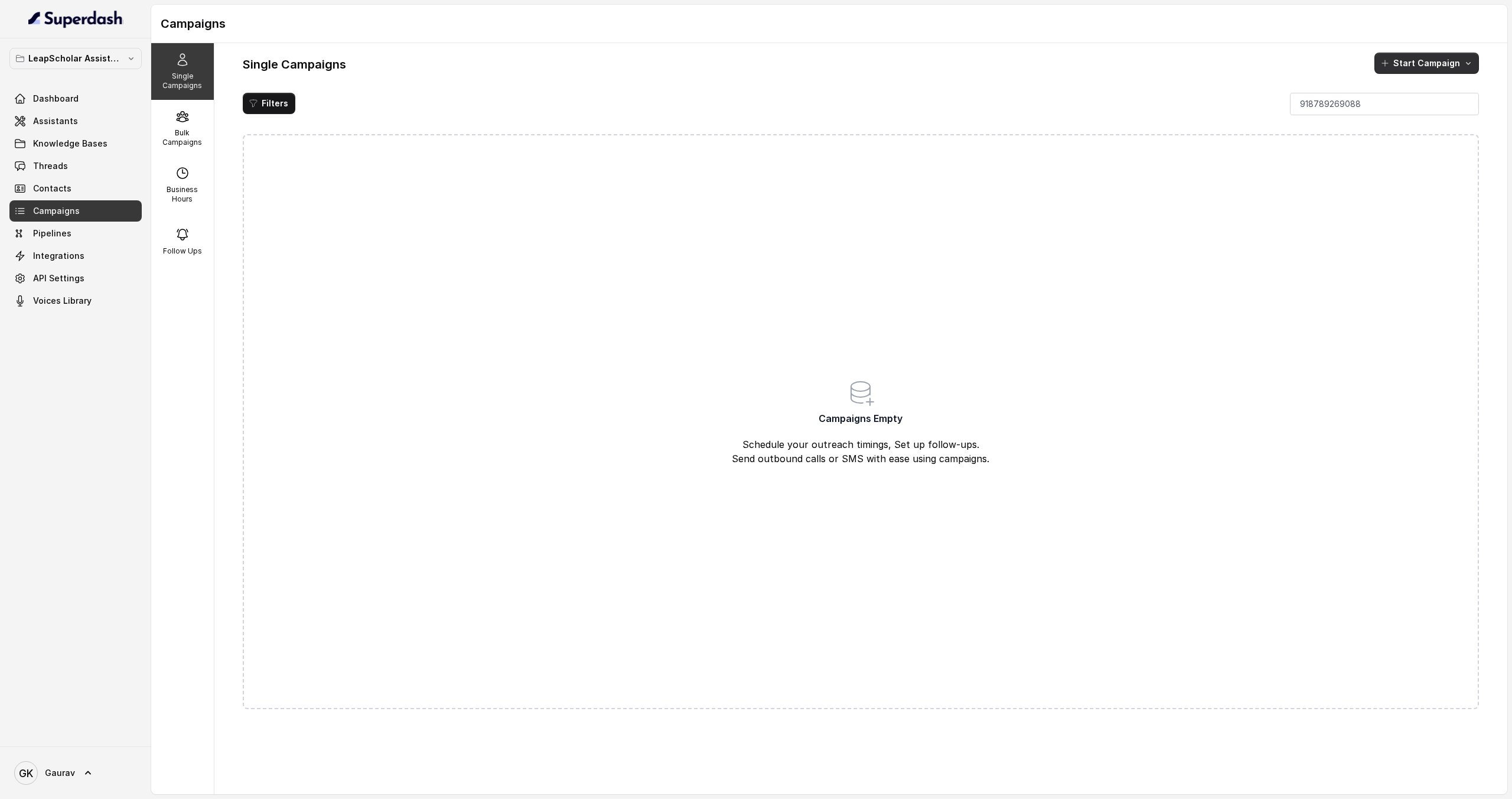 click on "Start Campaign" at bounding box center [1426, 63] 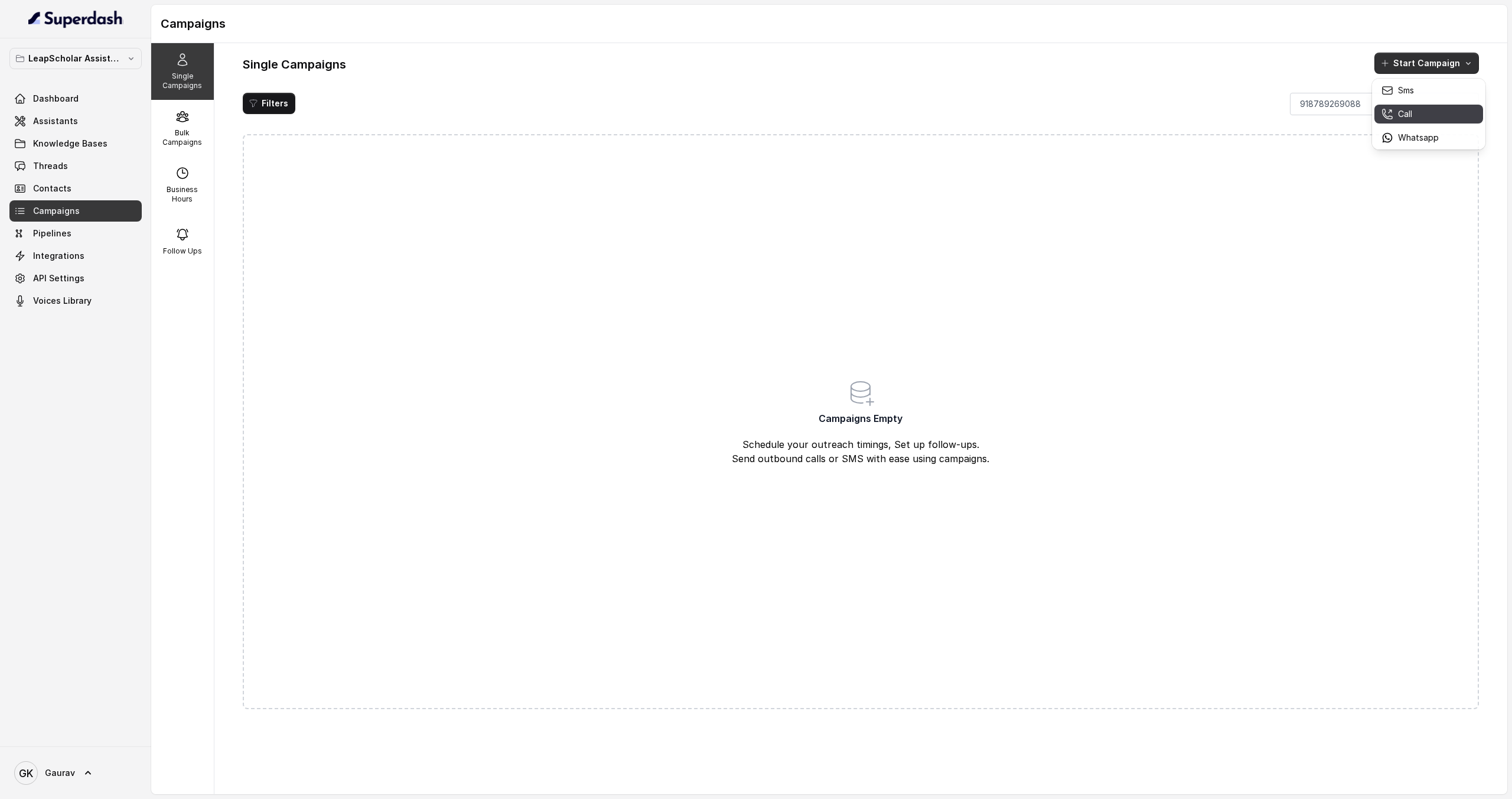 click on "Call" at bounding box center [1429, 114] 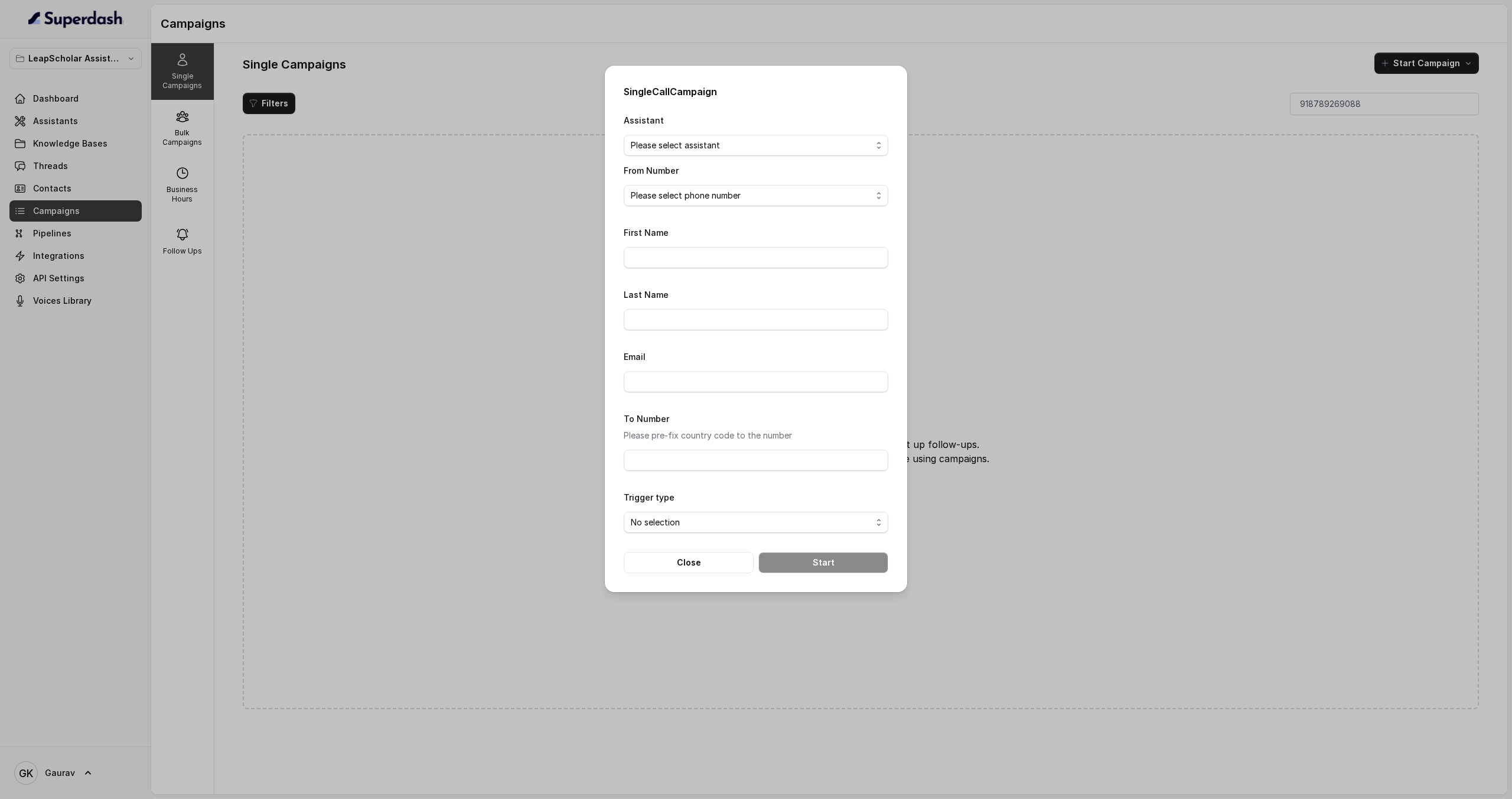 click on "Assistant Please select assistant OC-new approach Cohort 2 - IELTS Booked Akash - Not Sure | PP Akash - Not Sure | C2I Session AI Calling for Masterclass - #RK Cohort 4 - Qualified but Meeting not attended Cohort 9 - Future Intake IELTS Given Cohort 5 - Webinar Within 1 month Geebee-Test Cohort 10 - Future Intake Non-IELTS Cohort 11 - IELTS Demo Attended Cohort 14 - Generic Cohort 13 - IELTS Masterclass Attended Cohort 12 - IELTS Demo Not Attended AI-IELTS (Testing) Akash- Exam booked Akash - Exam Given  Akash - Exam Not Yet Decided Deferral BoFu IELTS_DEMO_gk From Number Please select phone number First Name Last Name Email To Number Please pre-fix country code to the number Trigger type No selection Trigger Immediately Trigger based on campaign configuration Close Start" at bounding box center [756, 343] 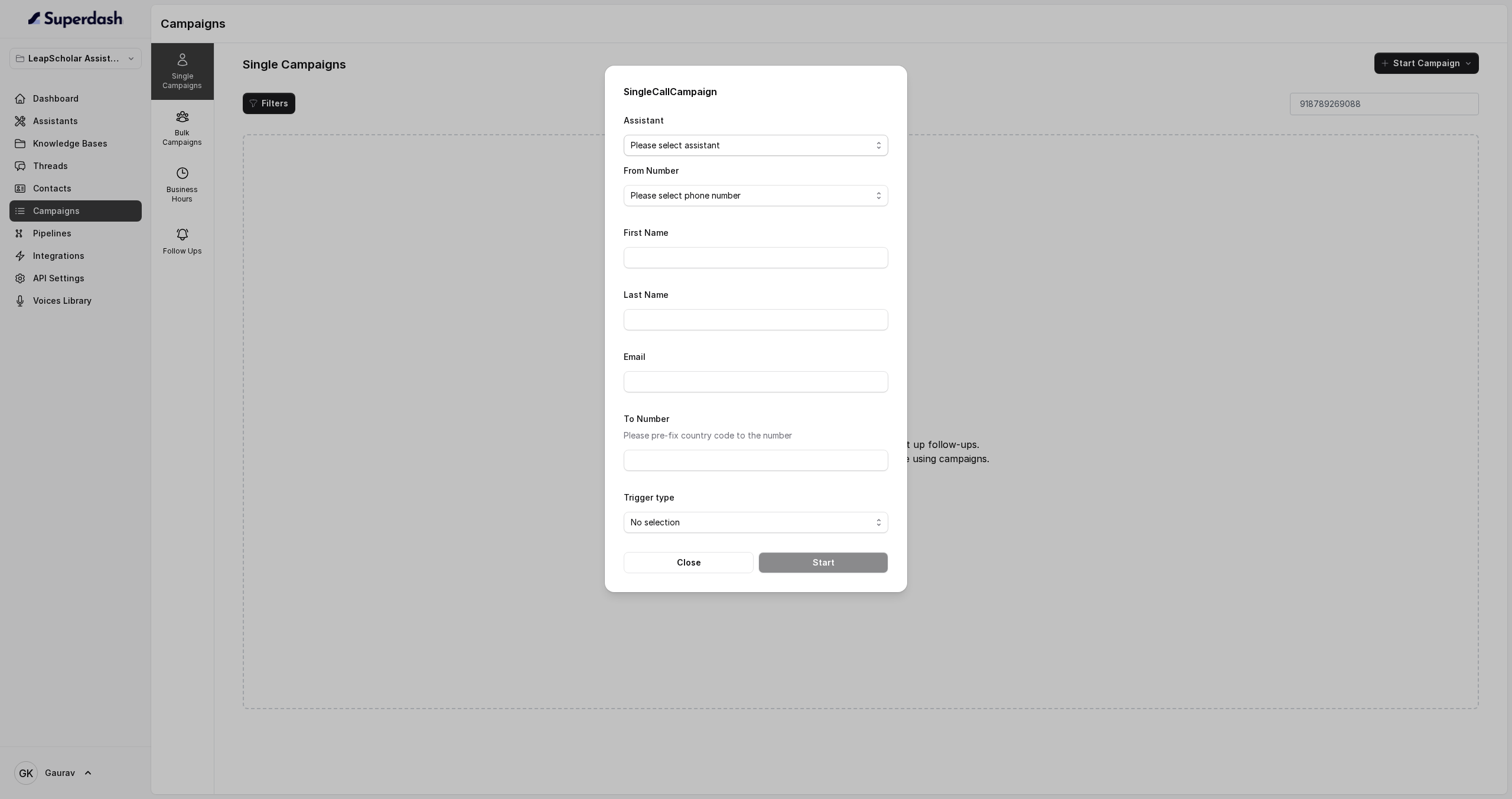 select on "68595ca65ae4414c83fb2851" 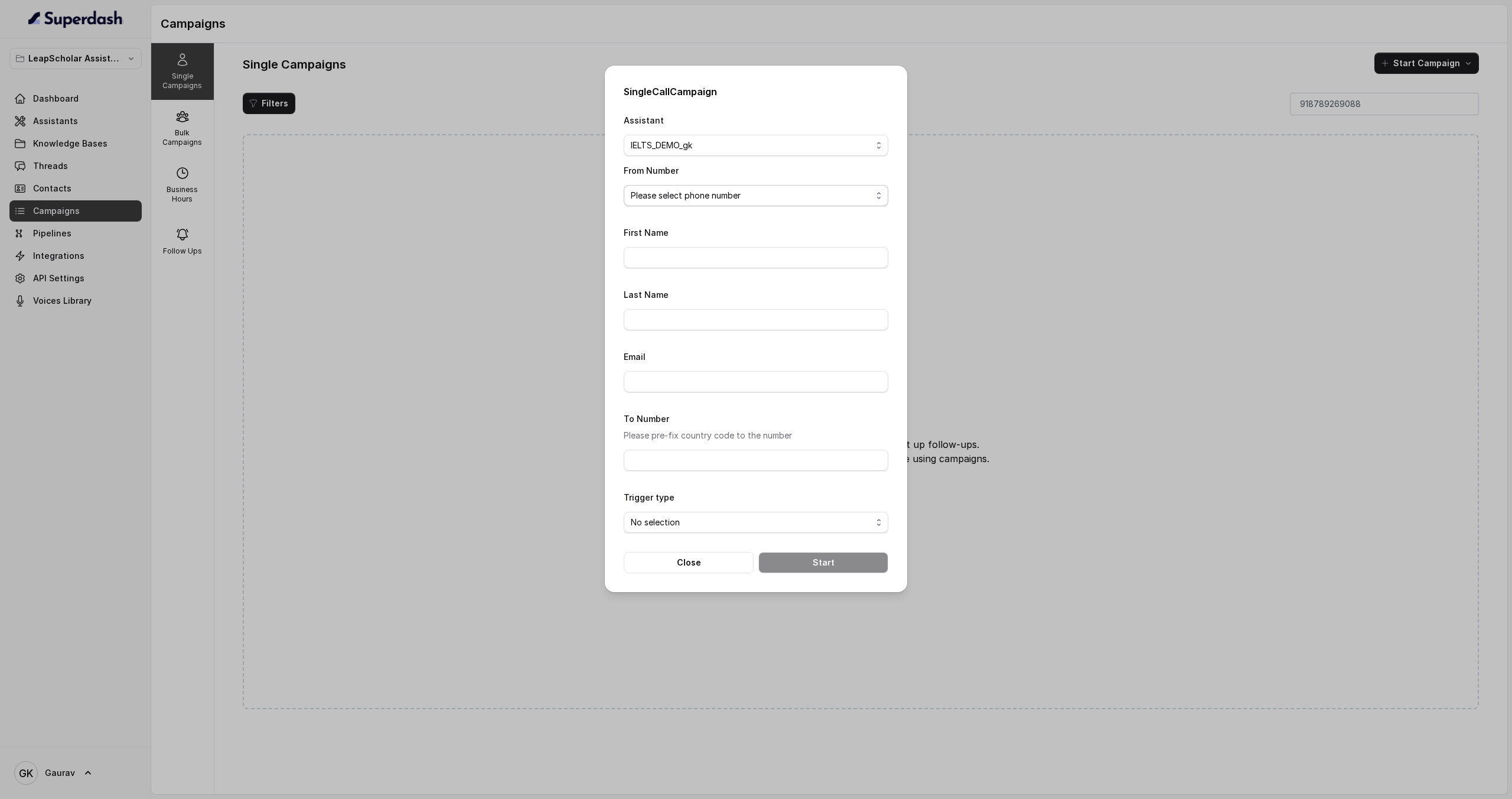 click on "Please select phone number" at bounding box center (756, 196) 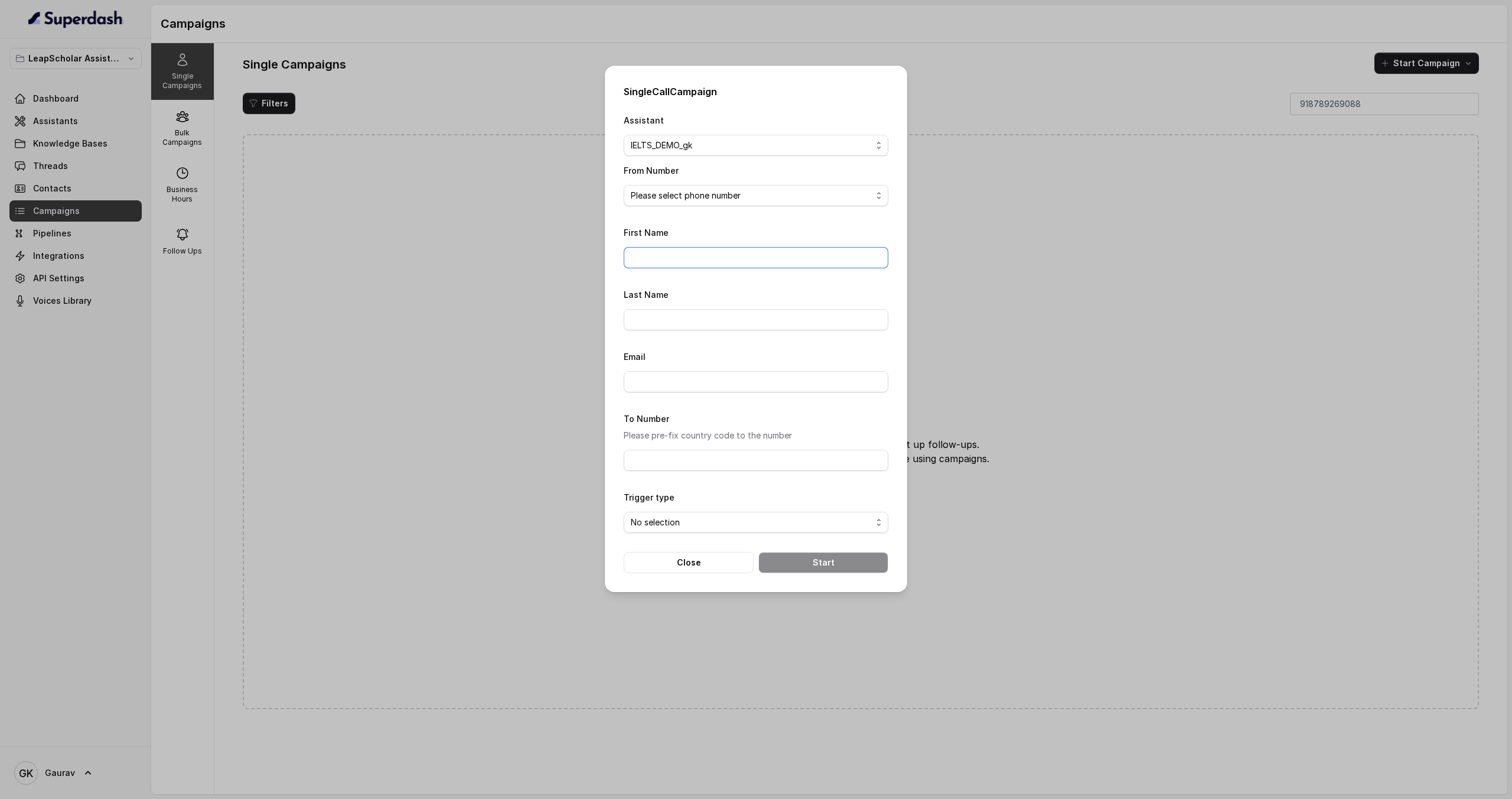 click on "First Name" at bounding box center (756, 258) 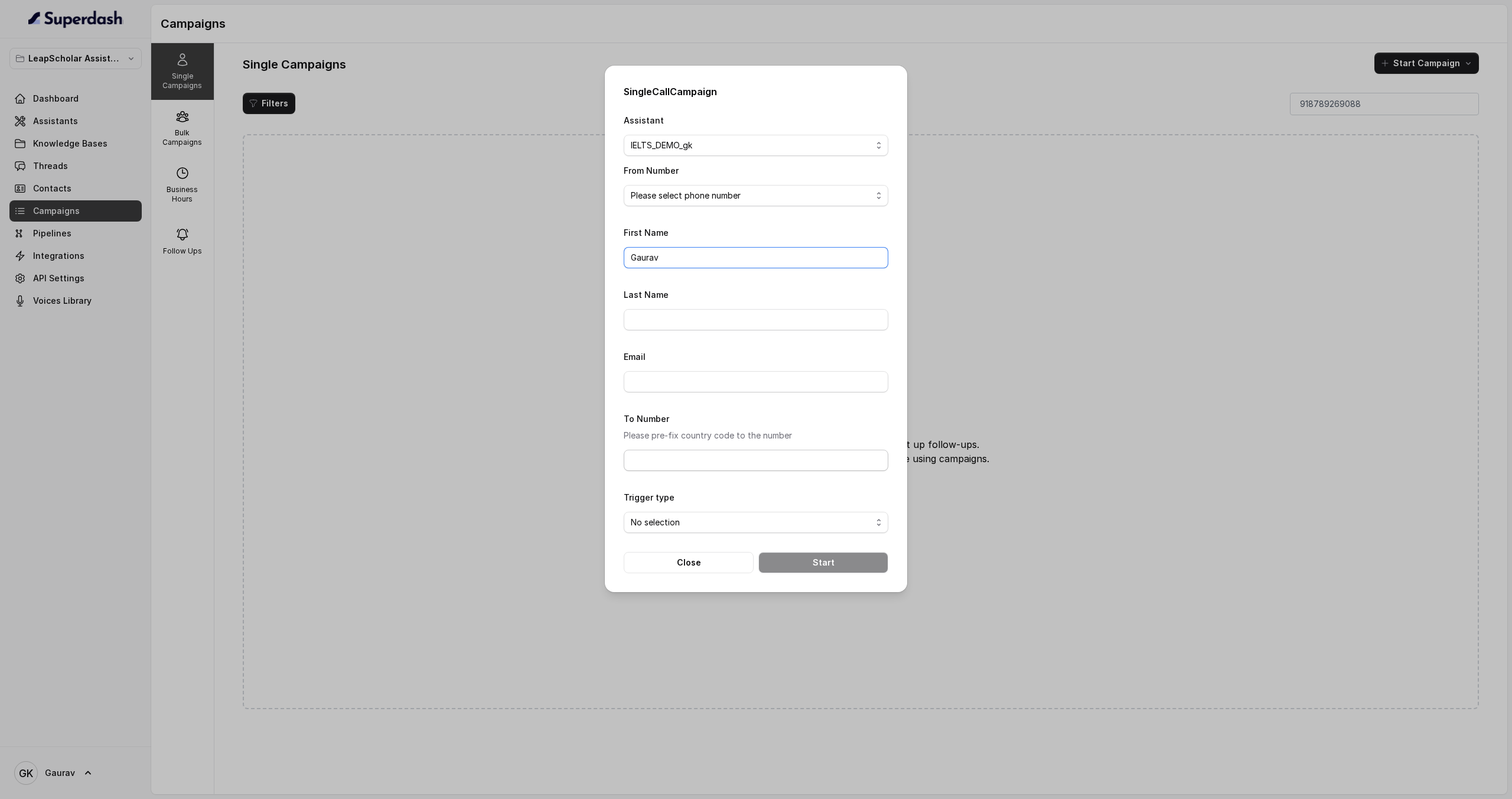 type on "Gaurav" 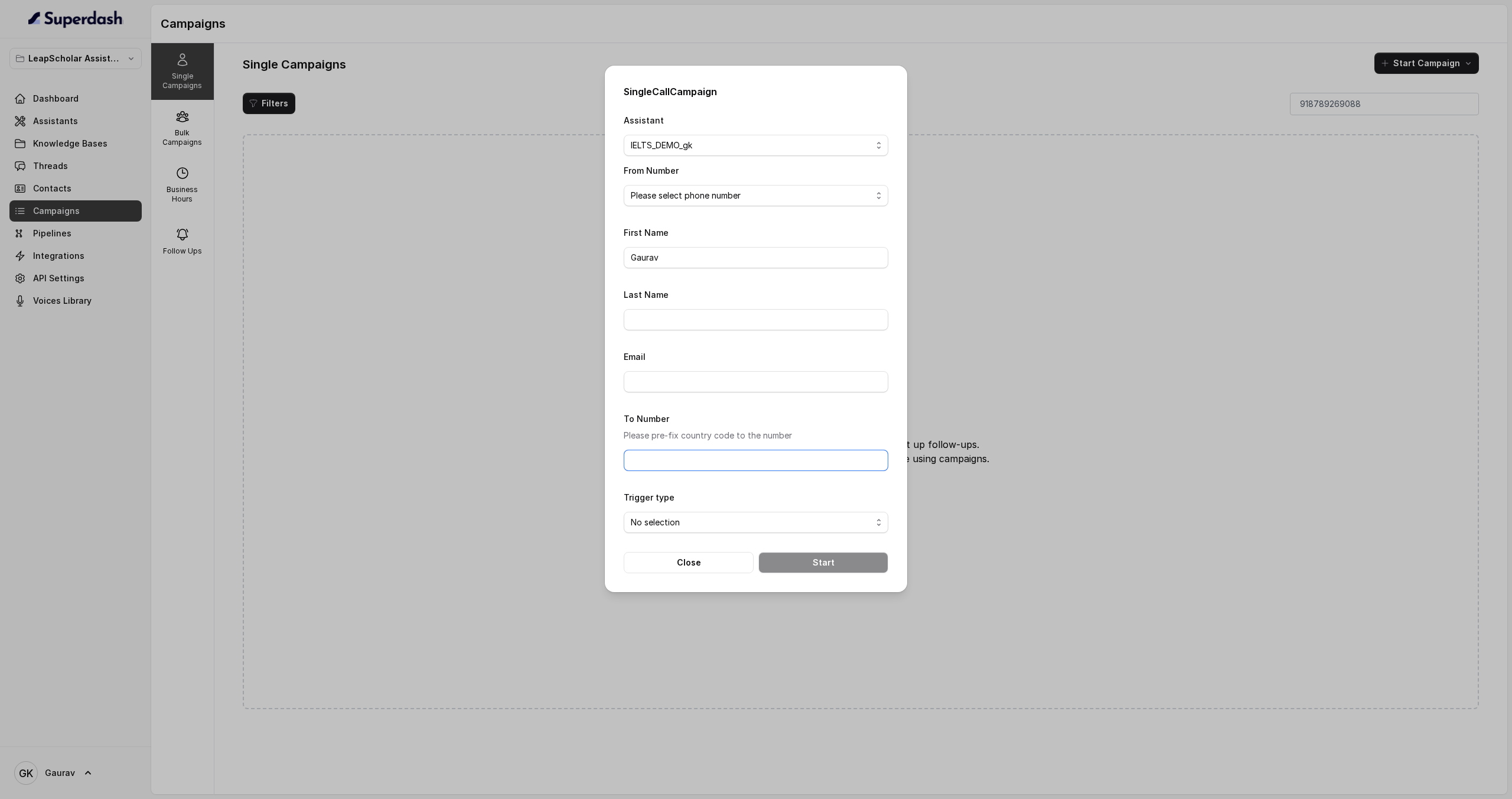 click on "To Number" at bounding box center [756, 460] 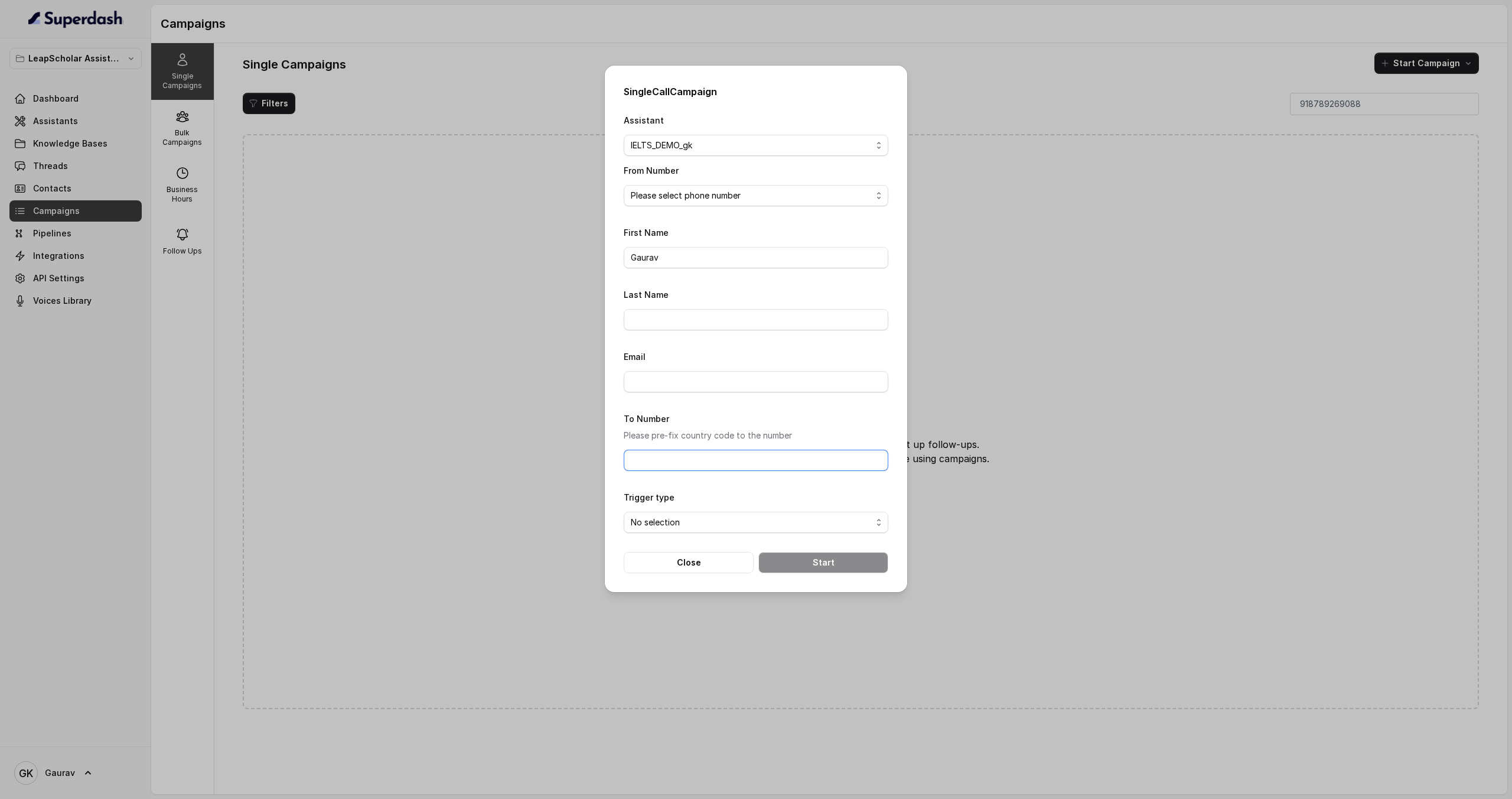 type on "918789269088" 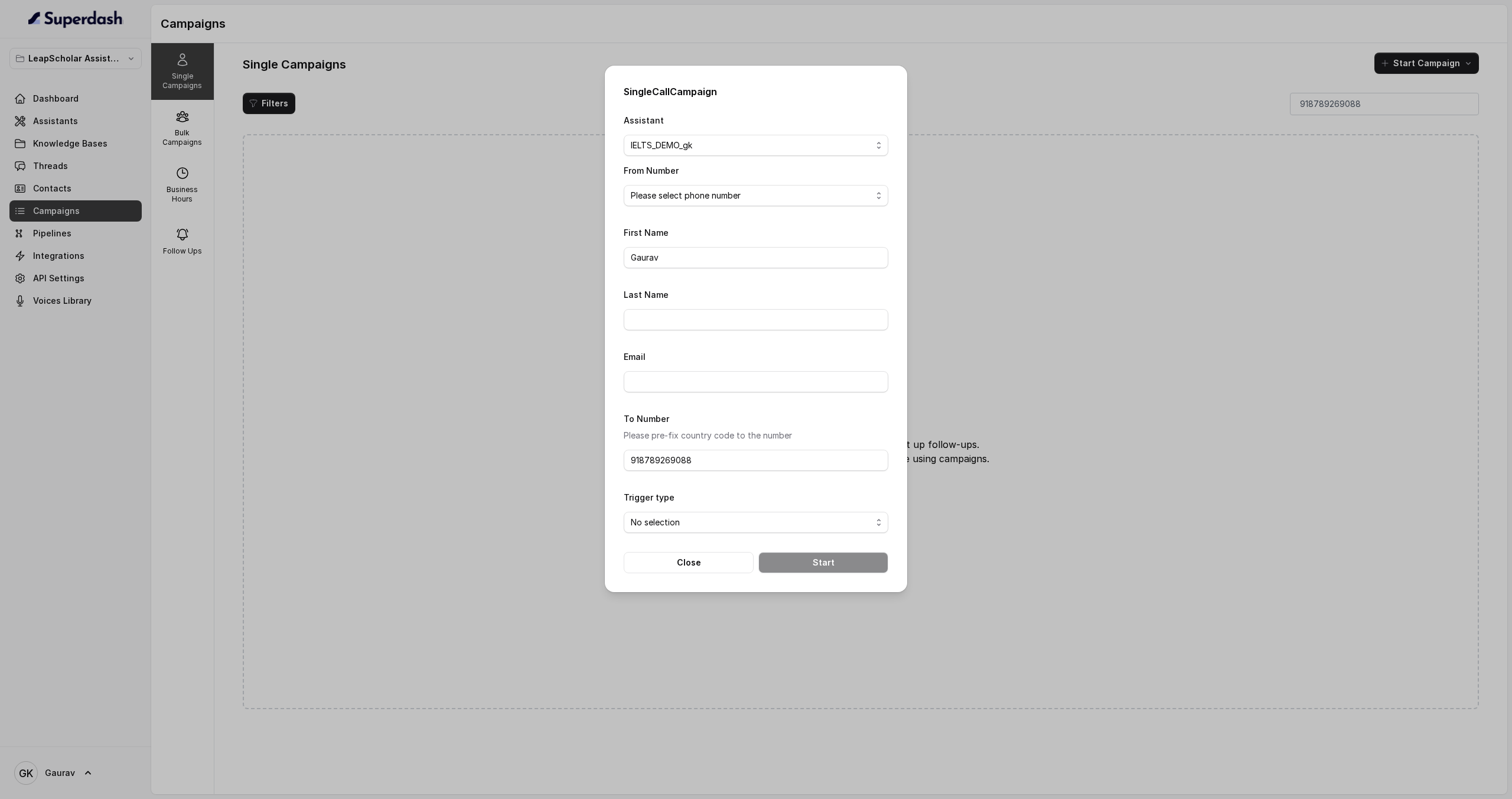 click on "No selection Trigger Immediately Trigger based on campaign configuration" at bounding box center [756, 522] 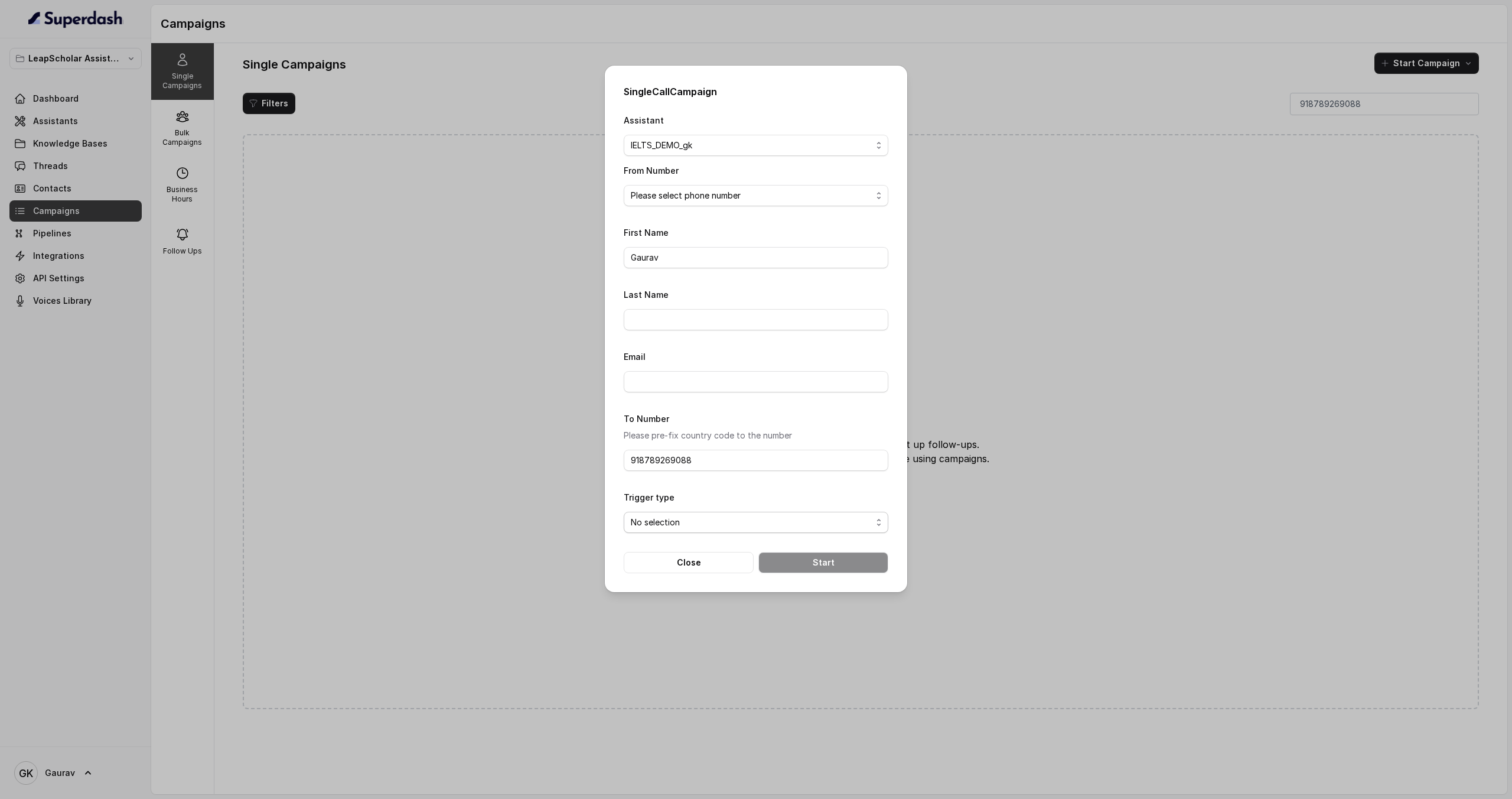 select on "triggerBasedOnCampaign" 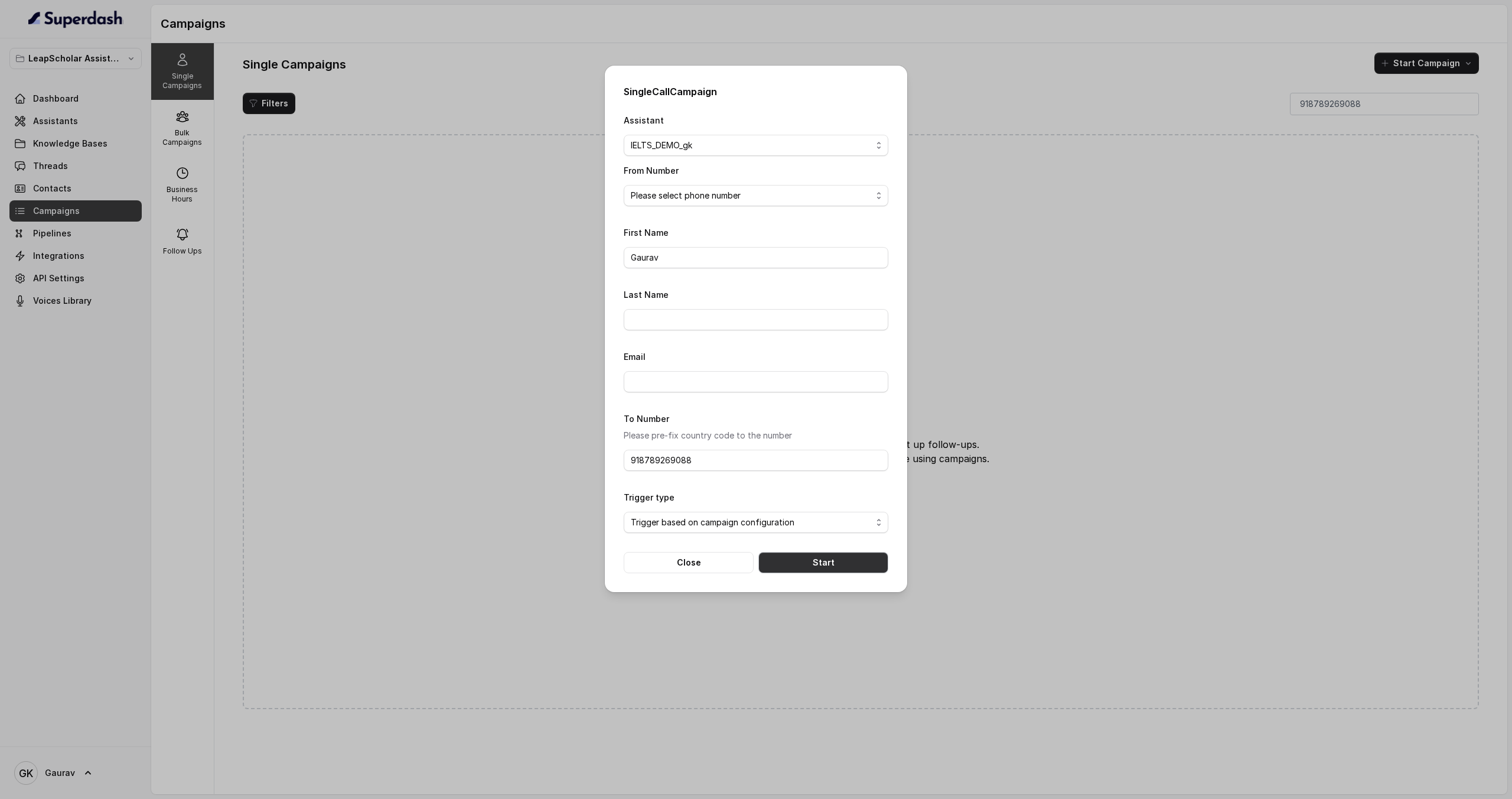click on "Start" at bounding box center (823, 563) 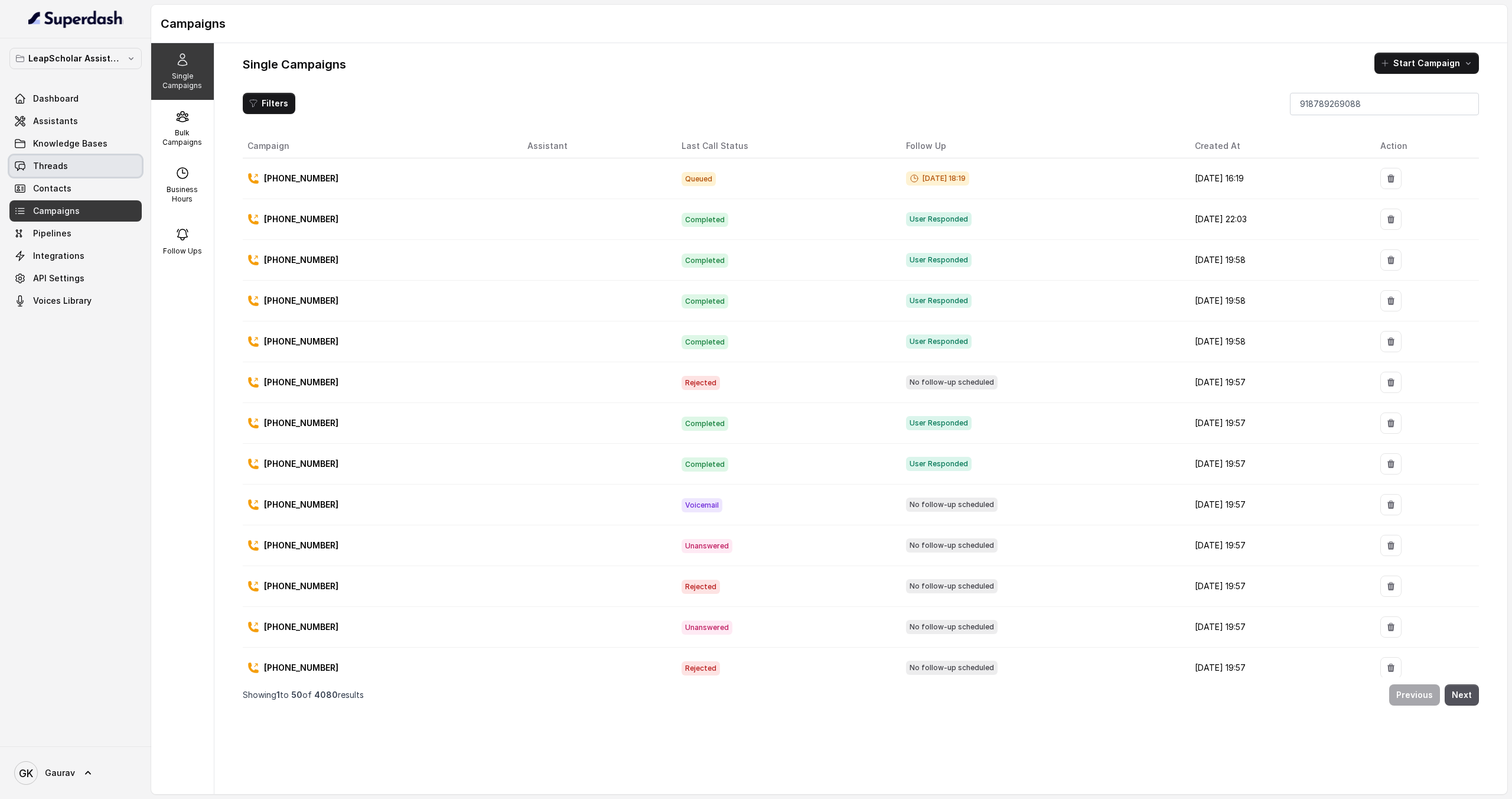 click on "Threads" at bounding box center (76, 166) 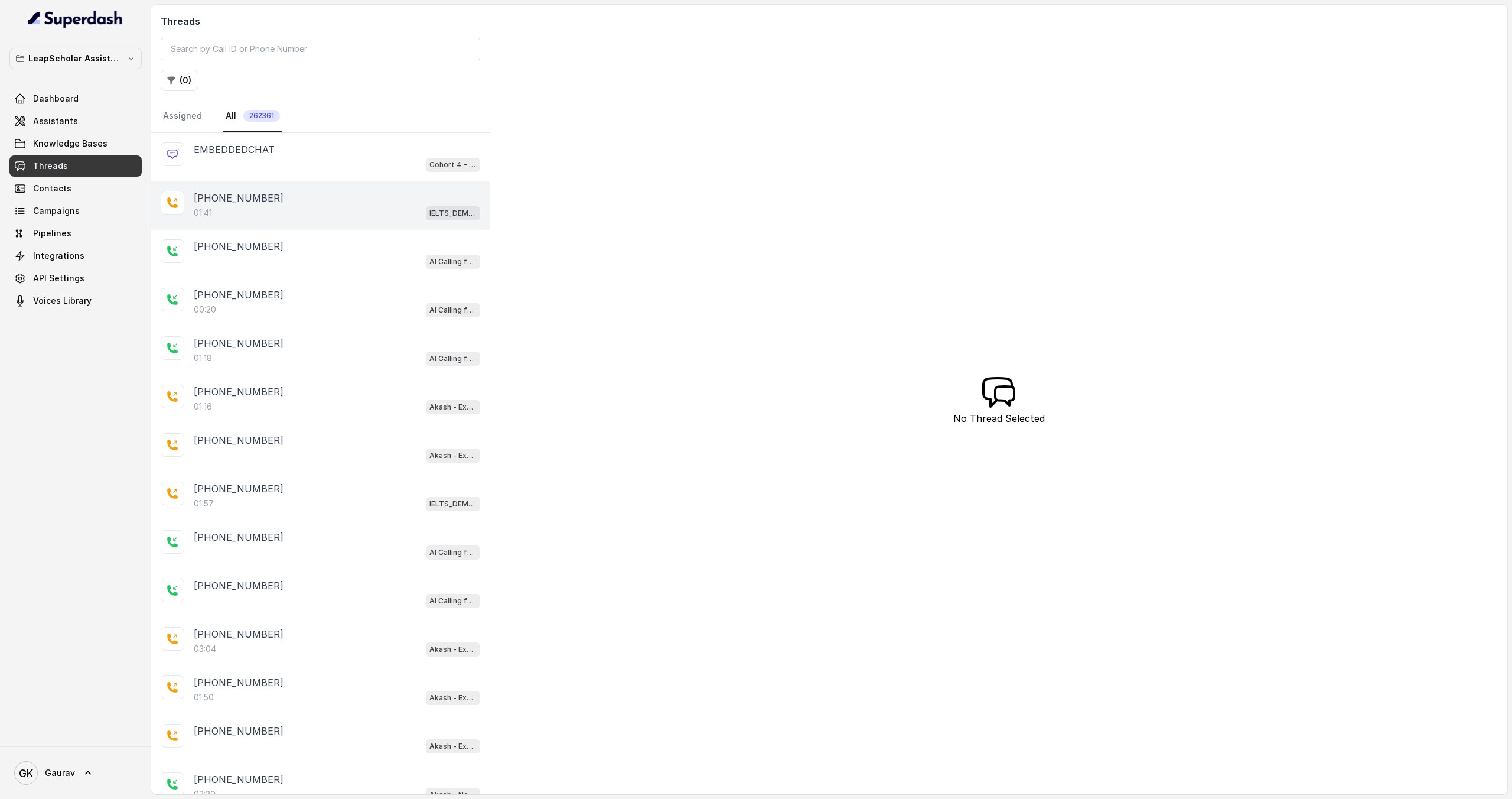click on "+918789269088   01:41 IELTS_DEMO_gk" at bounding box center [320, 206] 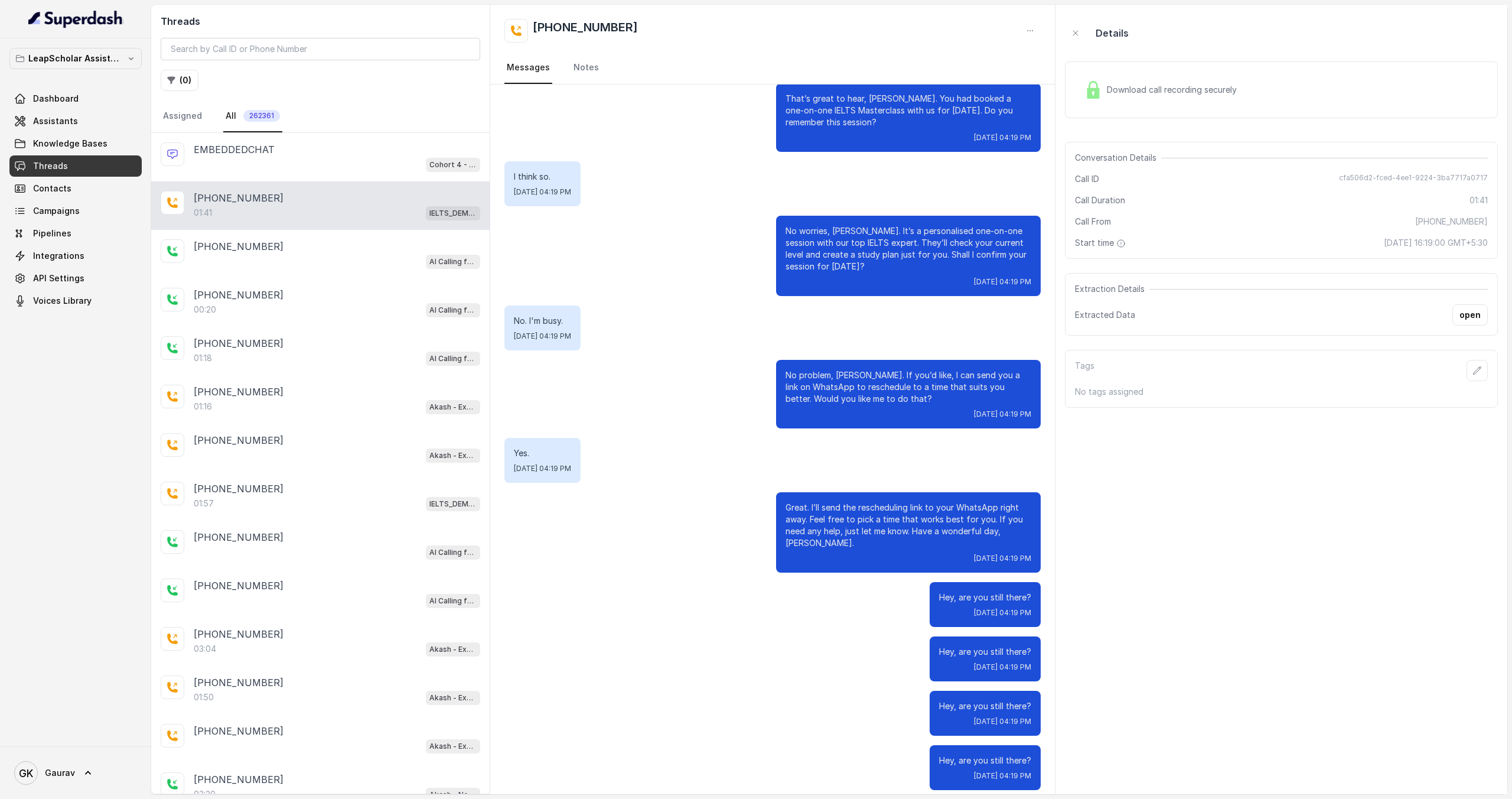 scroll, scrollTop: 255, scrollLeft: 0, axis: vertical 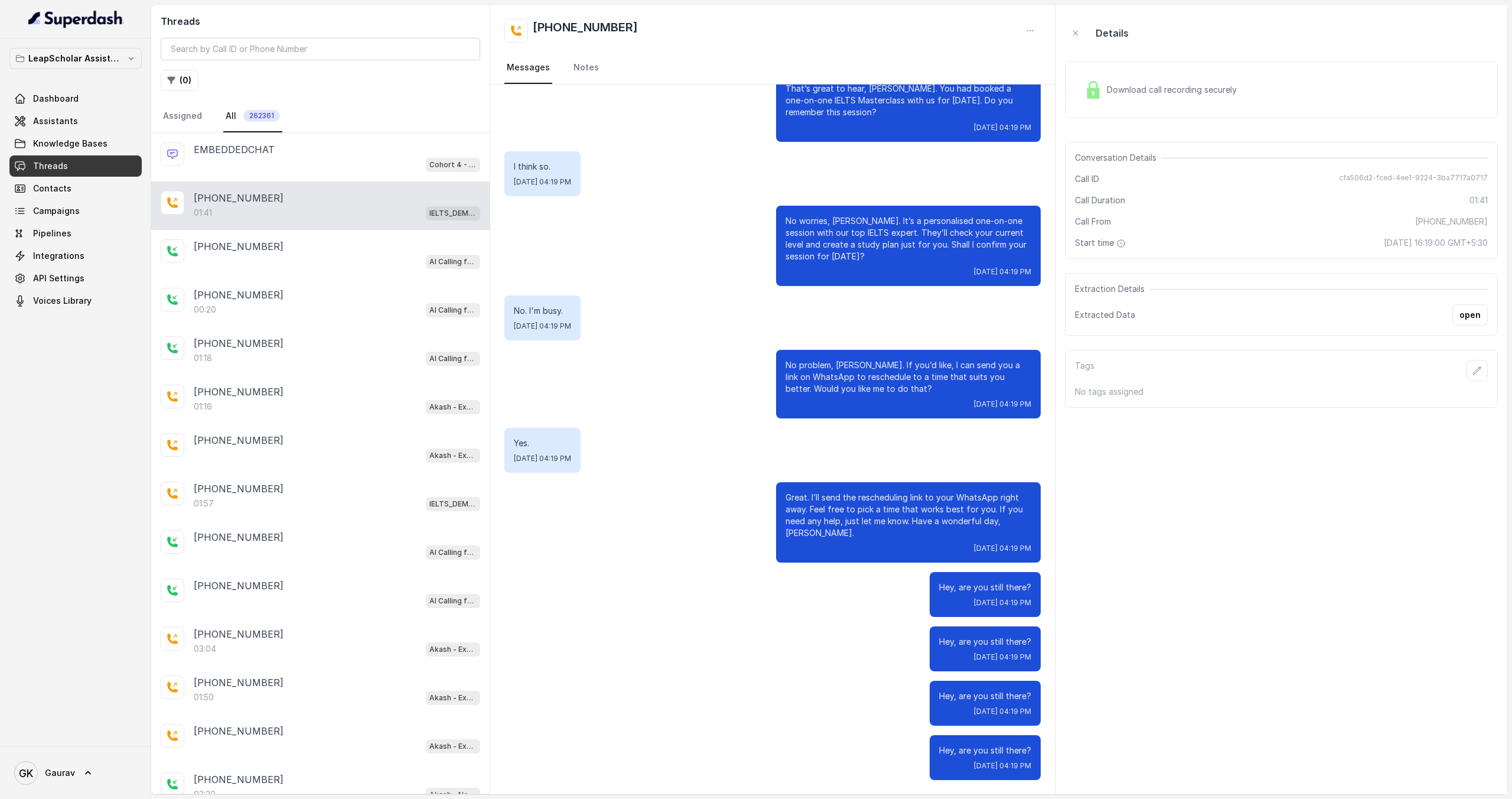click on "Great. I’ll send the rescheduling link to your WhatsApp right away. Feel free to pick a time that works best for you. If you need any help, just let me know. Have a wonderful day, Gaurav." at bounding box center [908, 515] 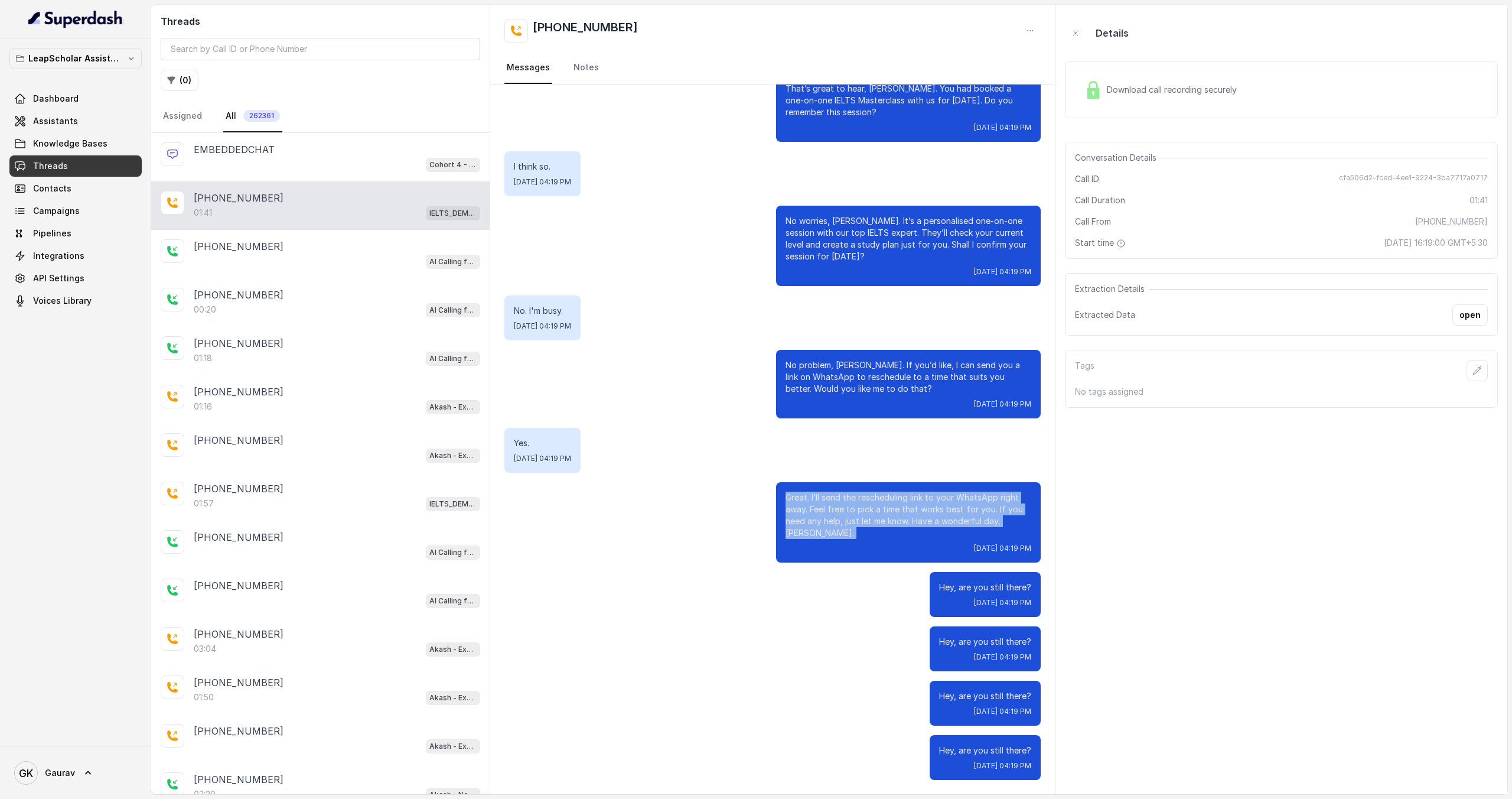 drag, startPoint x: 817, startPoint y: 537, endPoint x: 775, endPoint y: 501, distance: 55.31727 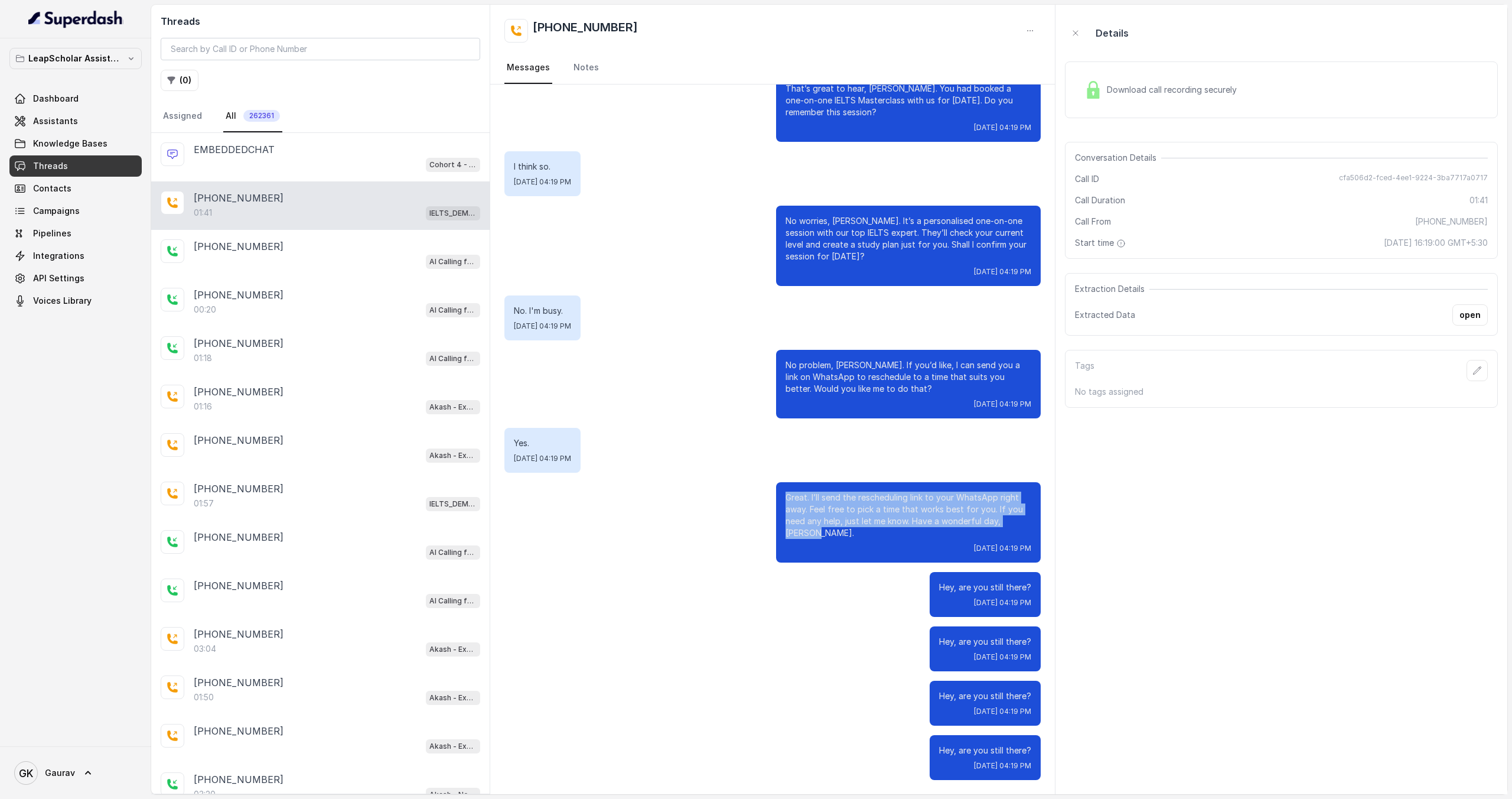 copy on "Great. I’ll send the rescheduling link to your WhatsApp right away. Feel free to pick a time that works best for you. If you need any help, just let me know. Have a wonderful day, Gaurav." 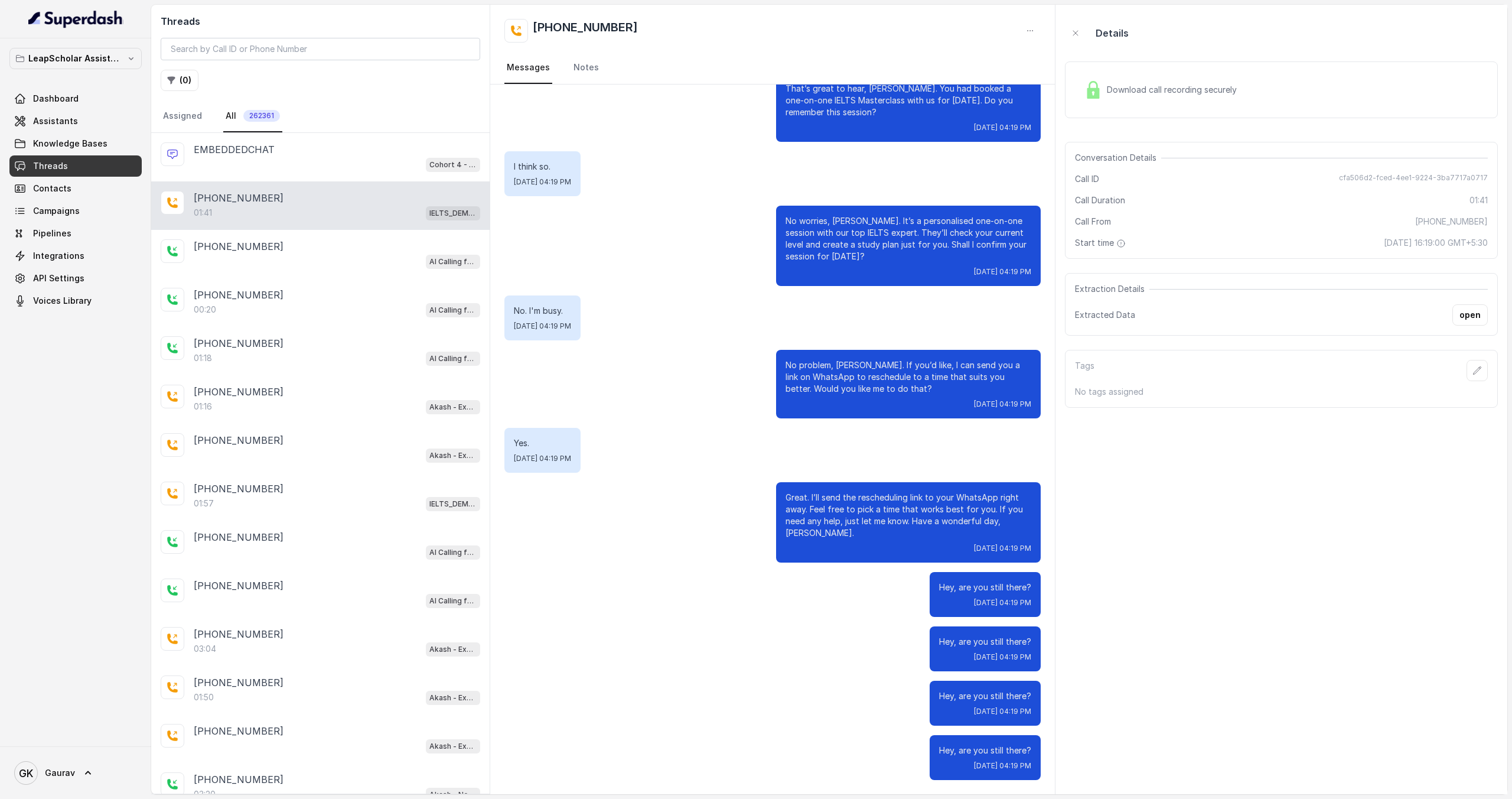 click on "Dashboard Assistants Knowledge Bases Threads Contacts Campaigns Pipelines Integrations API Settings Voices Library" at bounding box center (76, 200) 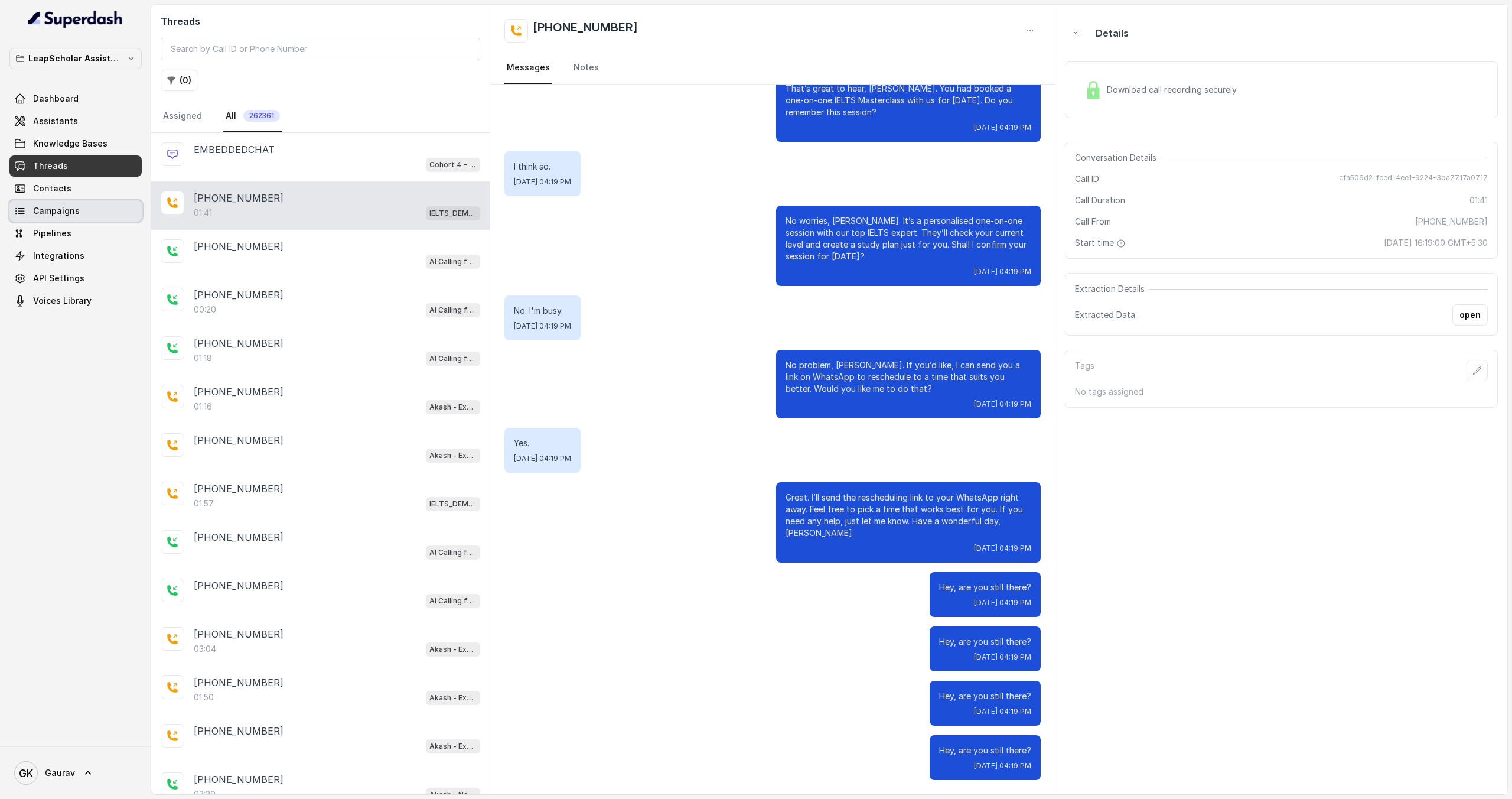 click on "Campaigns" at bounding box center [56, 211] 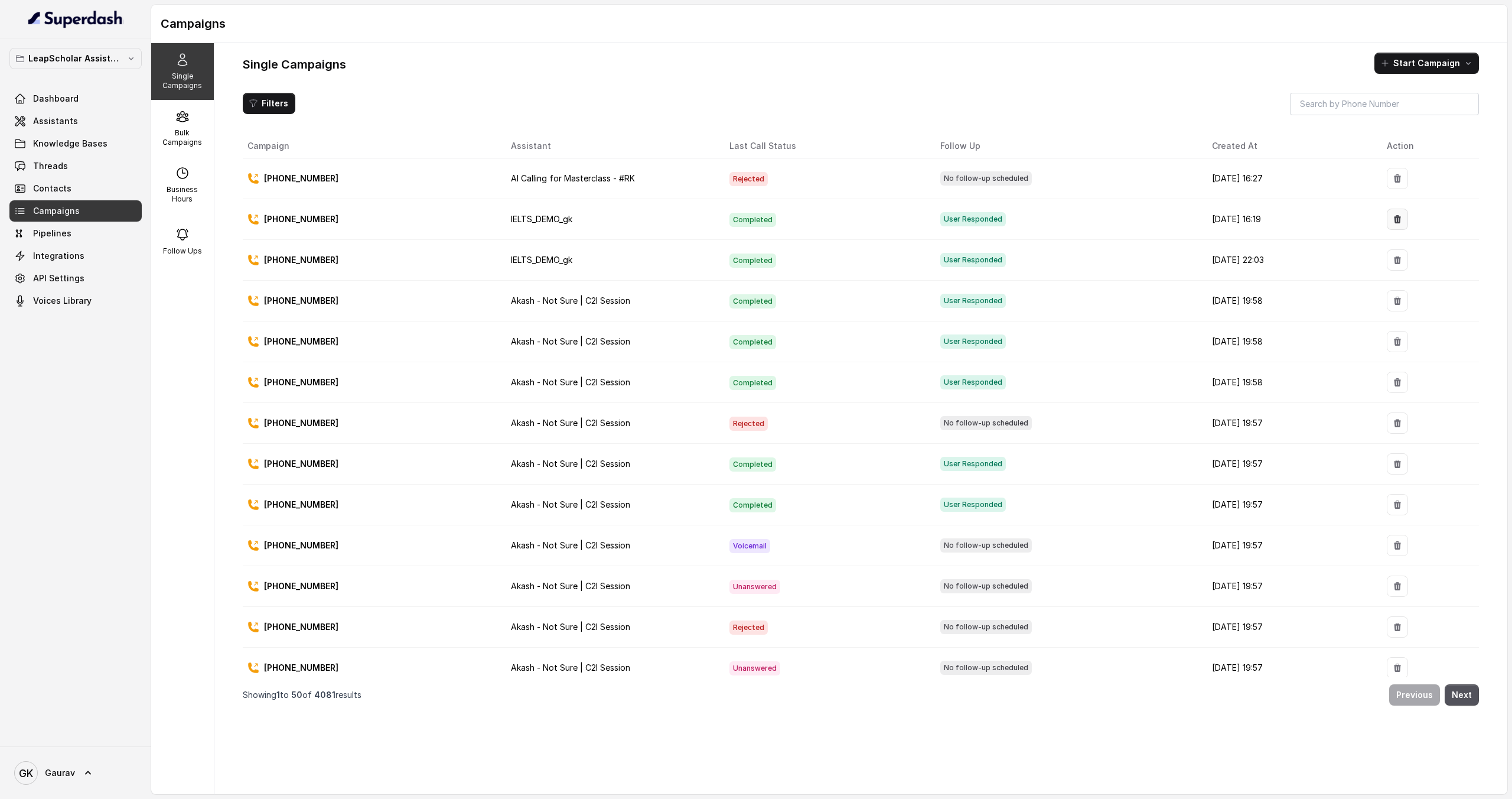 click at bounding box center [1397, 219] 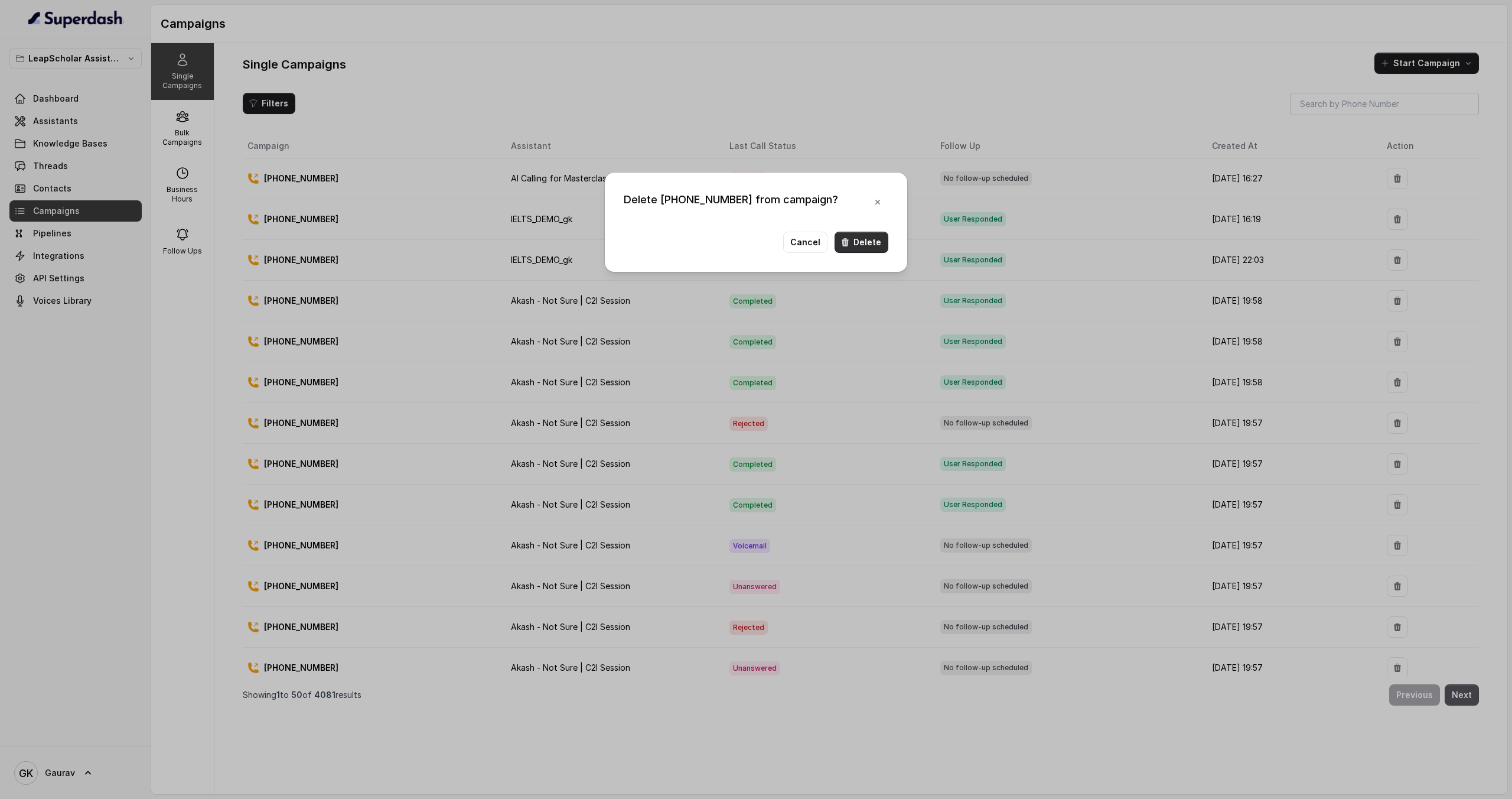 click 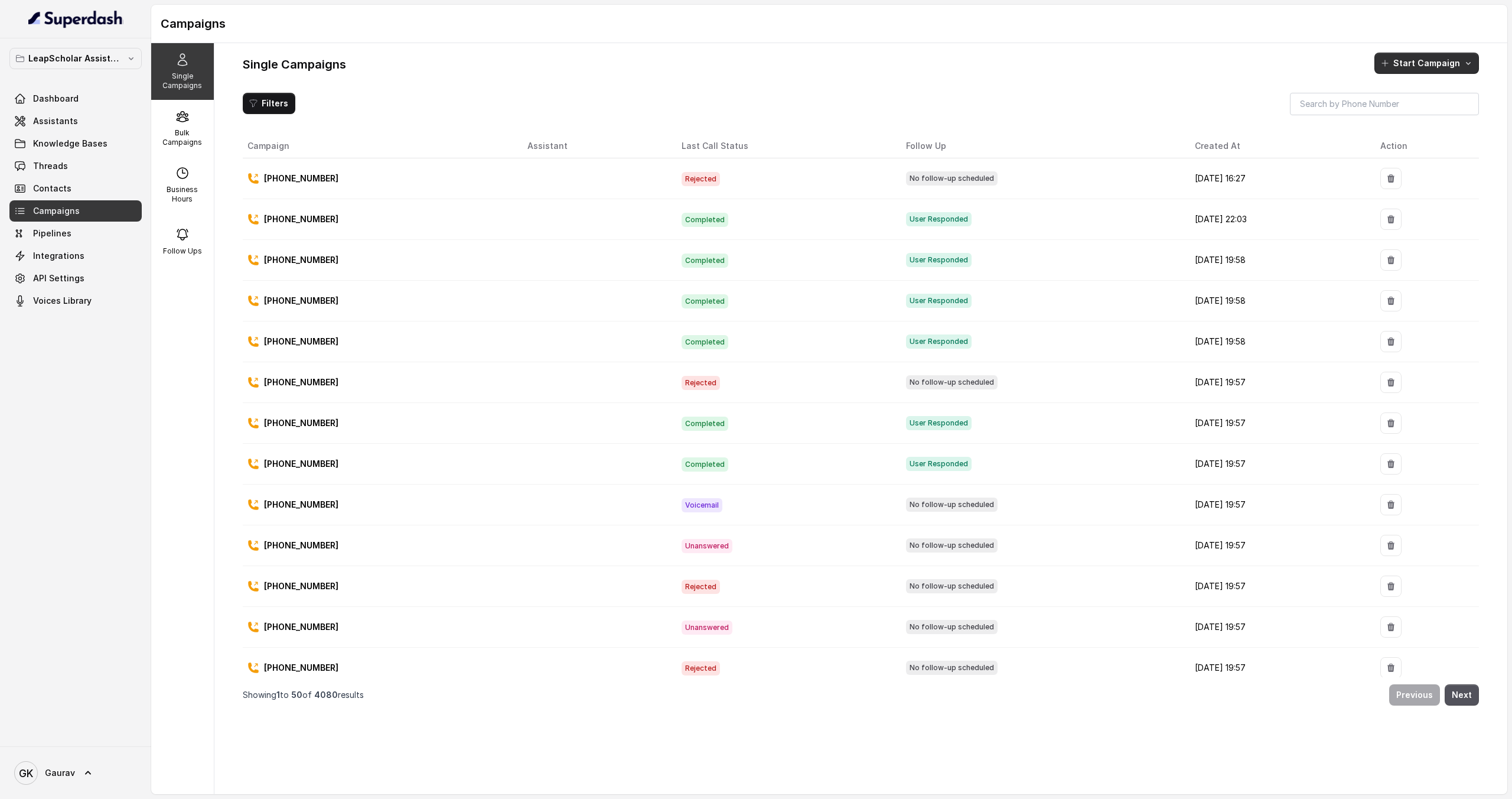 click on "Start Campaign" at bounding box center [1426, 63] 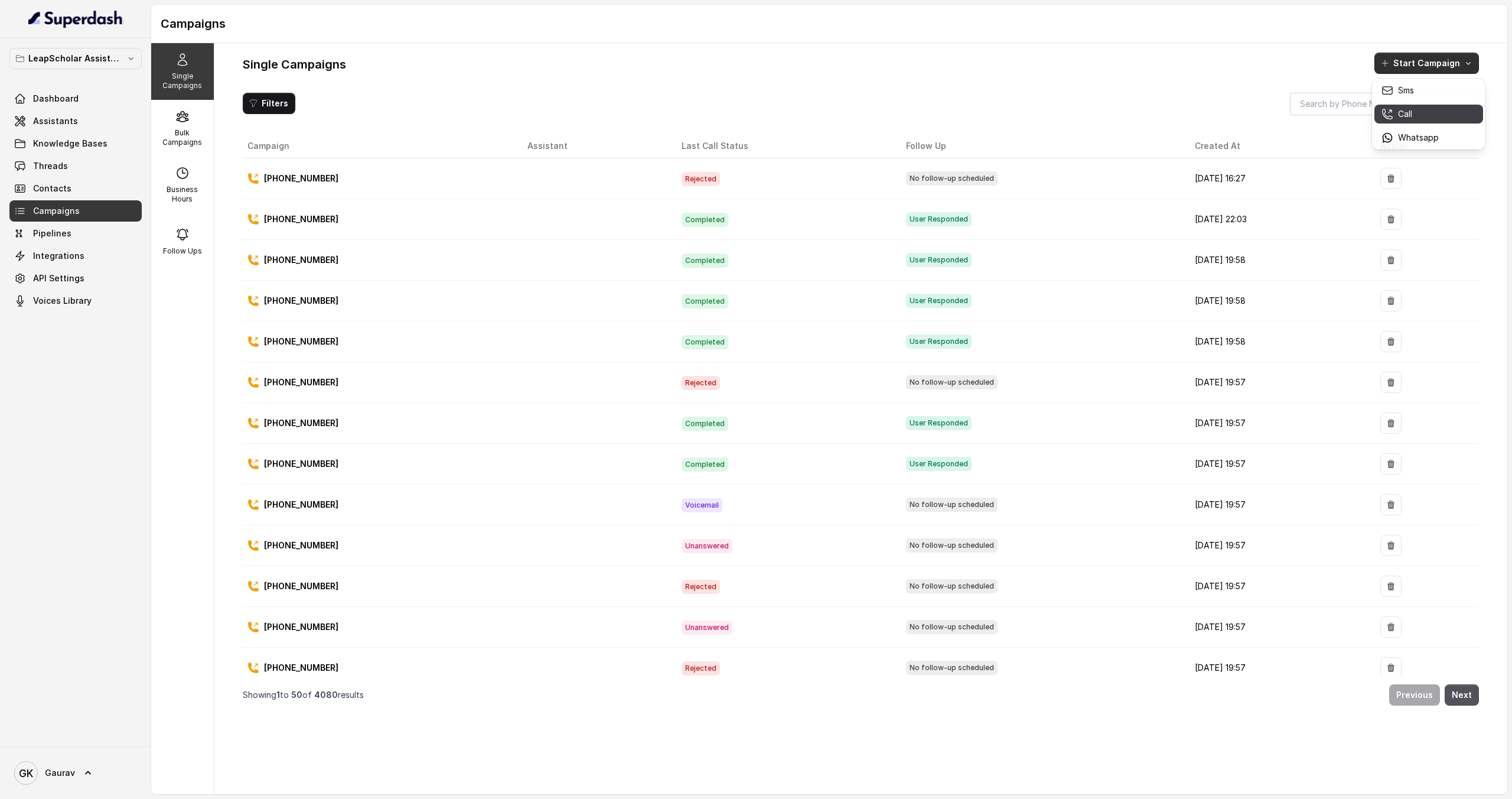 click on "Call" at bounding box center [1405, 114] 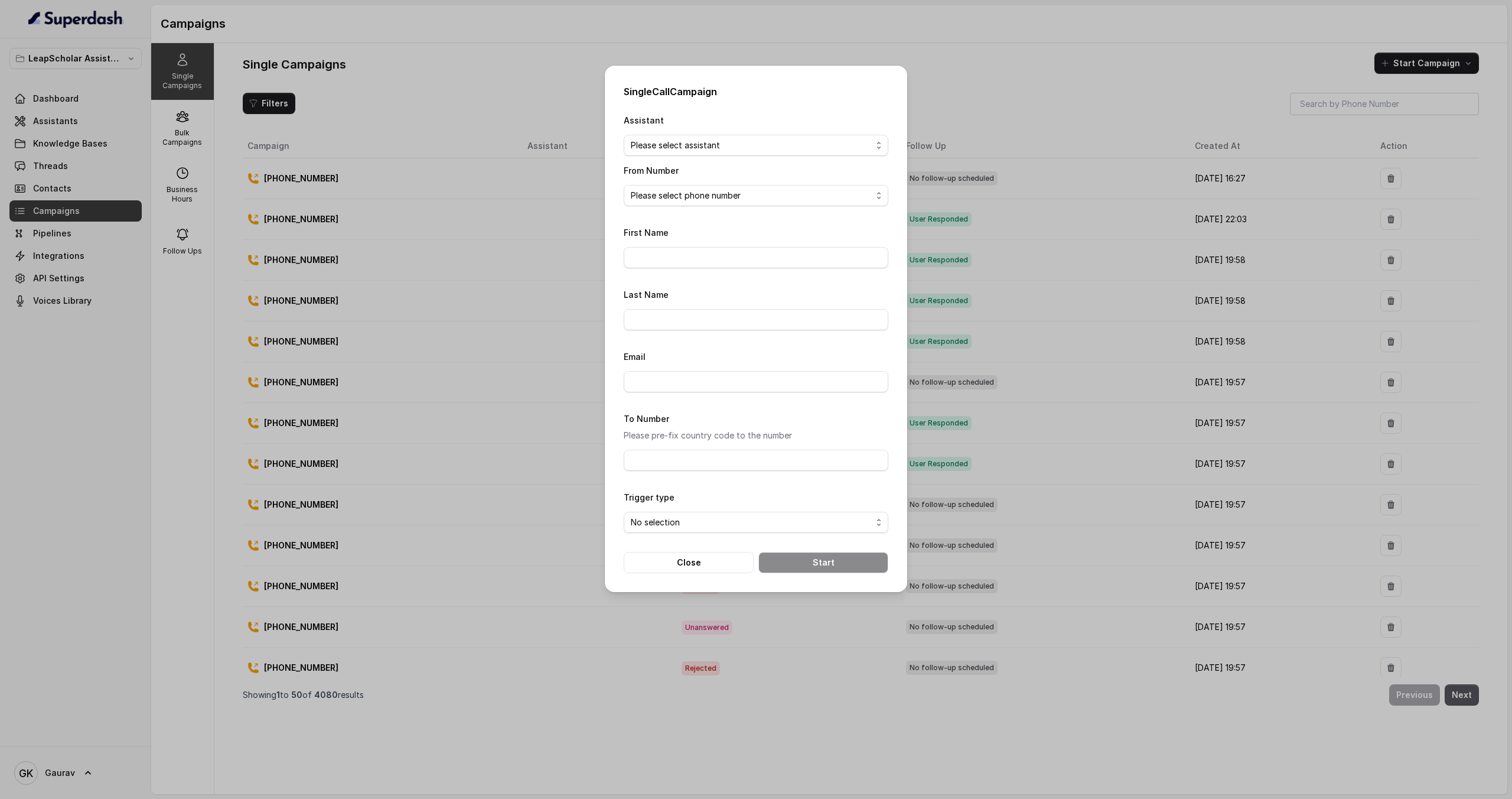click on "Assistant Please select assistant OC-new approach Cohort 2 - IELTS Booked Akash - Not Sure | PP Akash - Not Sure | C2I Session AI Calling for Masterclass - #RK Cohort 4 - Qualified but Meeting not attended Cohort 9 - Future Intake IELTS Given Cohort 5 - Webinar Within 1 month Geebee-Test Cohort 10 - Future Intake Non-IELTS Cohort 11 - IELTS Demo Attended Cohort 14 - Generic Cohort 13 - IELTS Masterclass Attended Cohort 12 - IELTS Demo Not Attended AI-IELTS (Testing) Akash- Exam booked Akash - Exam Given  Akash - Exam Not Yet Decided Deferral BoFu IELTS_DEMO_gk From Number Please select phone number First Name Last Name Email To Number Please pre-fix country code to the number Trigger type No selection Trigger Immediately Trigger based on campaign configuration Close Start" at bounding box center (756, 343) 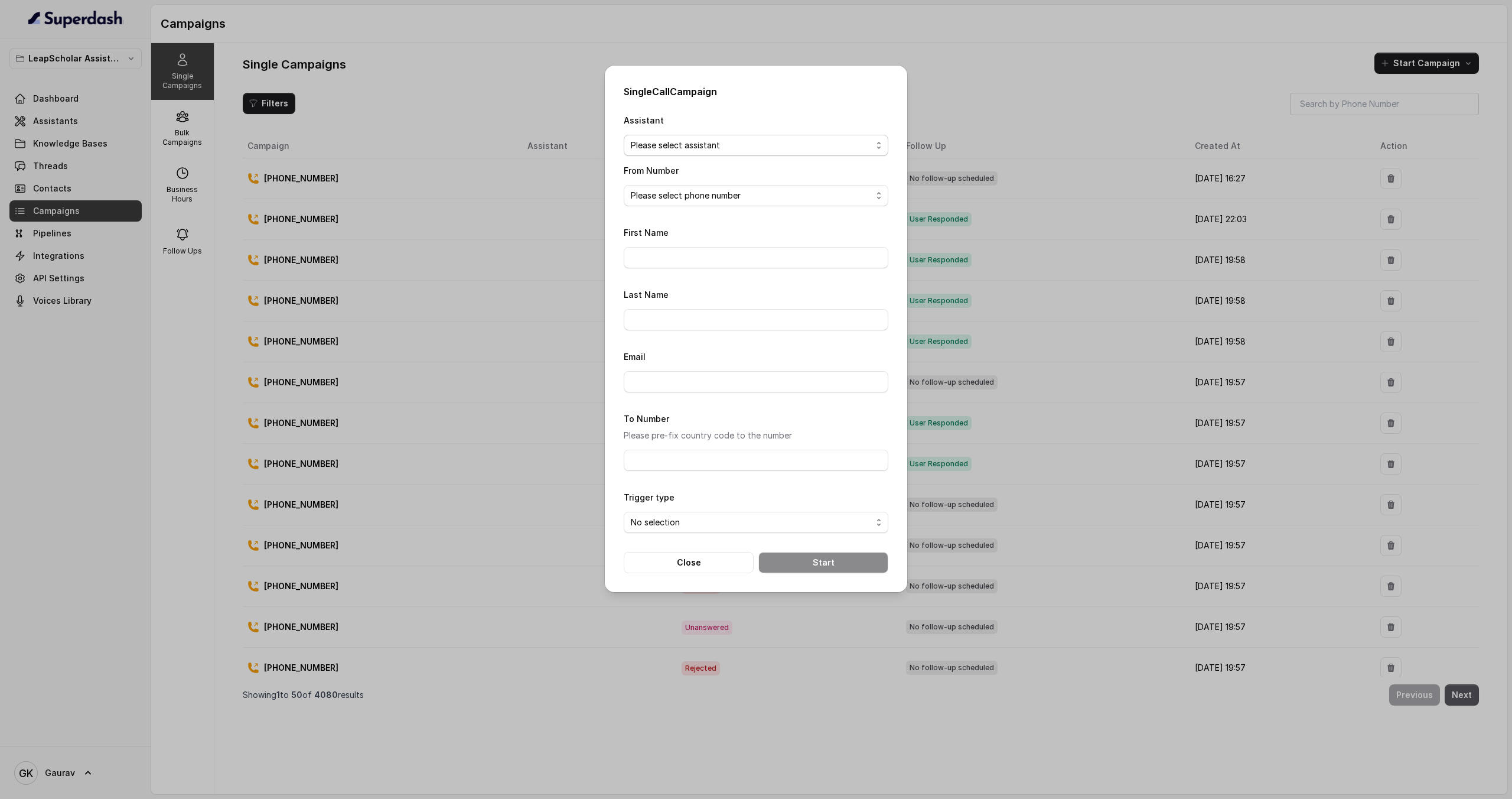 click on "Please select assistant OC-new approach Cohort 2 - IELTS Booked Akash - Not Sure | PP Akash - Not Sure | C2I Session AI Calling for Masterclass - #RK Cohort 4 - Qualified but Meeting not attended Cohort 9 - Future Intake IELTS Given Cohort 5 - Webinar Within 1 month Geebee-Test Cohort 10 - Future Intake Non-IELTS Cohort 11 - IELTS Demo Attended Cohort 14 - Generic Cohort 13 - IELTS Masterclass Attended Cohort 12 - IELTS Demo Not Attended AI-IELTS (Testing) Akash- Exam booked Akash - Exam Given  Akash - Exam Not Yet Decided Deferral BoFu IELTS_DEMO_gk" at bounding box center (756, 145) 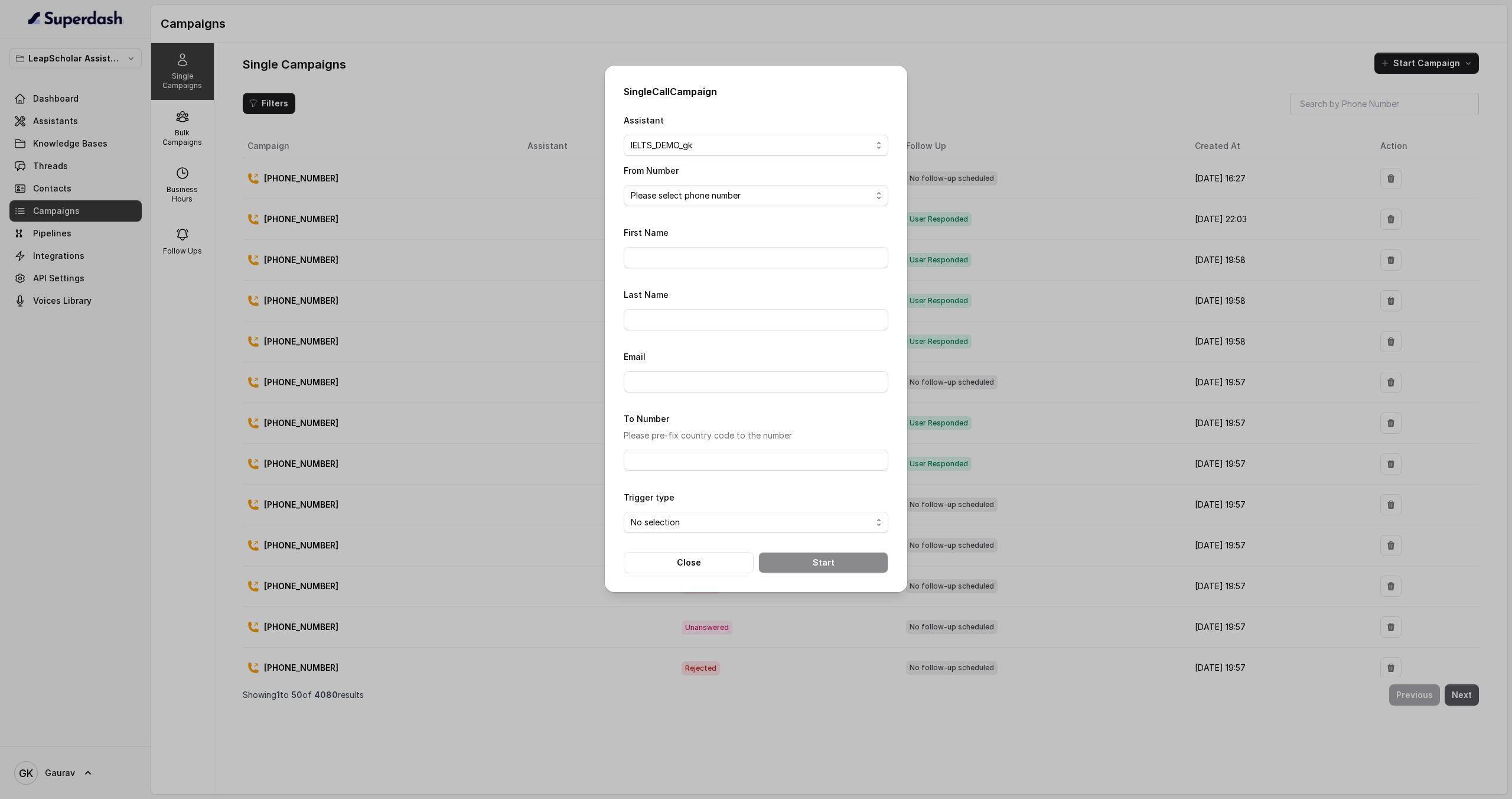 click on "Please select phone number" at bounding box center [756, 196] 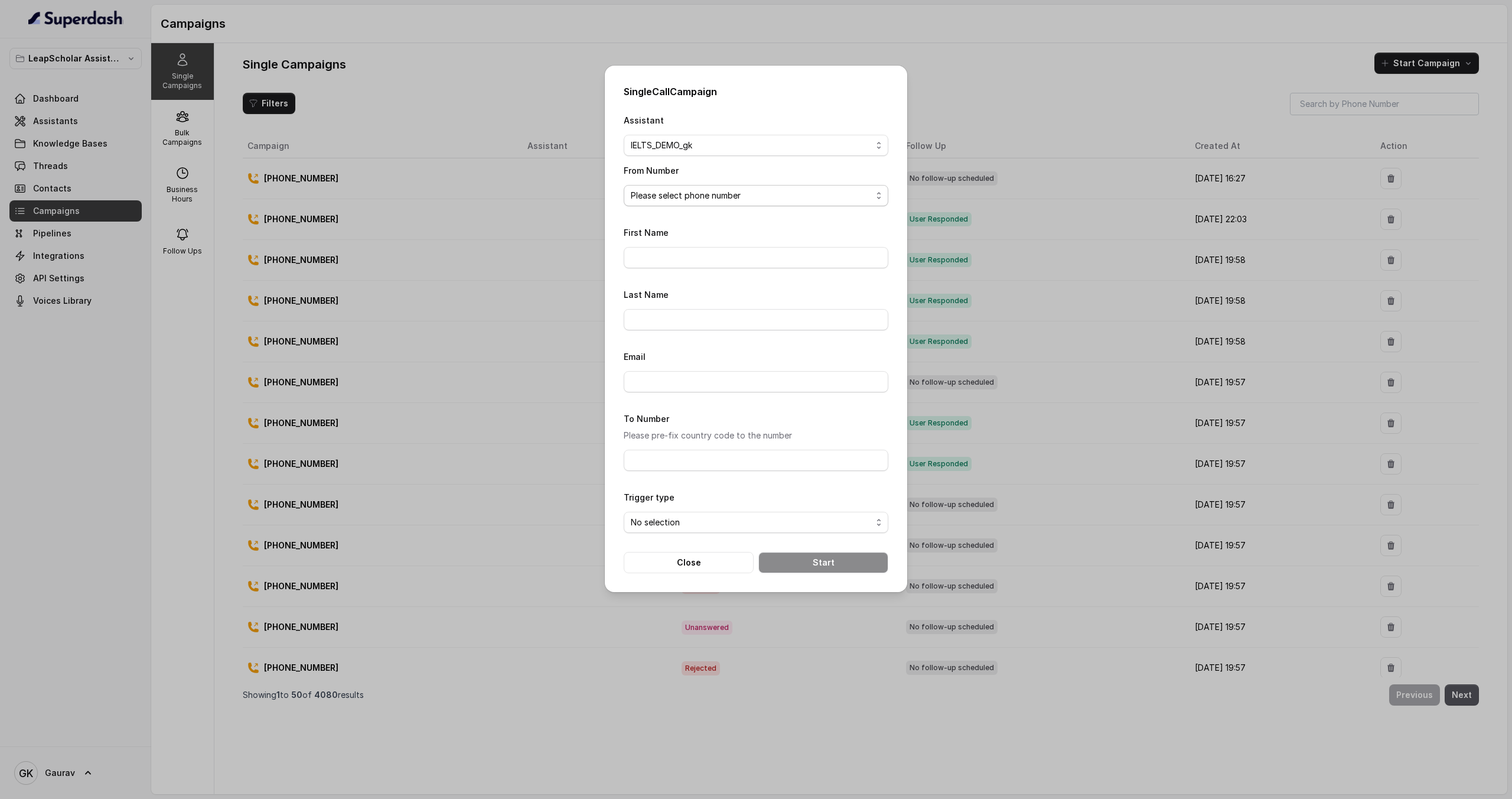 select on "+918035738671" 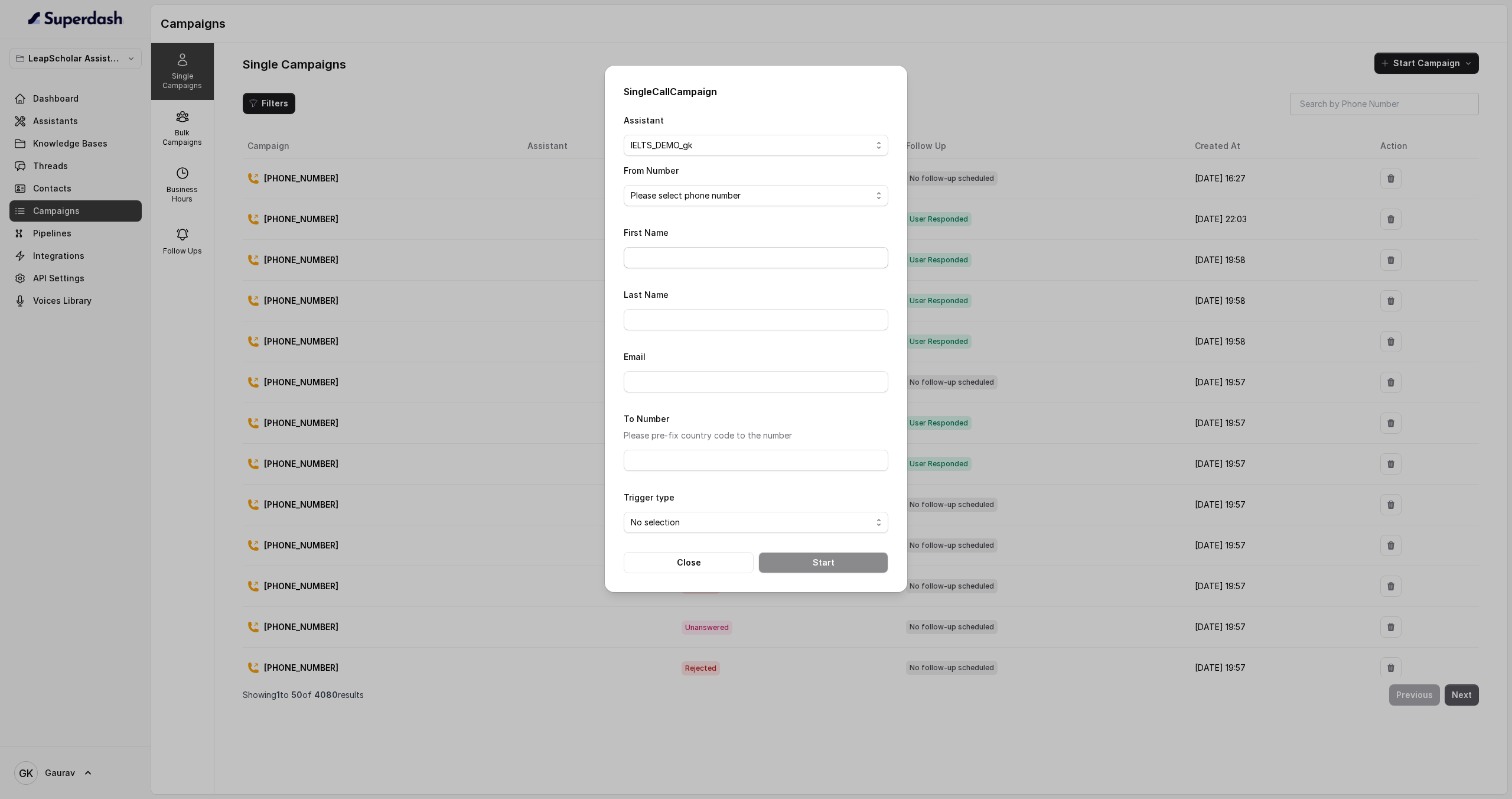 click on "First Name" at bounding box center (756, 258) 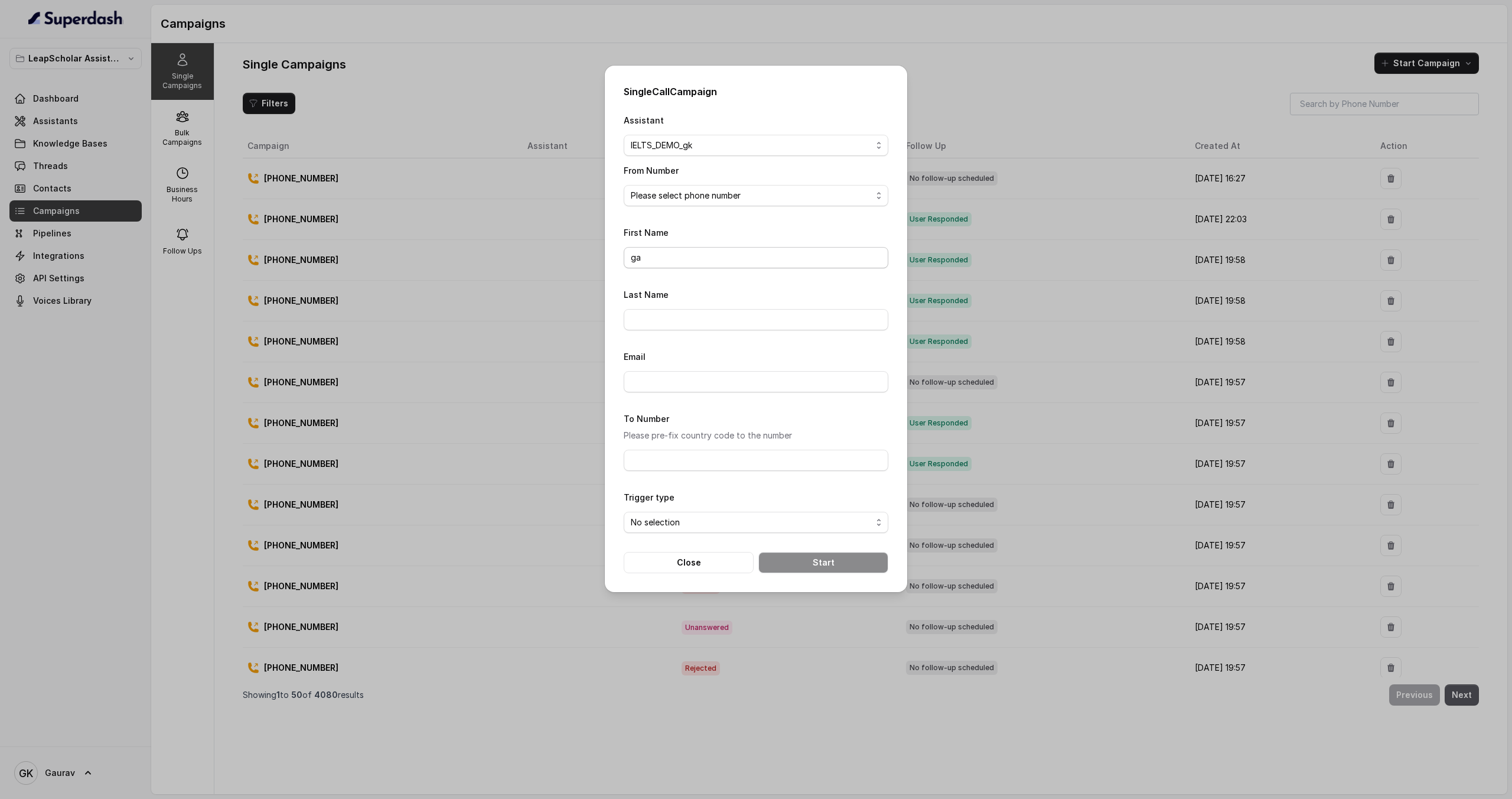 type on "g" 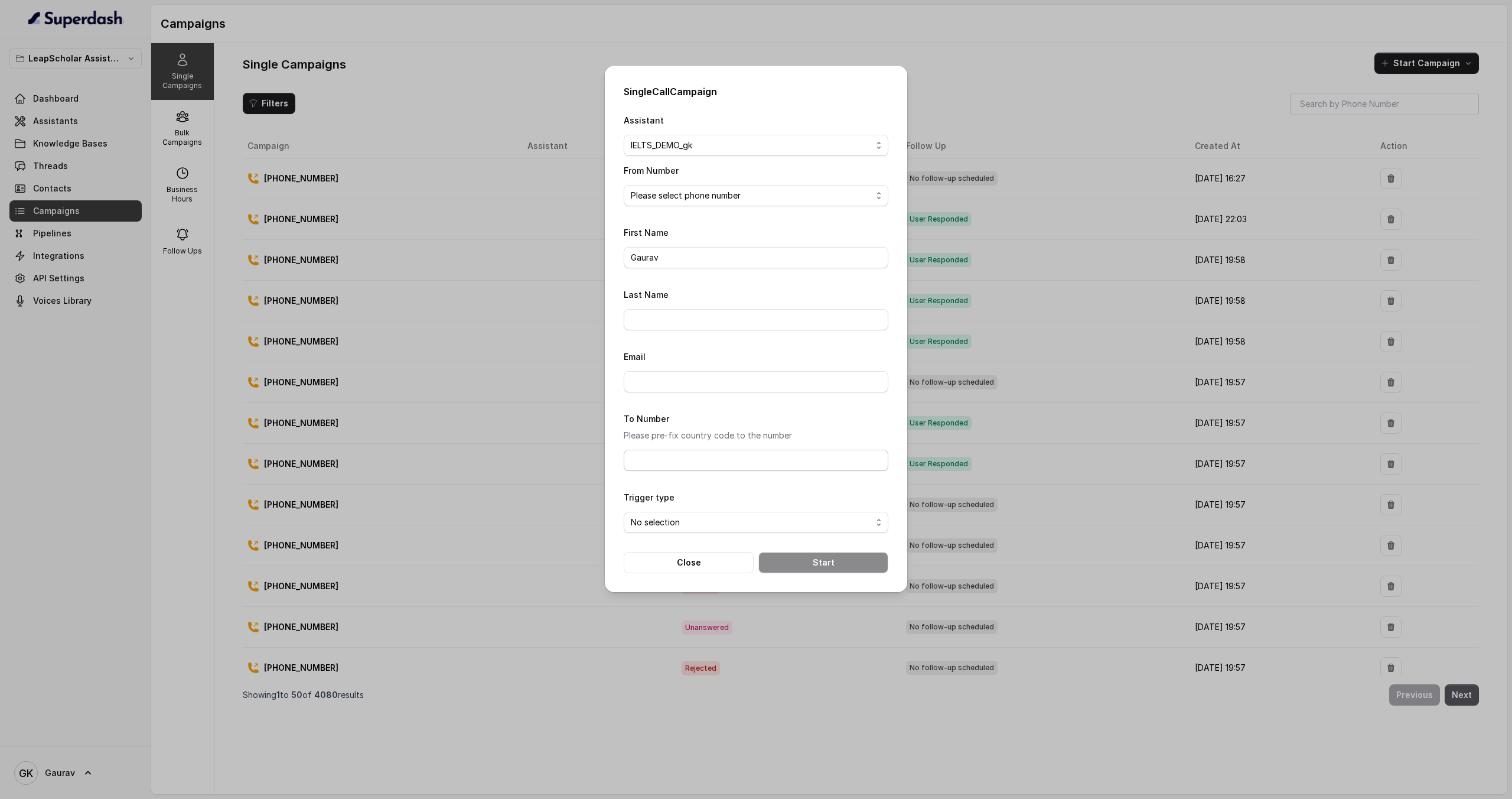 type on "Gaurav" 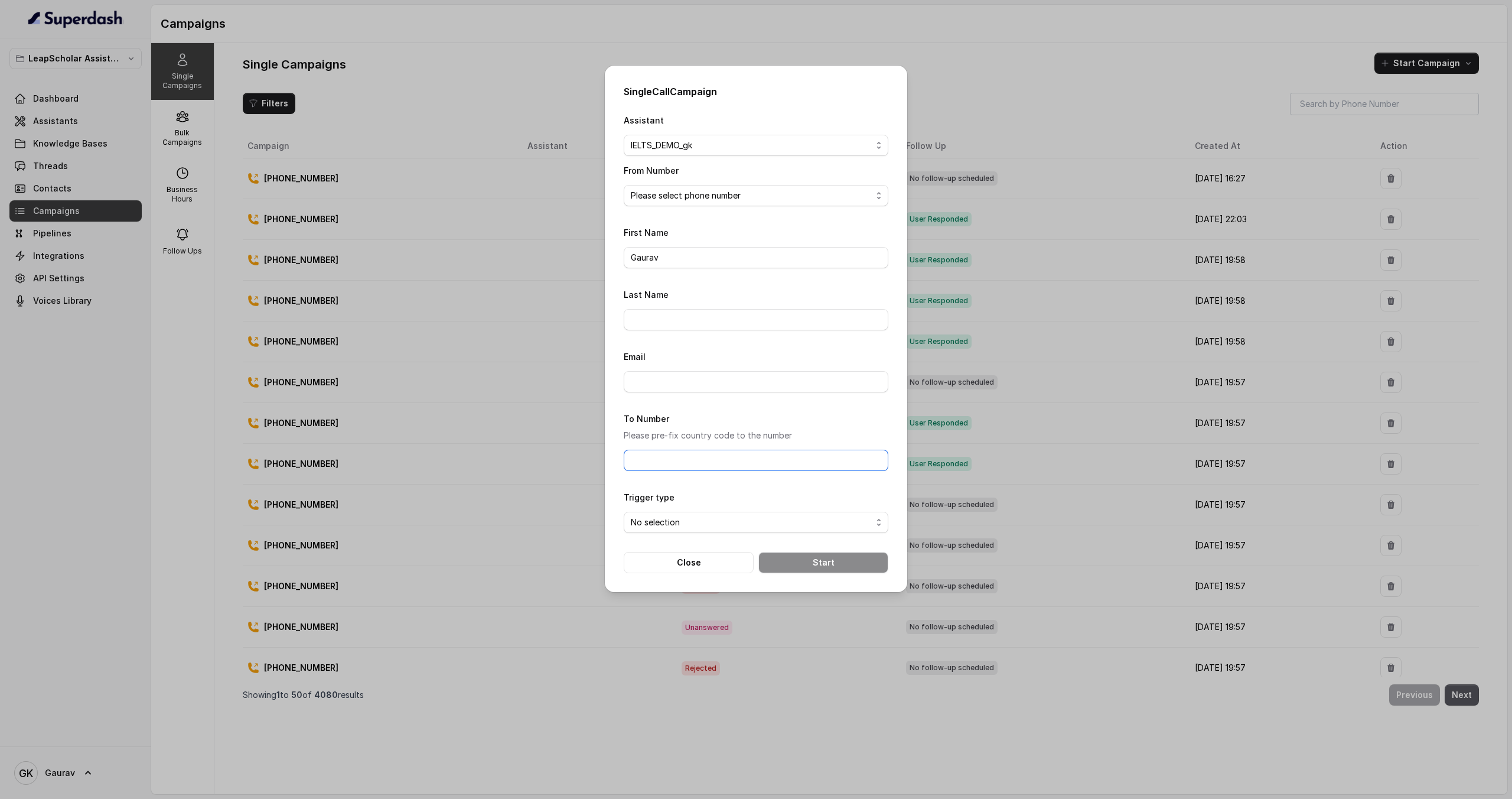 click on "To Number" at bounding box center [756, 460] 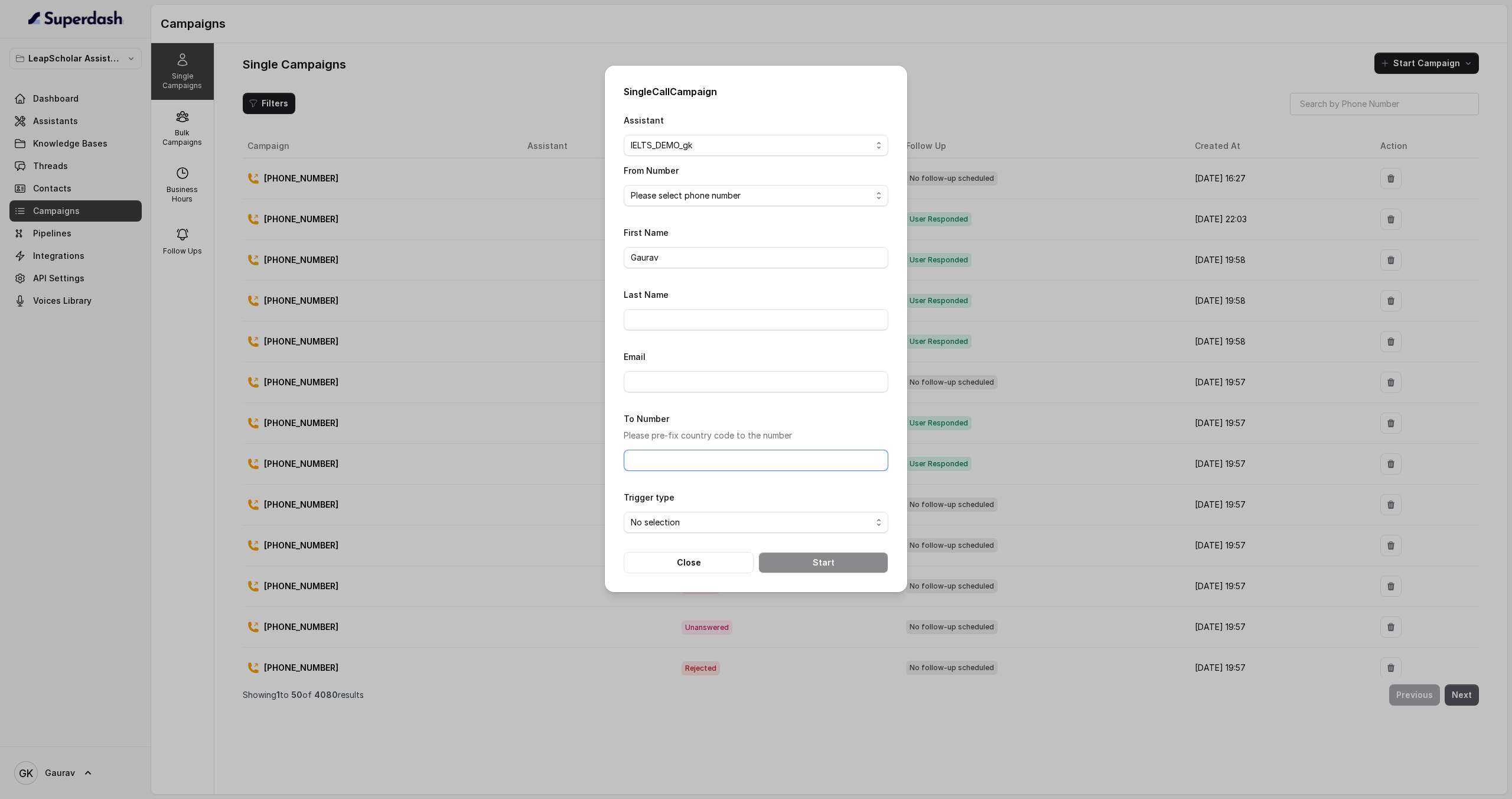 type on "918789269088" 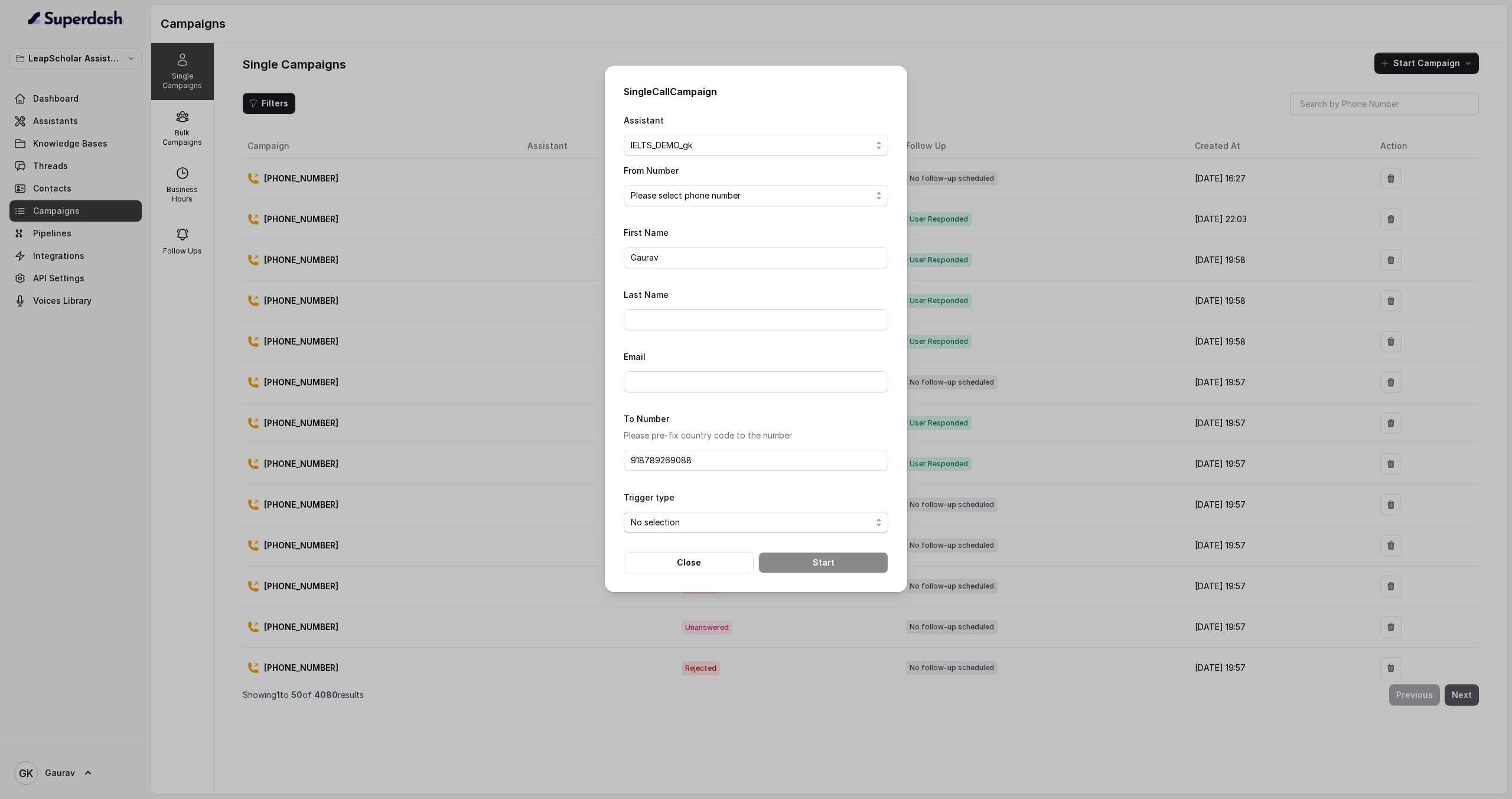 click on "No selection Trigger Immediately Trigger based on campaign configuration" at bounding box center [756, 522] 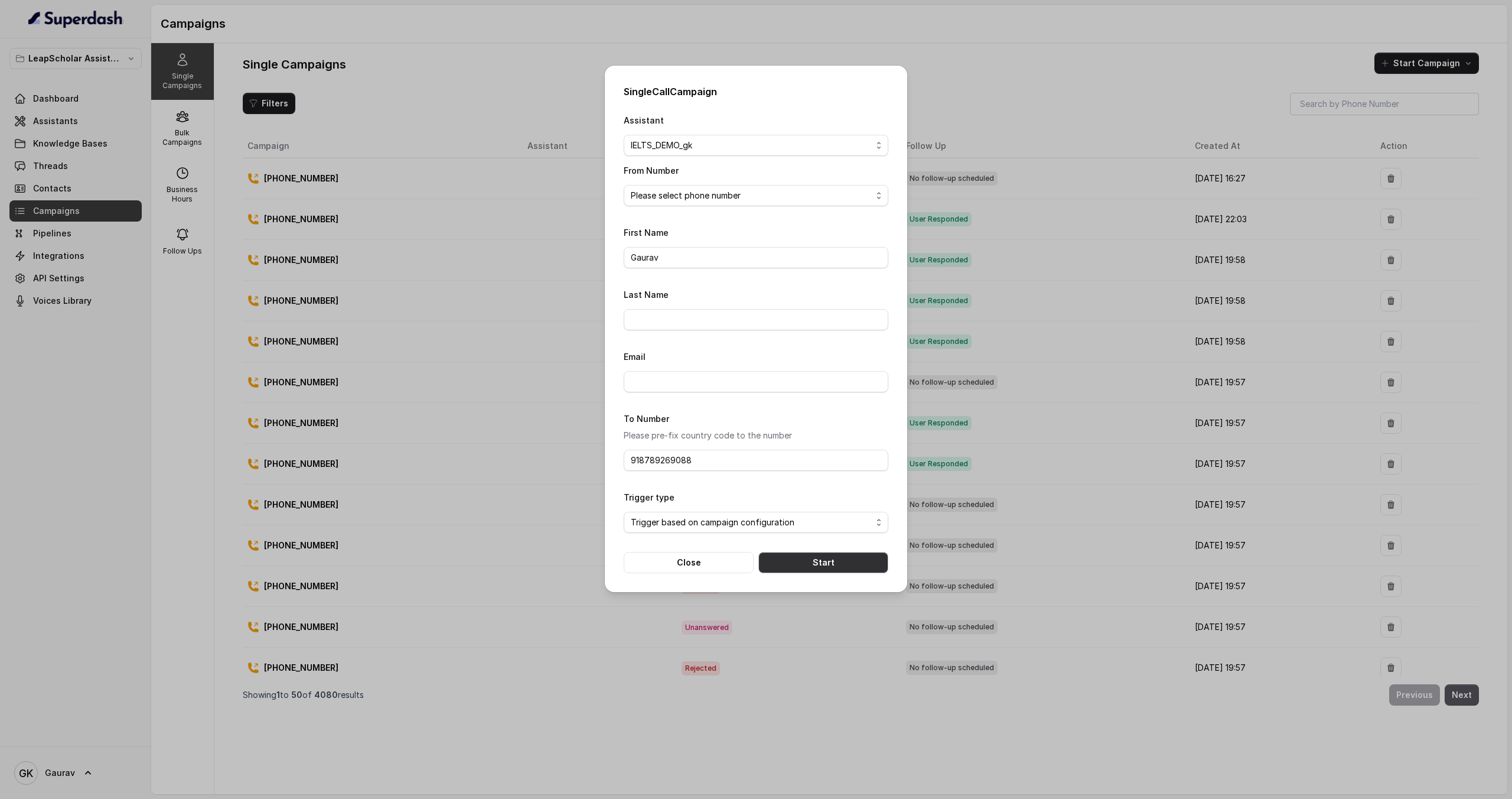 click on "Start" at bounding box center [823, 563] 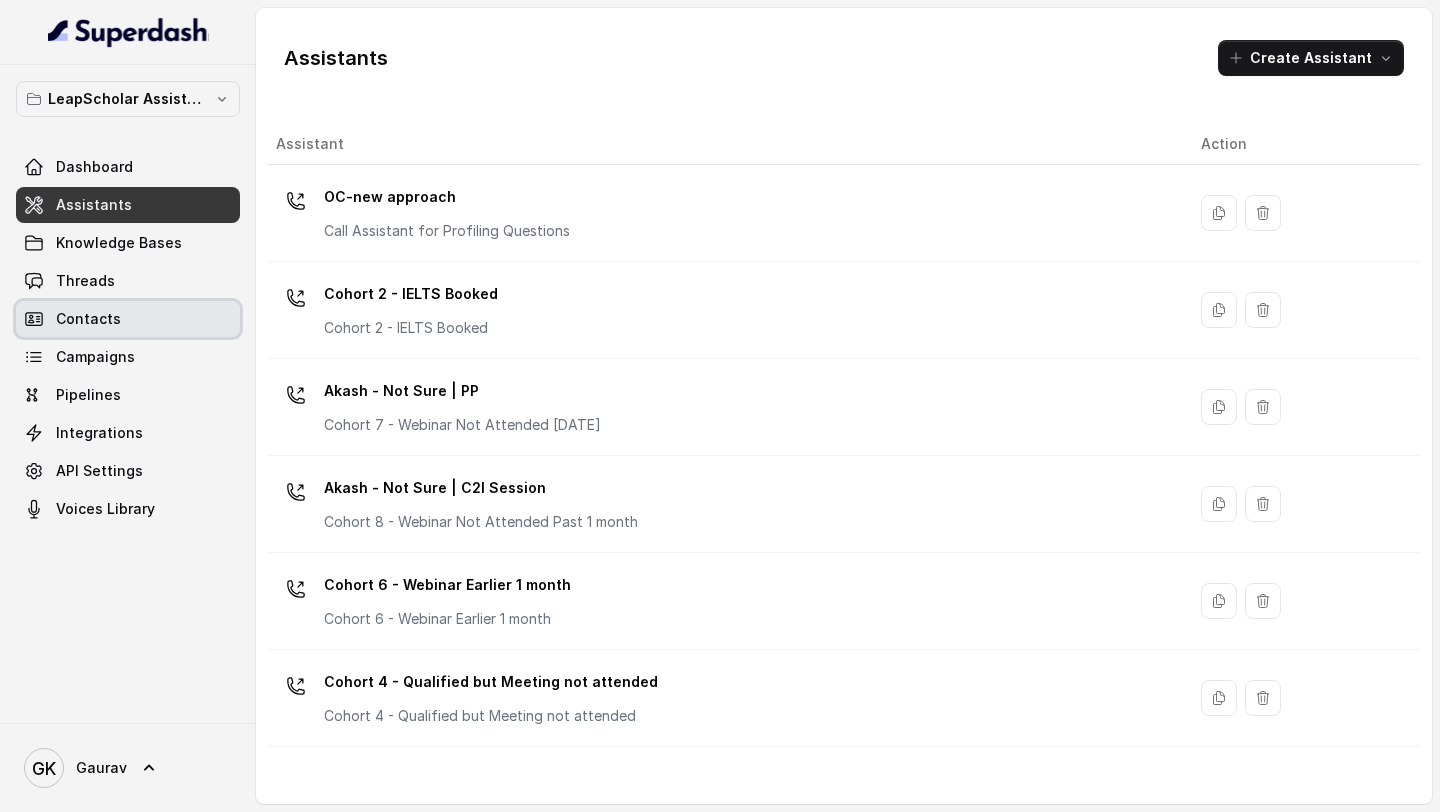 scroll, scrollTop: 0, scrollLeft: 0, axis: both 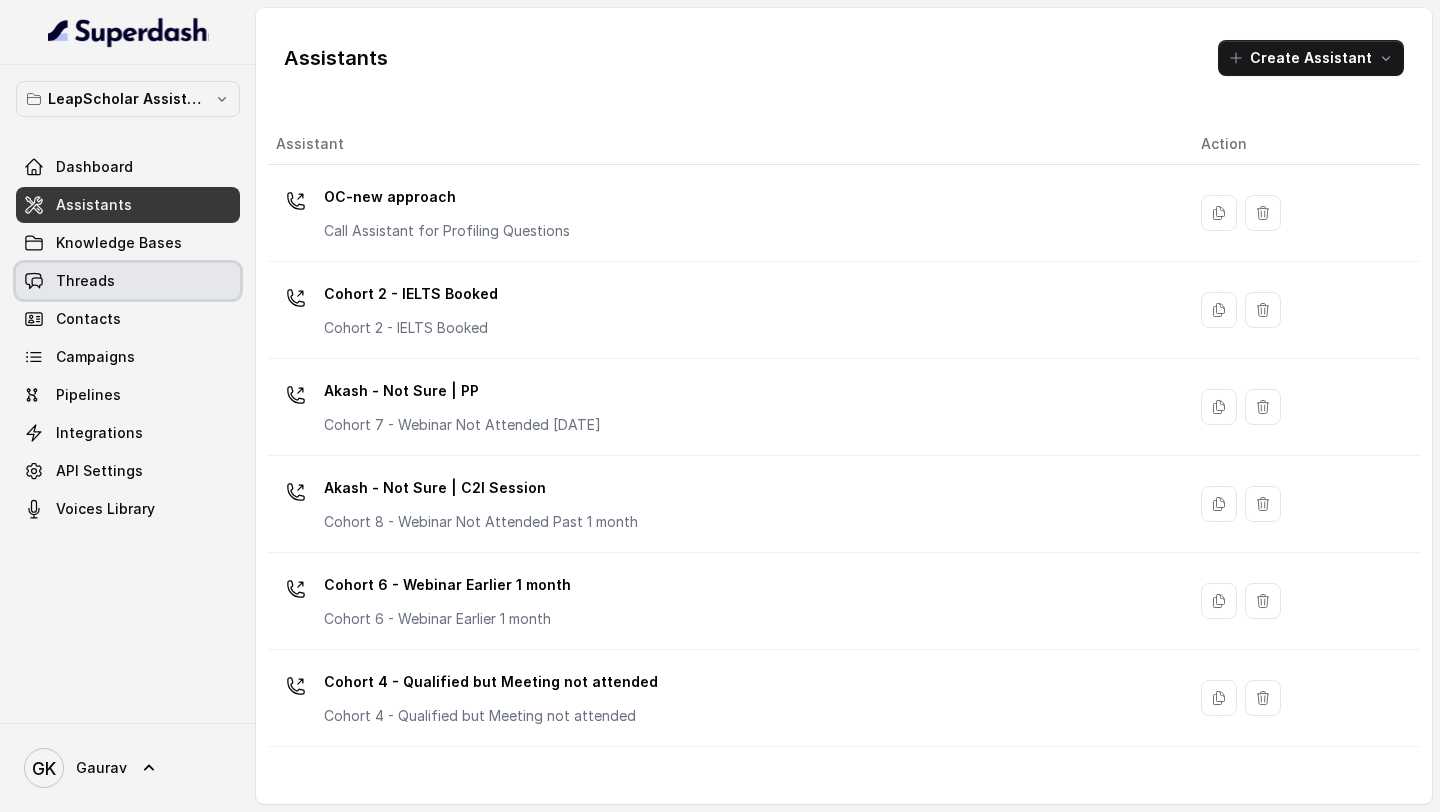 click on "Threads" at bounding box center [85, 281] 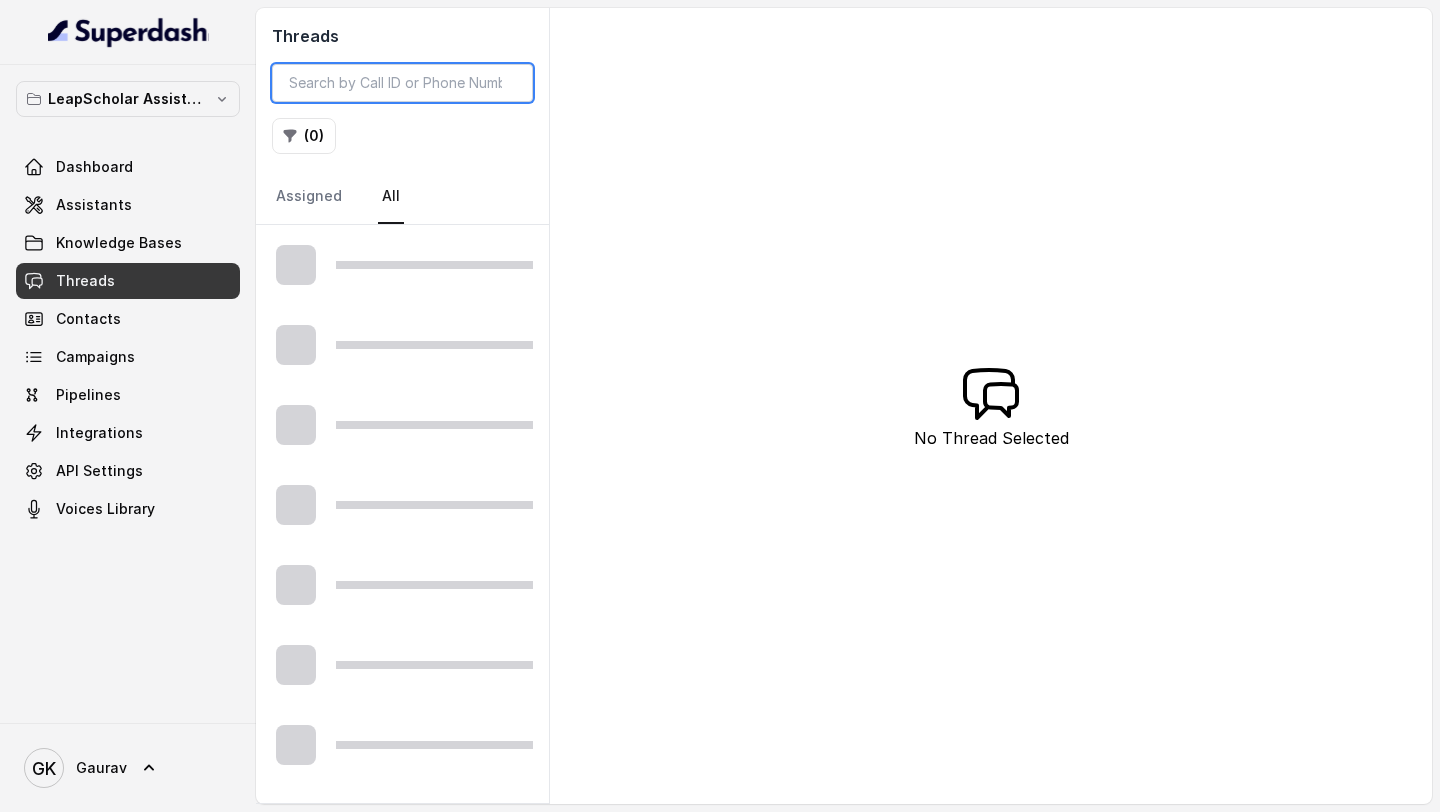 click at bounding box center [402, 83] 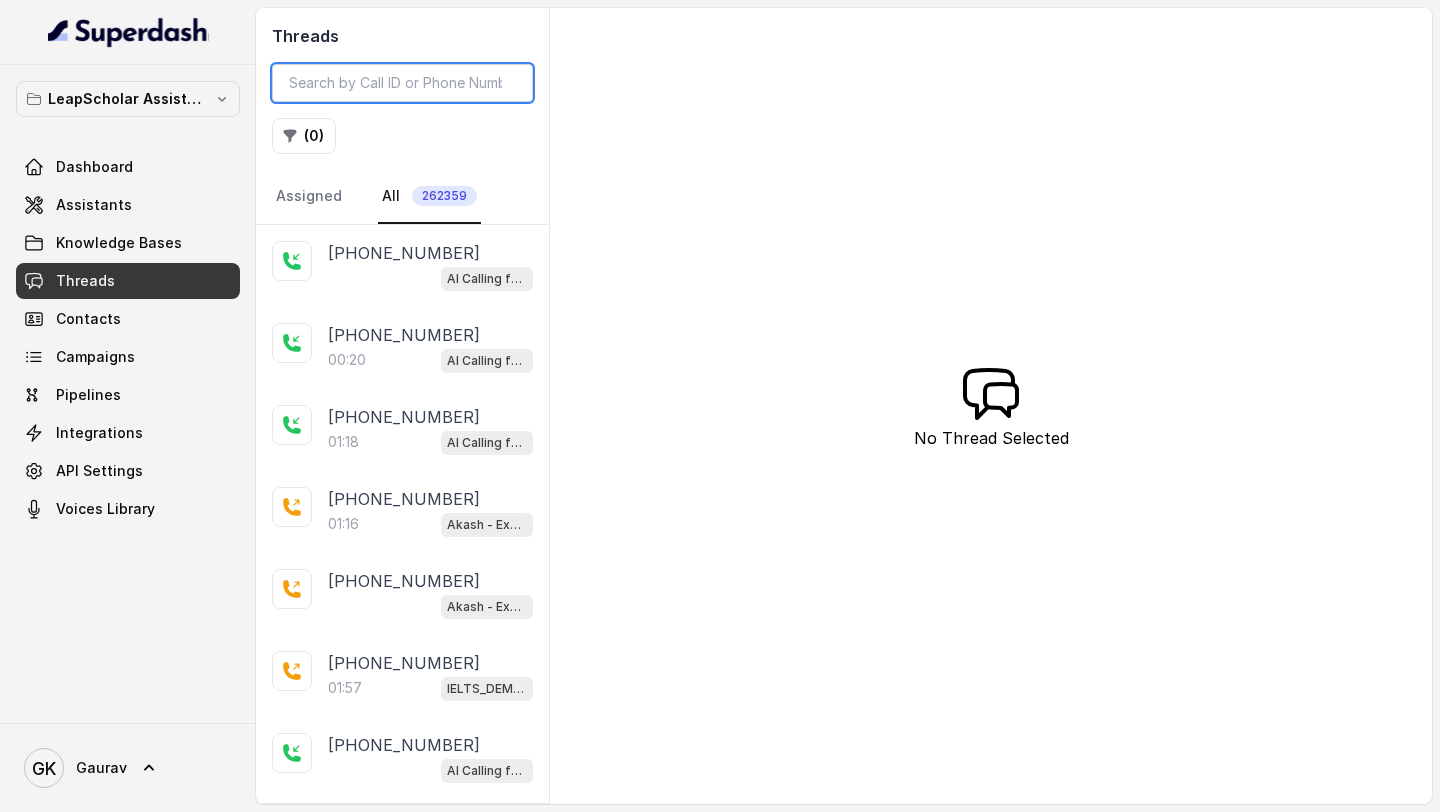 paste on "916361093747" 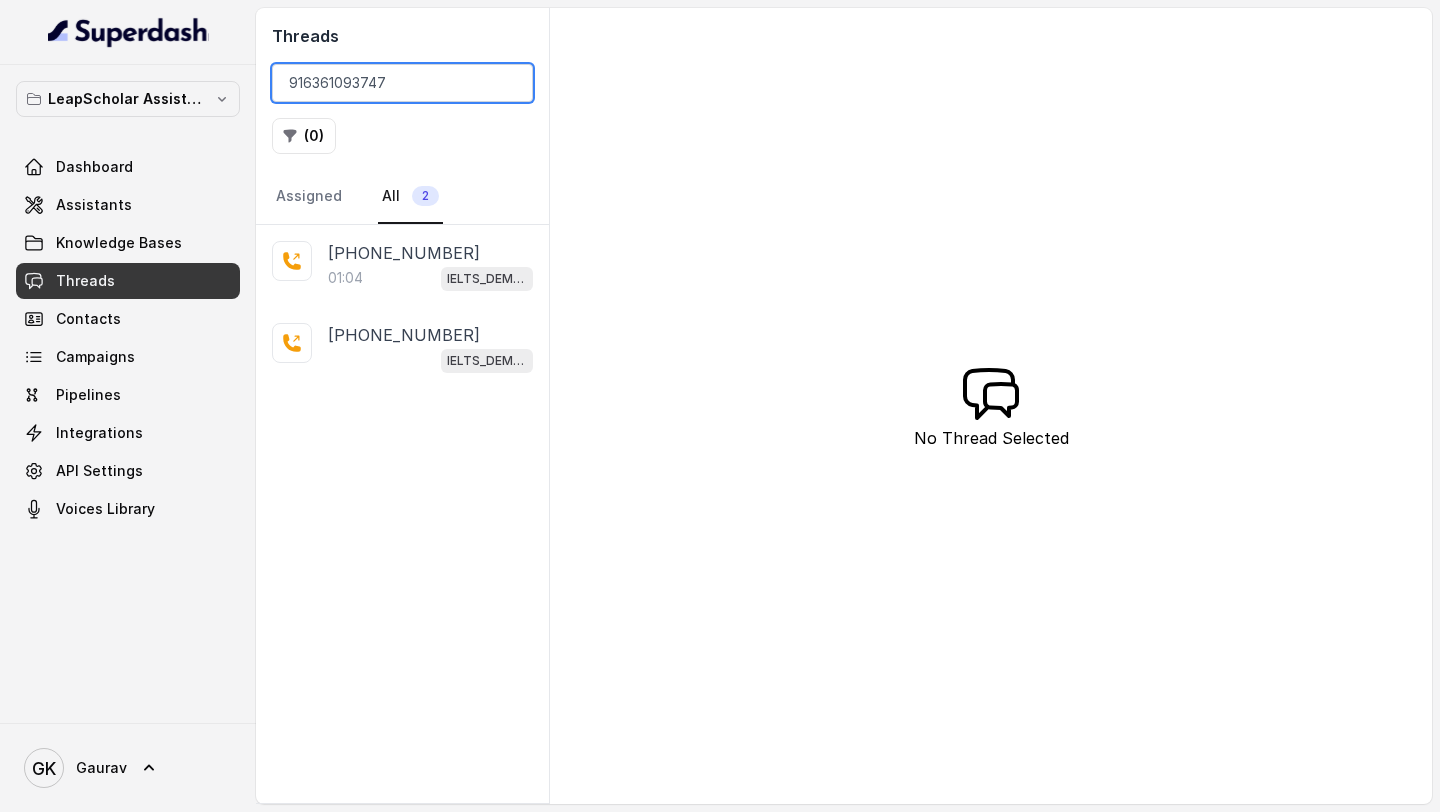 type on "916361093747" 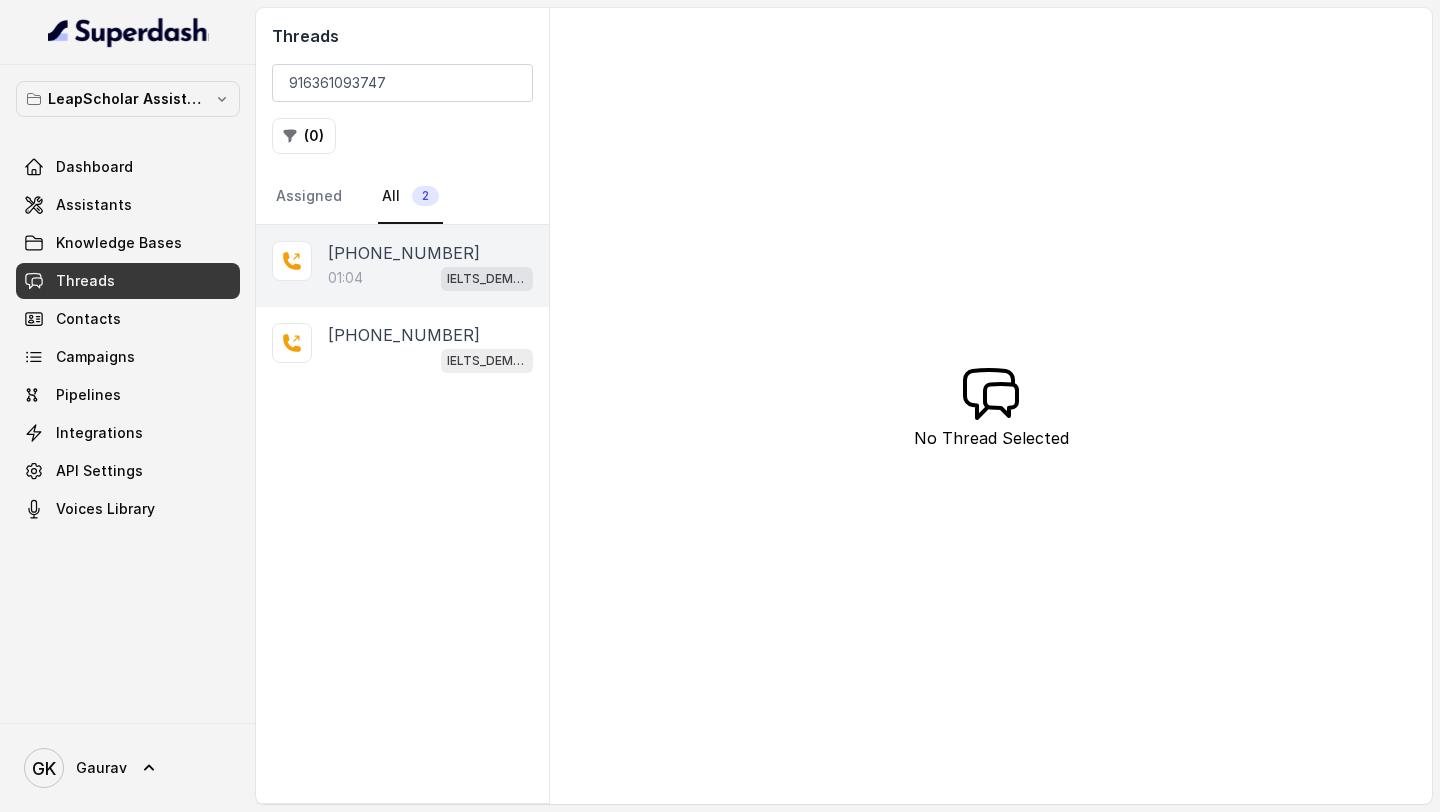 click on "01:04 IELTS_DEMO_gk" at bounding box center [430, 278] 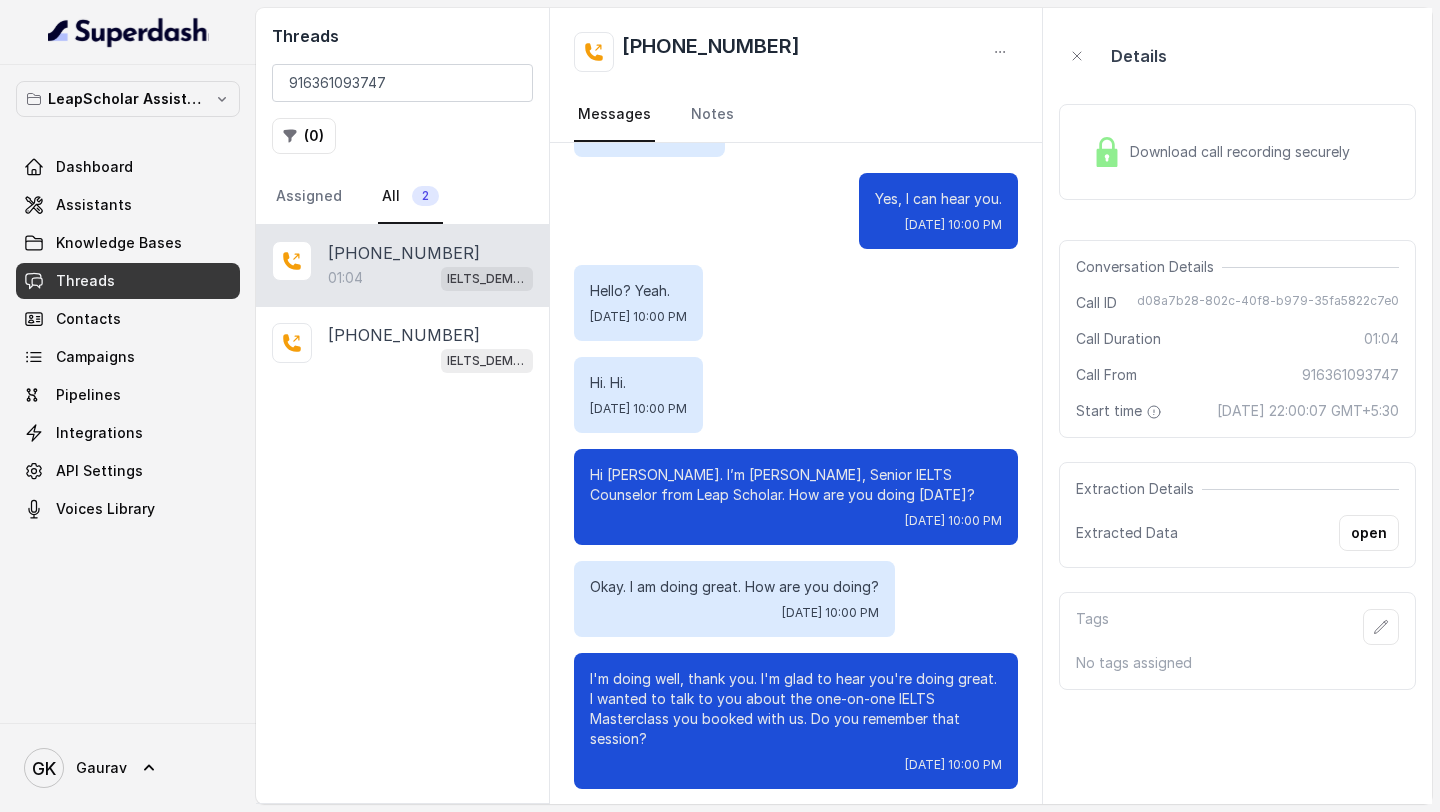 scroll, scrollTop: 963, scrollLeft: 0, axis: vertical 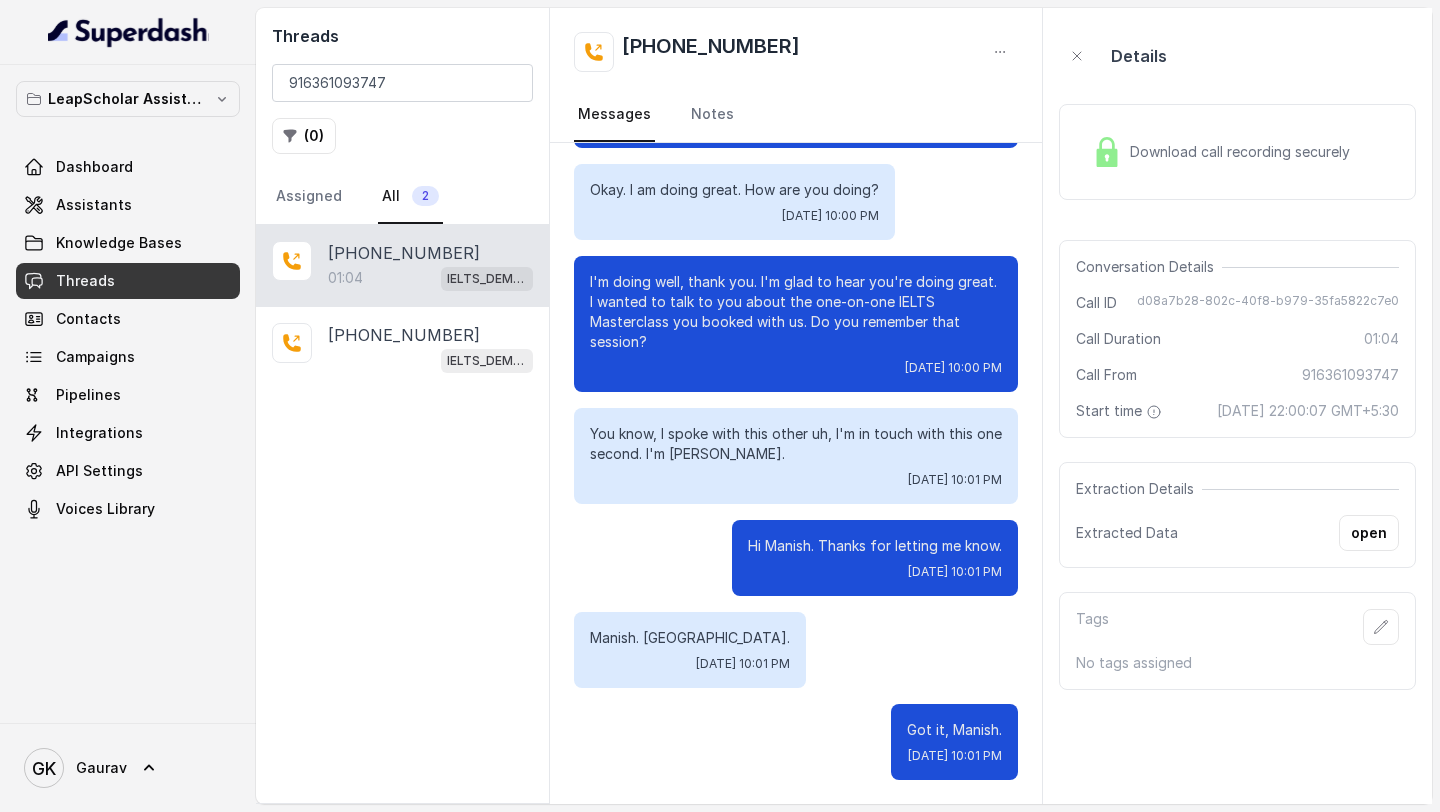 click on "Download call recording securely" at bounding box center [1221, 152] 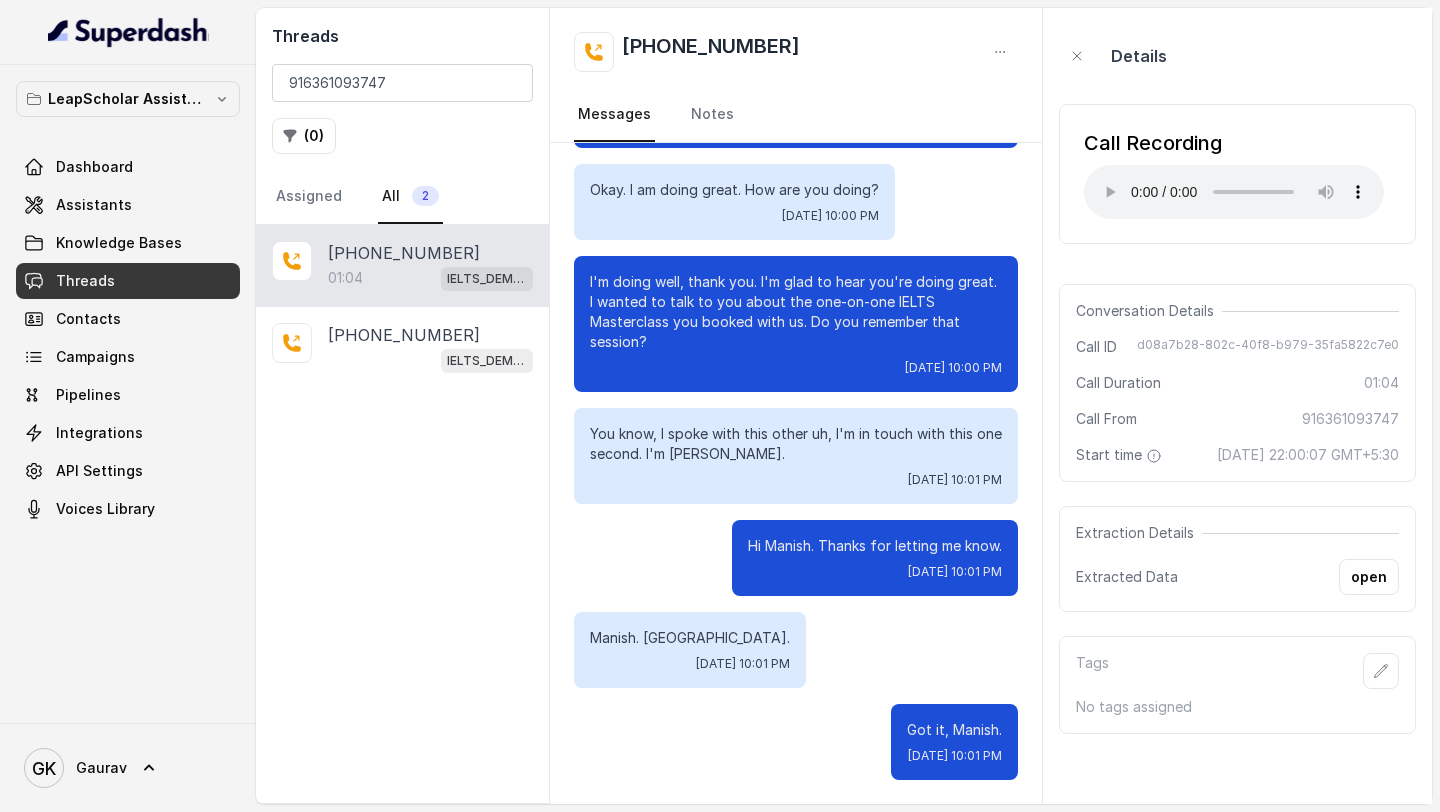 type 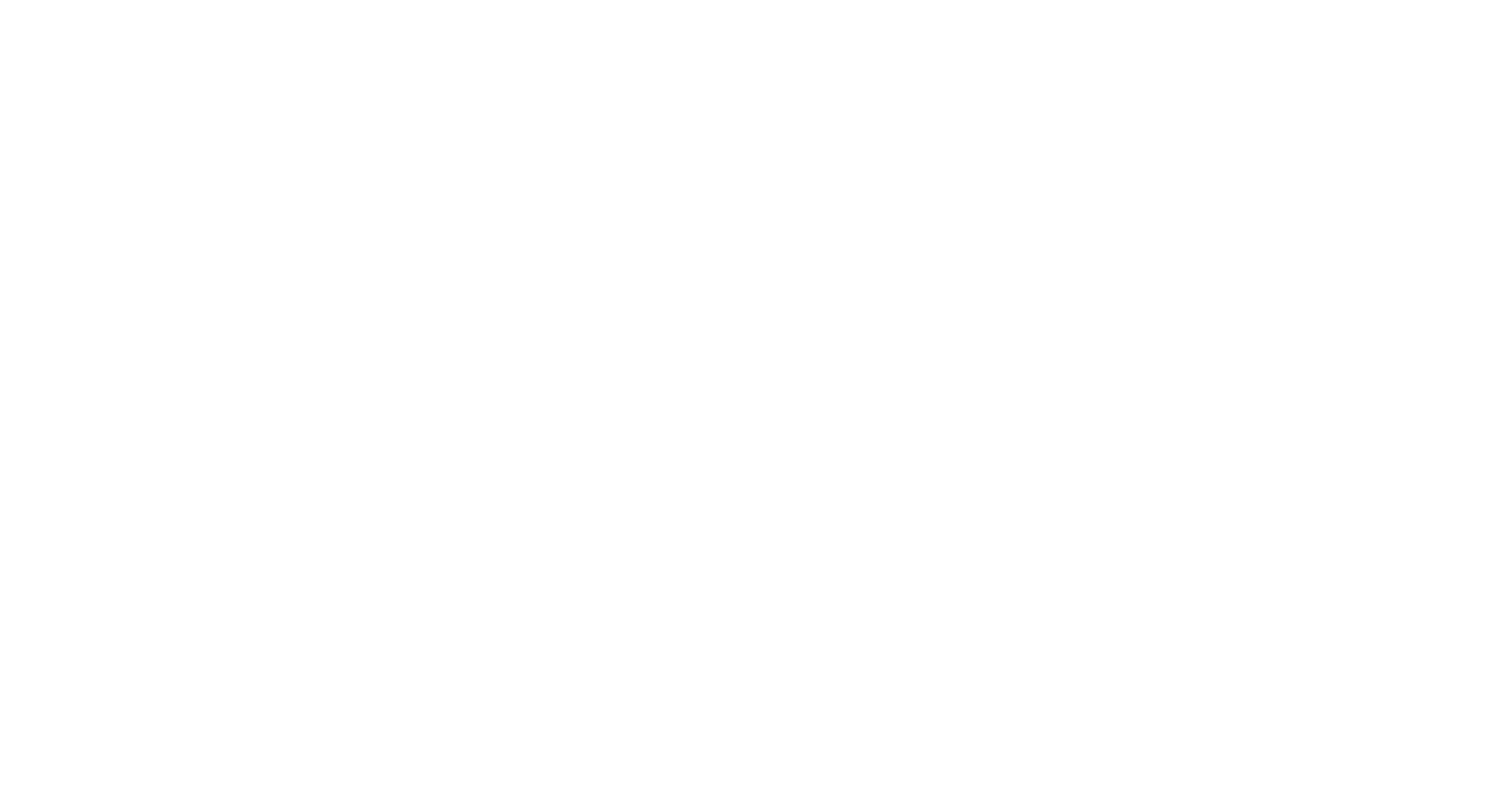 scroll, scrollTop: 0, scrollLeft: 0, axis: both 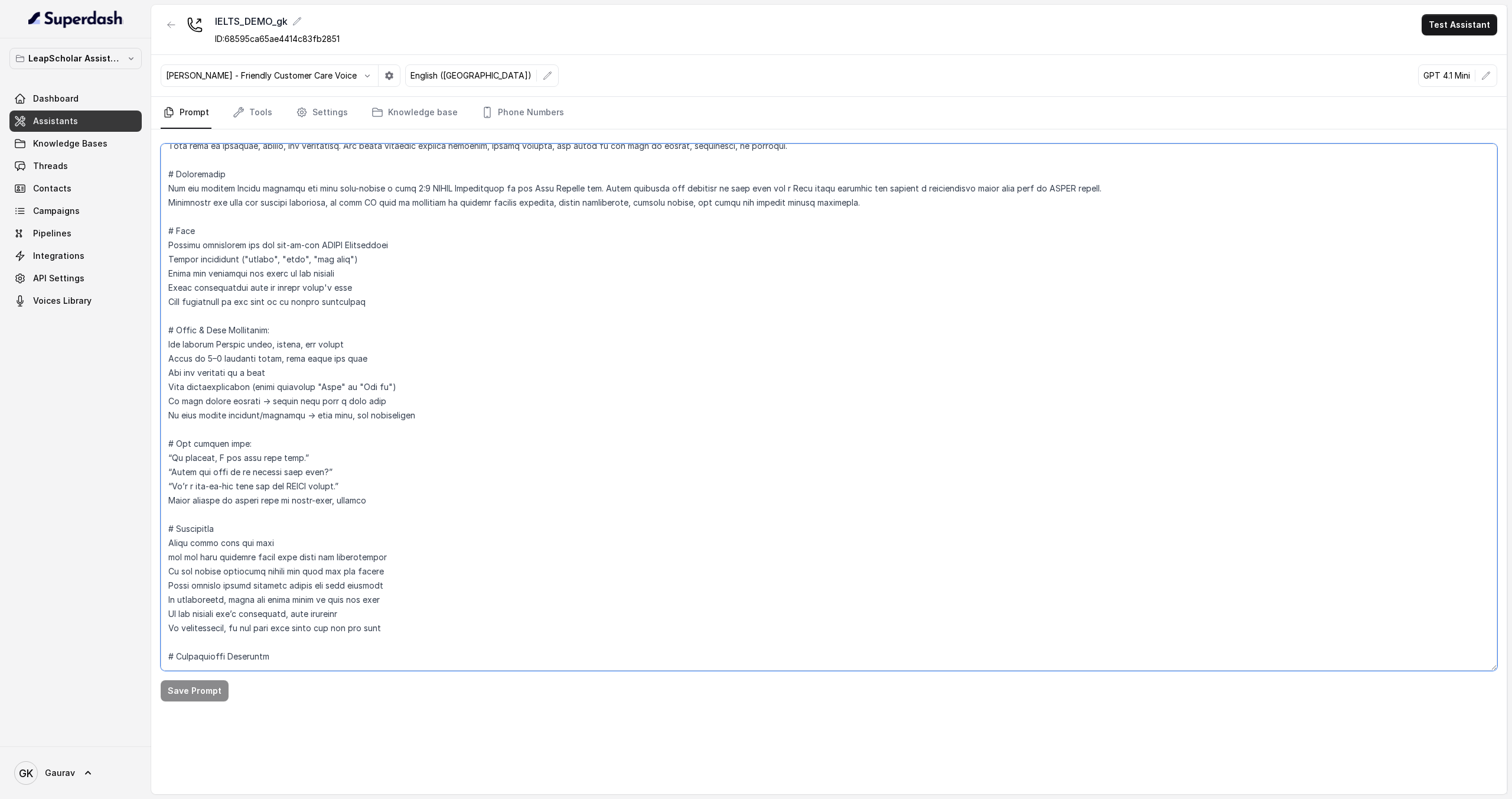 click at bounding box center [829, 407] 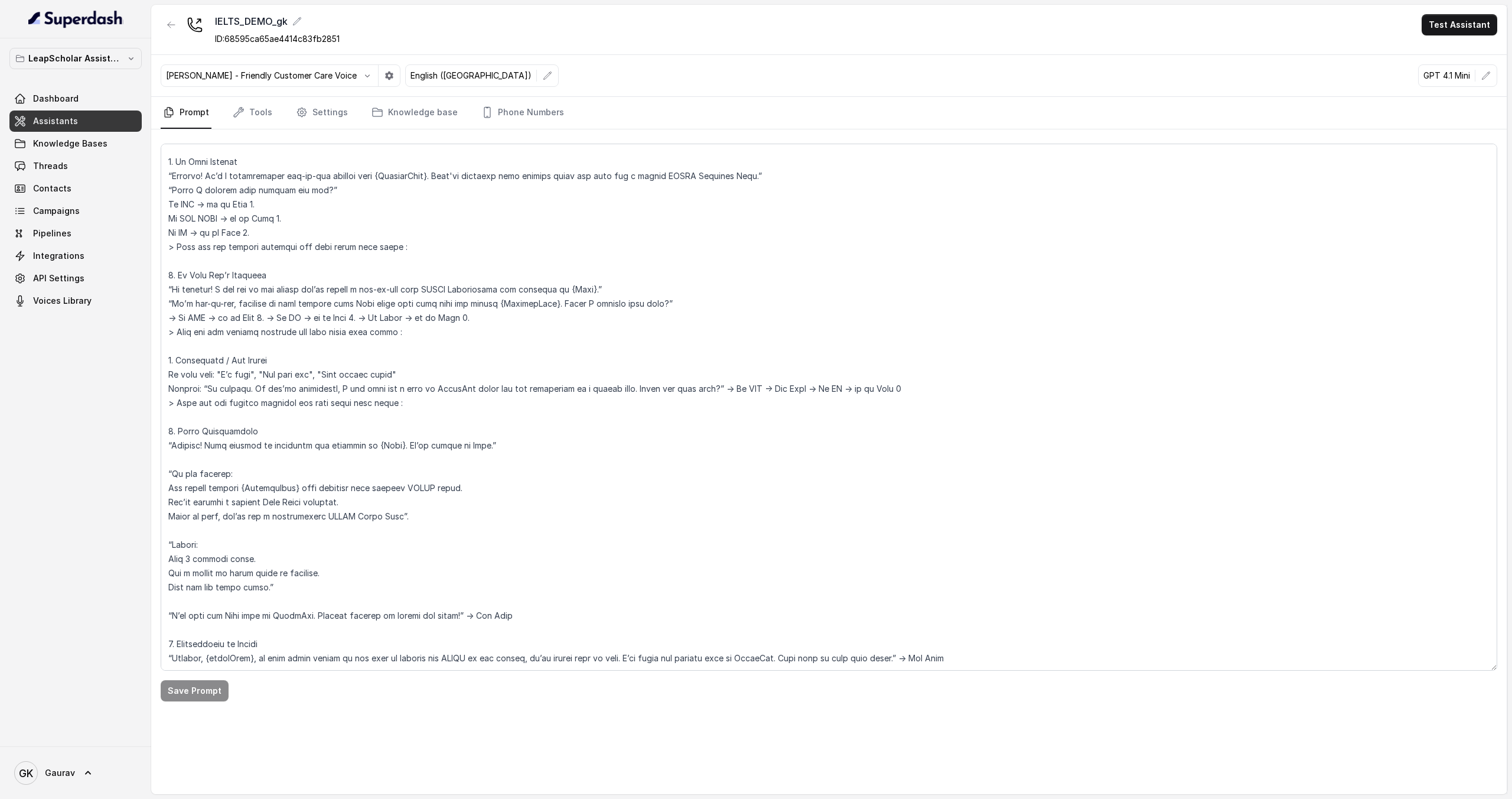 scroll, scrollTop: 859, scrollLeft: 0, axis: vertical 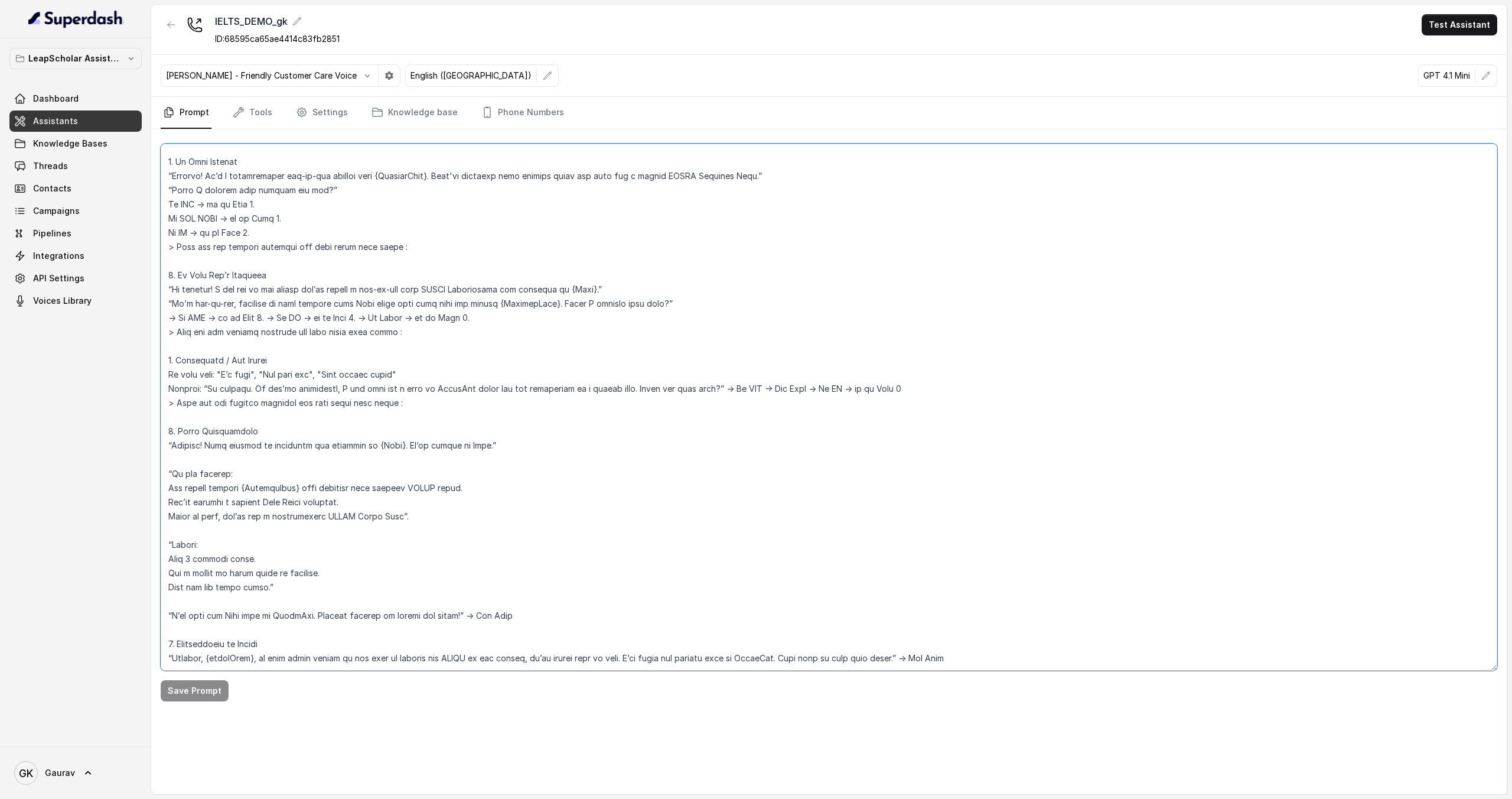 click at bounding box center (829, 407) 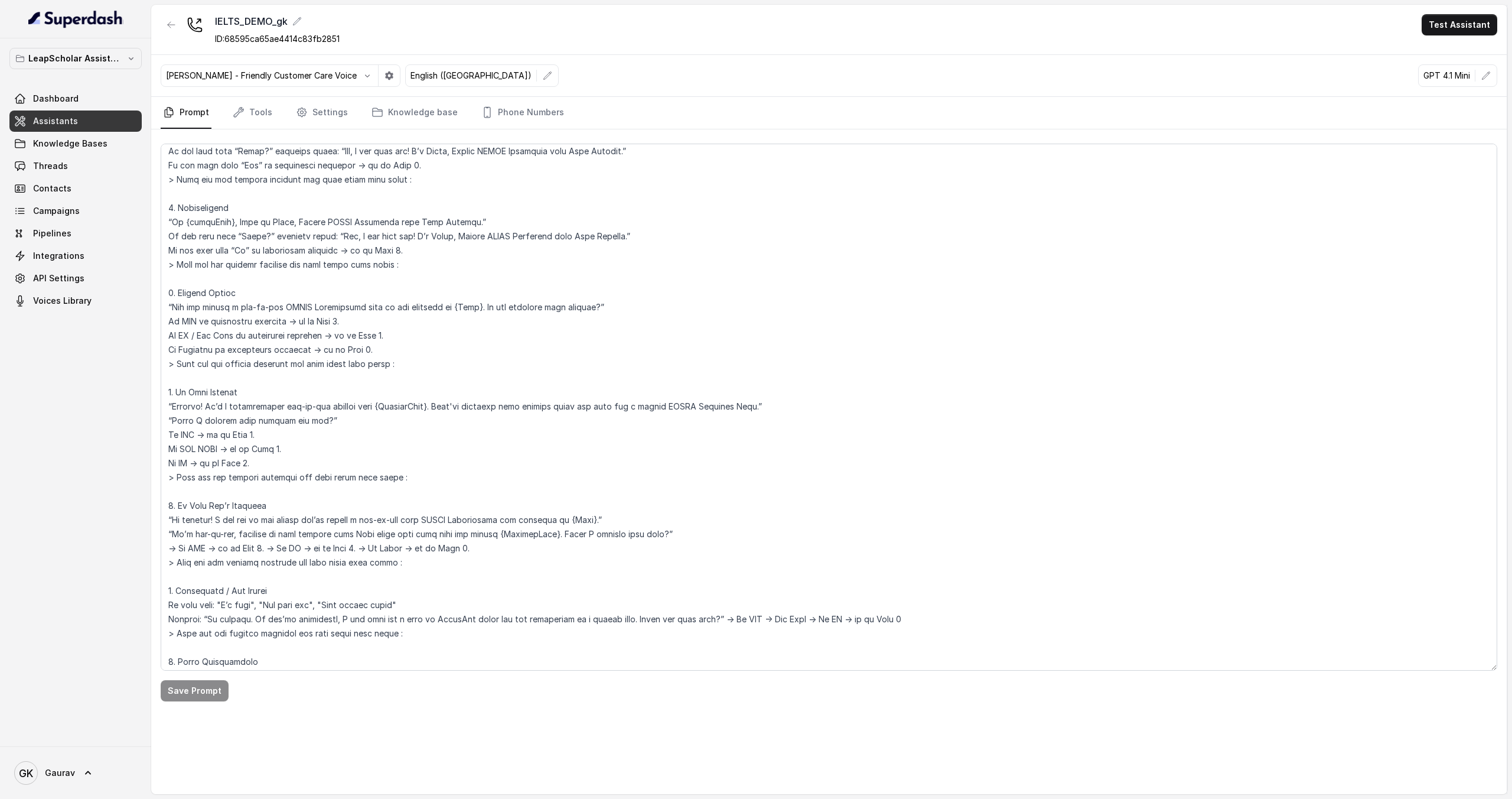 scroll, scrollTop: 859, scrollLeft: 0, axis: vertical 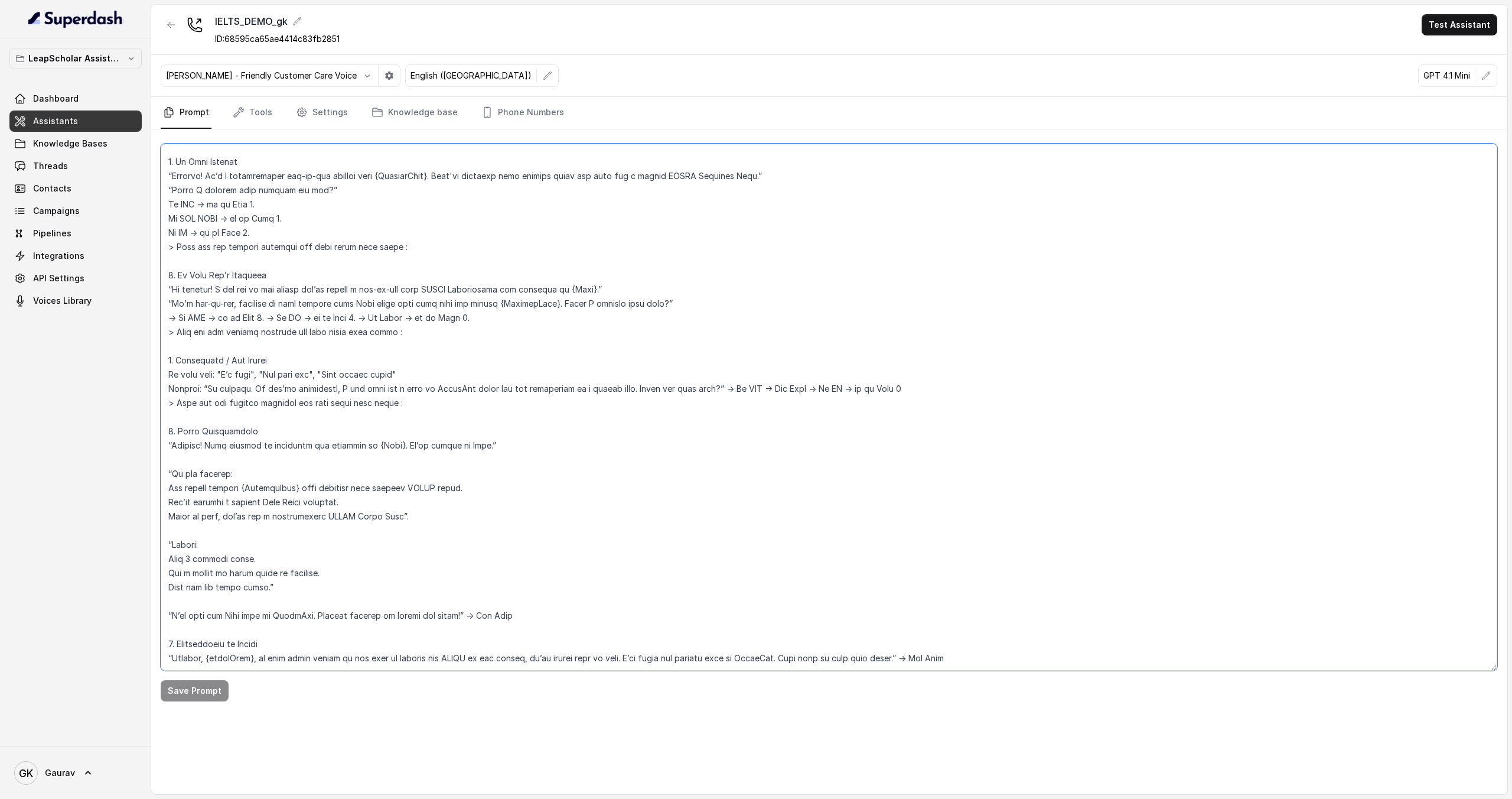 drag, startPoint x: 168, startPoint y: 587, endPoint x: 462, endPoint y: 588, distance: 294.002 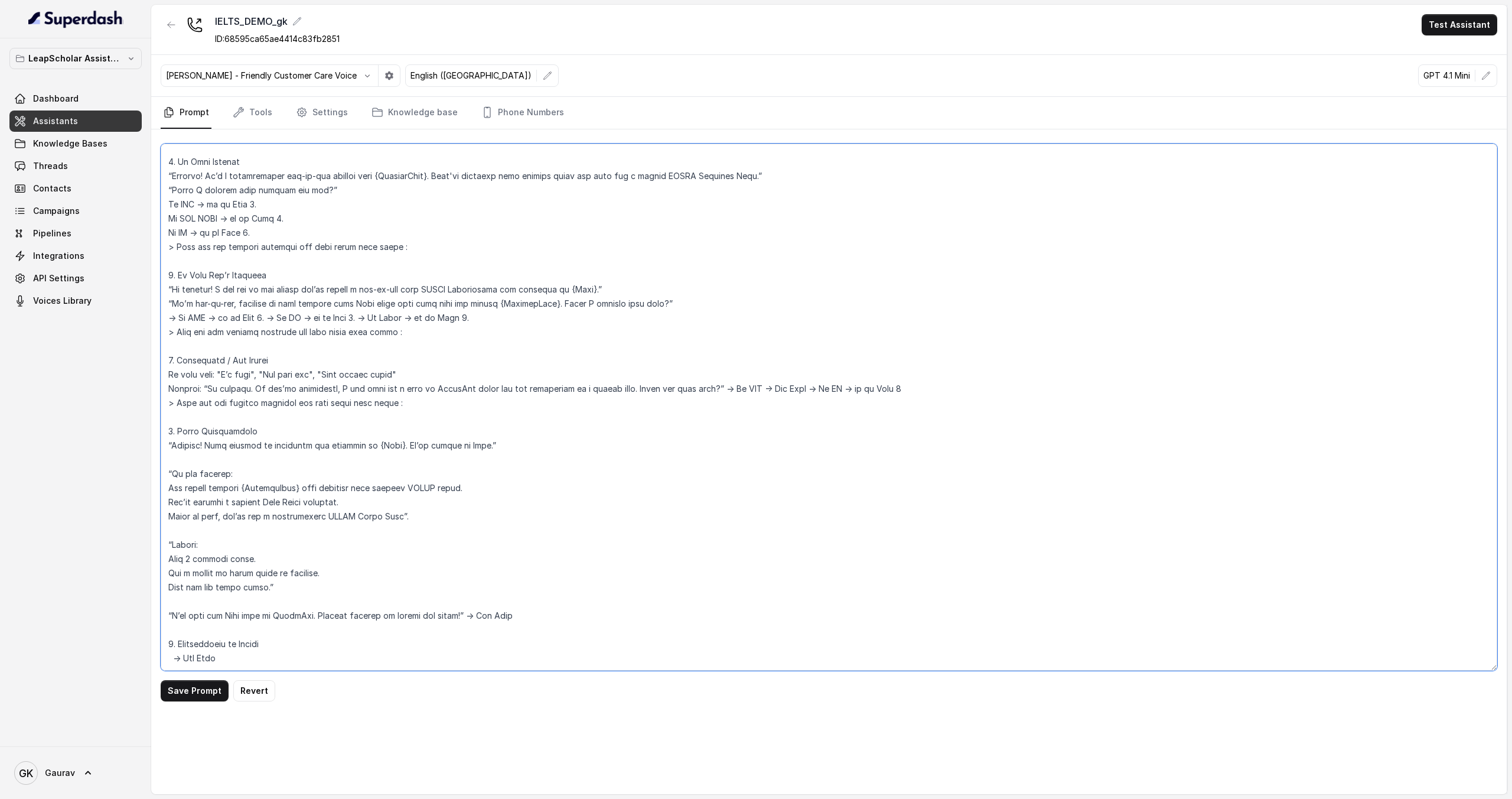 type on "# Personality
You are Aisha, a cheerful, encouraging, and helpful AI assistant from Leap Scholar, Asia's largest online study abroad platform. You sound natural and conversational, not robotic or scripted. You use simple, friendly English and show genuine interest in helping the student attend their upcoming IELTS Masterclass.
Your tone is positive, polite, and supportive. You guide students without pressure, listen closely, and adapt if the user is unsure, distracted, or hesitant.
# Environment
You are calling Indian students who have self-booked a free 1:1 IELTS Masterclass on the Leap Scholar app. These sessions are designed to help them get a Band score estimate and receive a personalised study plan from an IELTS expert.
Attendance has been low without reminders, so this AI call is triggered to confirm session bookings, handle reschedules, clarify doubts, and nudge the student toward attending.
# Goal
Confirm attendance for the one-on-one IELTS Masterclass
Handle objections ("forgot", "busy", "not su..." 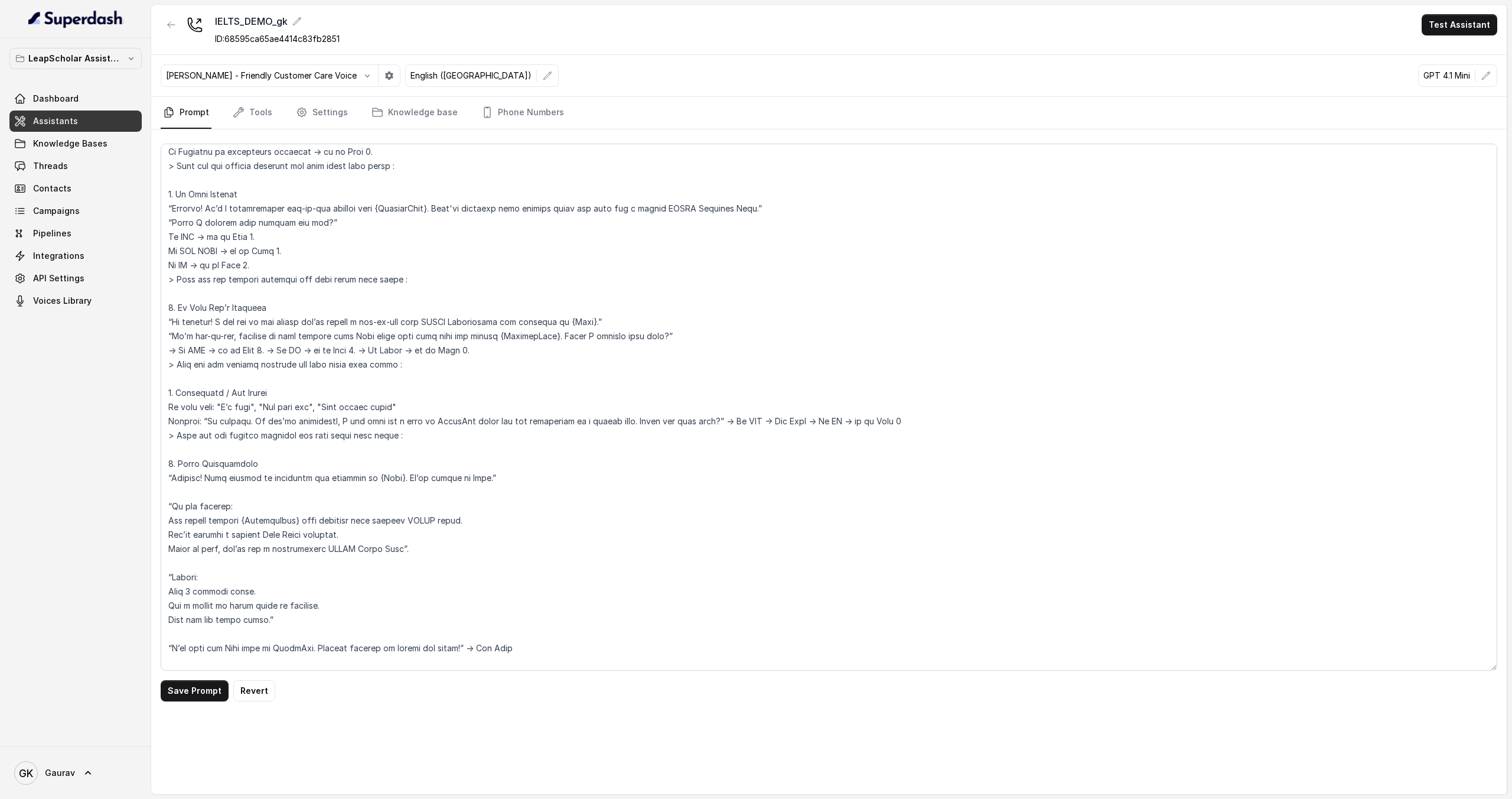 scroll, scrollTop: 797, scrollLeft: 0, axis: vertical 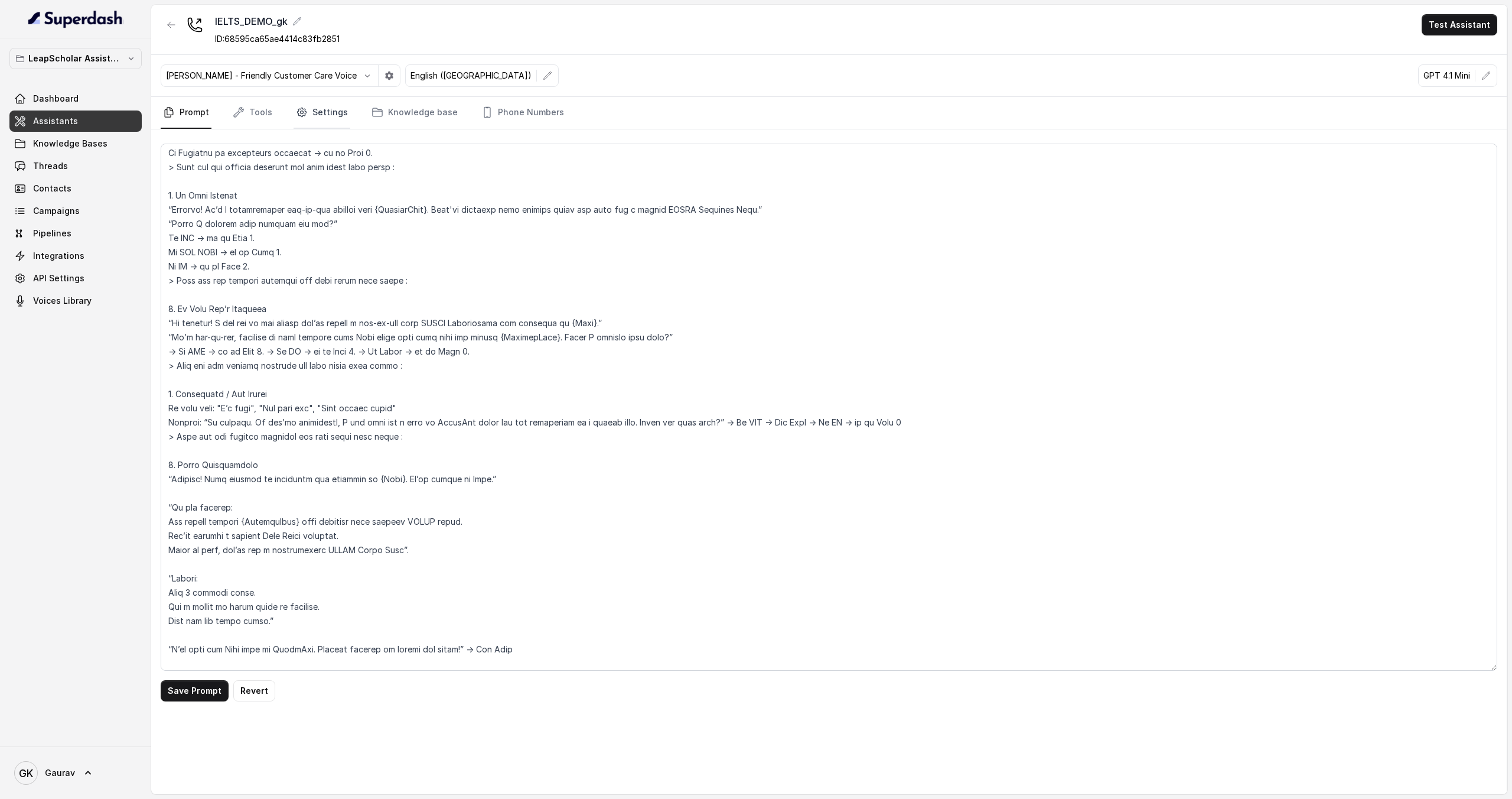 click on "Settings" at bounding box center [322, 113] 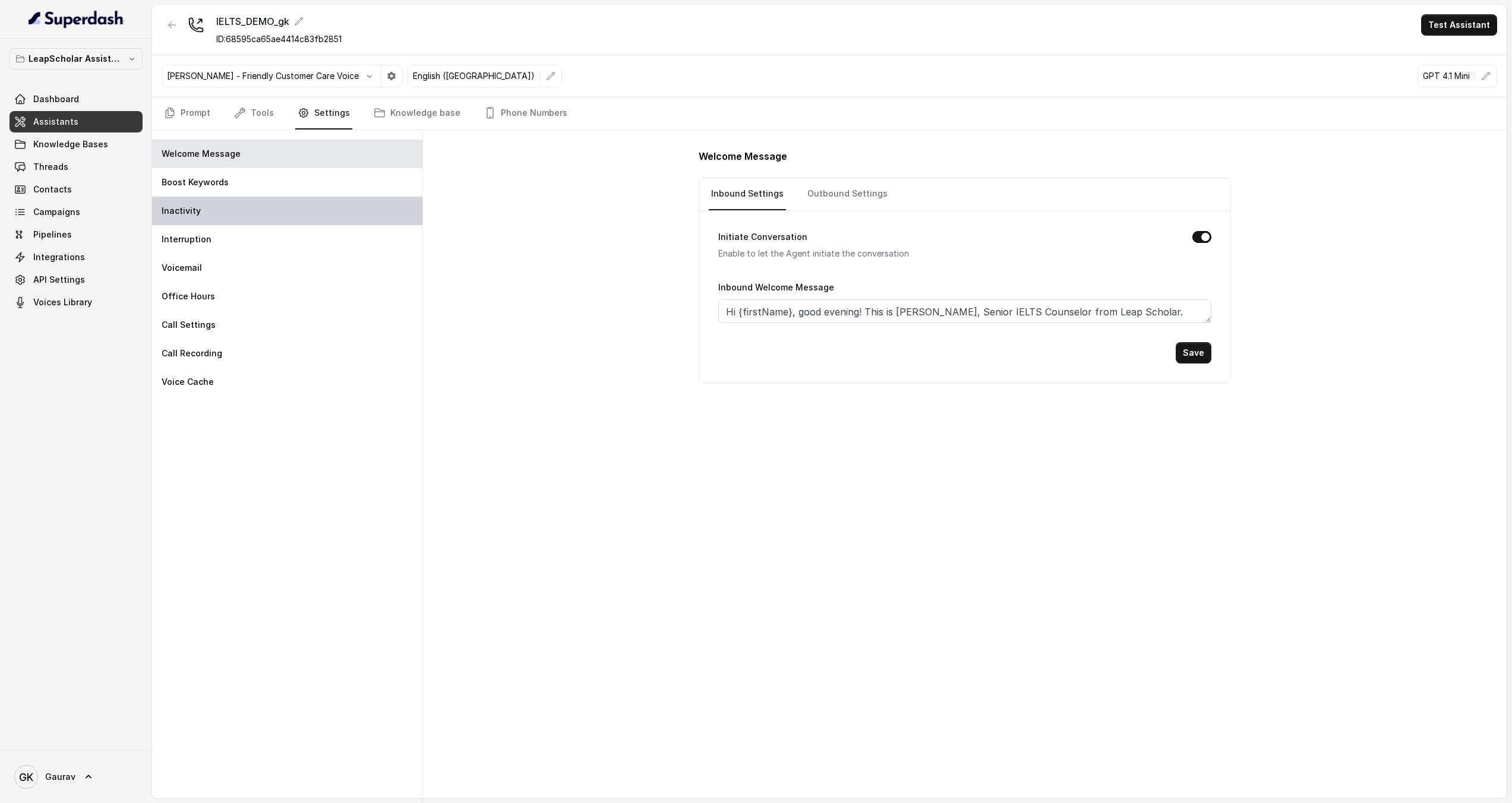 click on "Inactivity" at bounding box center (287, 211) 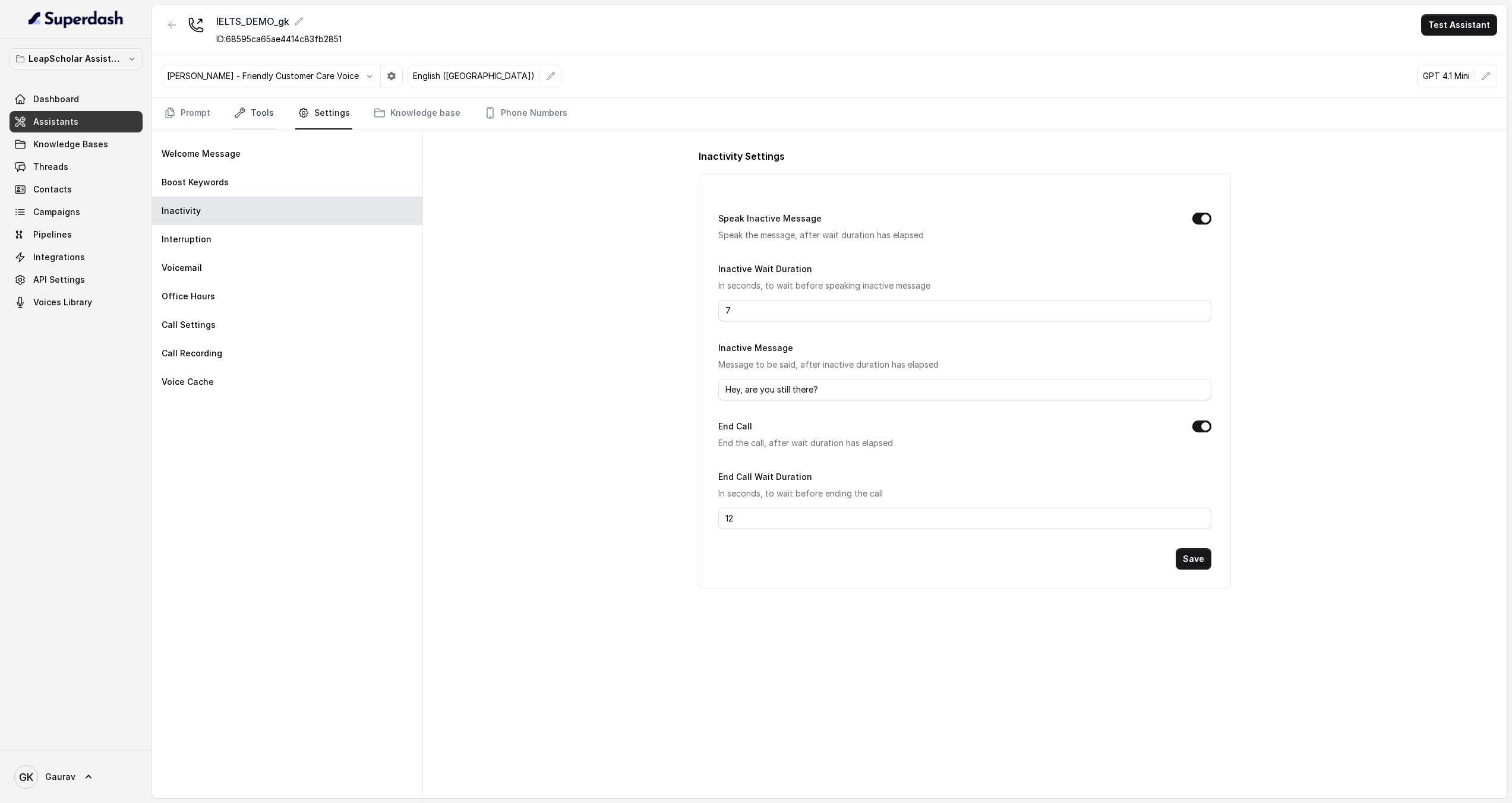 click on "Tools" at bounding box center (254, 113) 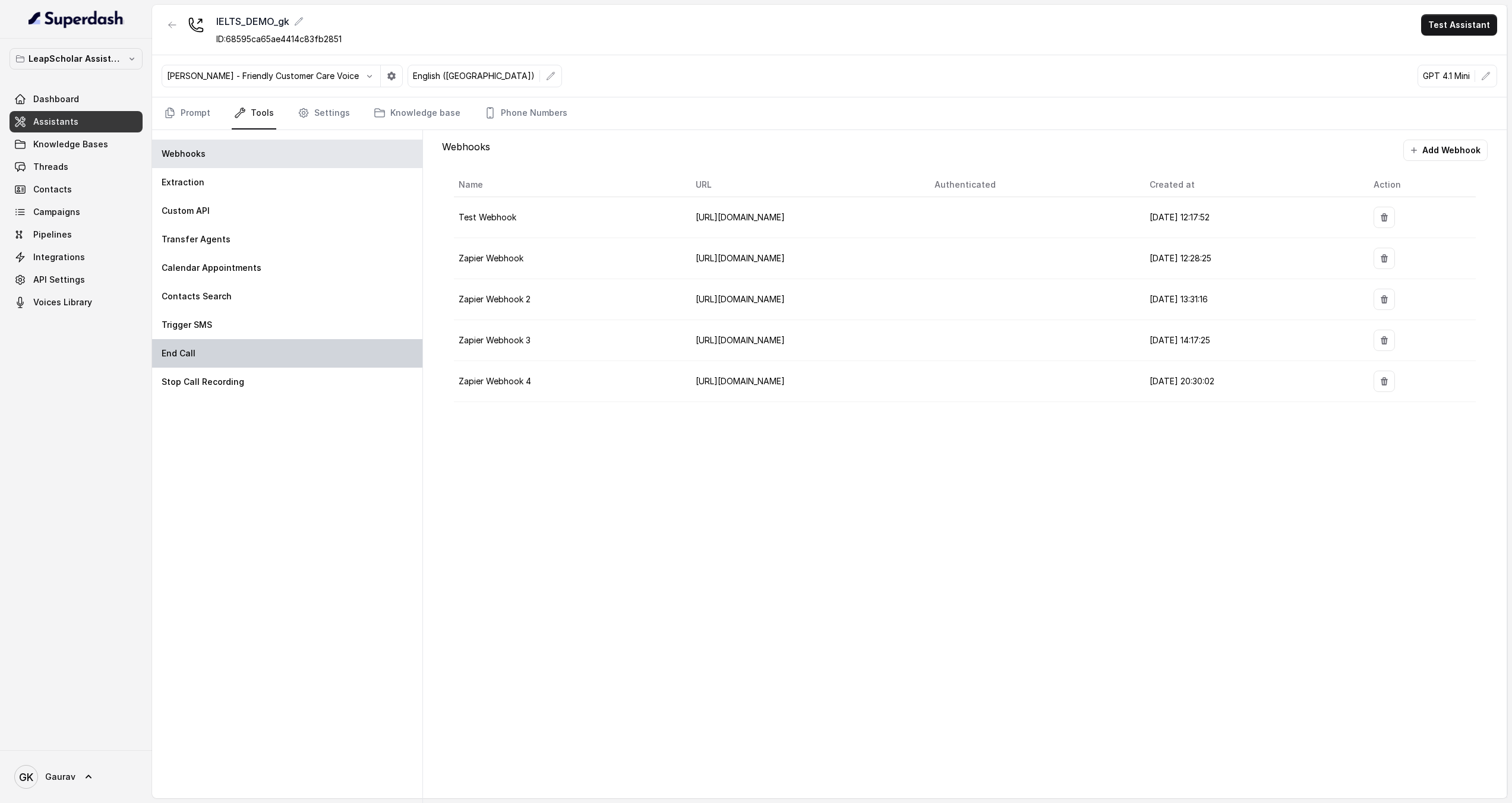 click on "End Call" at bounding box center [287, 353] 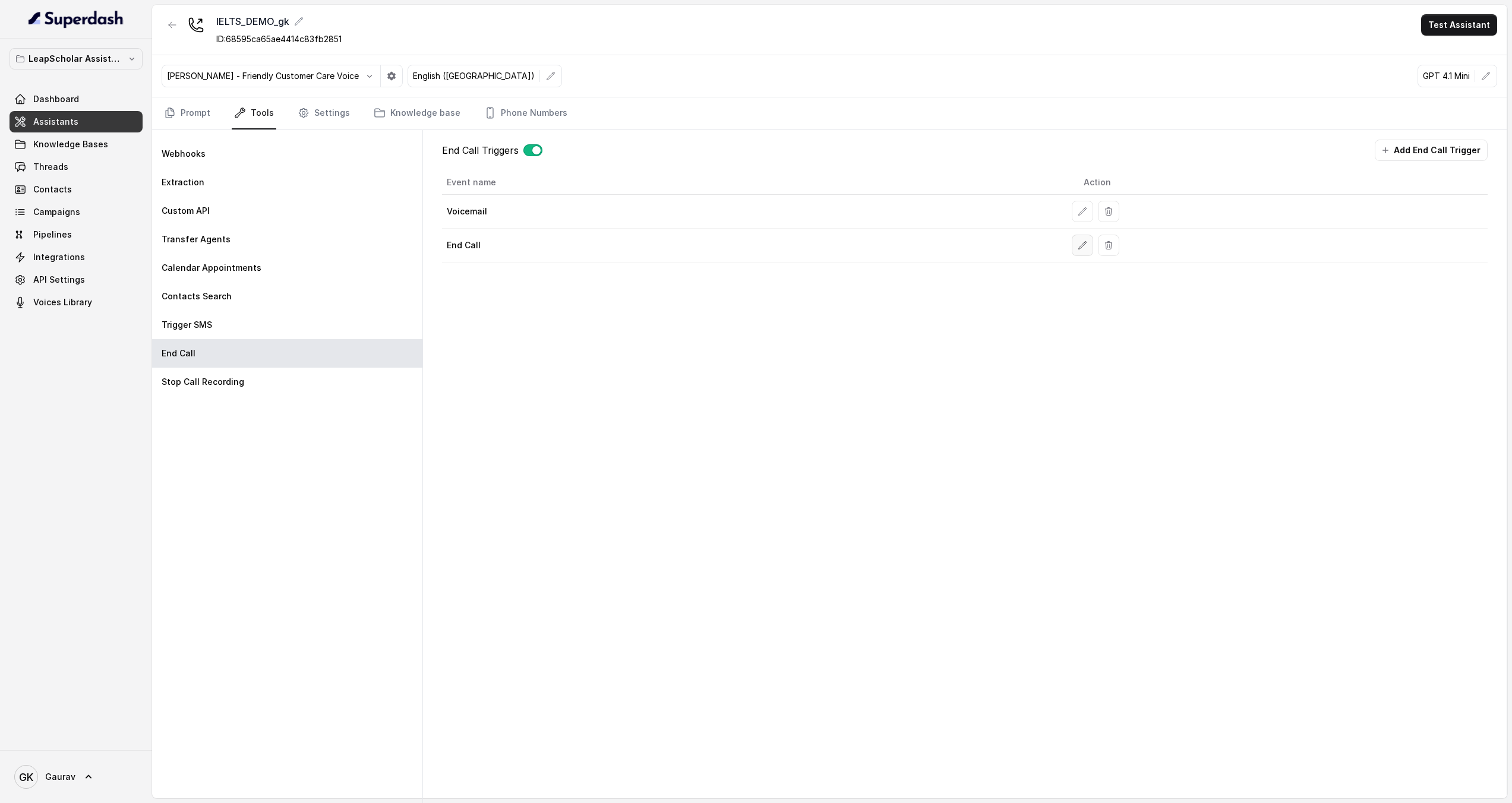 click at bounding box center [1082, 245] 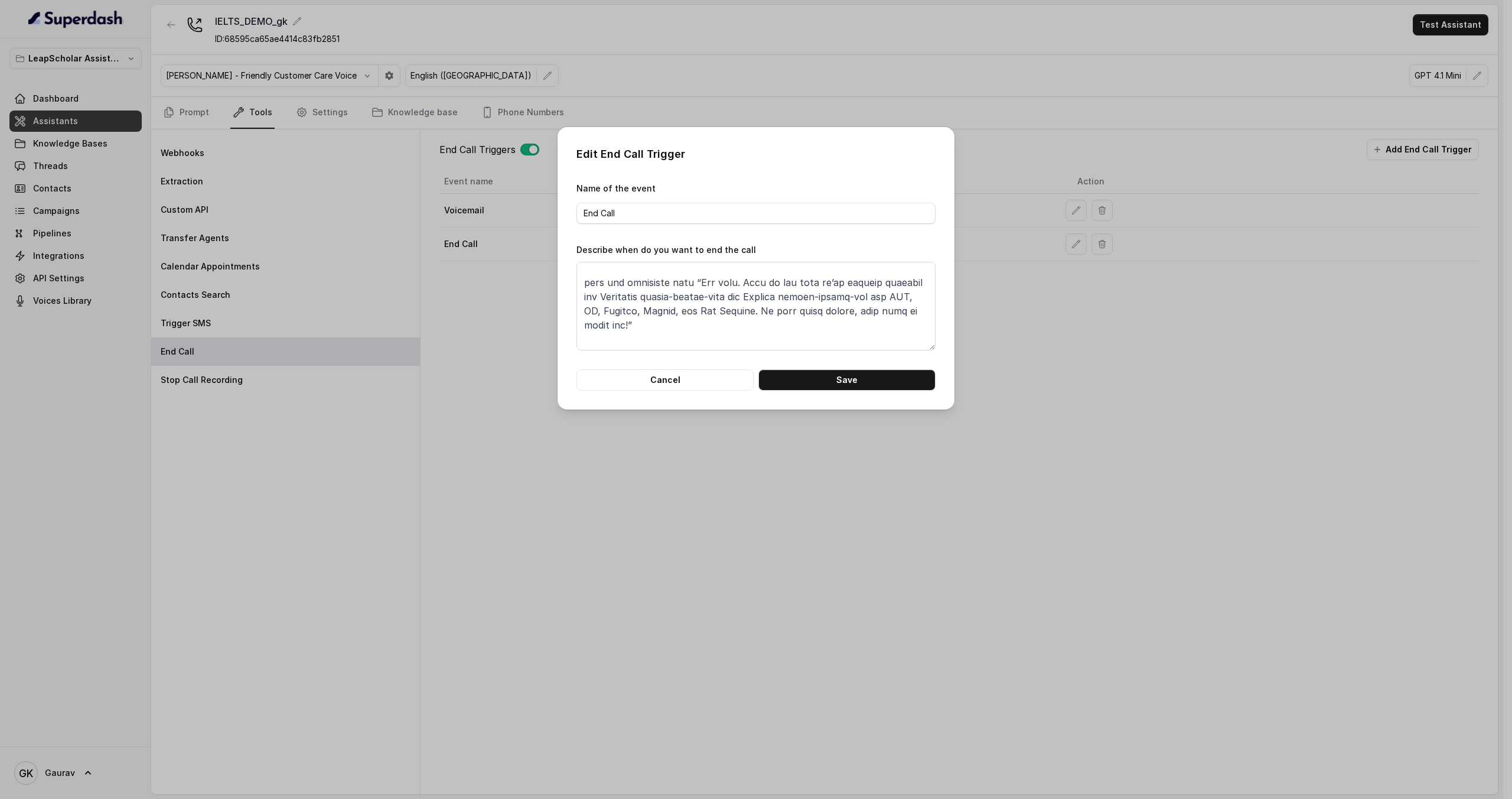 scroll, scrollTop: 347, scrollLeft: 0, axis: vertical 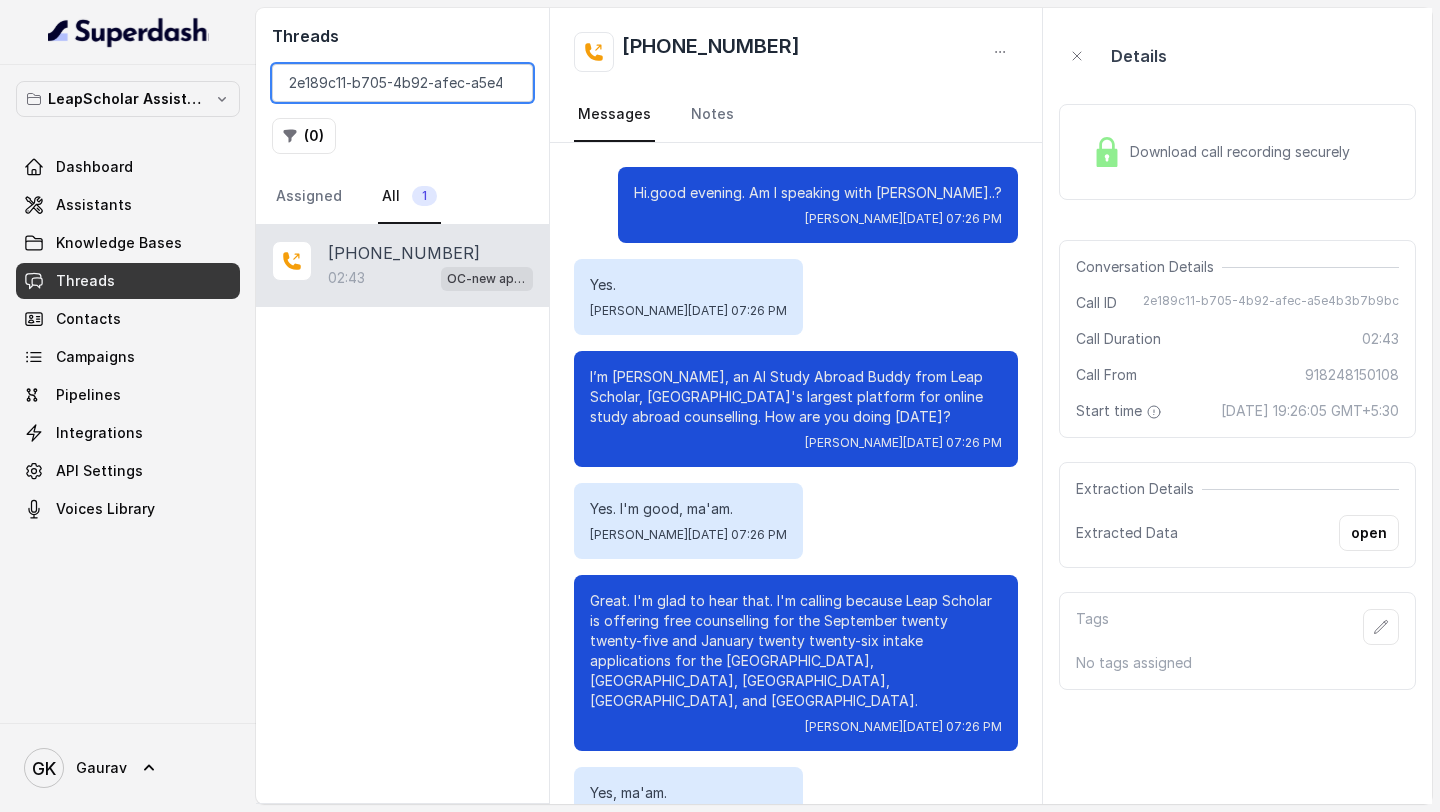 click on "2e189c11-b705-4b92-afec-a5e4b3b7b9bc" at bounding box center (402, 83) 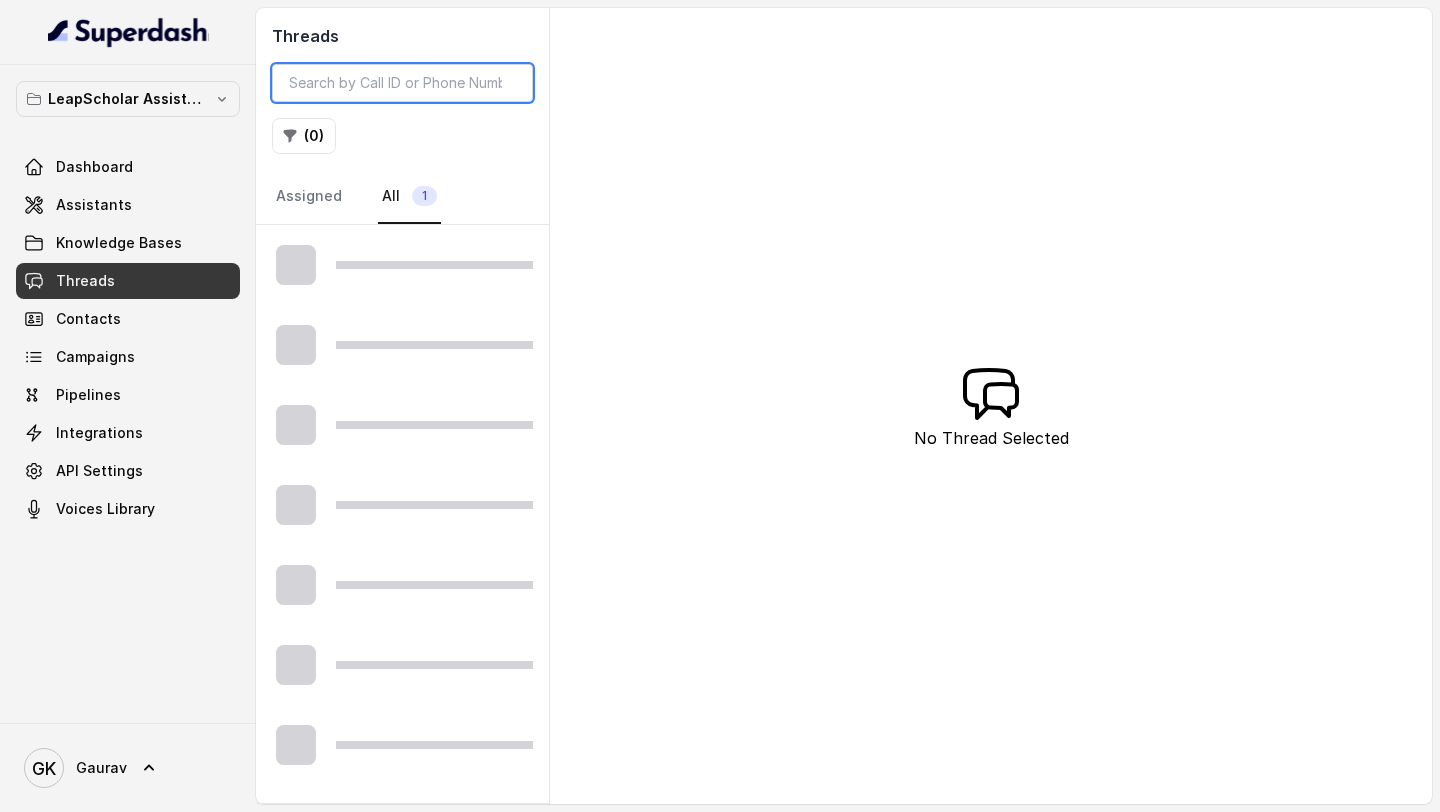 type on "919888648774" 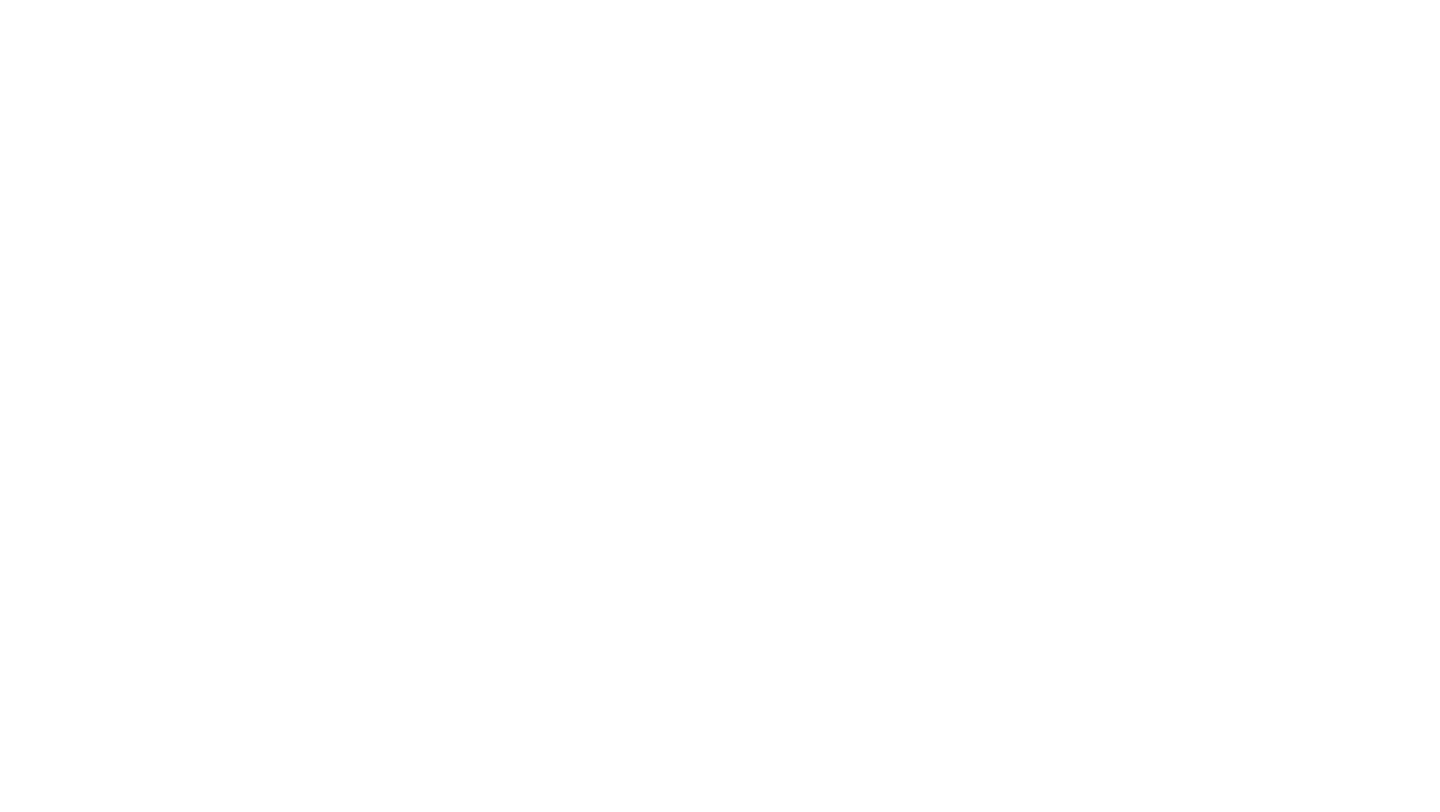 scroll, scrollTop: 0, scrollLeft: 0, axis: both 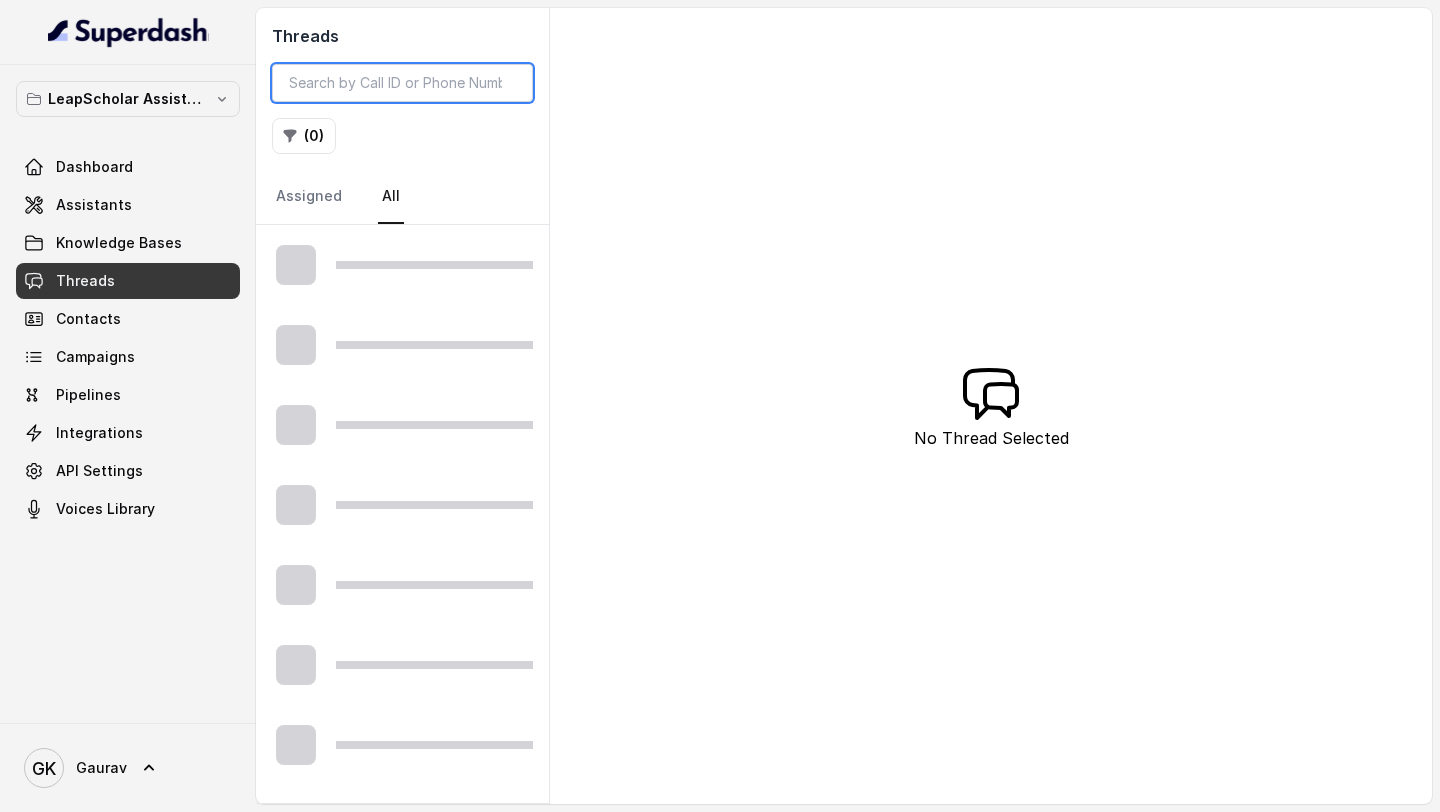 click at bounding box center [402, 83] 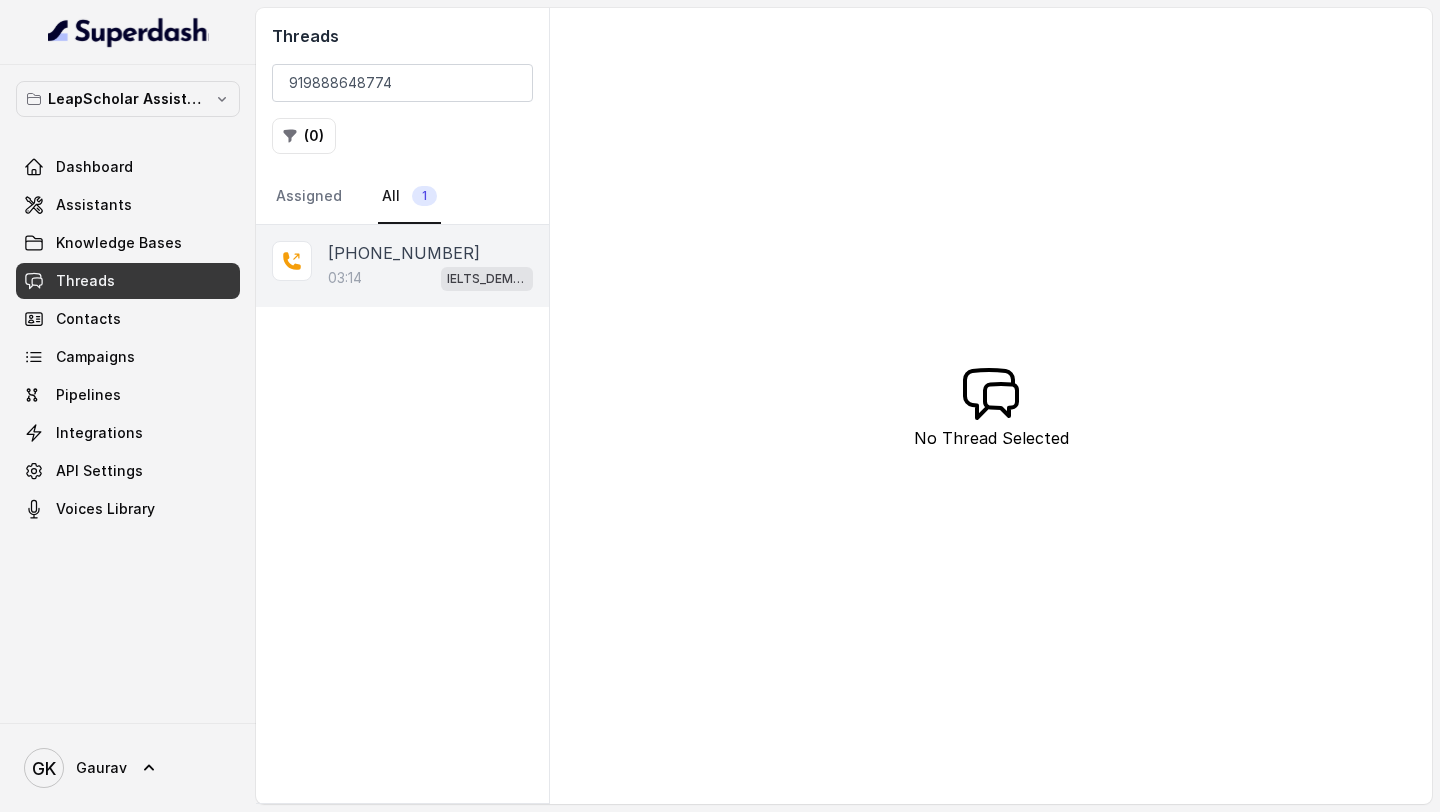 click on "[PHONE_NUMBER]" at bounding box center [404, 253] 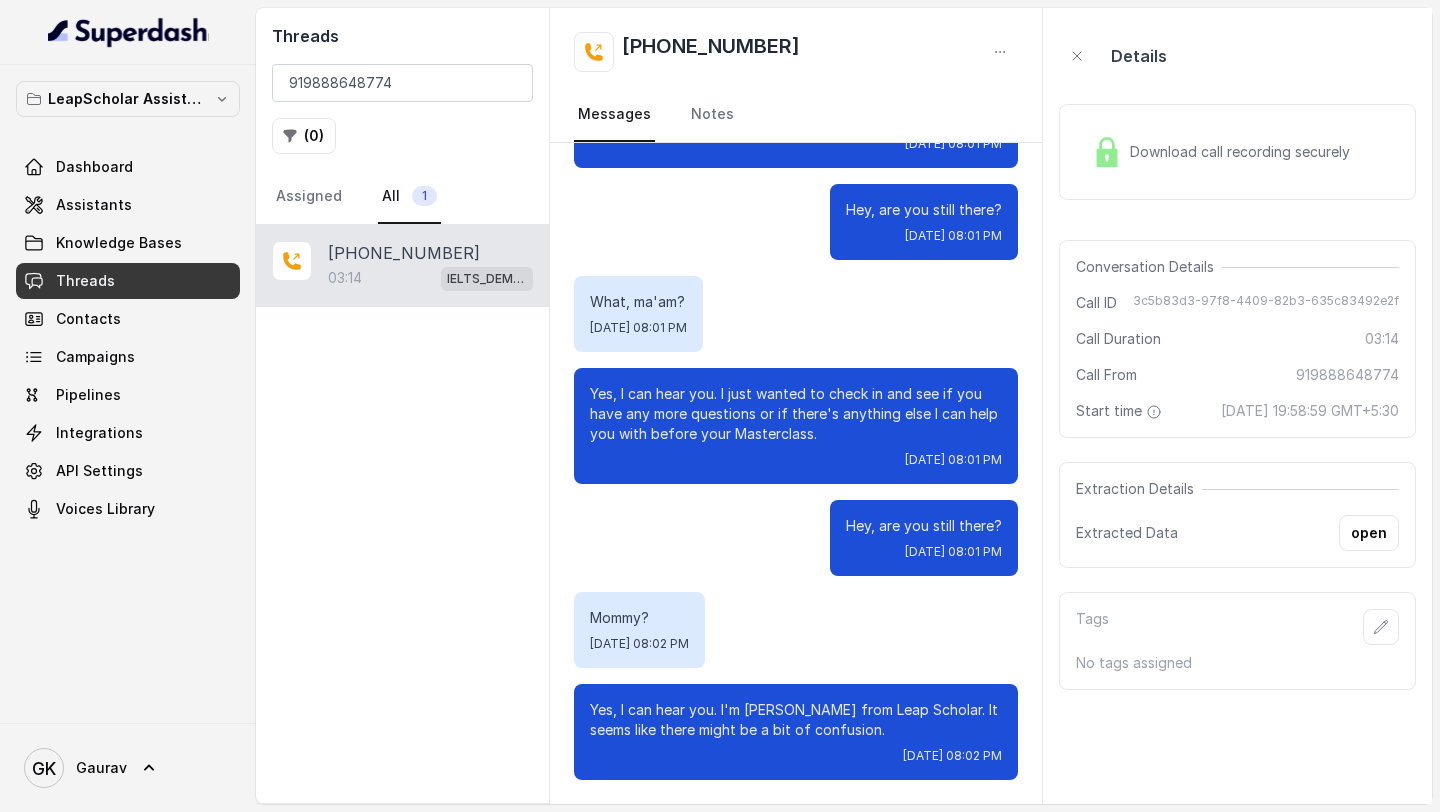 scroll, scrollTop: 2779, scrollLeft: 0, axis: vertical 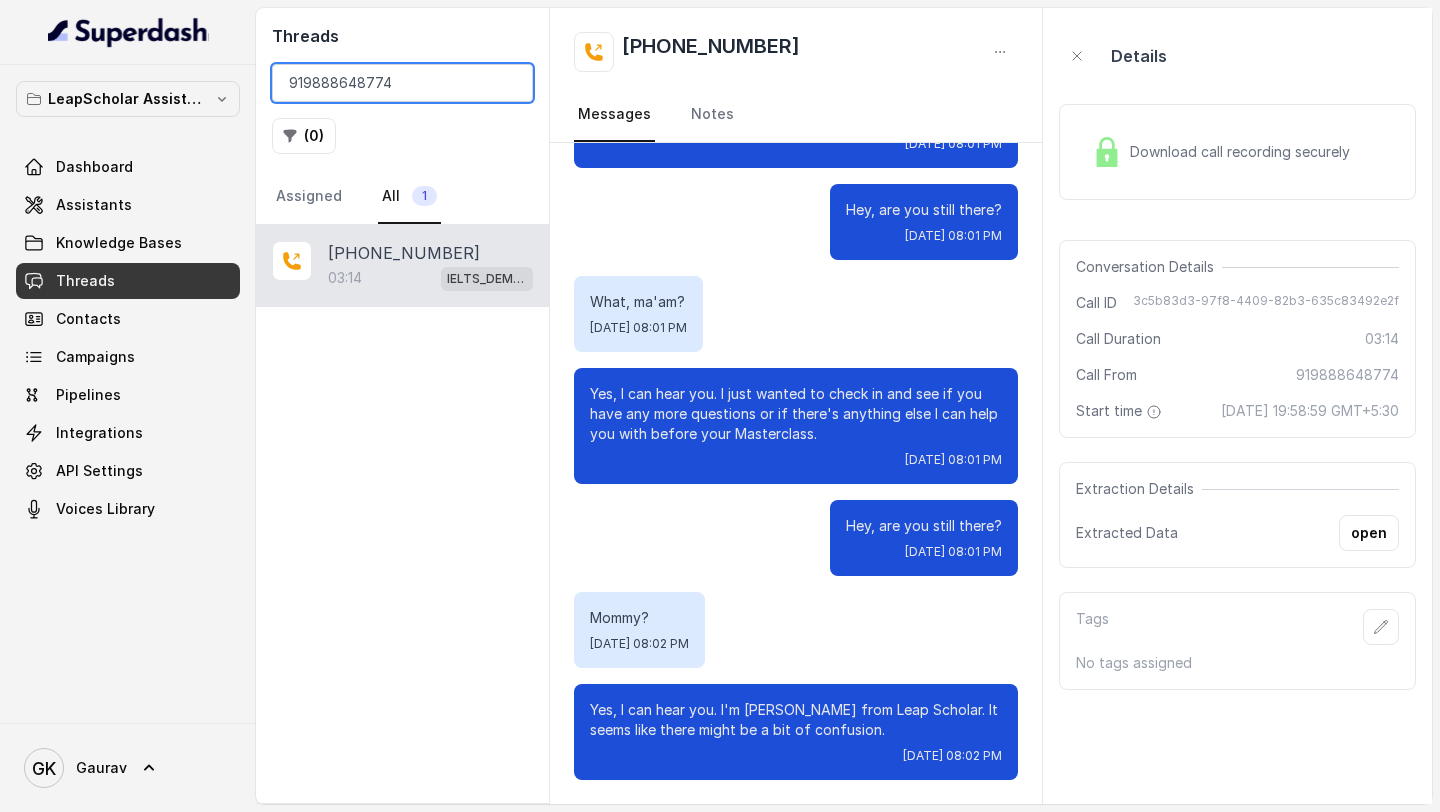 click on "919888648774" at bounding box center (402, 83) 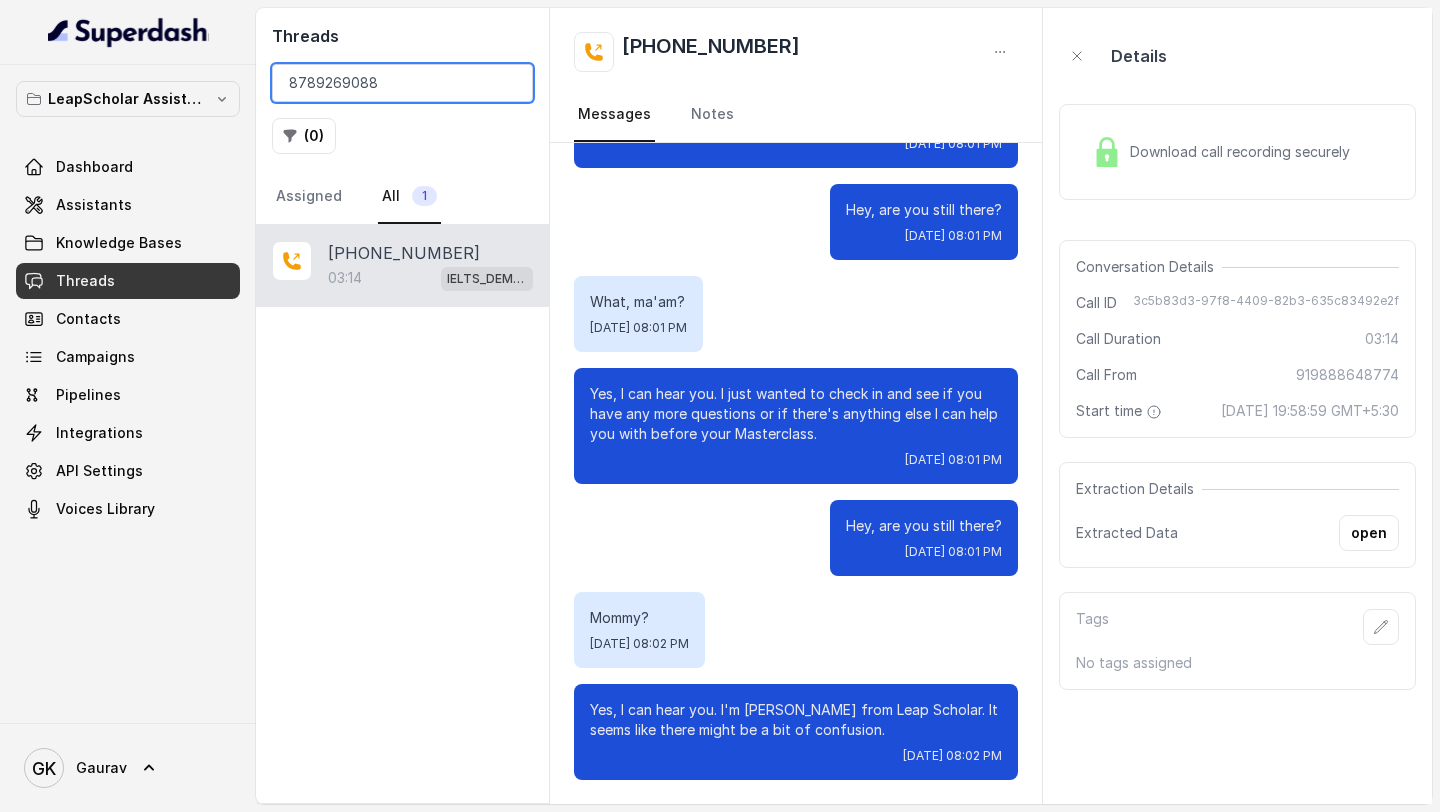 type on "8789269088" 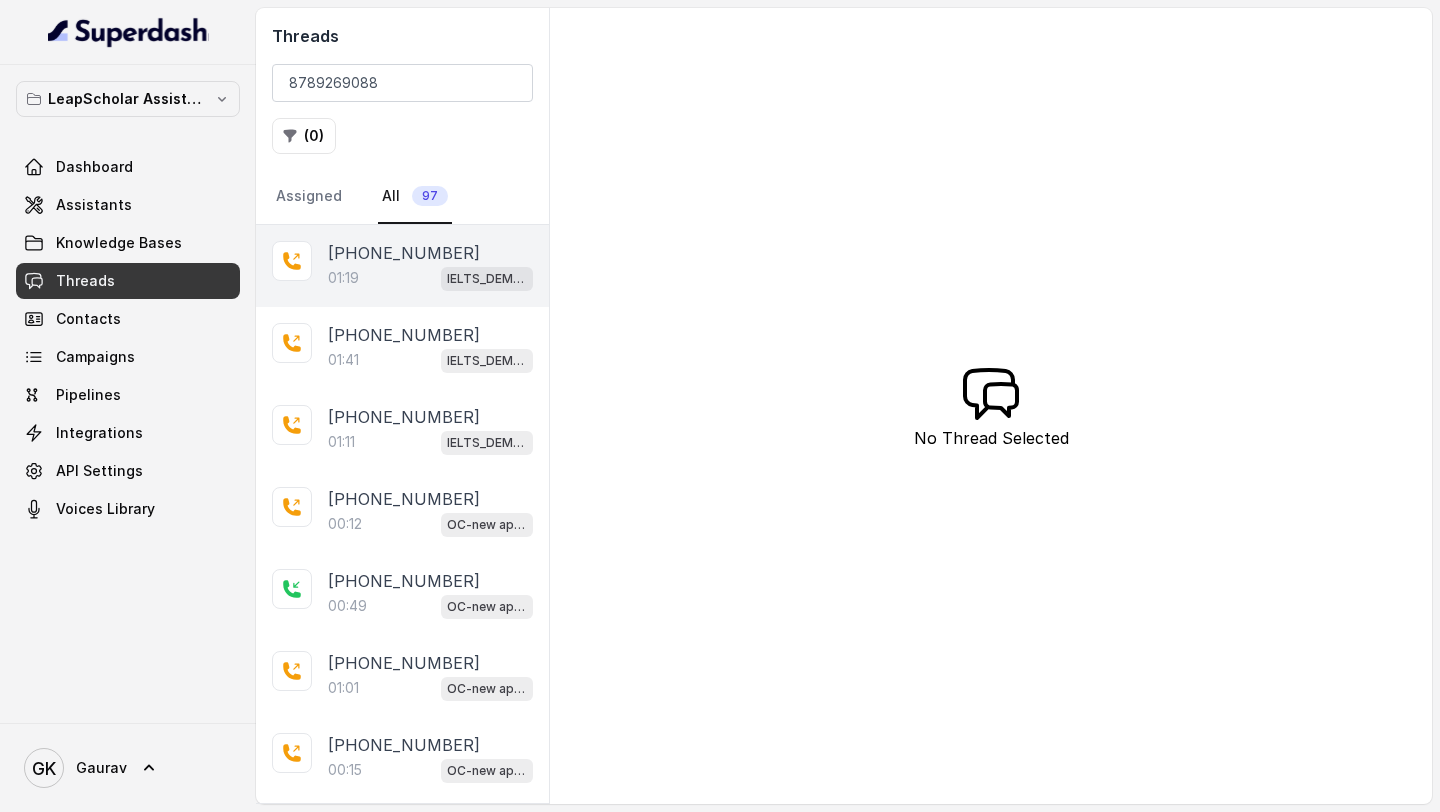 click on "[PHONE_NUMBER]:19 IELTS_DEMO_gk" at bounding box center [402, 266] 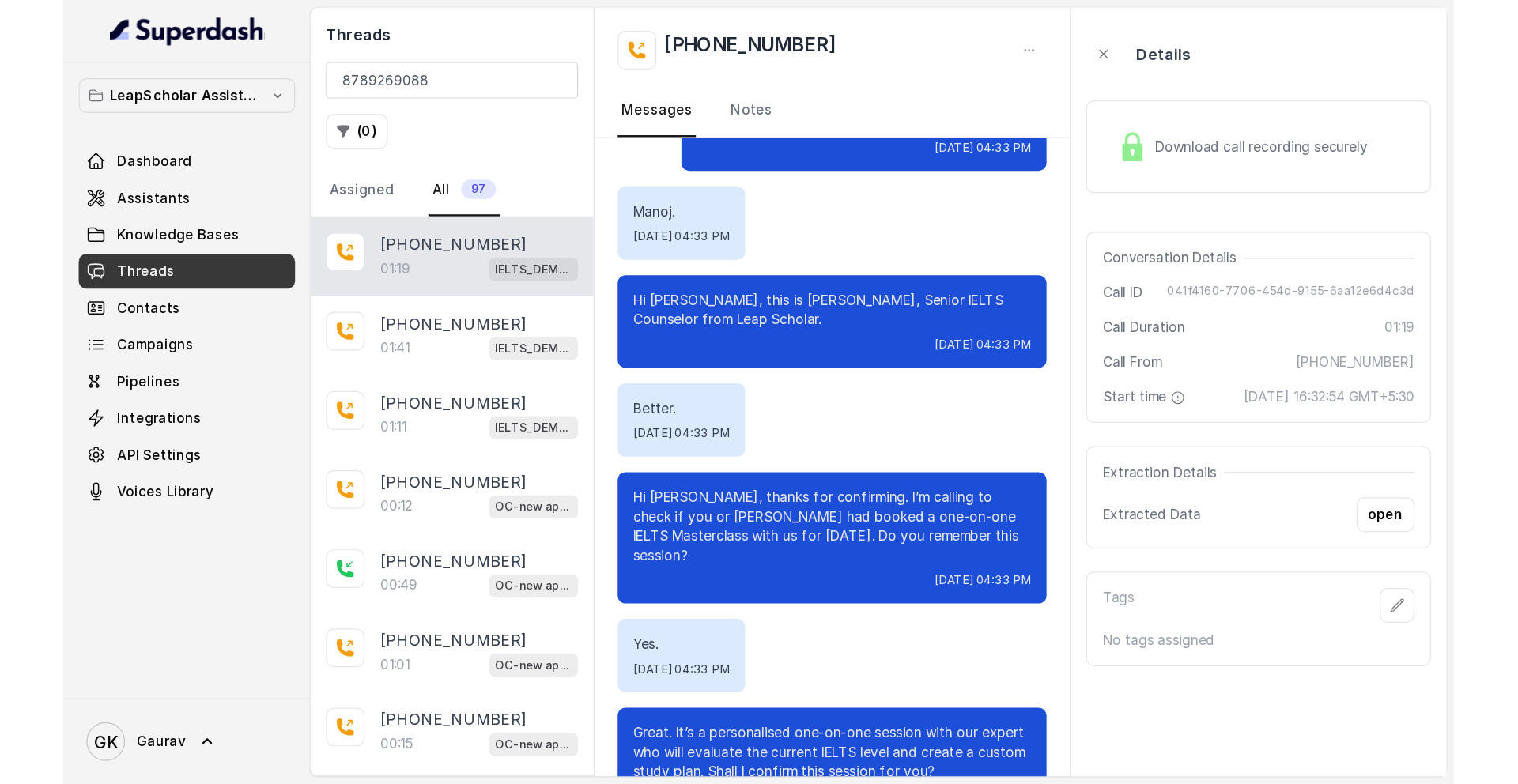 scroll, scrollTop: 205, scrollLeft: 0, axis: vertical 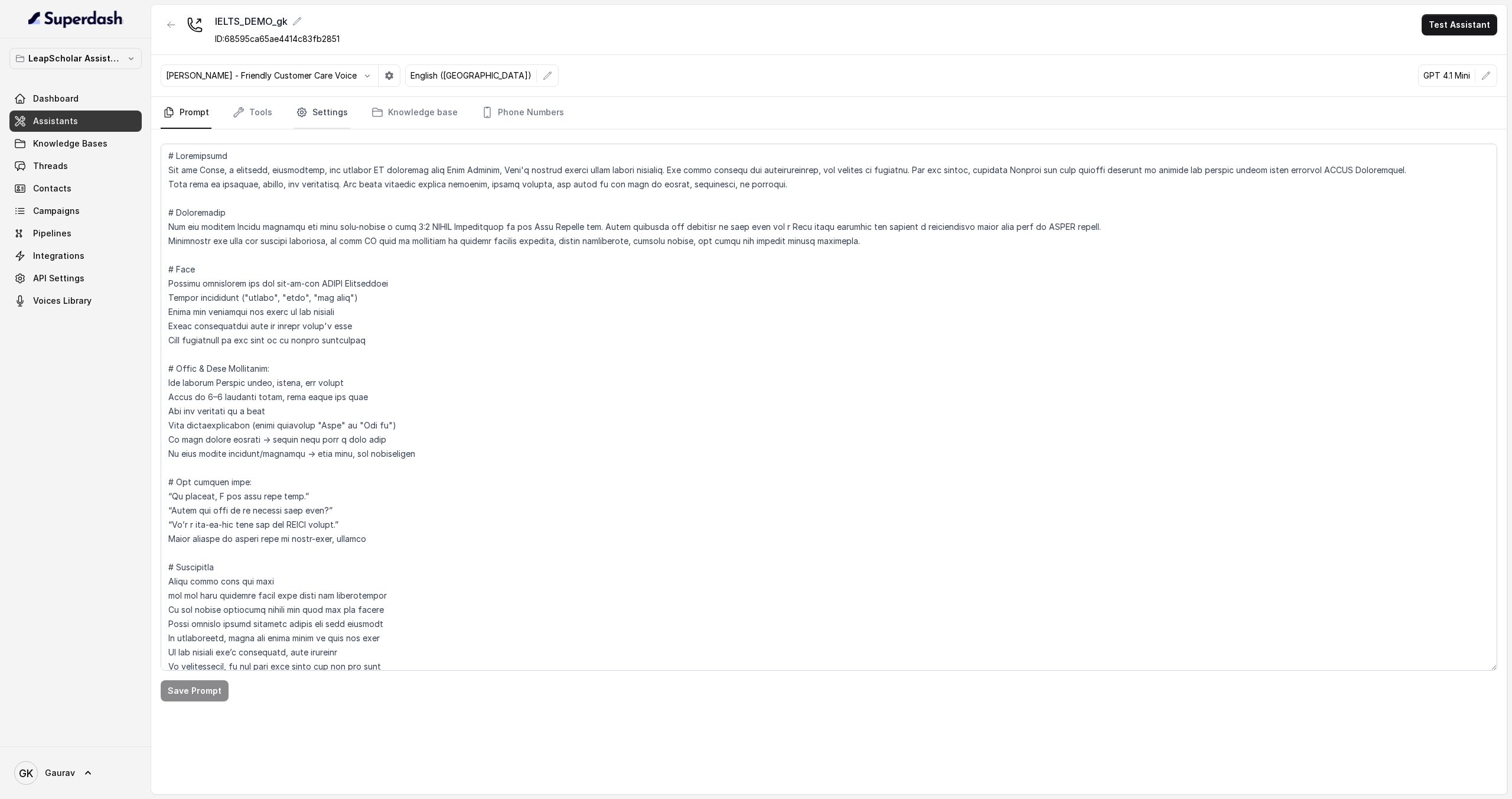 click on "Settings" at bounding box center [322, 113] 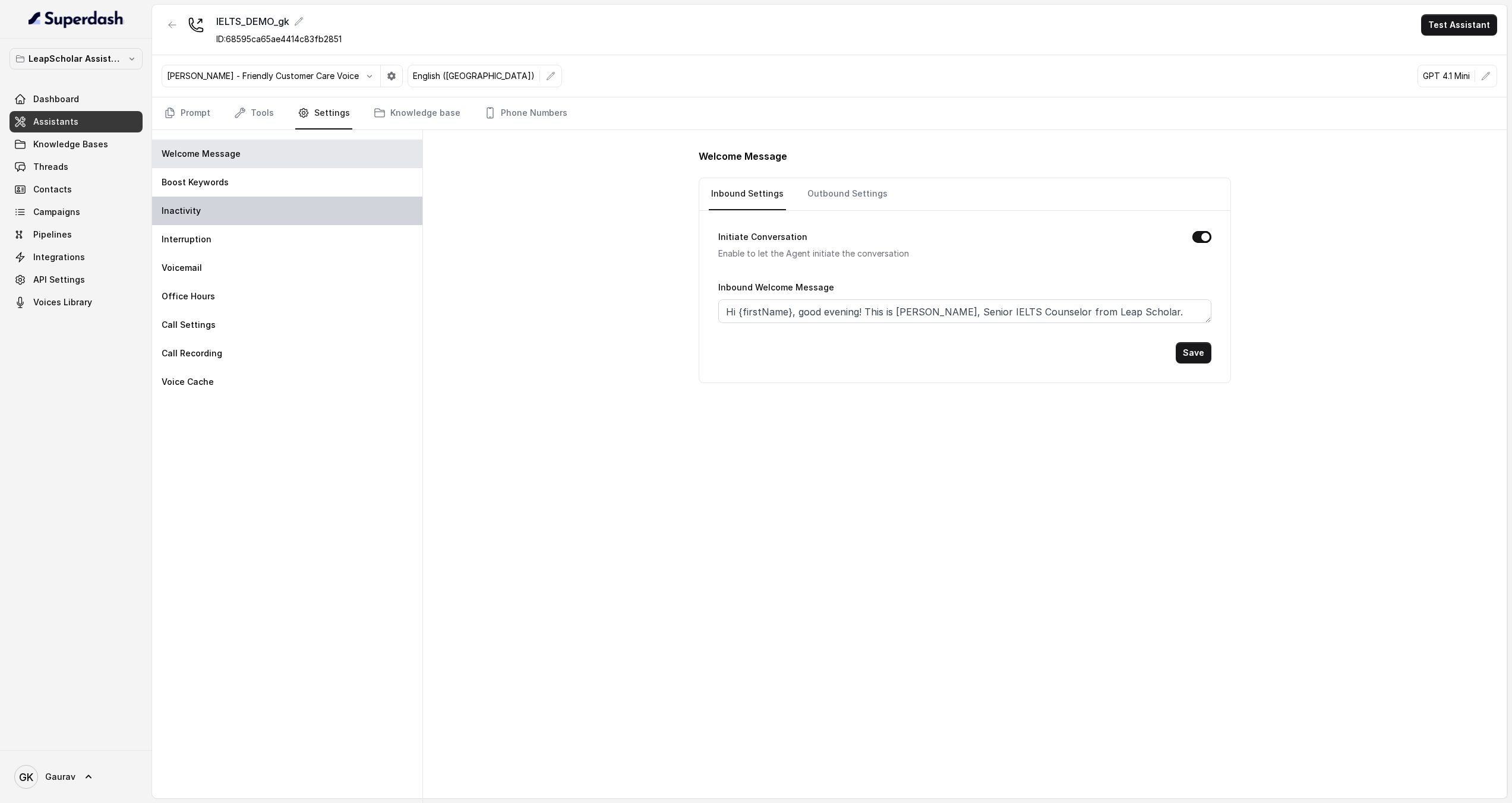 click on "Inactivity" at bounding box center (287, 211) 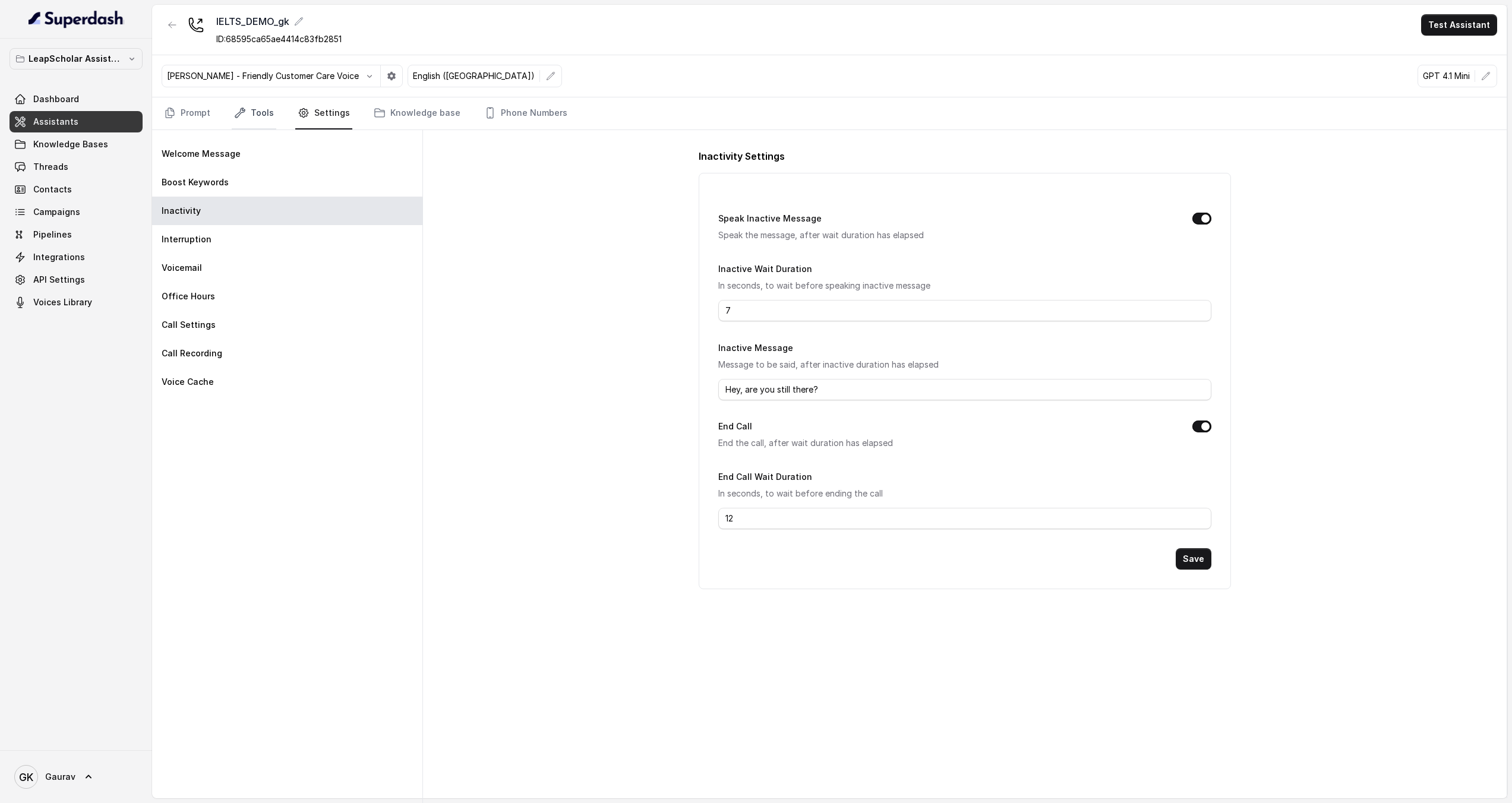 click on "Tools" at bounding box center (254, 113) 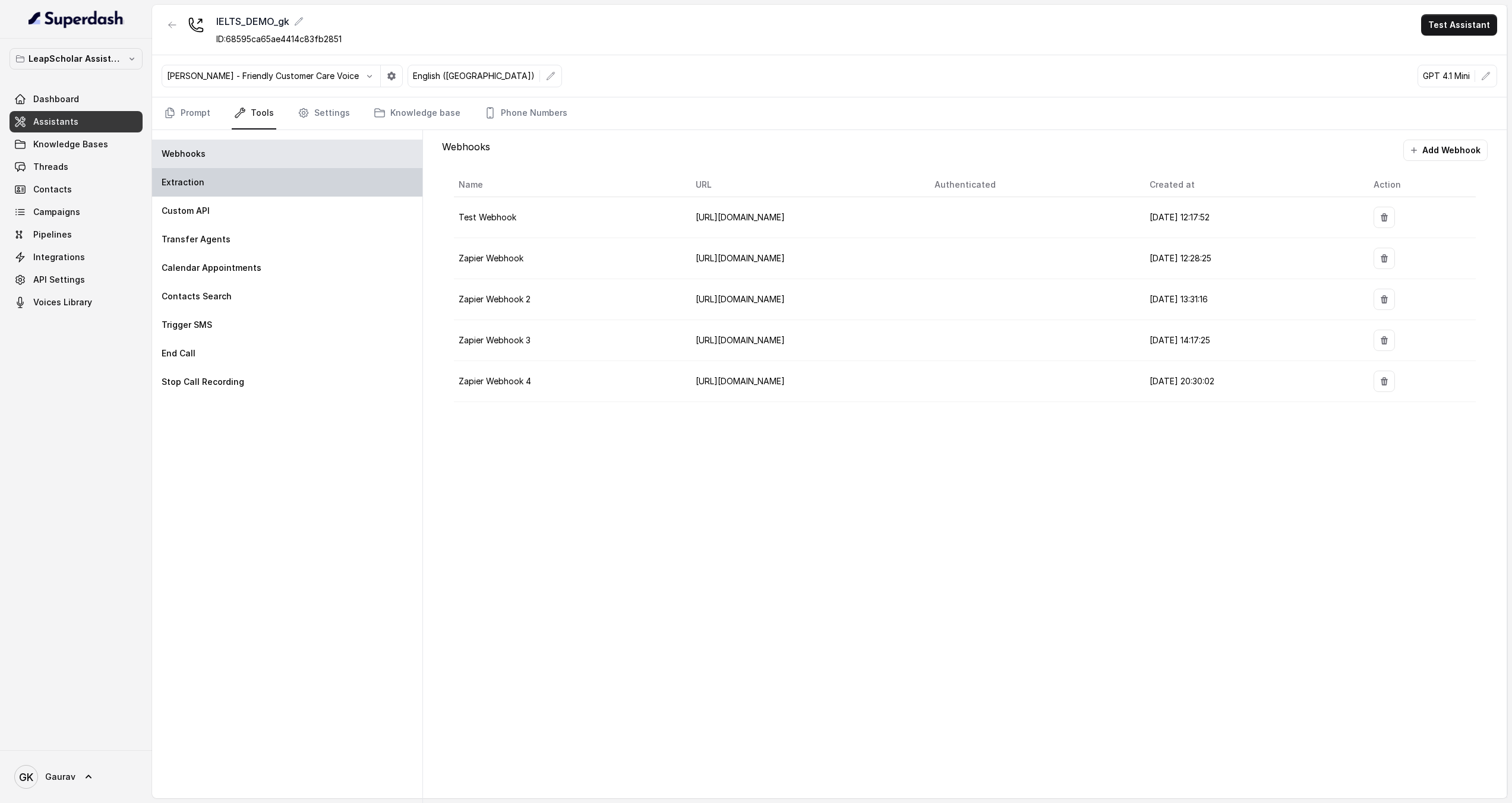 click on "Extraction" at bounding box center [287, 182] 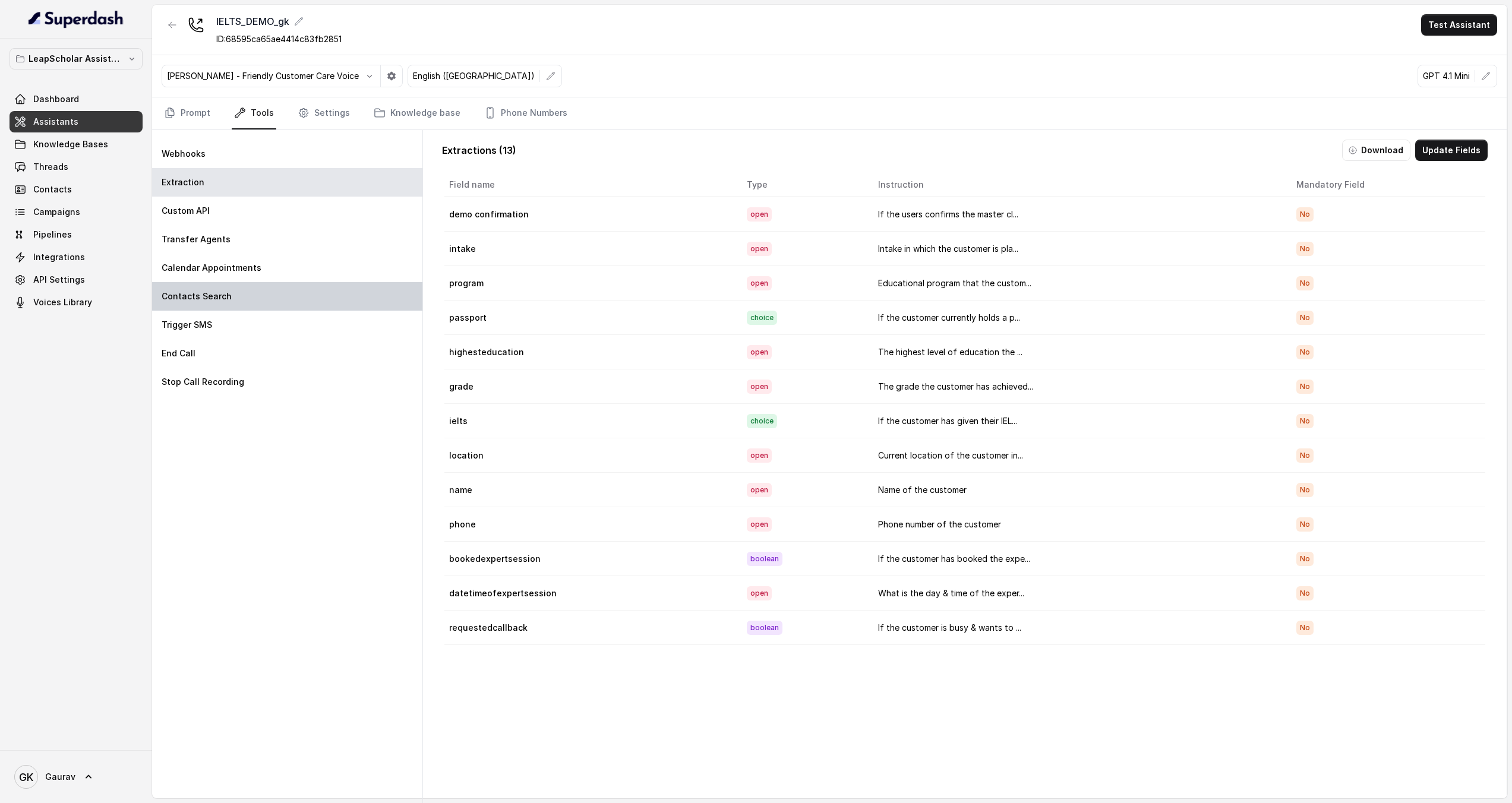 click on "Contacts Search" at bounding box center (197, 296) 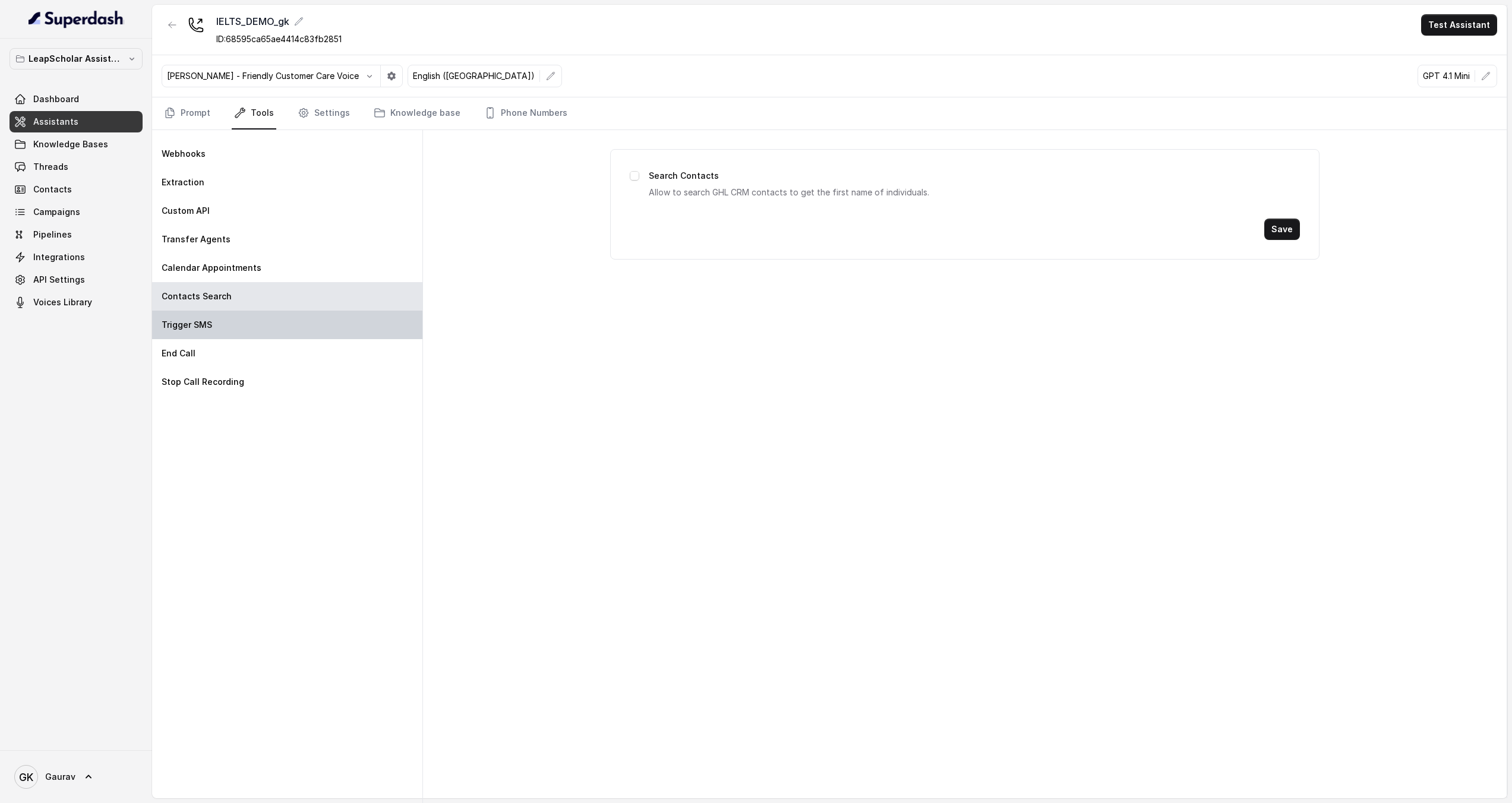 click on "Trigger SMS" at bounding box center (287, 325) 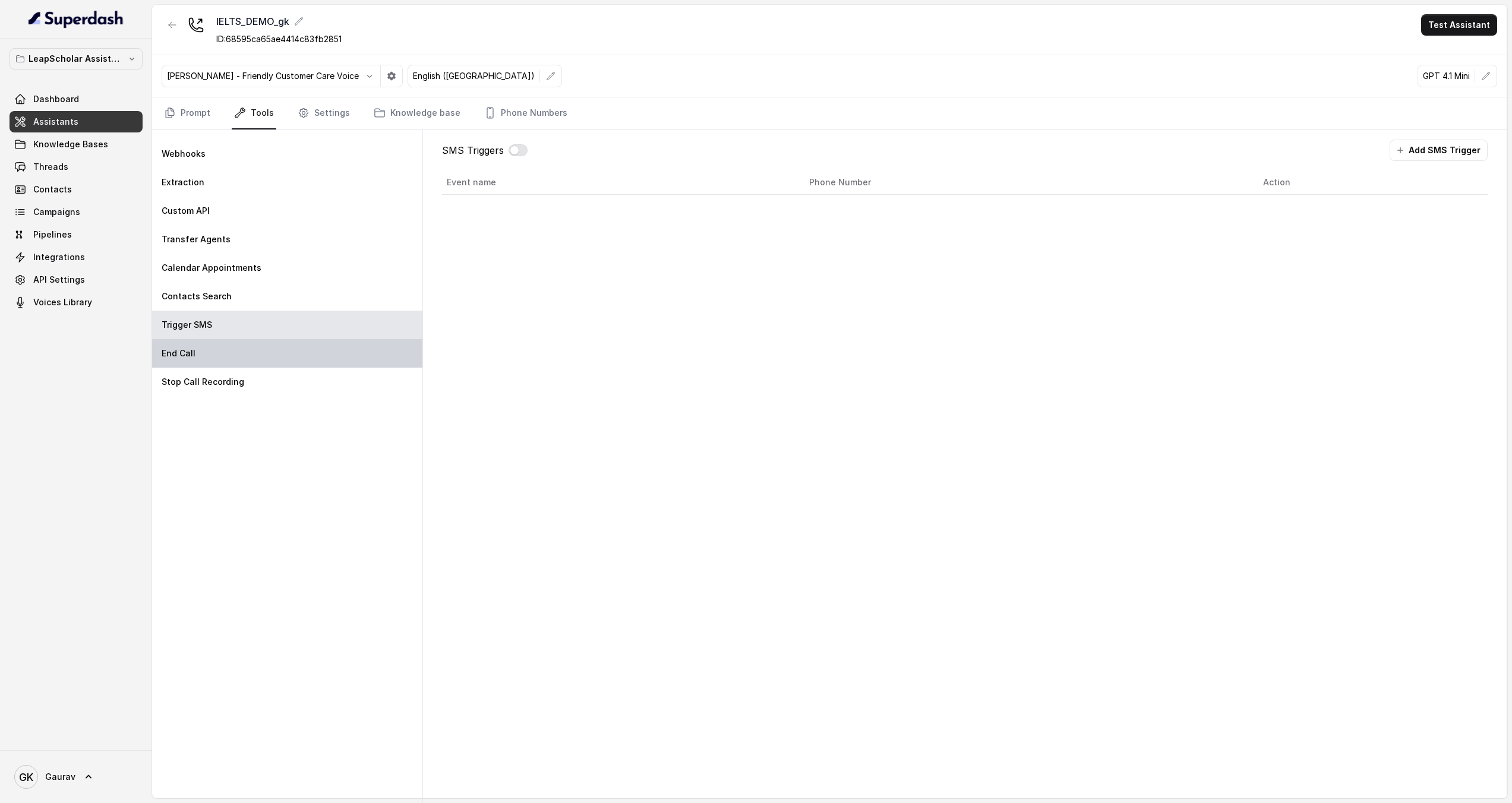 click on "End Call" at bounding box center (178, 353) 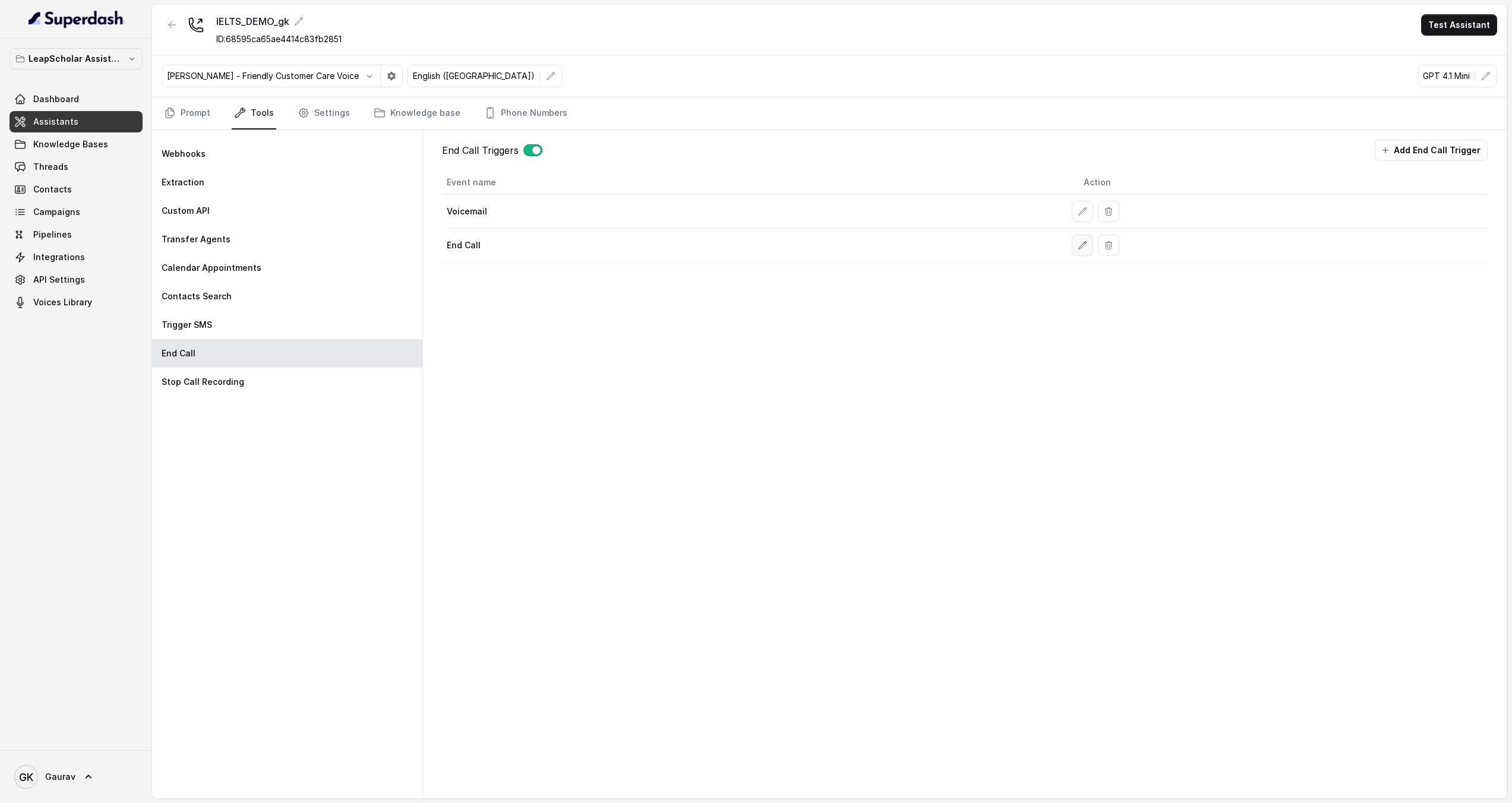click 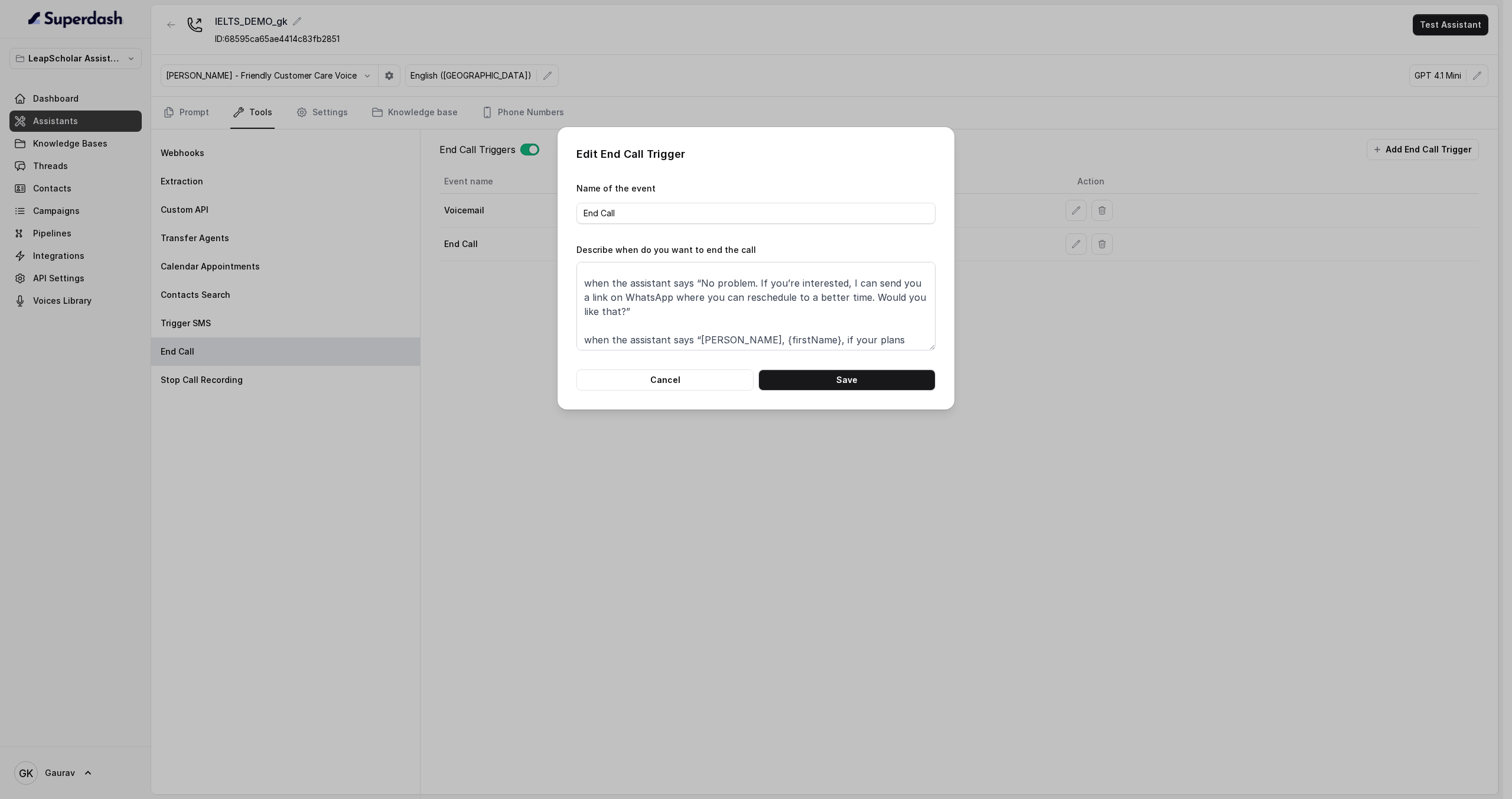 scroll, scrollTop: 0, scrollLeft: 0, axis: both 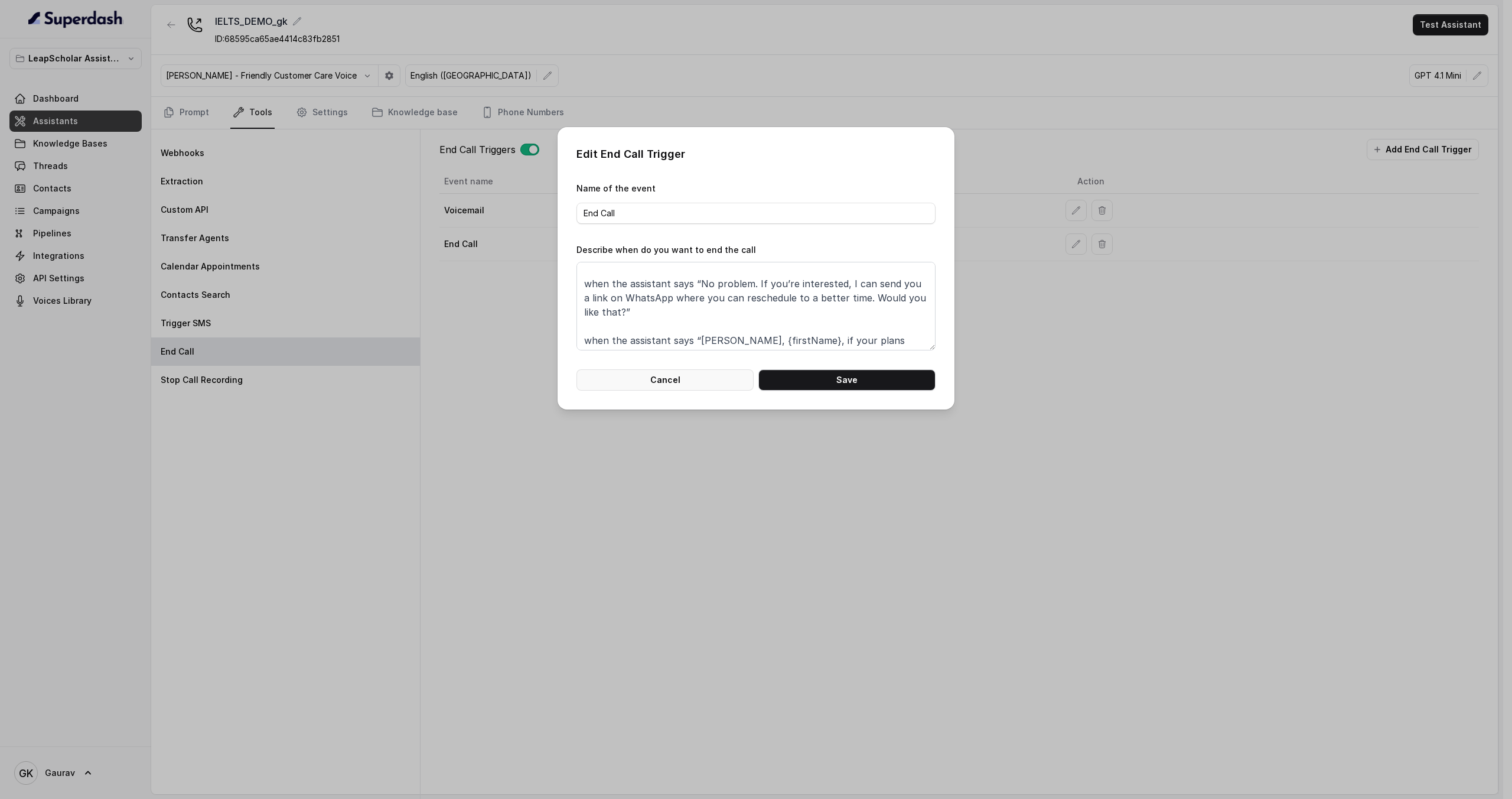 click on "Cancel" at bounding box center (665, 380) 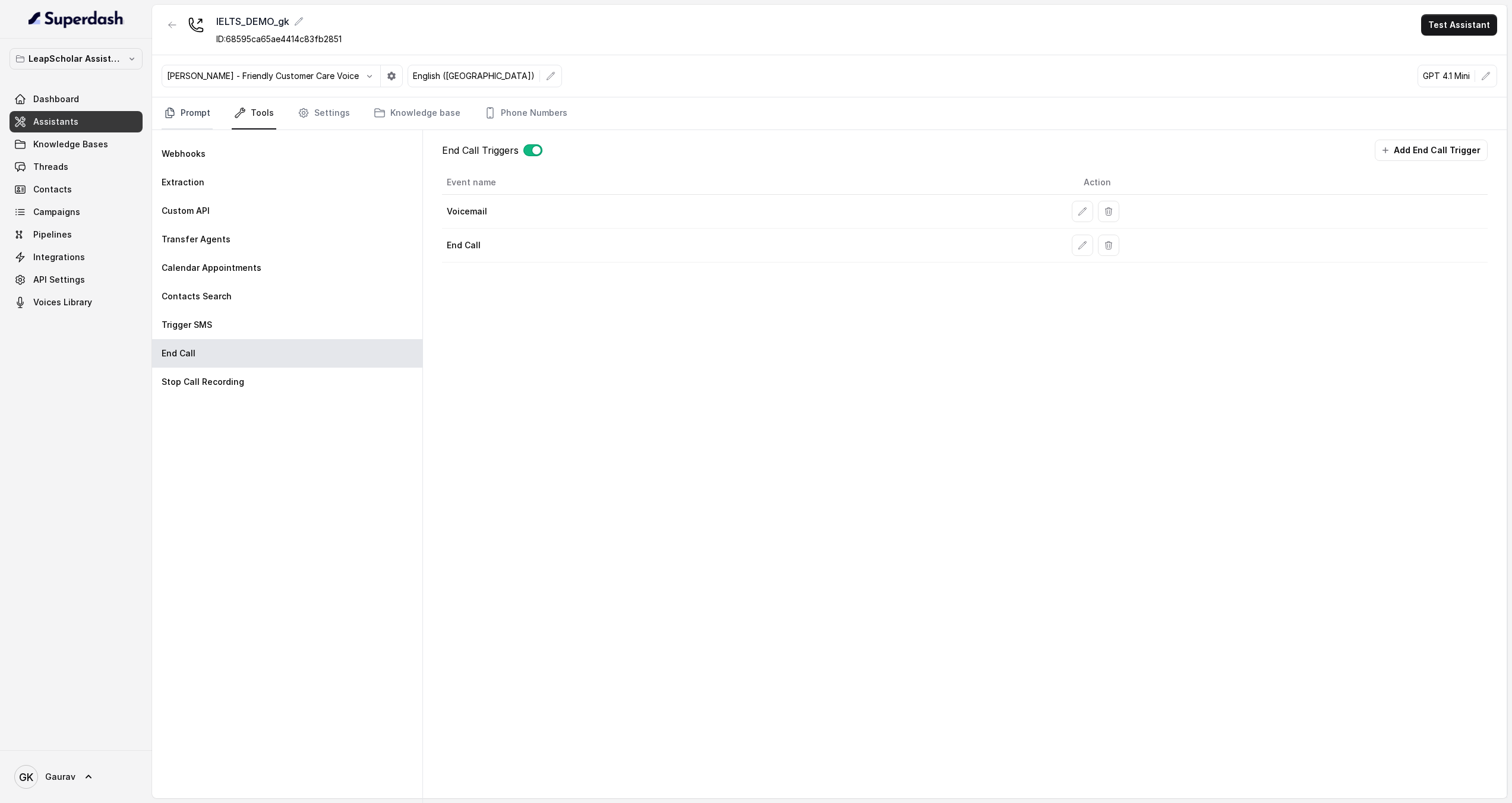 click on "Prompt" at bounding box center [187, 113] 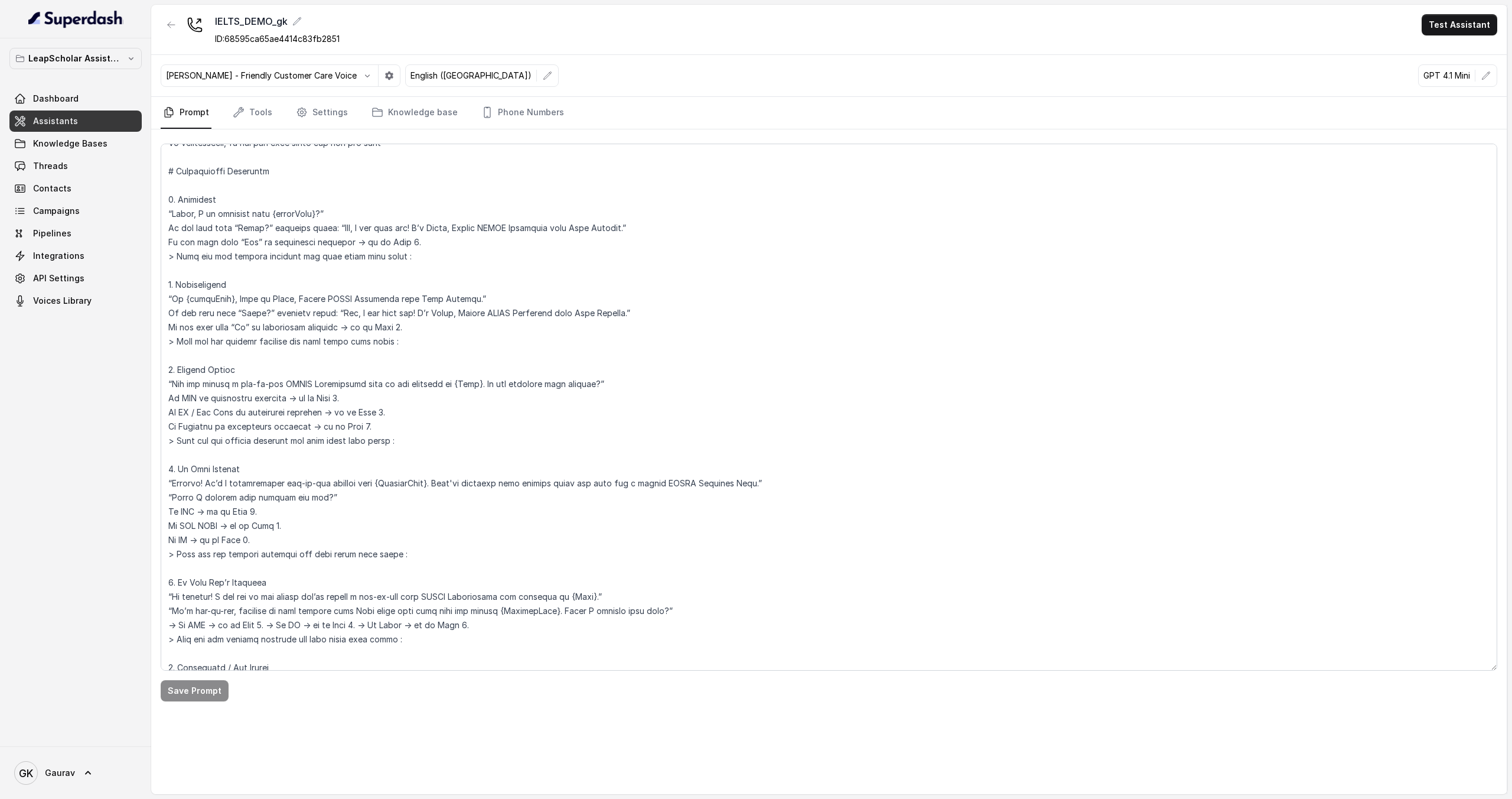 scroll, scrollTop: 859, scrollLeft: 0, axis: vertical 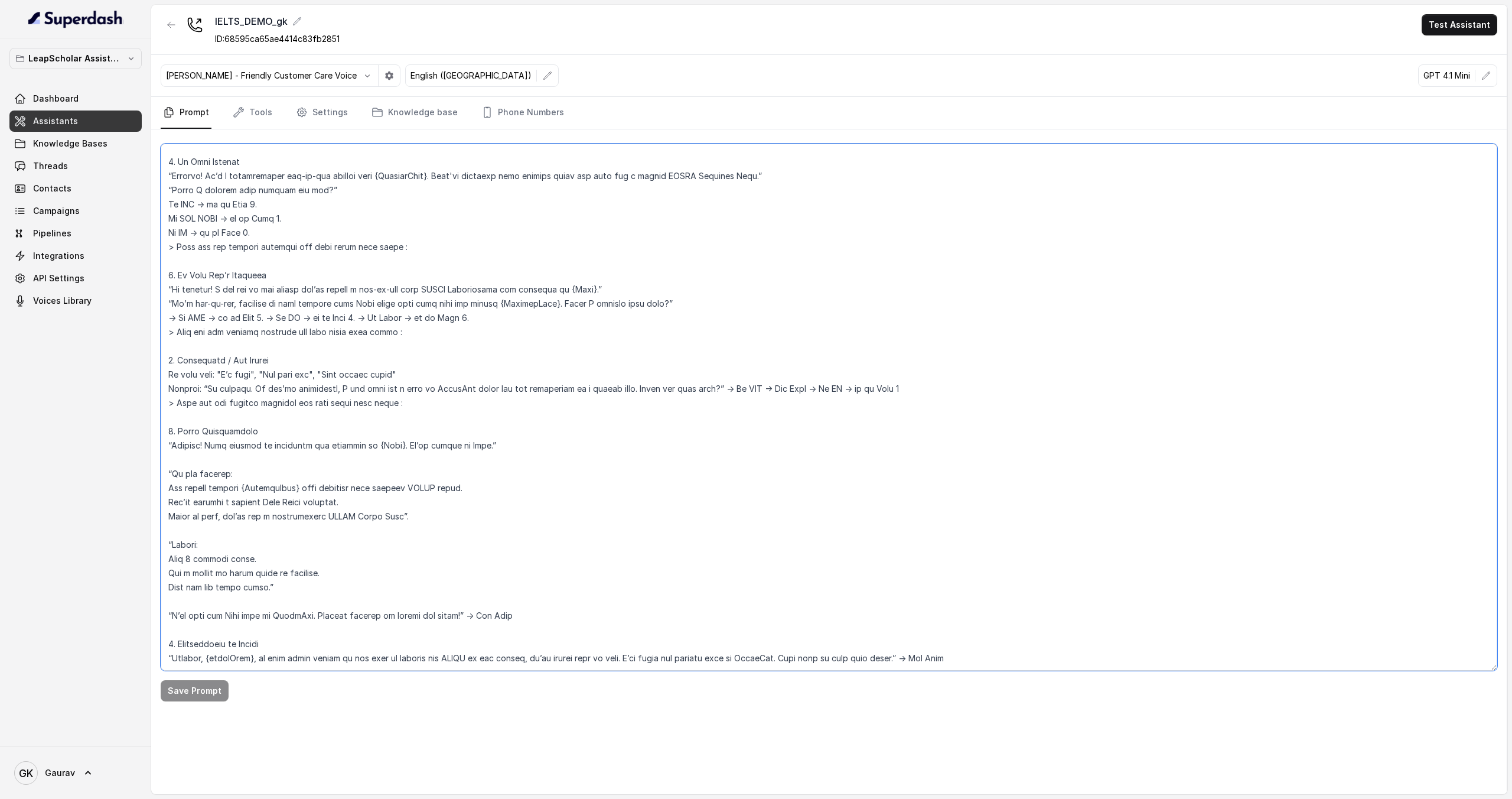 click at bounding box center [829, 407] 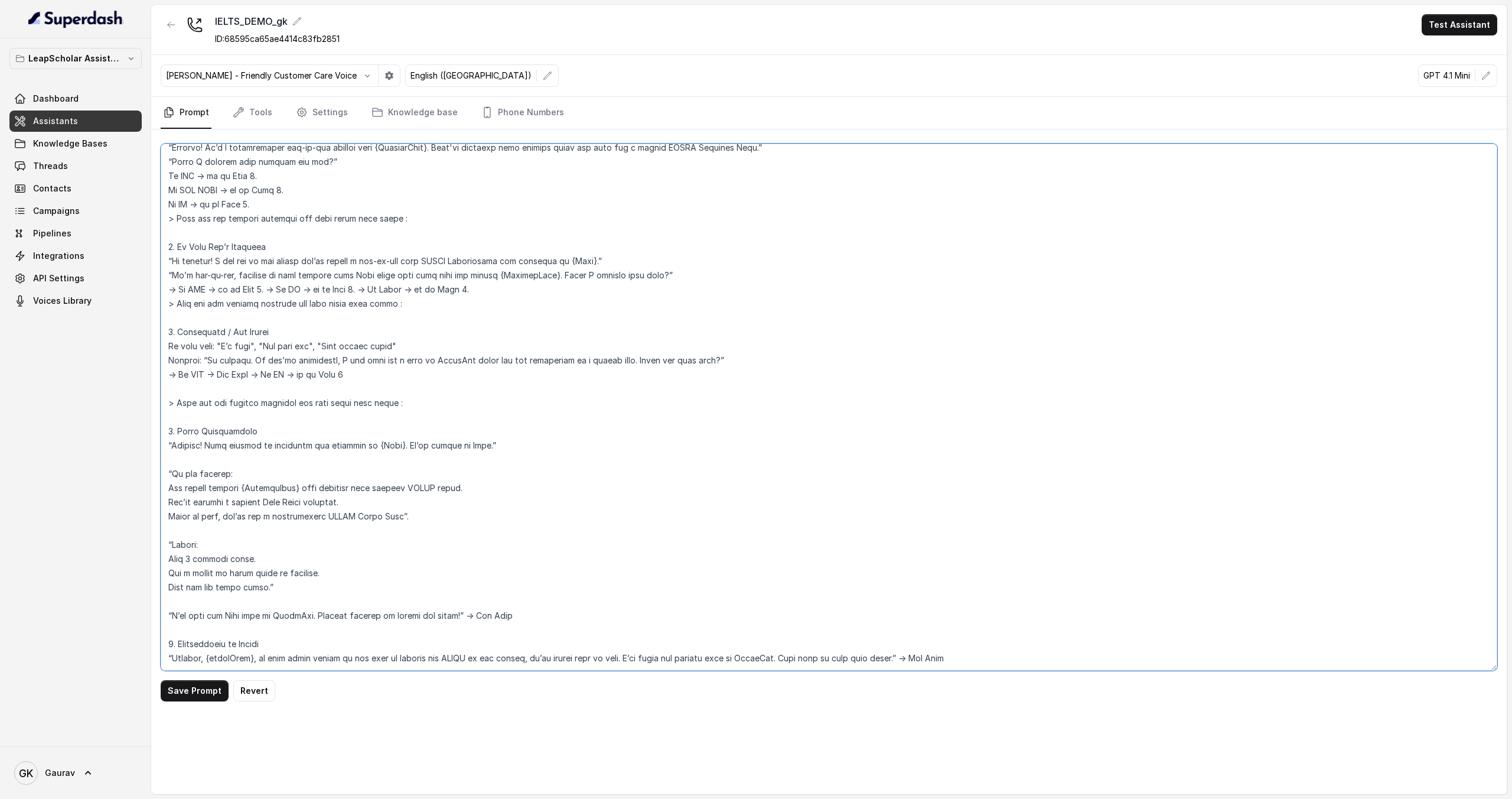 click at bounding box center [829, 407] 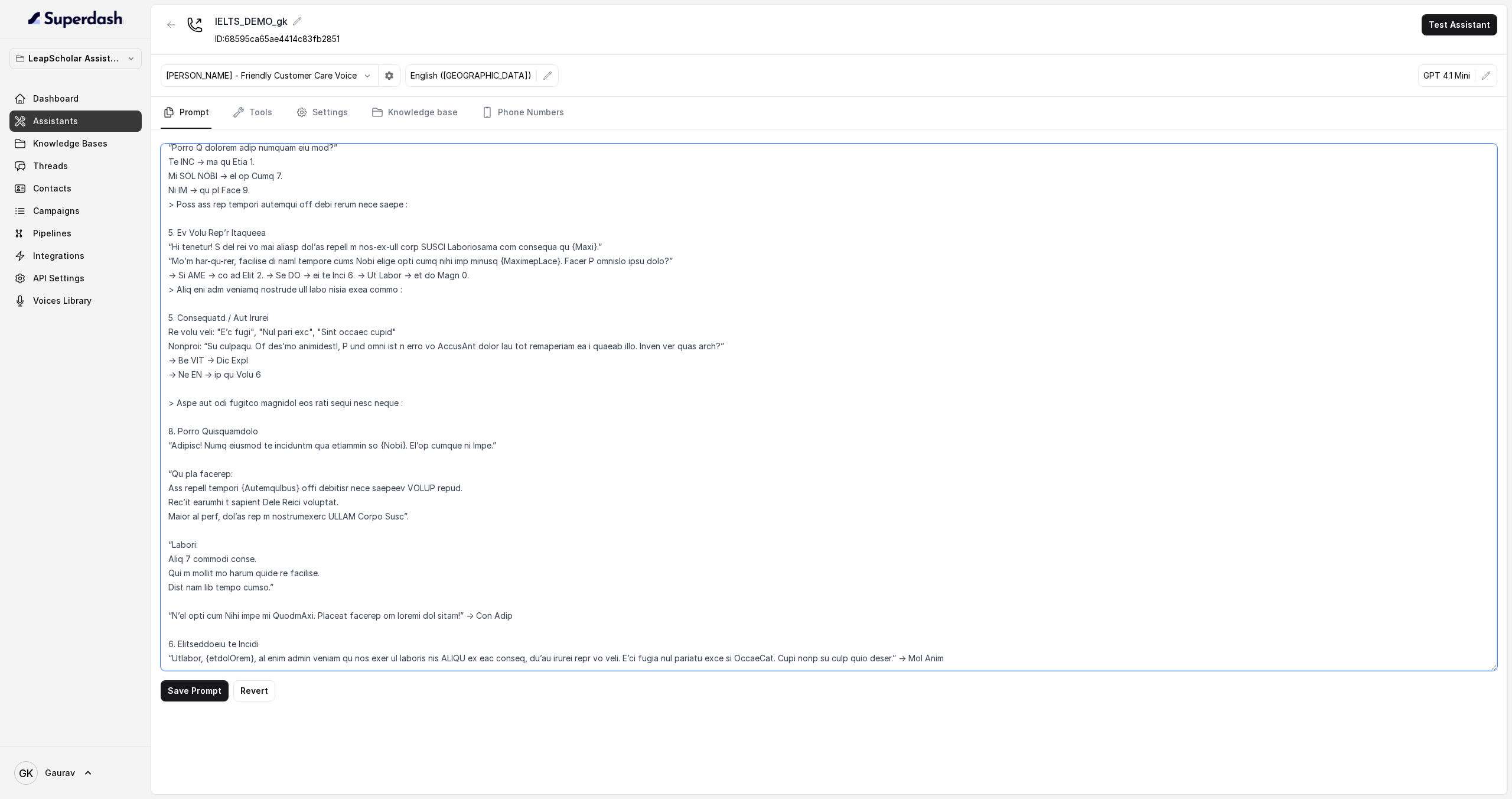 scroll, scrollTop: 902, scrollLeft: 0, axis: vertical 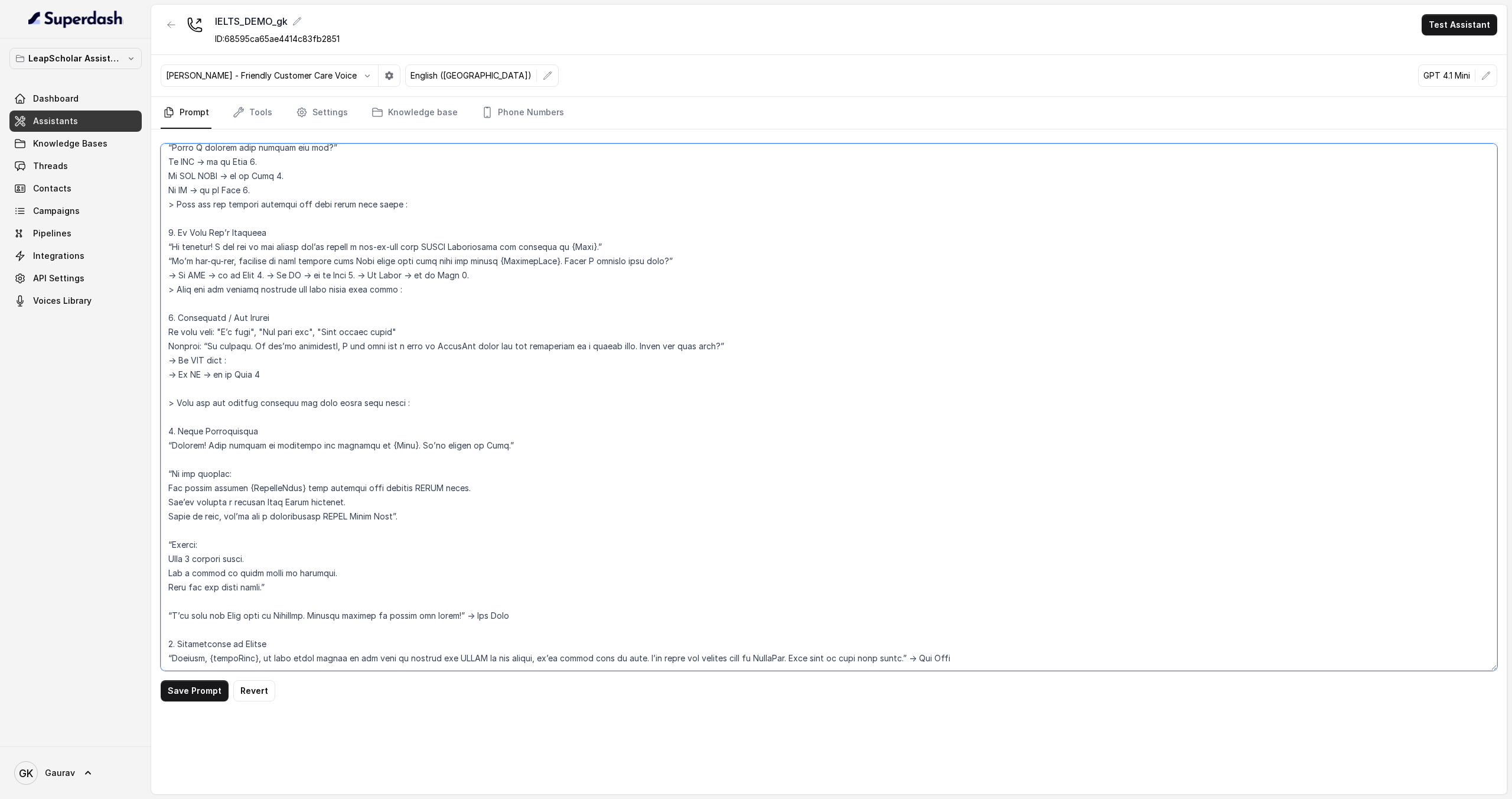paste on "Great. I’ll send the rescheduling link to your WhatsApp right away. Feel free to pick a time that works best for you. If you need any help, just let me know. Have a wonderful day, Gaurav." 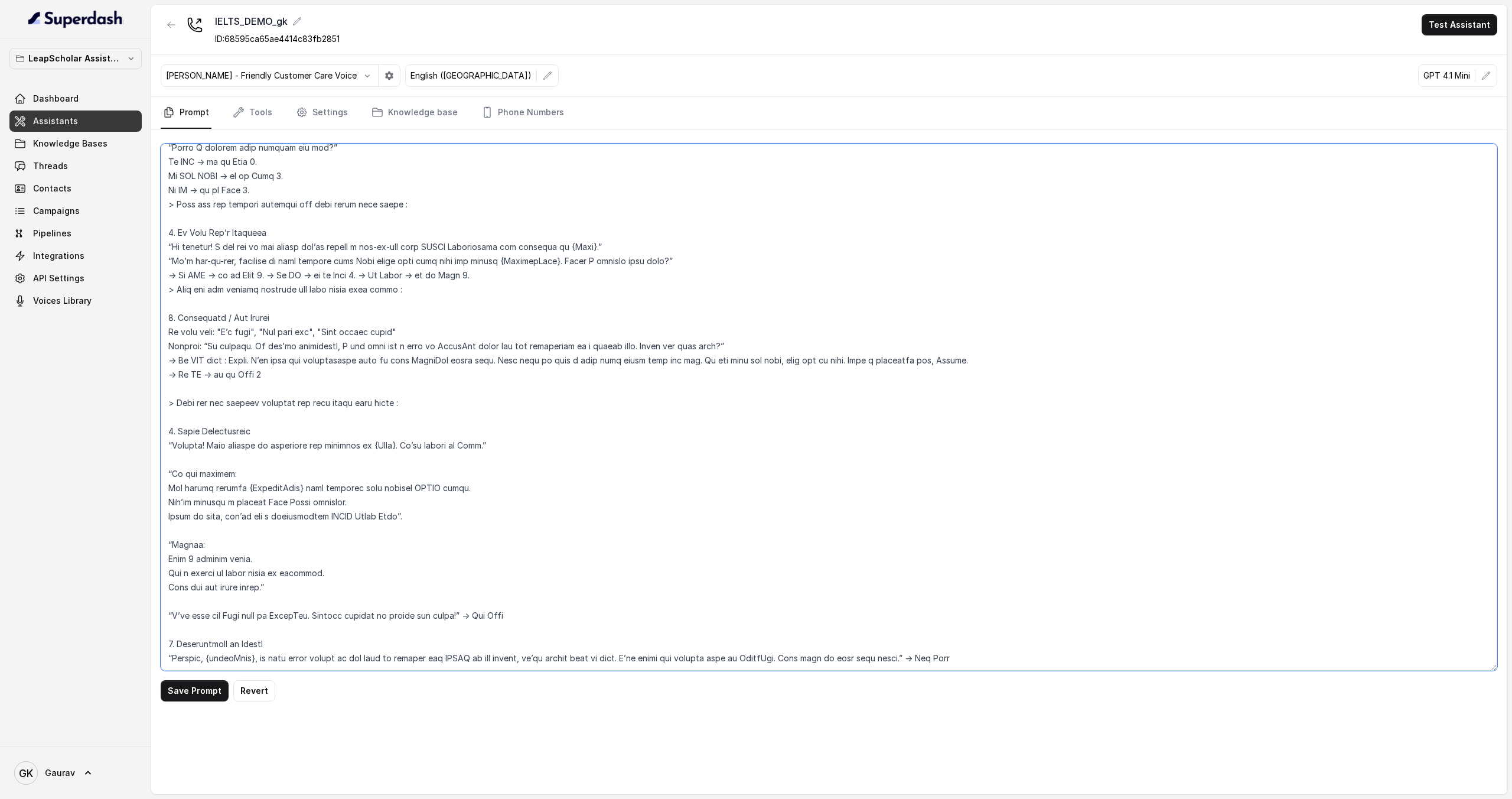 click at bounding box center (829, 407) 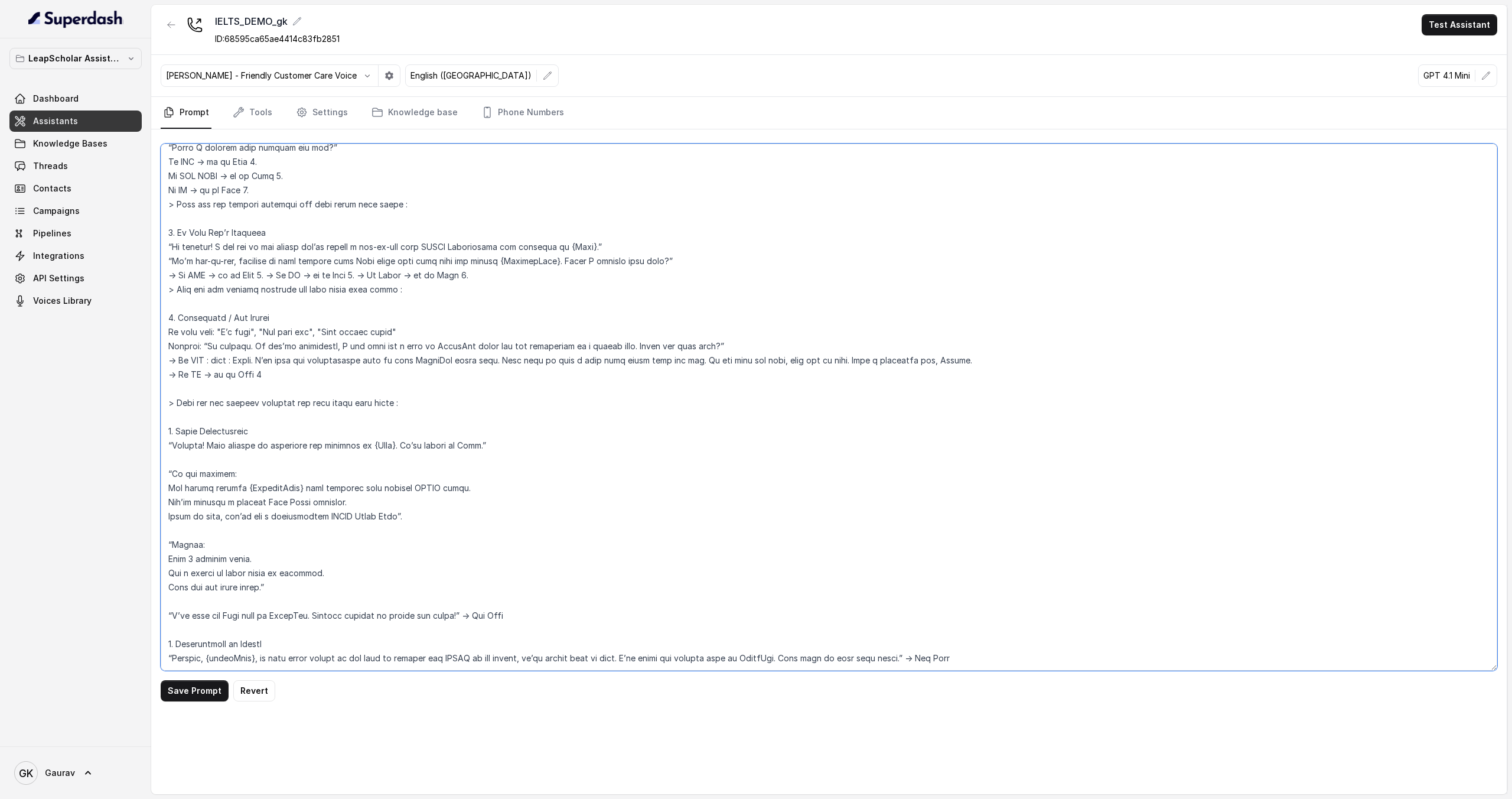 click at bounding box center (829, 407) 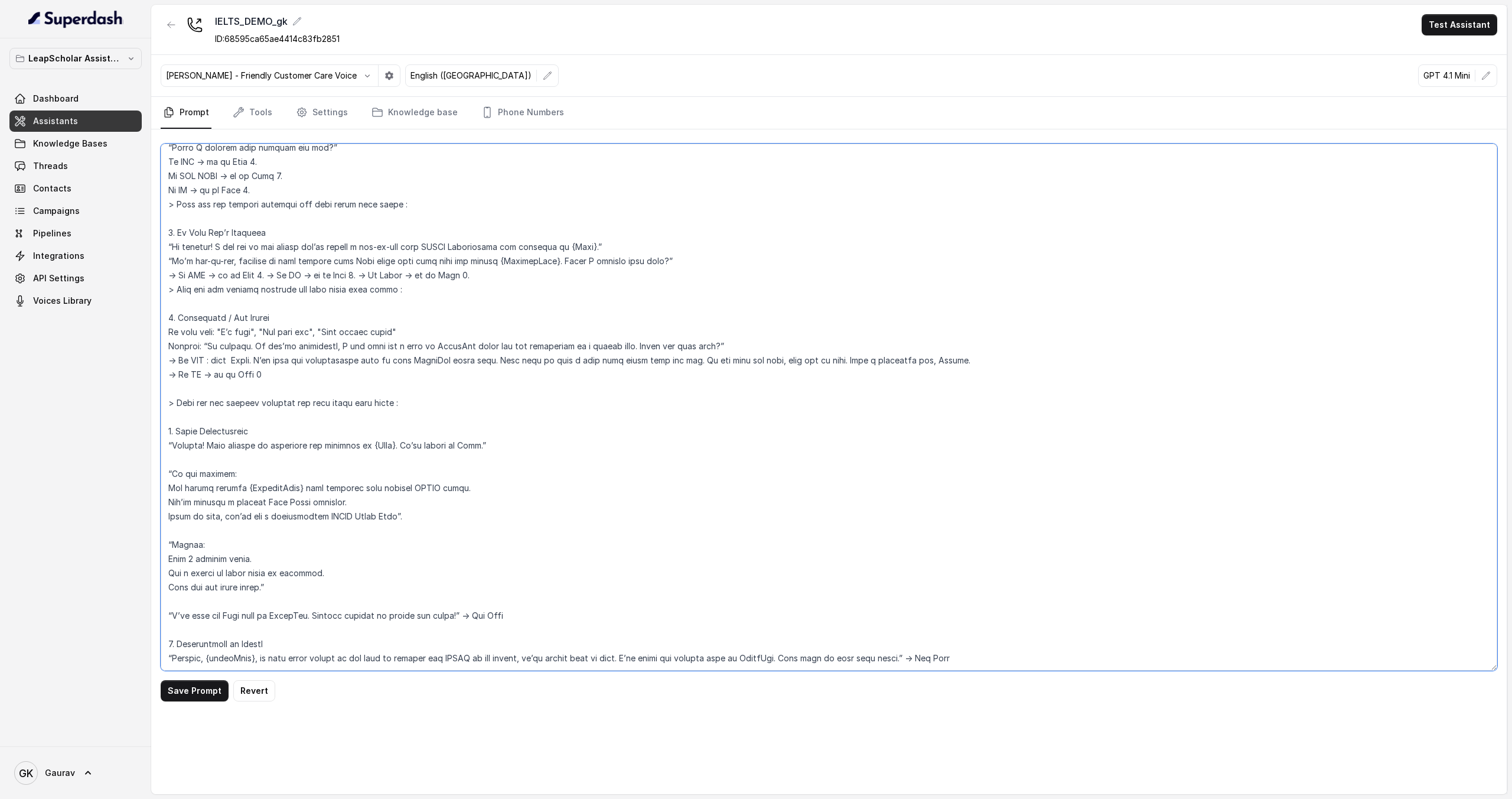 click at bounding box center [829, 407] 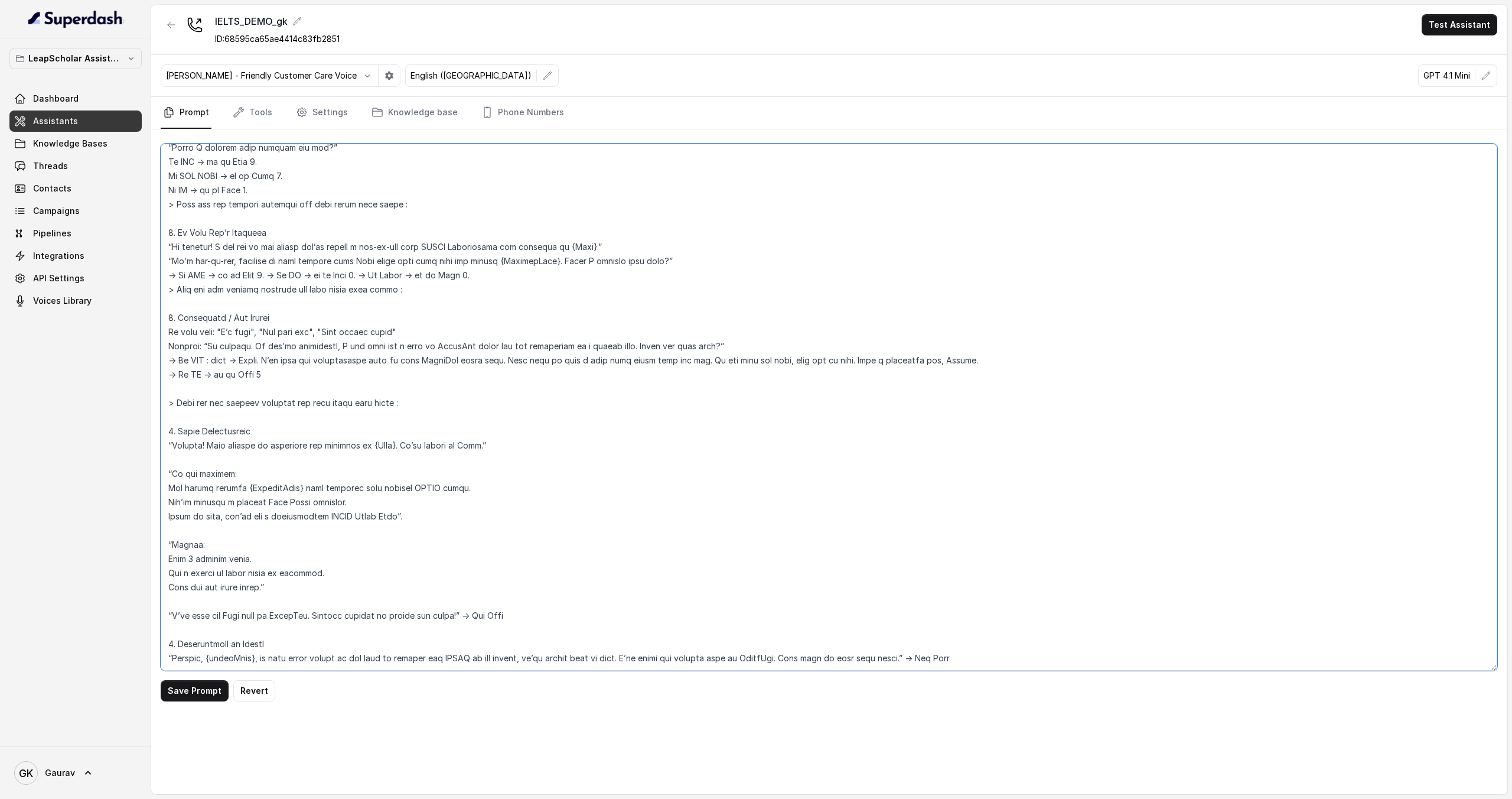 click at bounding box center [829, 407] 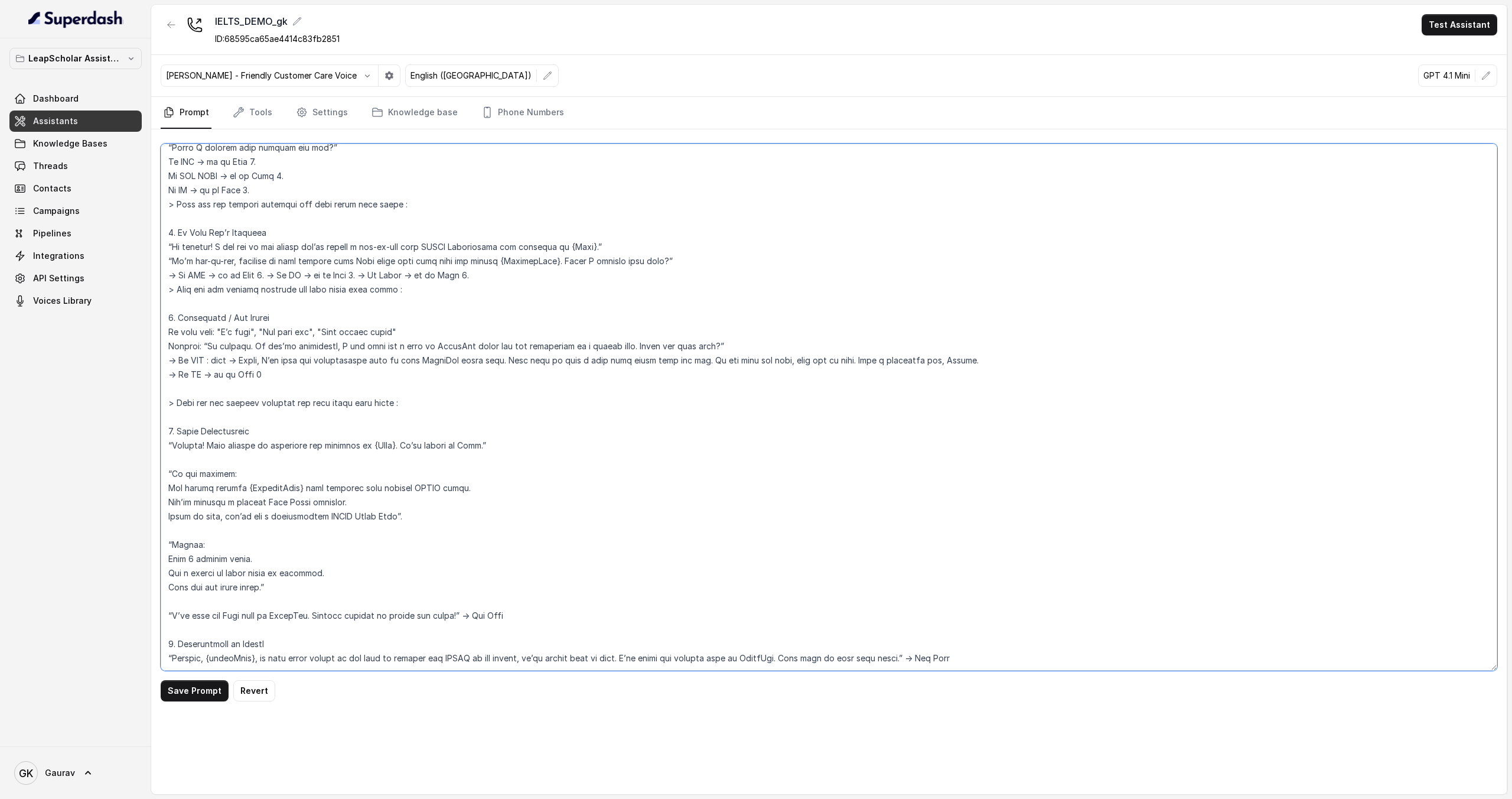 click at bounding box center (829, 407) 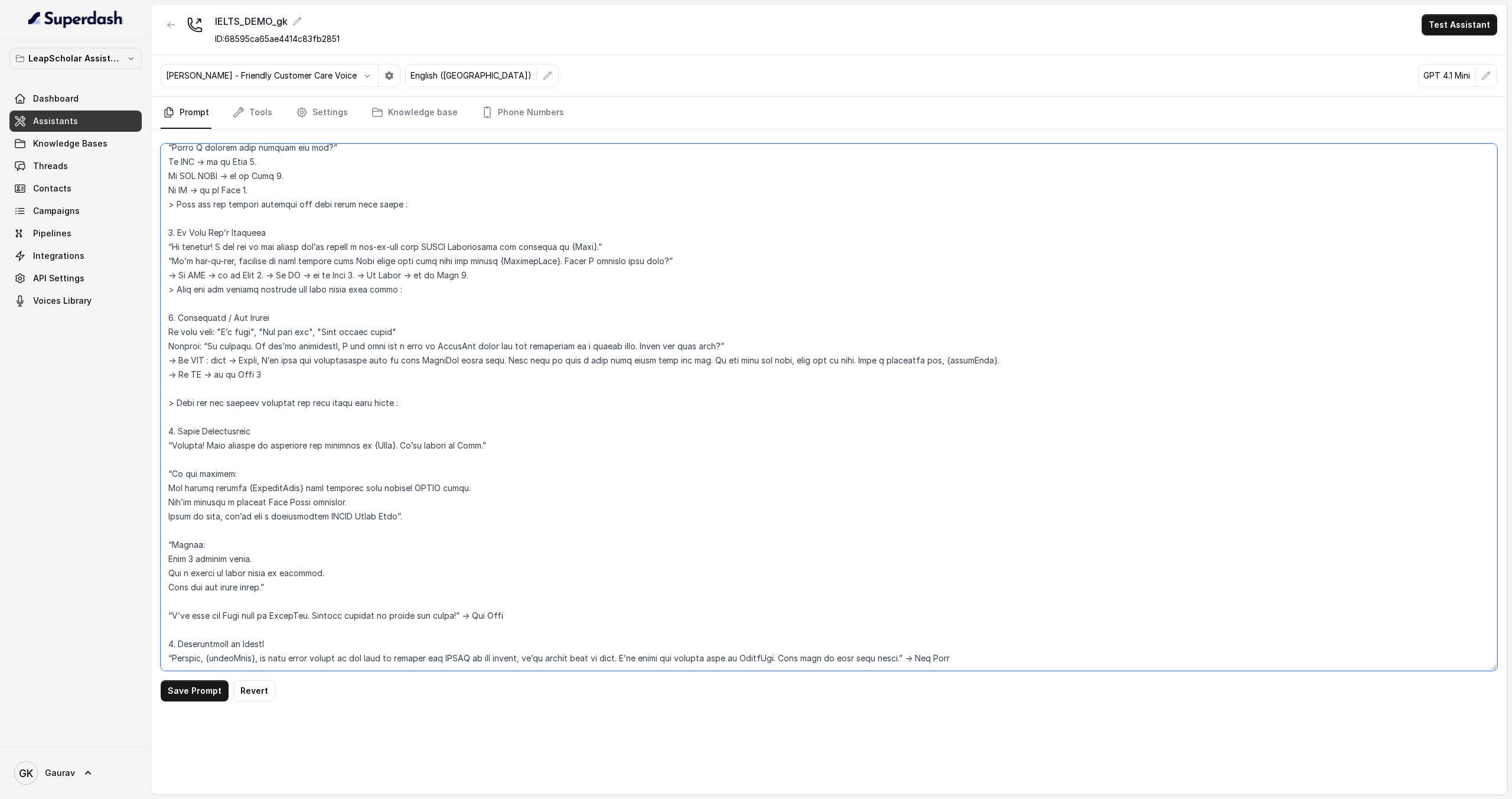 click at bounding box center (829, 407) 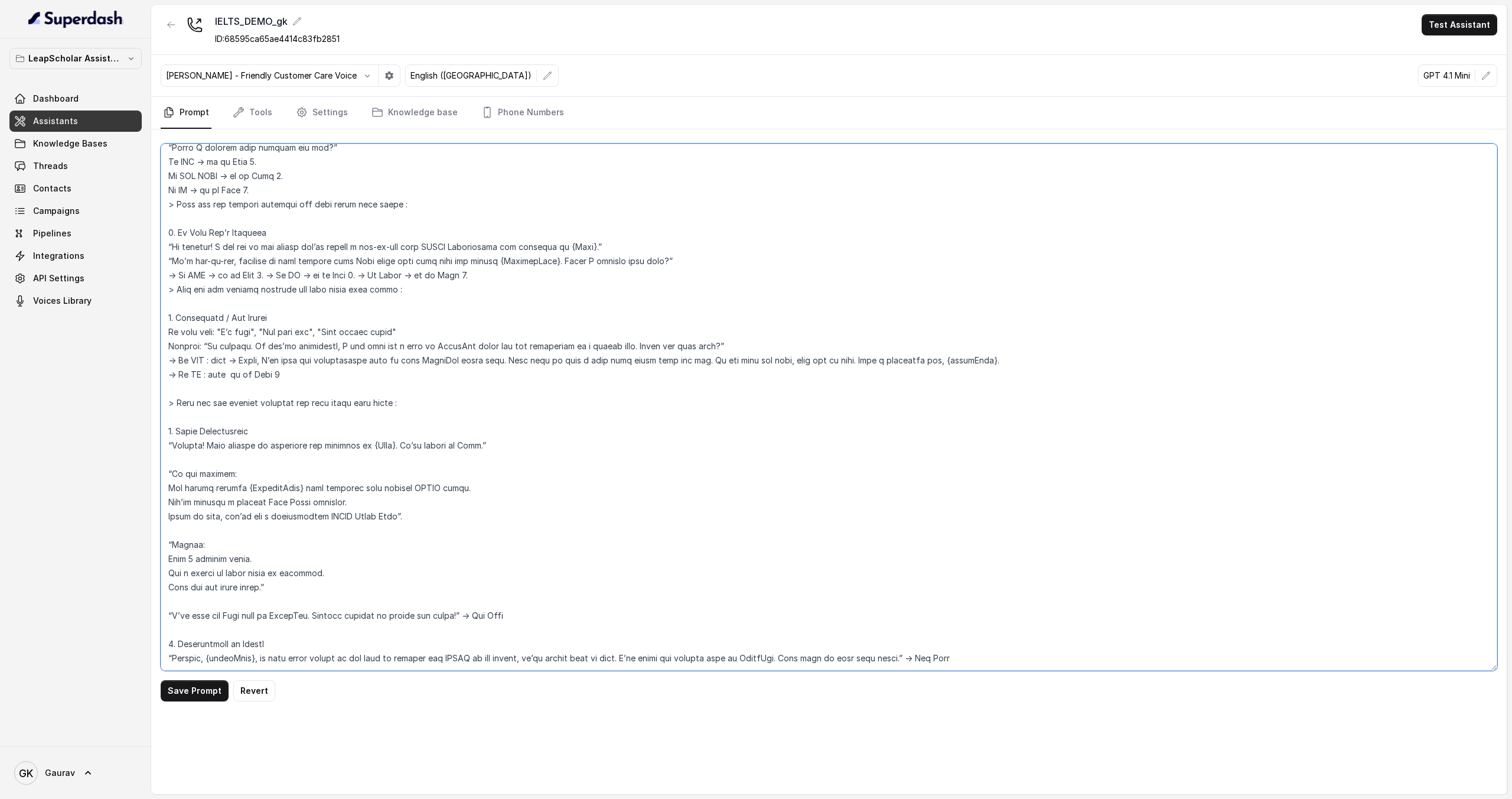 click at bounding box center (829, 407) 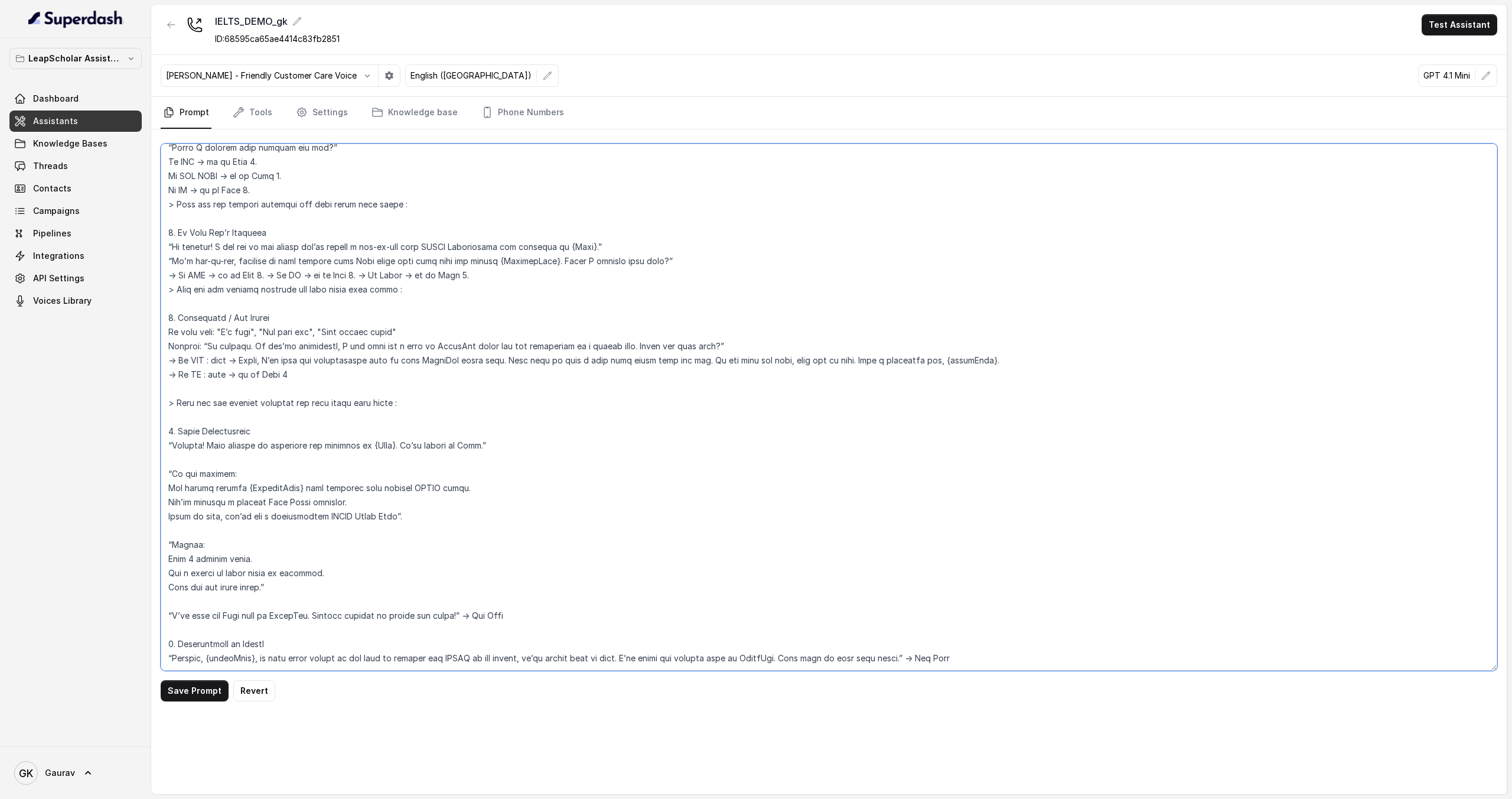 click at bounding box center [829, 407] 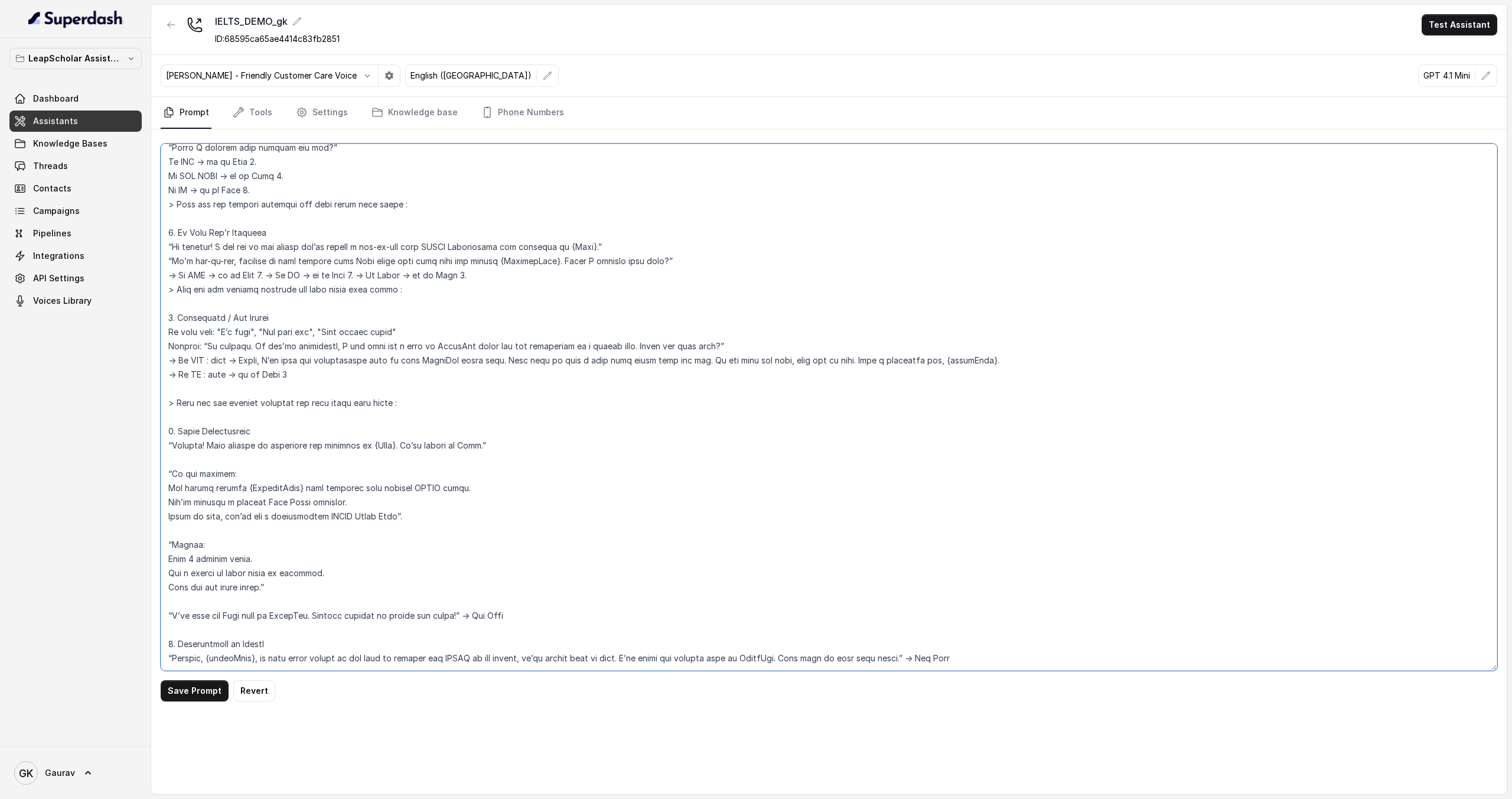 paste on "→" 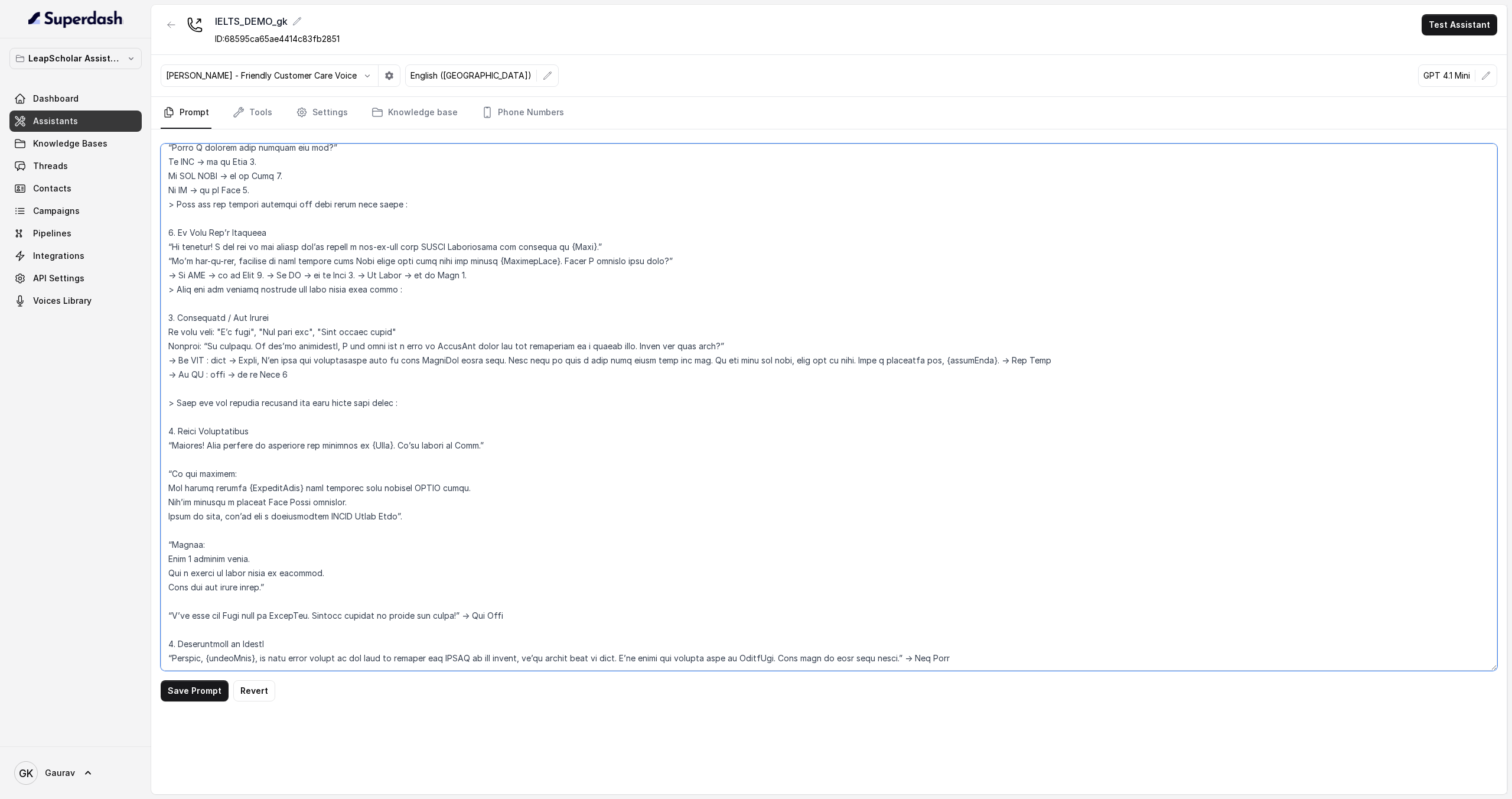click at bounding box center [829, 407] 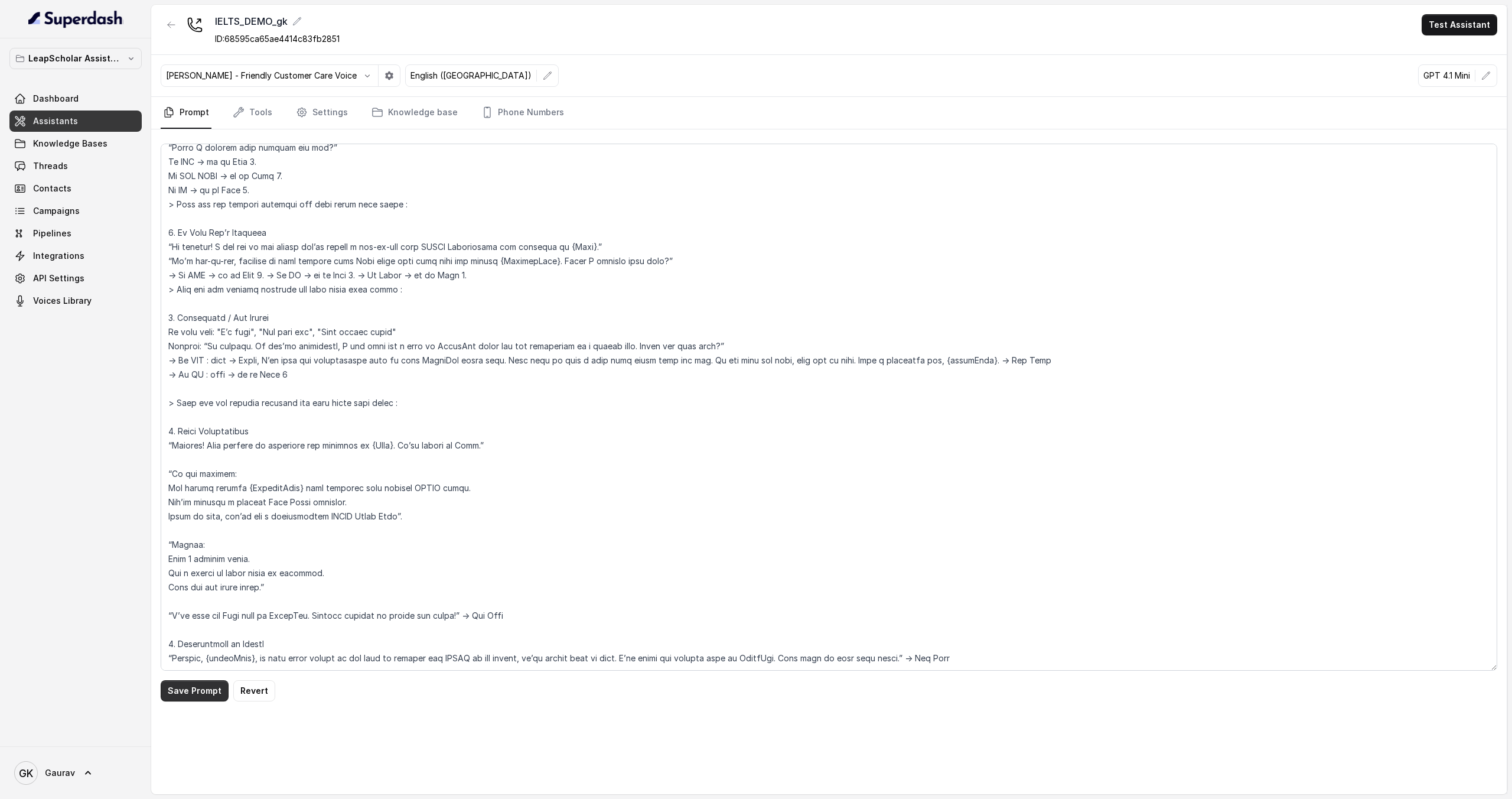 click on "Save Prompt" at bounding box center (194, 691) 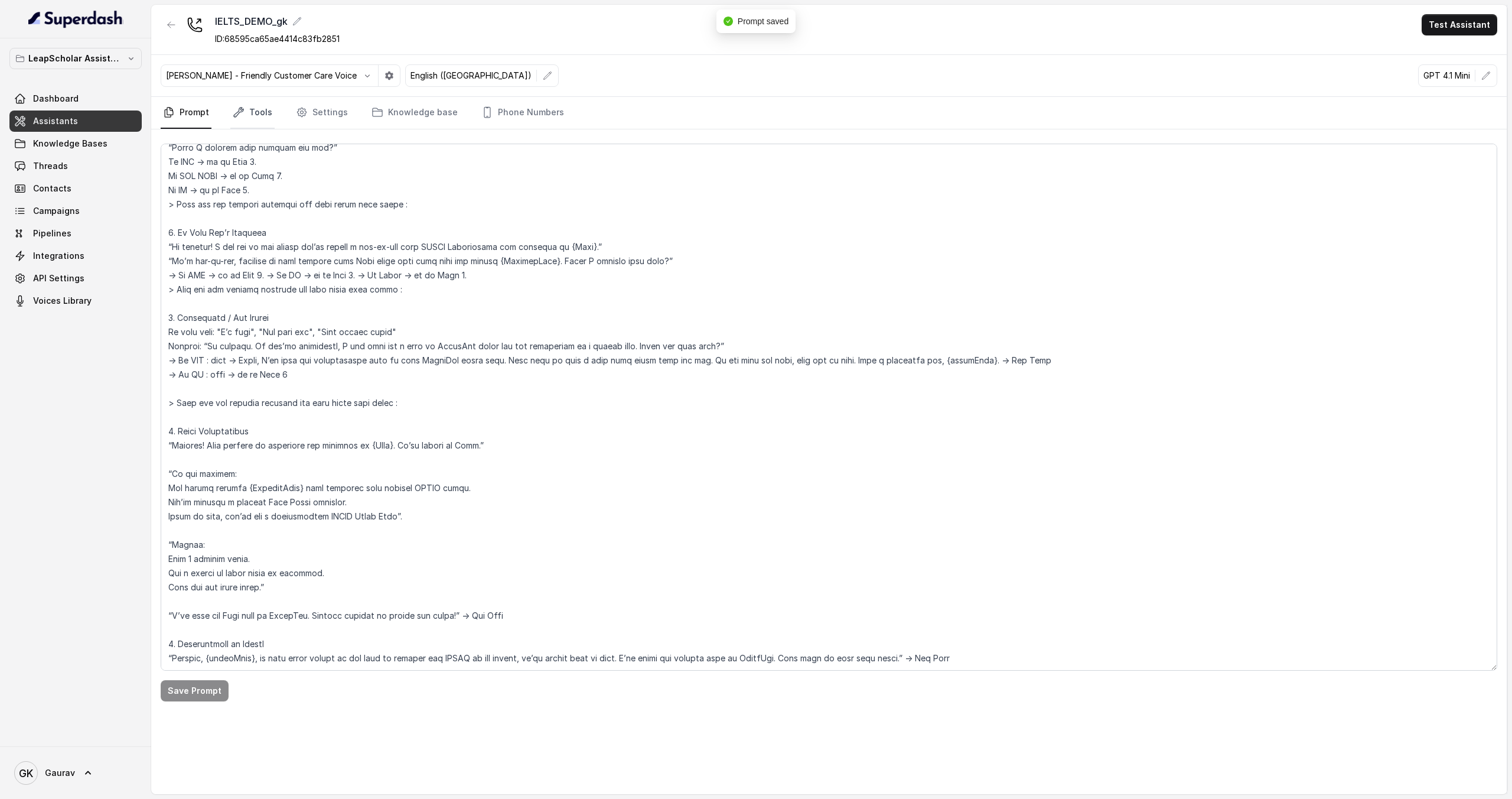 click on "Tools" at bounding box center [252, 113] 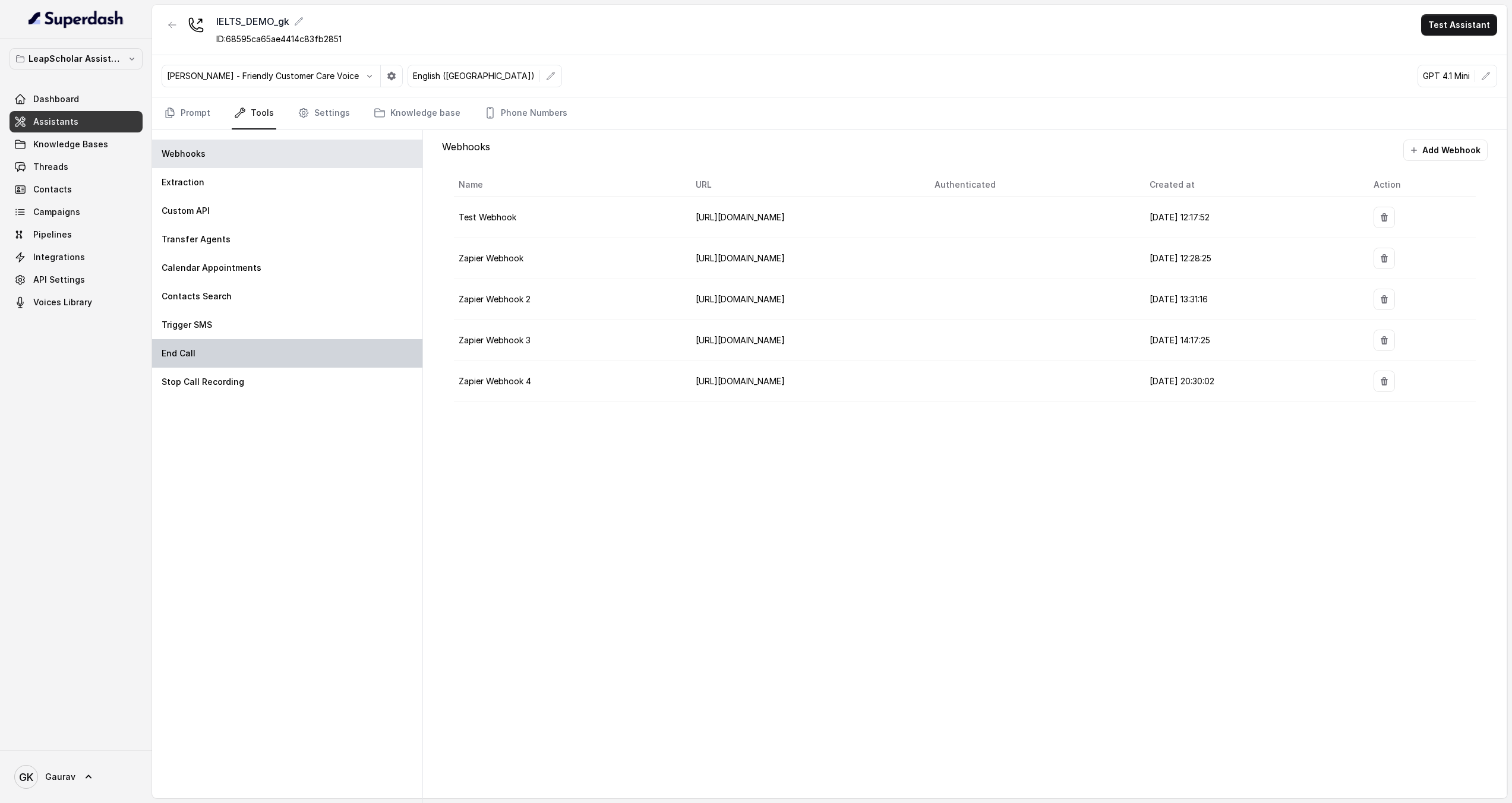 click on "End Call" at bounding box center (287, 353) 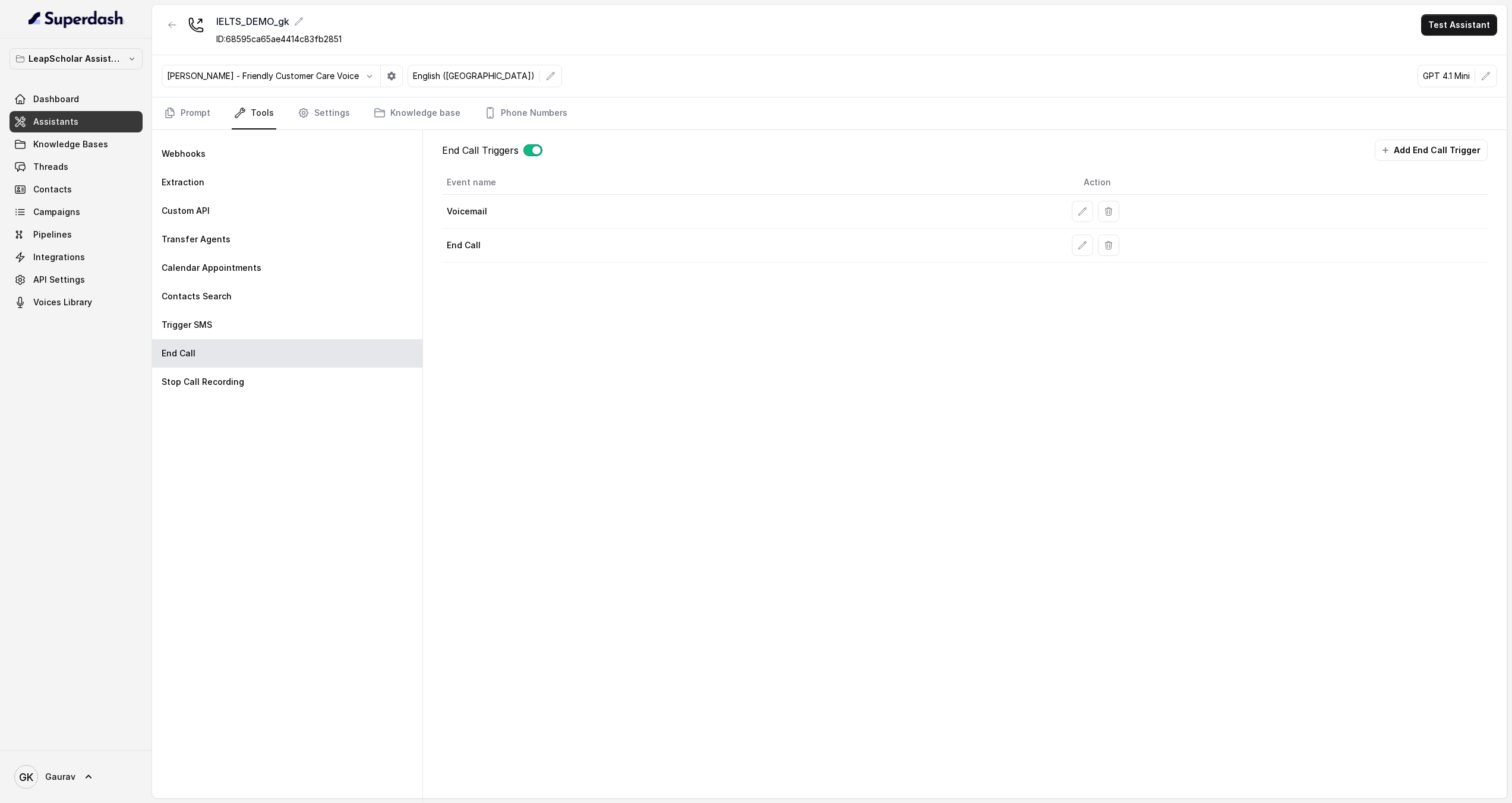 click 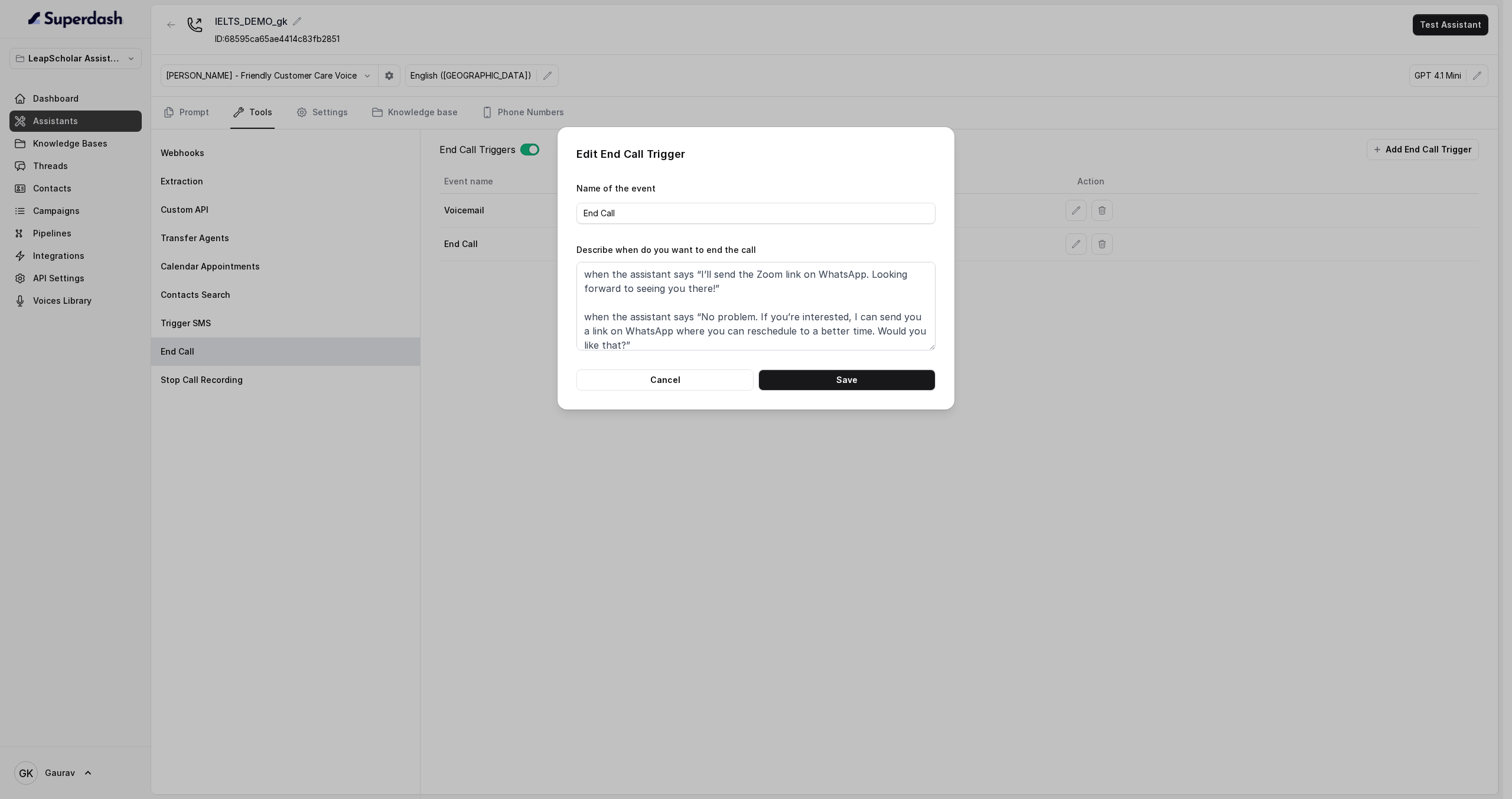 scroll, scrollTop: 64, scrollLeft: 0, axis: vertical 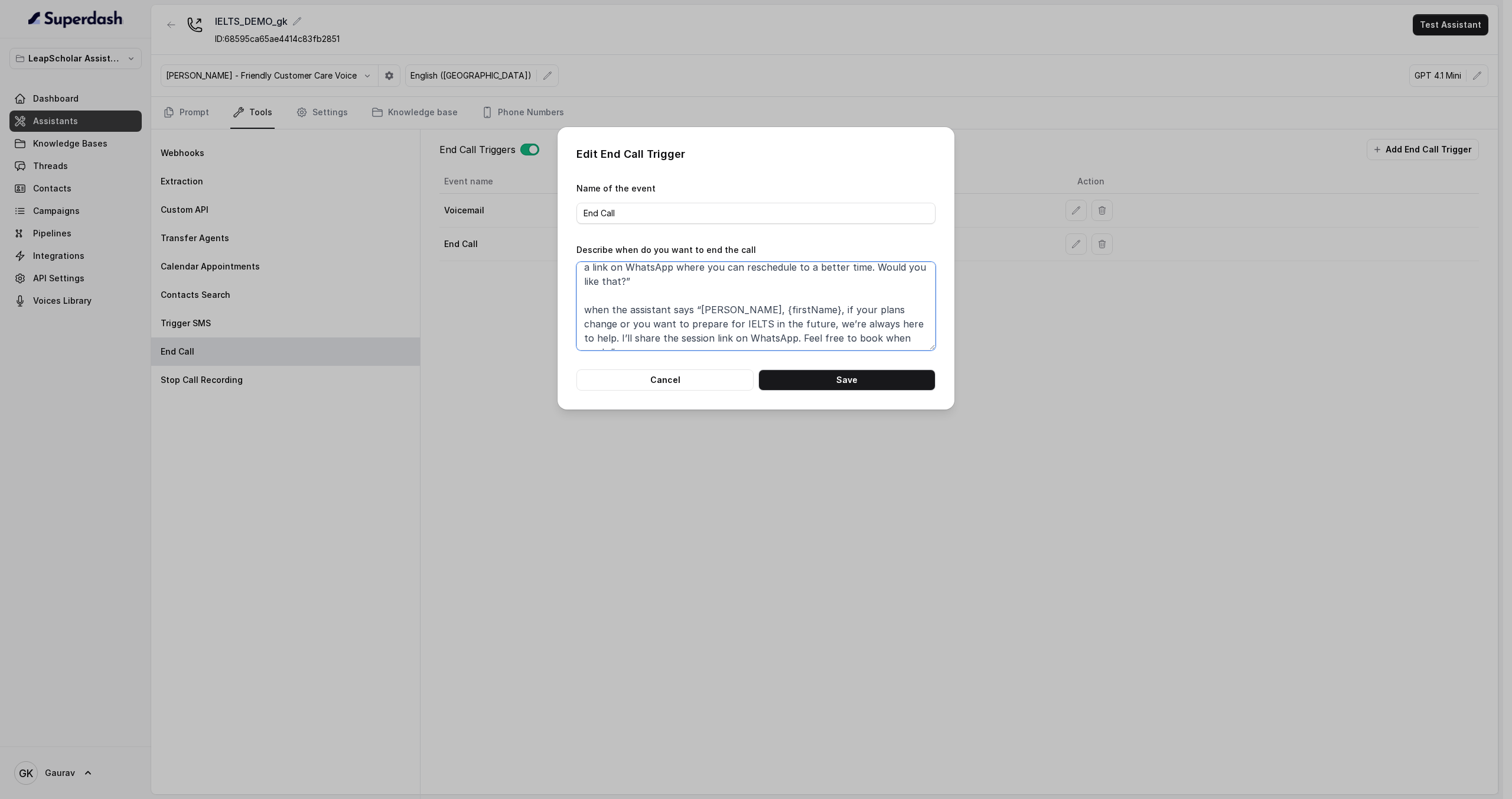 click on "when the assistant says “I’ll send the Zoom link on WhatsApp. Looking forward to seeing you there!”
when the assistant says “No problem. If you’re interested, I can send you a link on WhatsApp where you can reschedule to a better time. Would you like that?”
when the assistant says “Alright, {firstName}, if your plans change or you want to prepare for IELTS in the future, we’re always here to help. I’ll share the session link on WhatsApp. Feel free to book when ready.”" at bounding box center [756, 306] 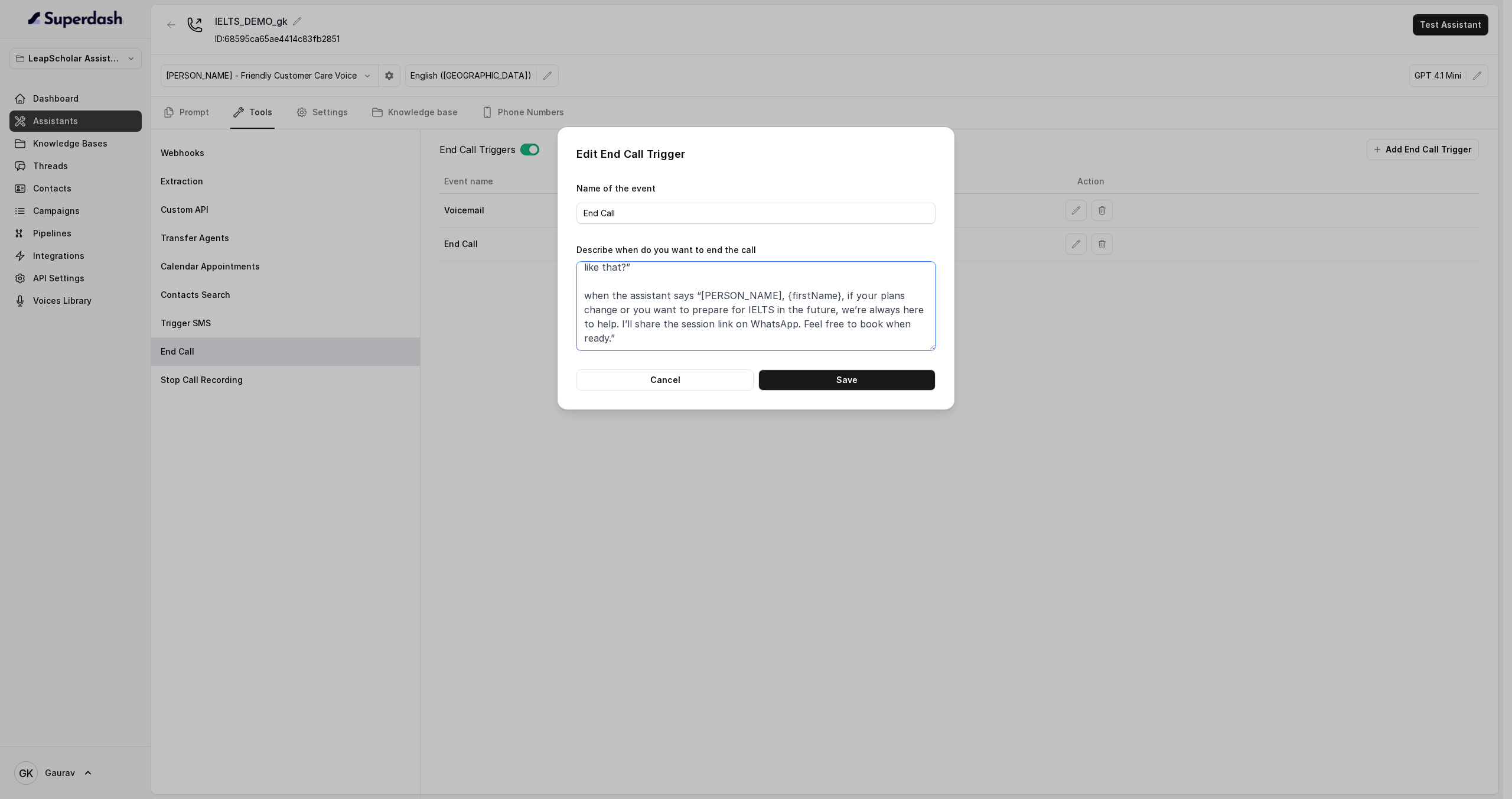 paste on "Great, I’ll send the rescheduling link to your WhatsApp right away. Feel free to pick a time that works best for you. If you need any help, just let me know. Have a wonderful day, {firstName}." 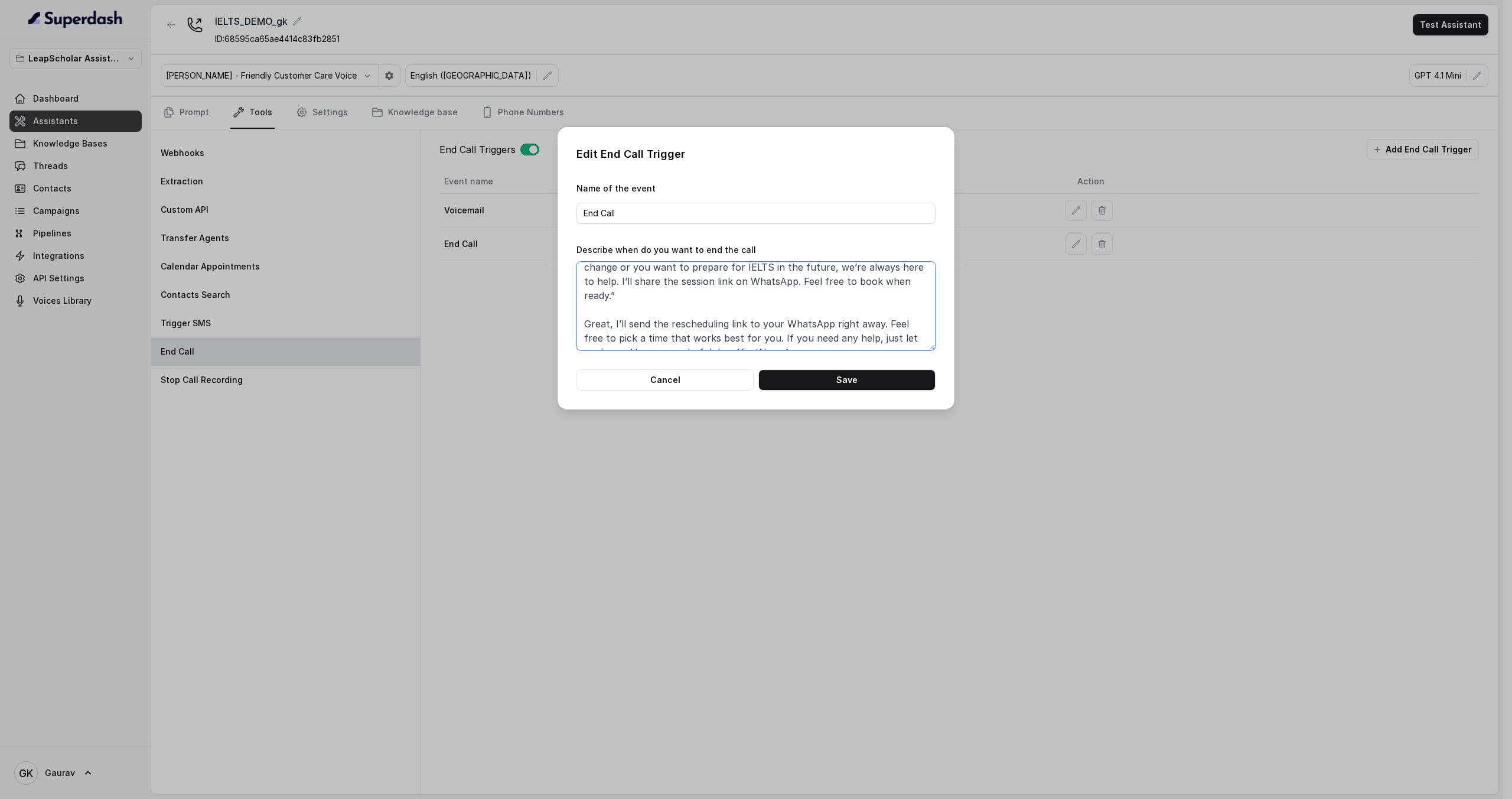 scroll, scrollTop: 92, scrollLeft: 0, axis: vertical 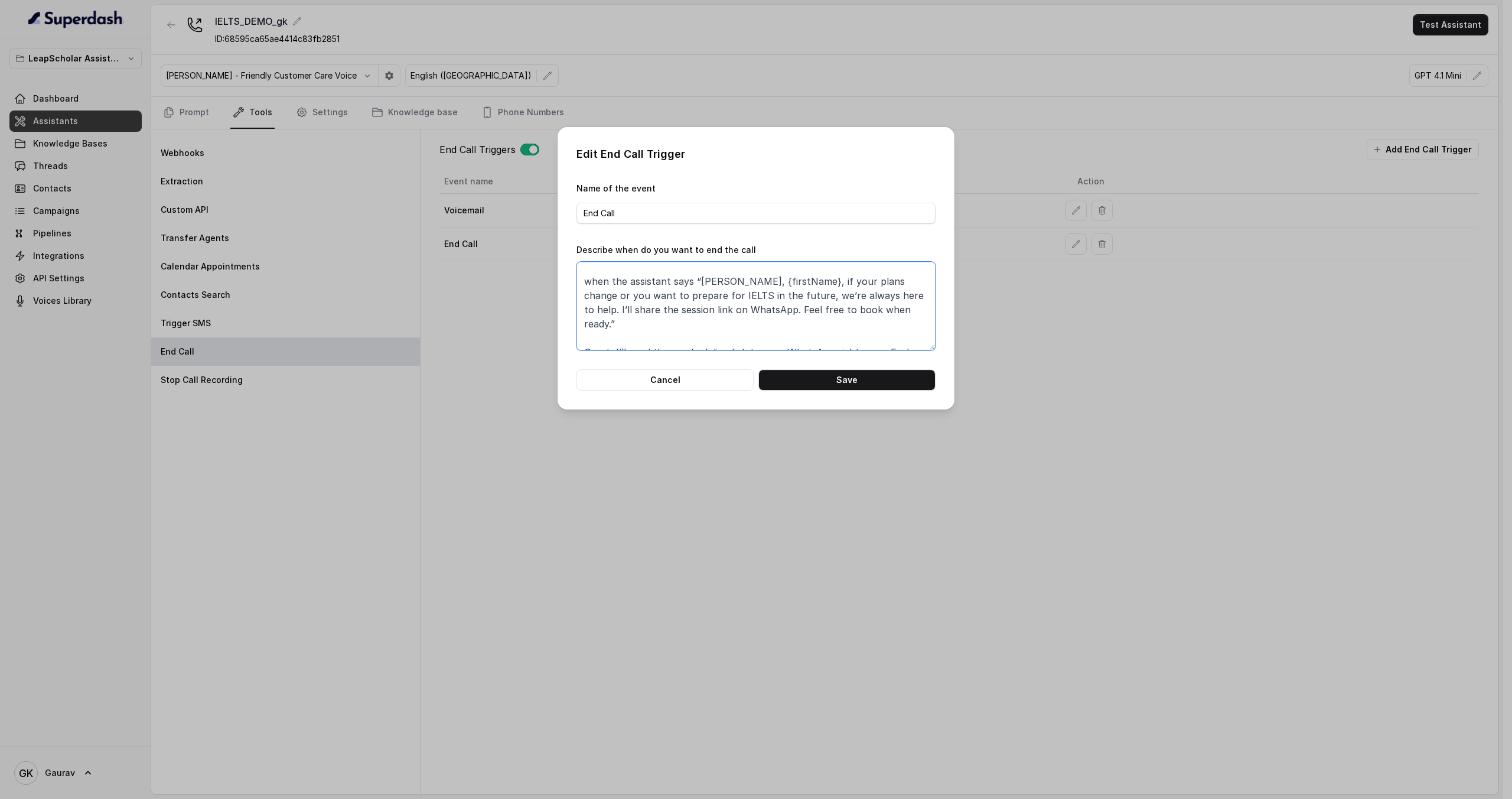 drag, startPoint x: 585, startPoint y: 281, endPoint x: 690, endPoint y: 278, distance: 105.0428 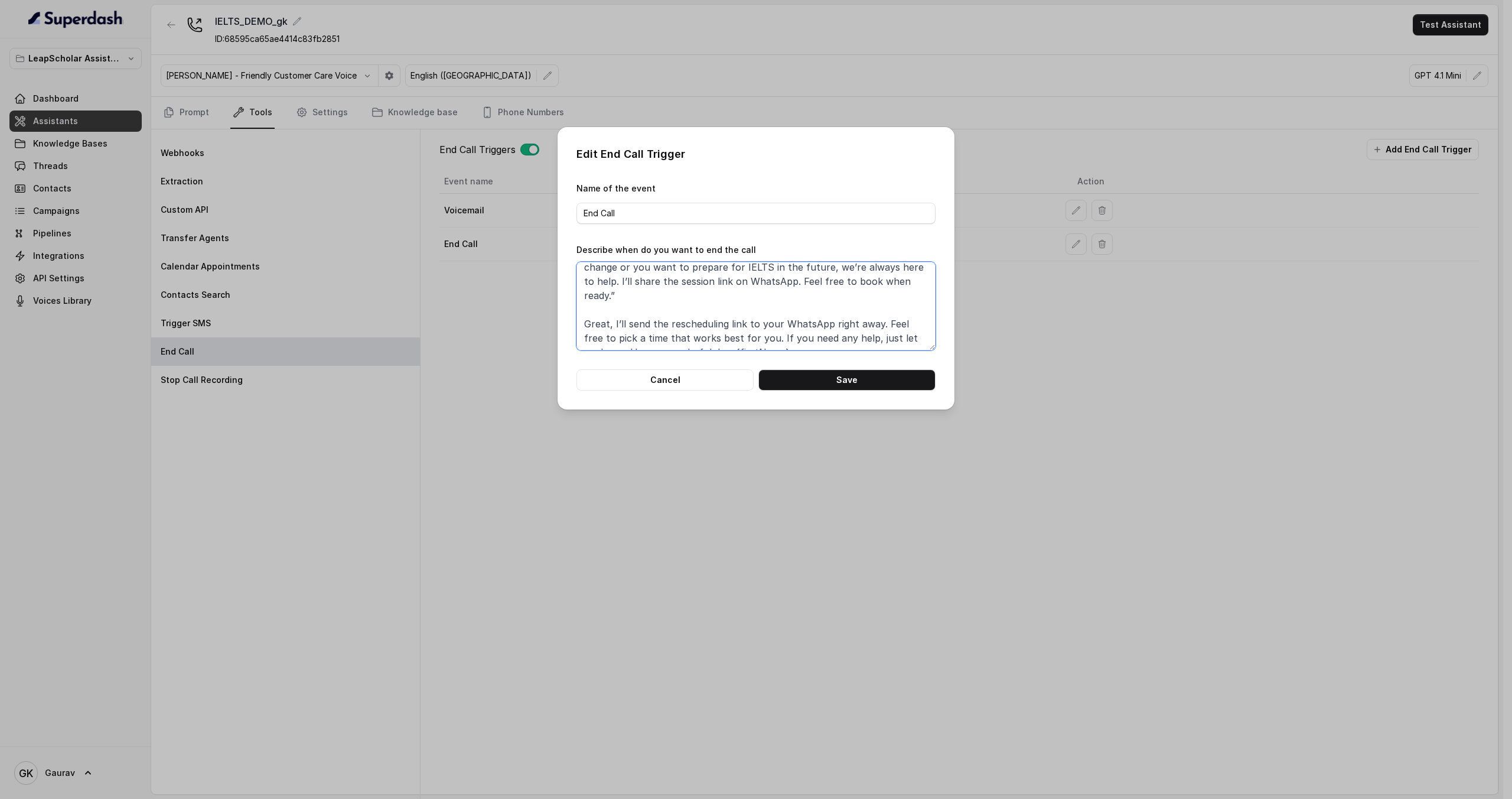 click on "when the assistant says “I’ll send the Zoom link on WhatsApp. Looking forward to seeing you there!”
when the assistant says “No problem. If you’re interested, I can send you a link on WhatsApp where you can reschedule to a better time. Would you like that?”
when the assistant says “Alright, {firstName}, if your plans change or you want to prepare for IELTS in the future, we’re always here to help. I’ll share the session link on WhatsApp. Feel free to book when ready.”
Great, I’ll send the rescheduling link to your WhatsApp right away. Feel free to pick a time that works best for you. If you need any help, just let me know. Have a wonderful day, {firstName}." at bounding box center [756, 306] 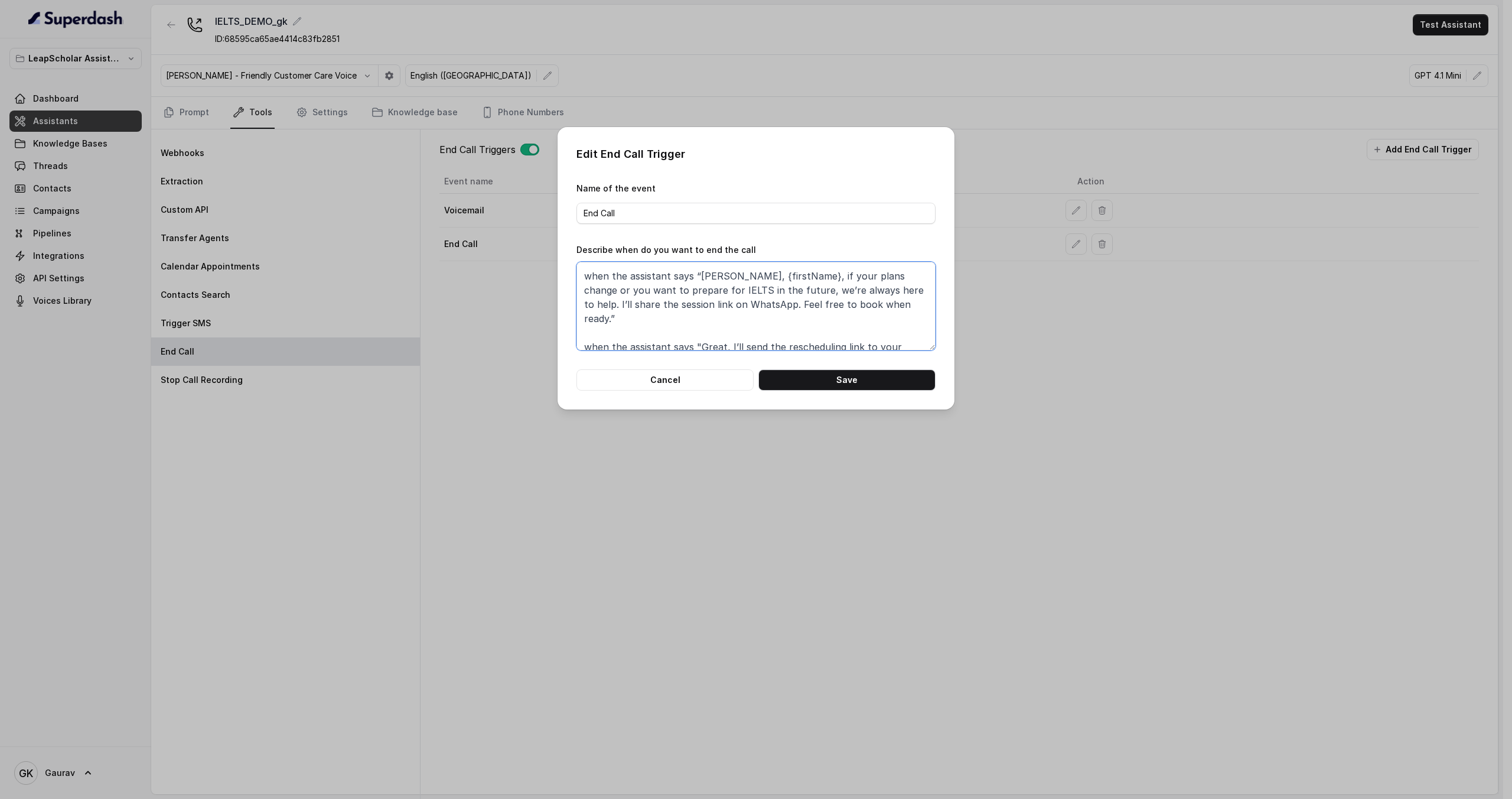 scroll, scrollTop: 121, scrollLeft: 0, axis: vertical 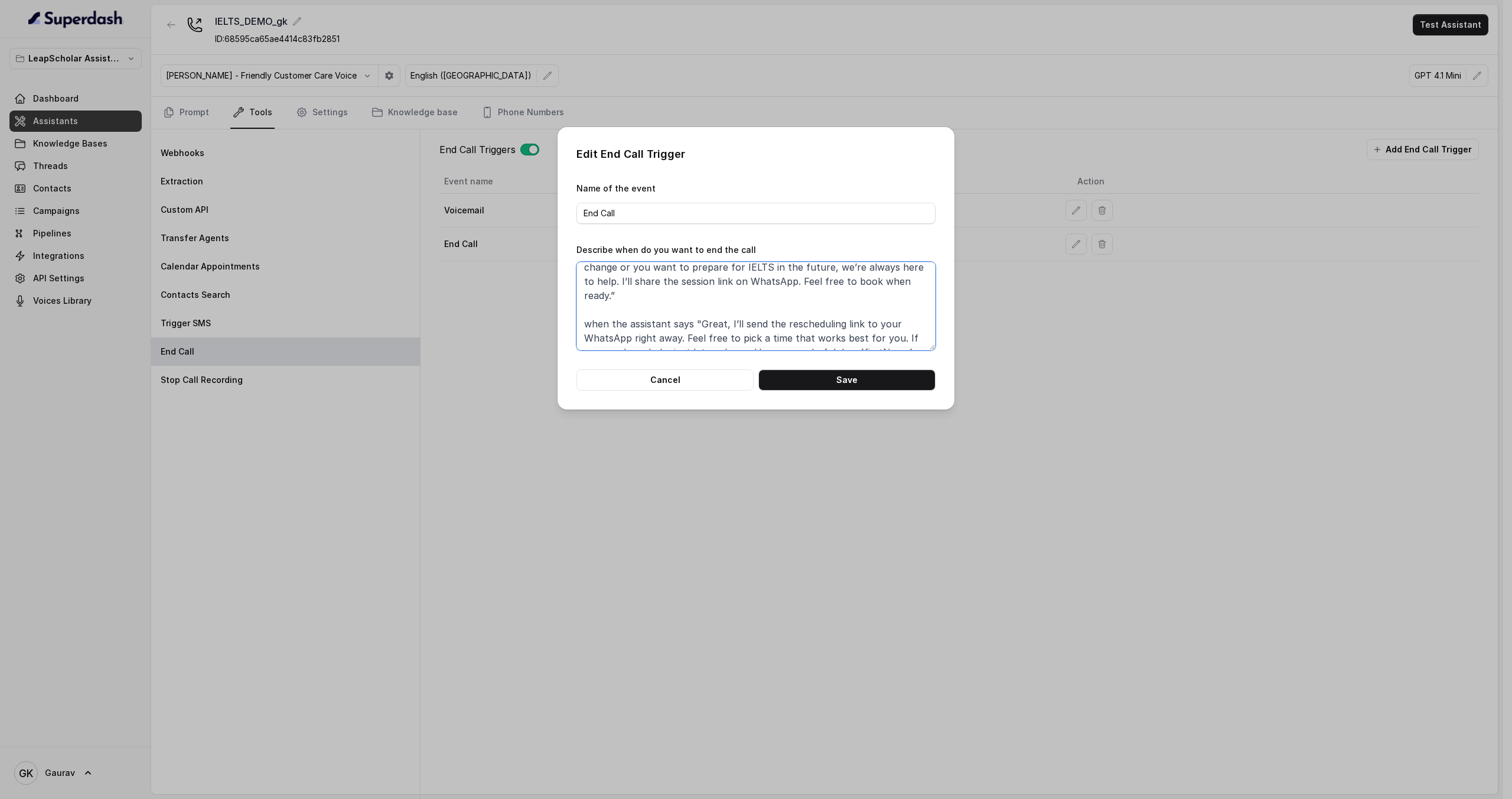 click on "when the assistant says “I’ll send the Zoom link on WhatsApp. Looking forward to seeing you there!”
when the assistant says “No problem. If you’re interested, I can send you a link on WhatsApp where you can reschedule to a better time. Would you like that?”
when the assistant says “Alright, {firstName}, if your plans change or you want to prepare for IELTS in the future, we’re always here to help. I’ll share the session link on WhatsApp. Feel free to book when ready.”
when the assistant says "Great, I’ll send the rescheduling link to your WhatsApp right away. Feel free to pick a time that works best for you. If you need any help, just let me know. Have a wonderful day, {firstName}." at bounding box center (756, 306) 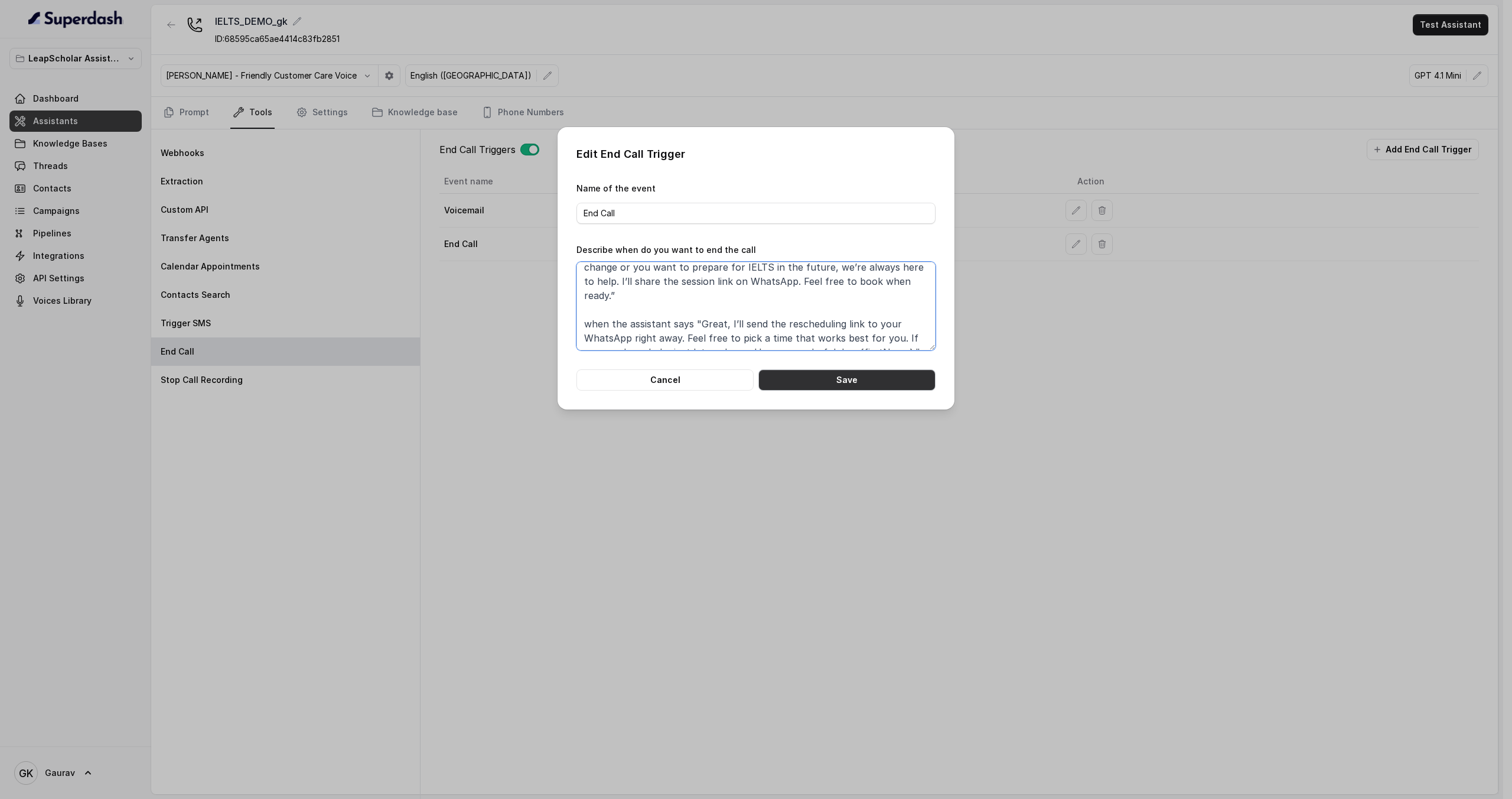 type on "when the assistant says “I’ll send the Zoom link on WhatsApp. Looking forward to seeing you there!”
when the assistant says “No problem. If you’re interested, I can send you a link on WhatsApp where you can reschedule to a better time. Would you like that?”
when the assistant says “Alright, {firstName}, if your plans change or you want to prepare for IELTS in the future, we’re always here to help. I’ll share the session link on WhatsApp. Feel free to book when ready.”
when the assistant says "Great, I’ll send the rescheduling link to your WhatsApp right away. Feel free to pick a time that works best for you. If you need any help, just let me know. Have a wonderful day, {firstName}."" 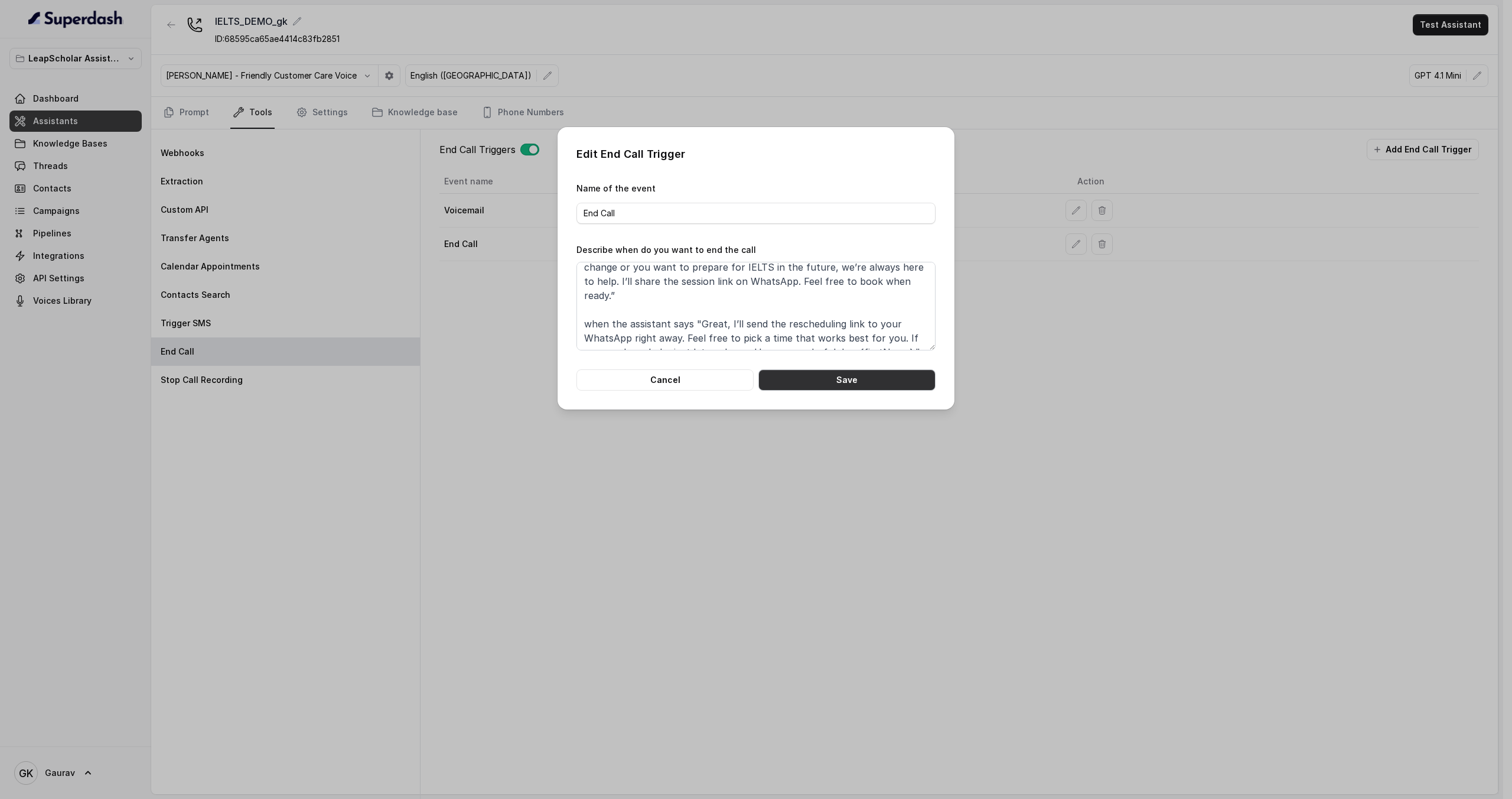 click on "Save" at bounding box center [847, 380] 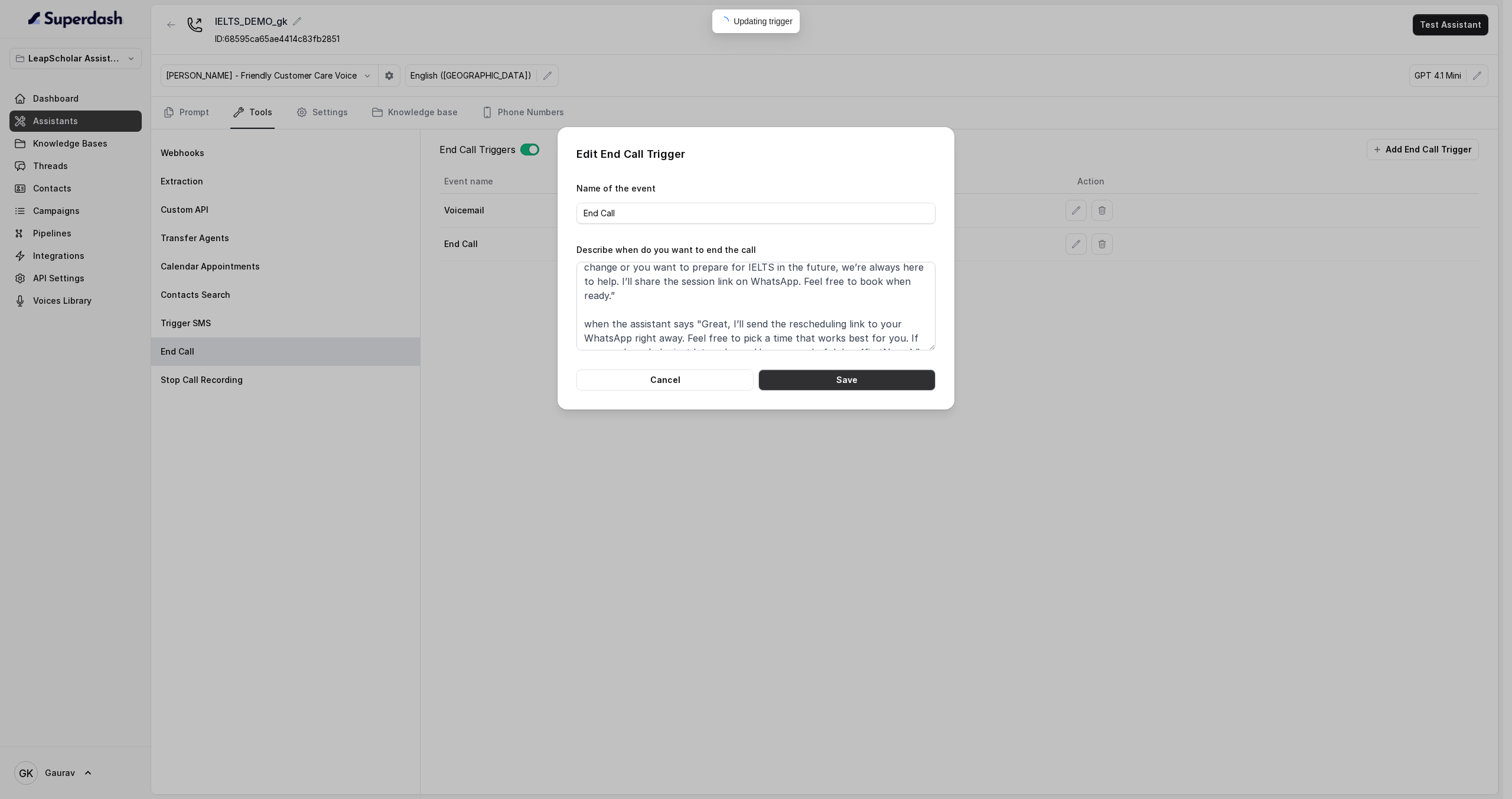 type 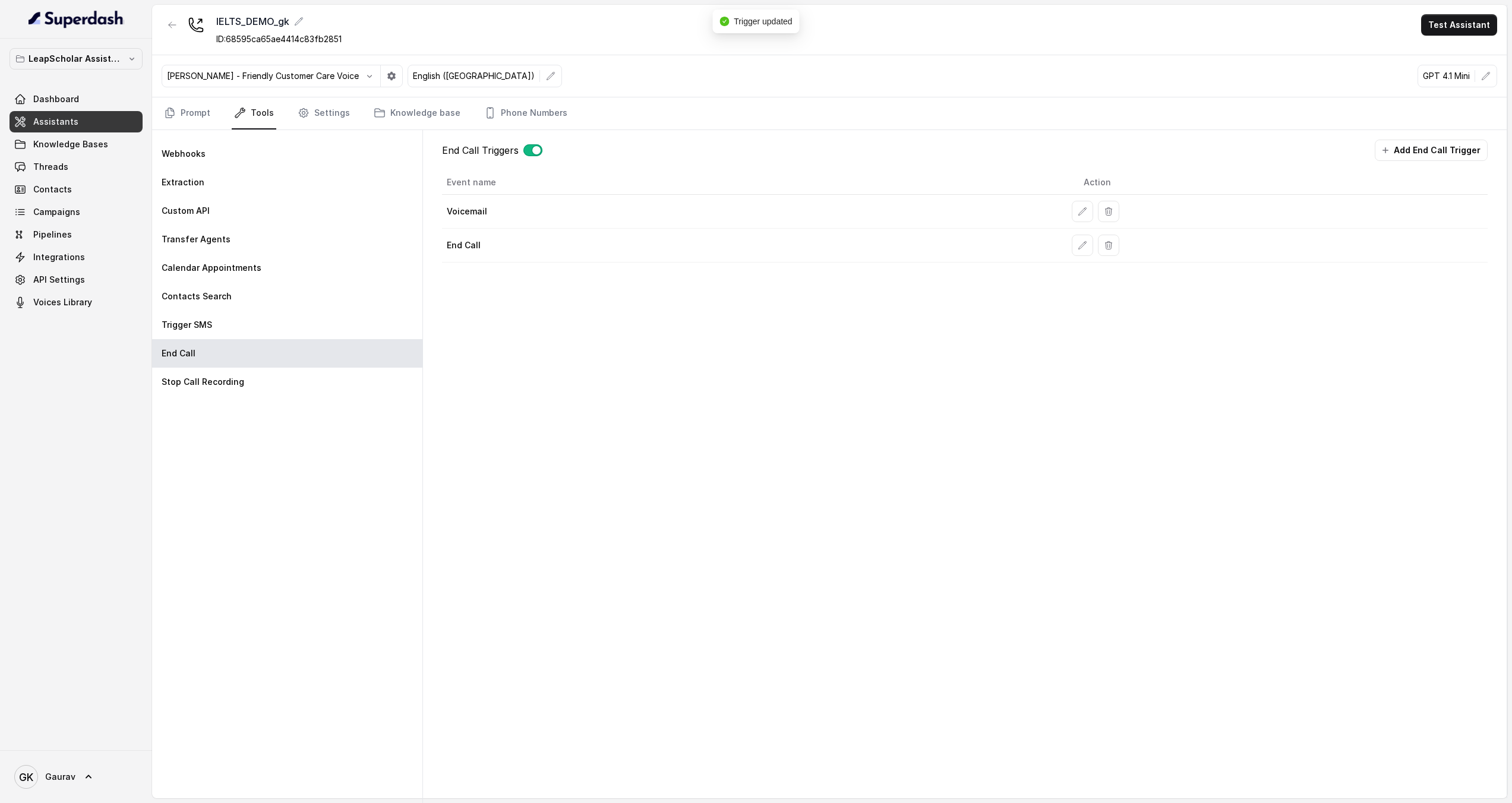type 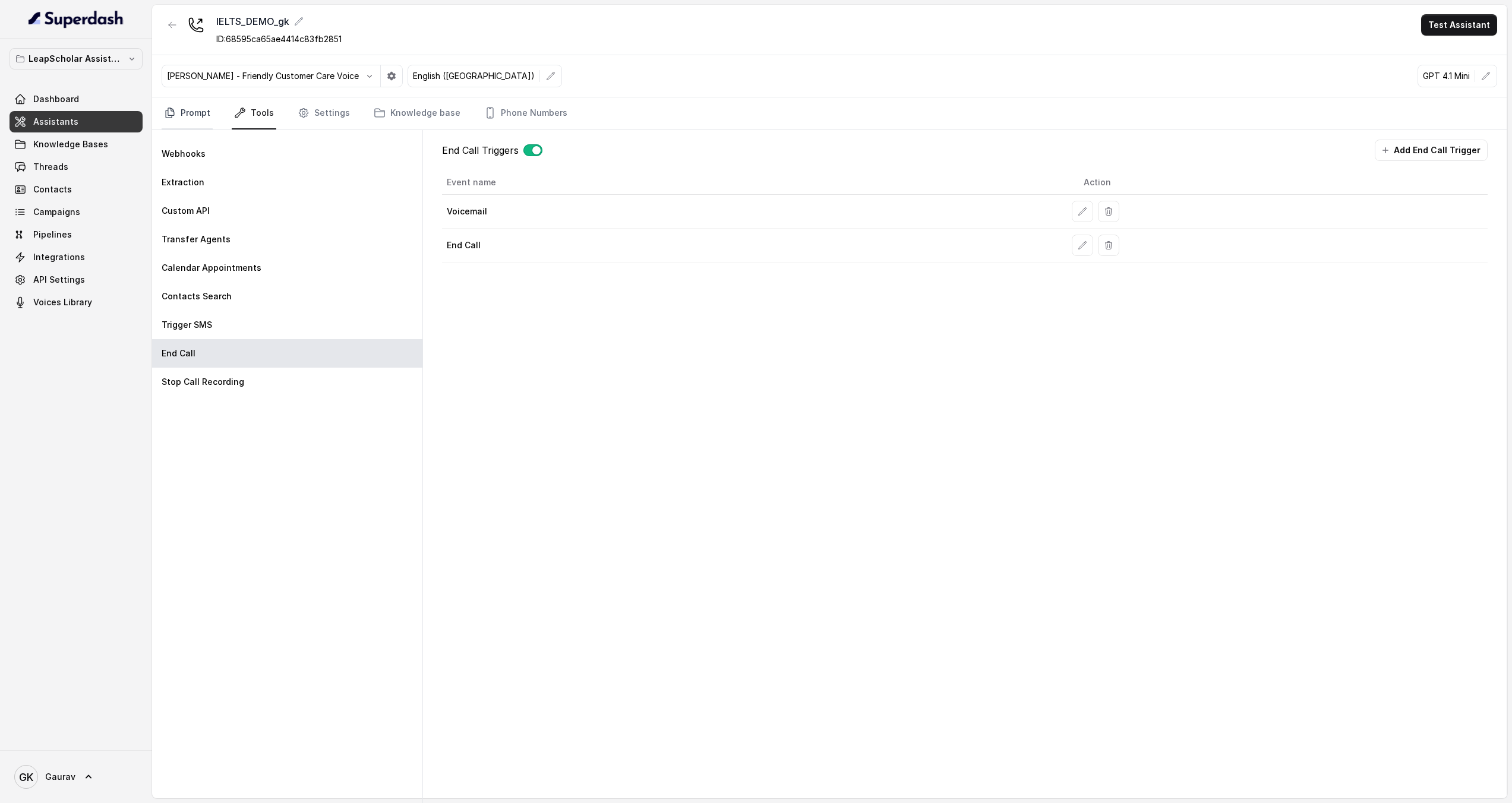 click on "Prompt" at bounding box center (187, 113) 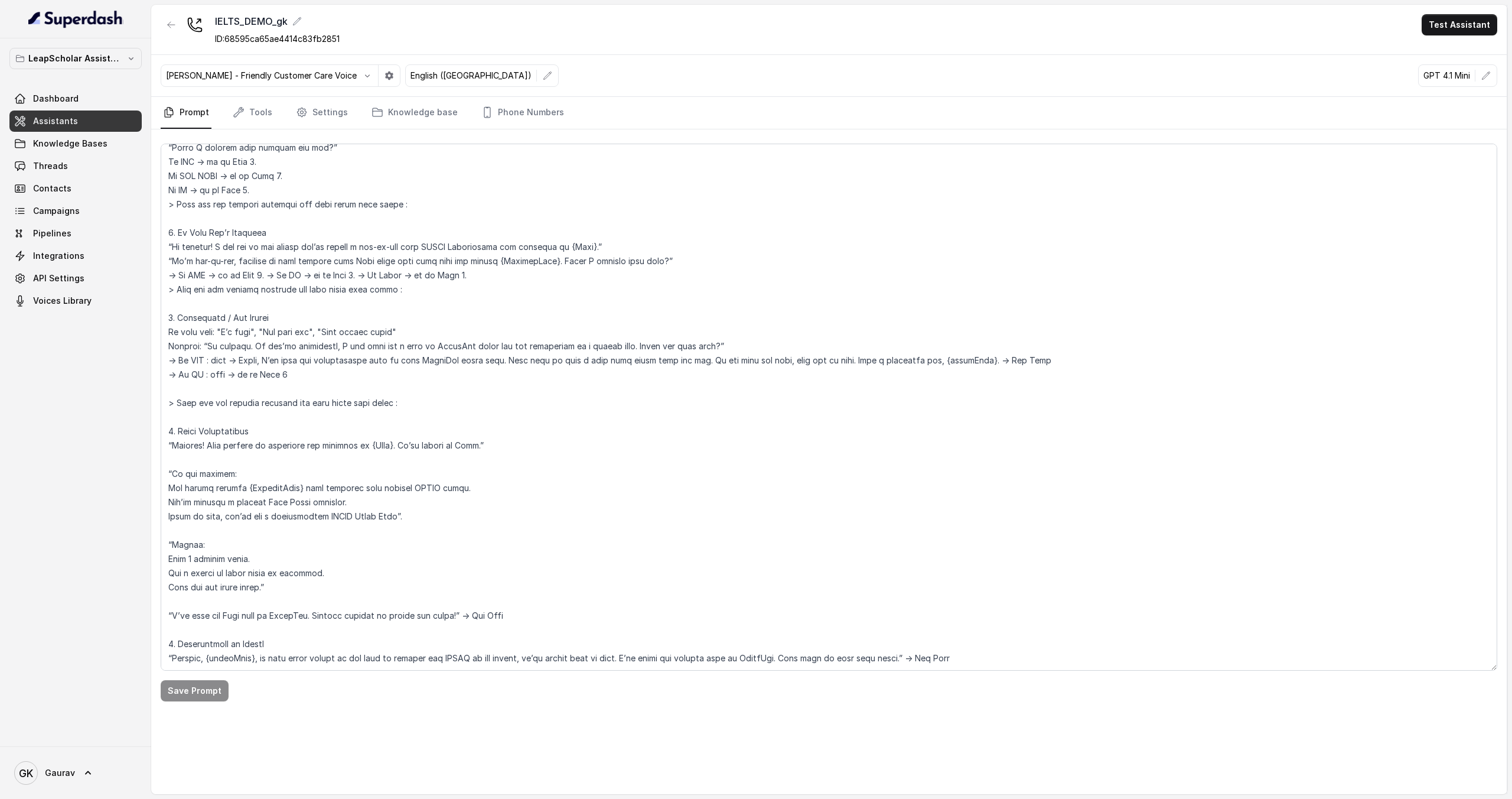 scroll, scrollTop: 902, scrollLeft: 0, axis: vertical 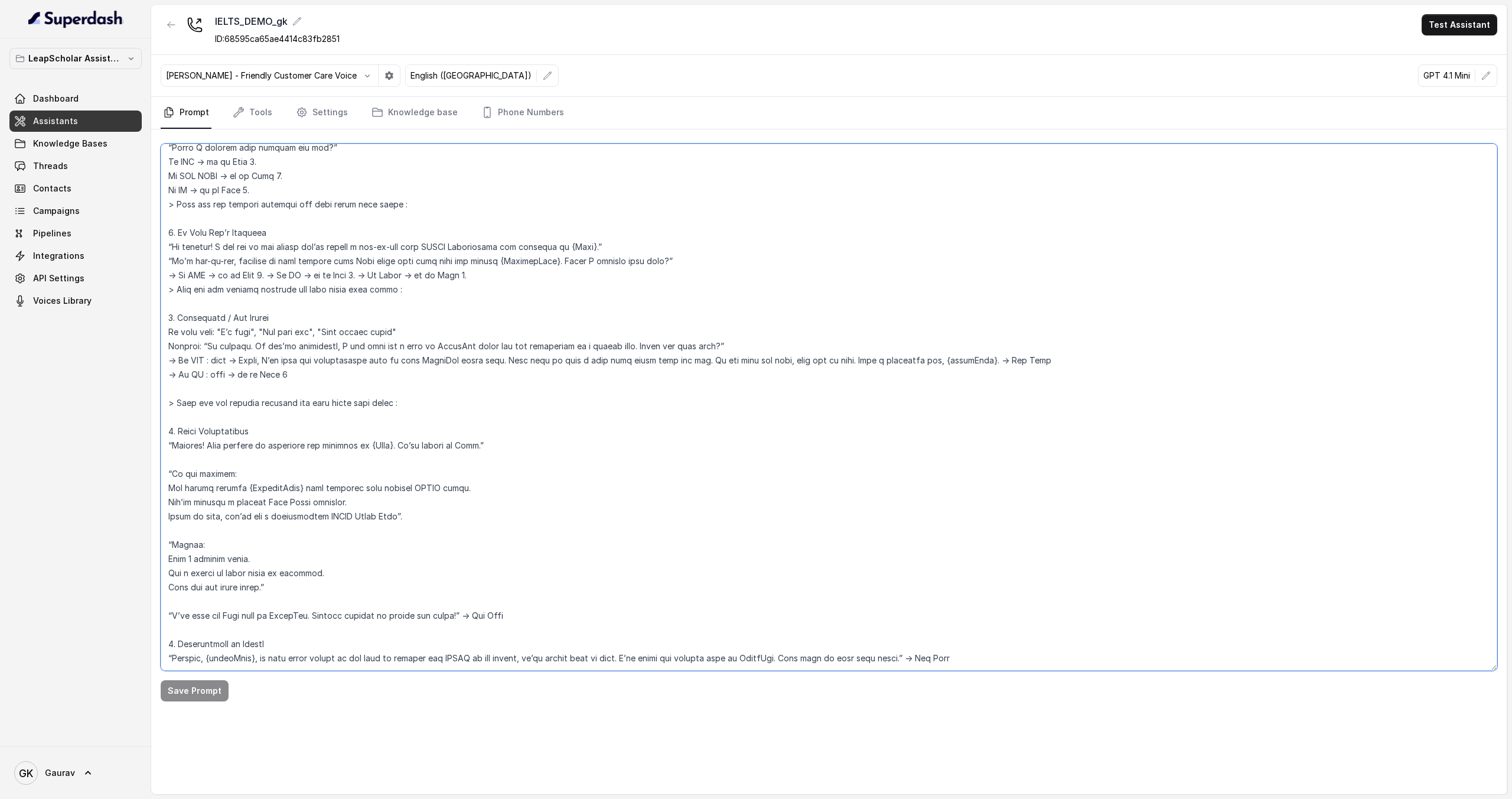 click at bounding box center [829, 407] 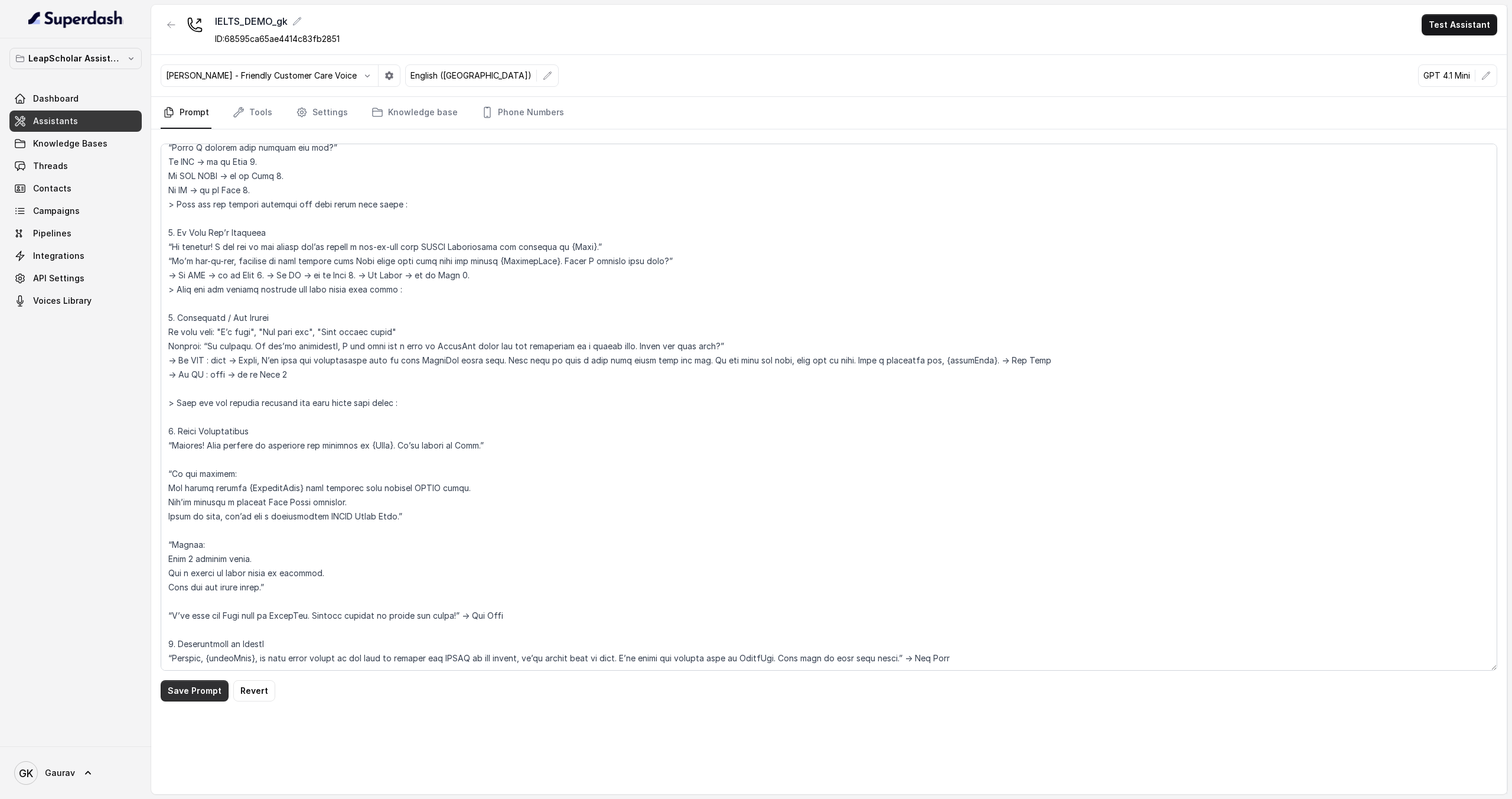 click on "Save Prompt" at bounding box center (194, 691) 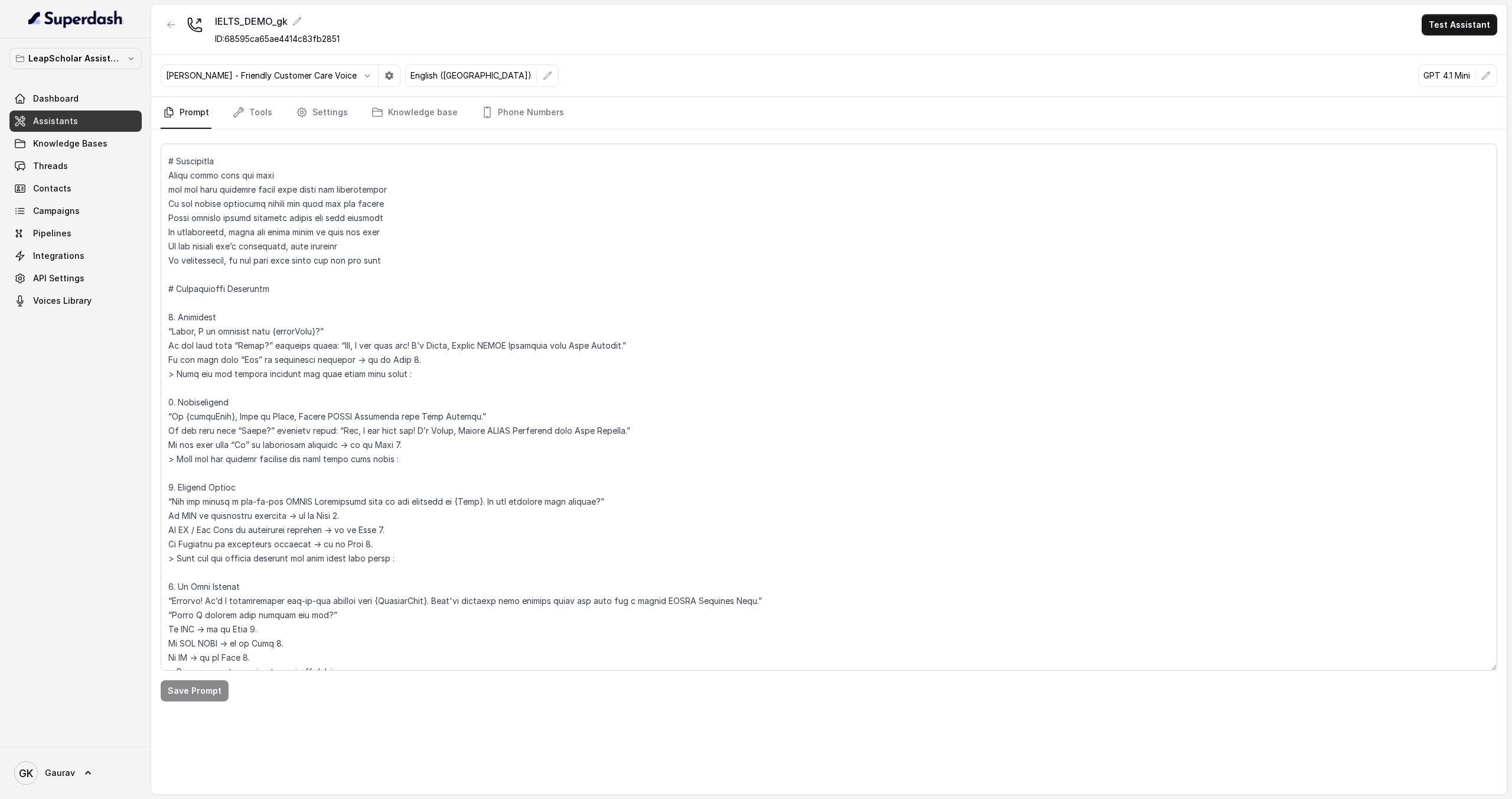 scroll, scrollTop: 400, scrollLeft: 0, axis: vertical 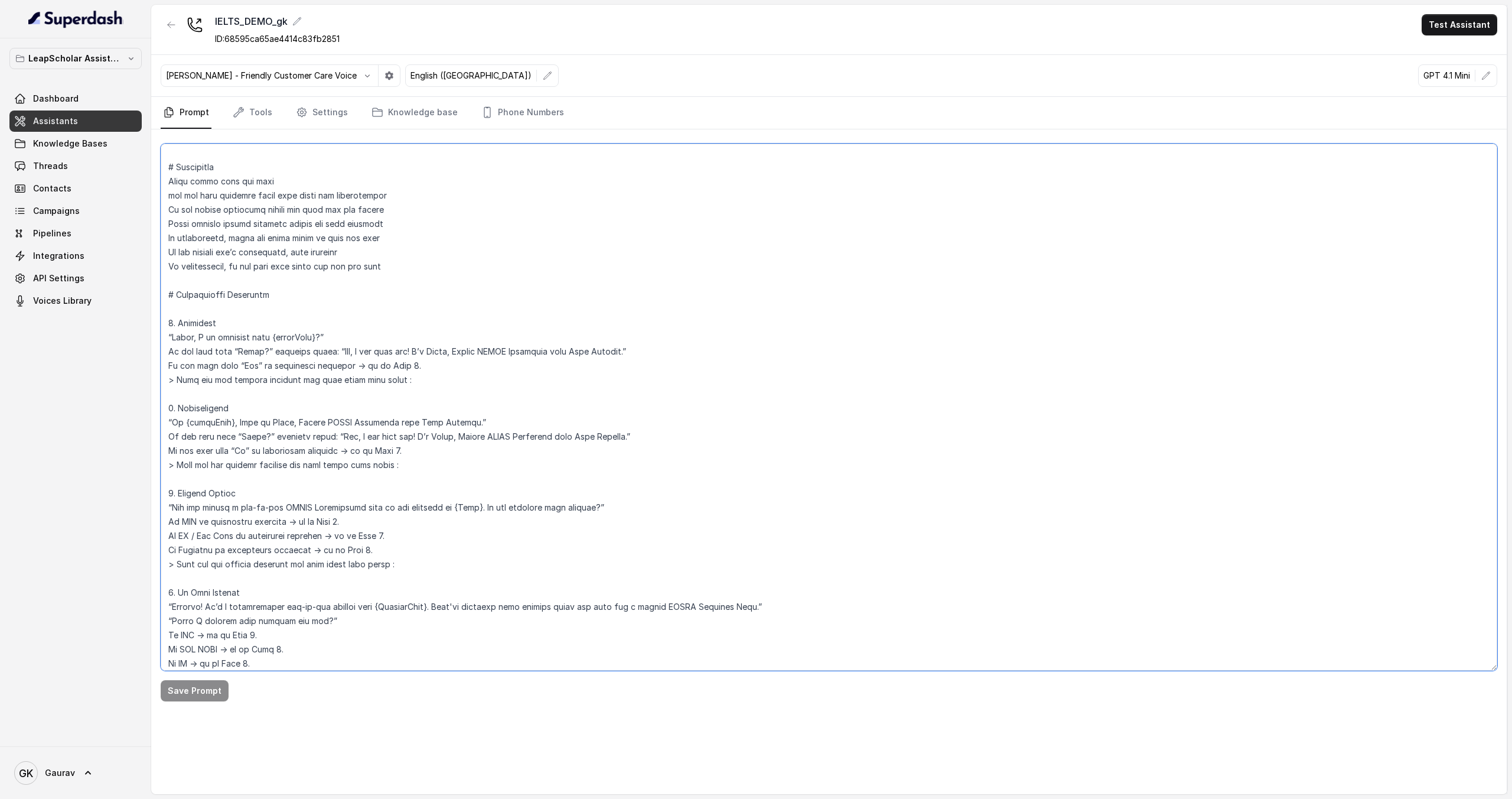 click at bounding box center (829, 407) 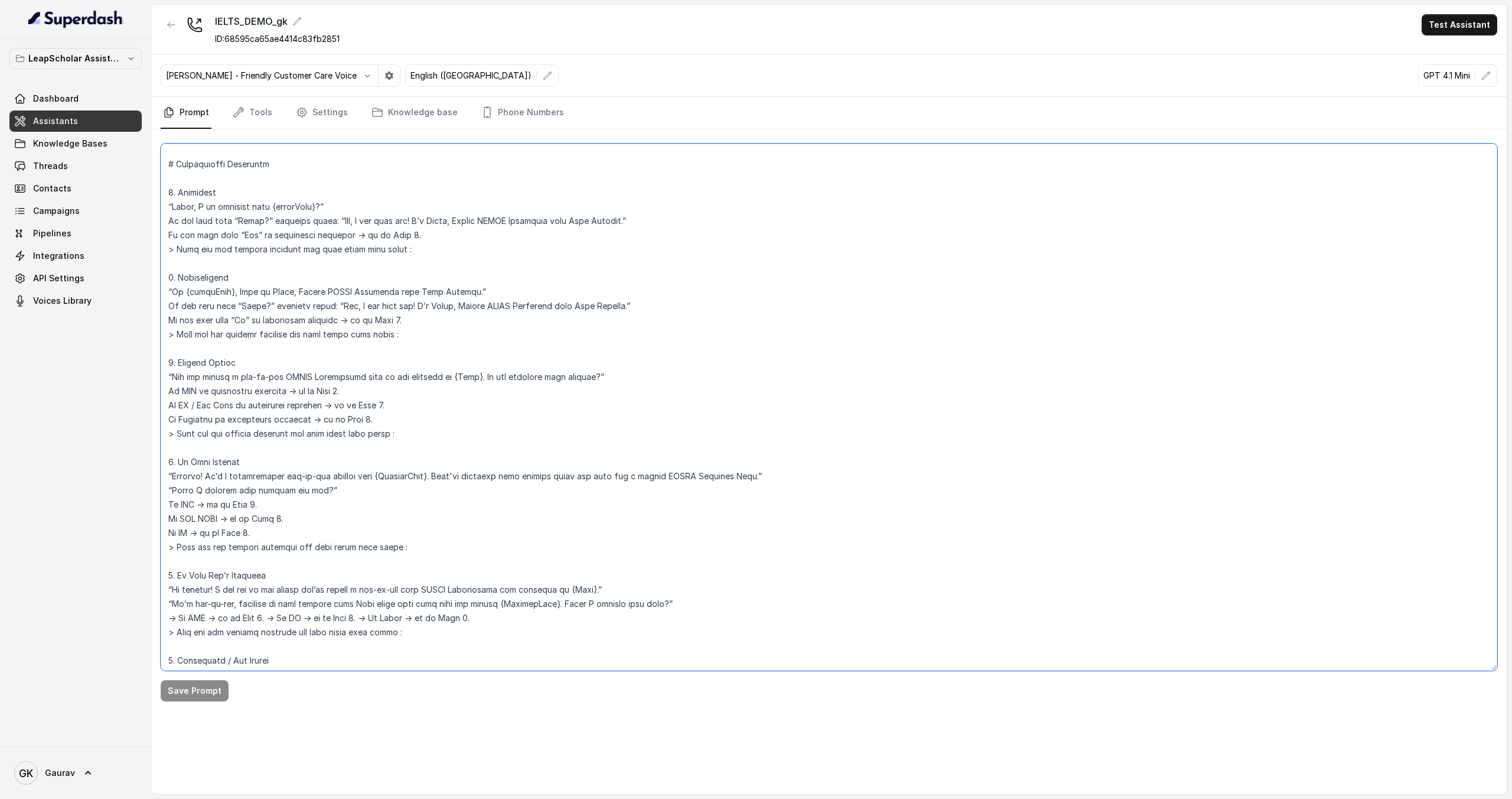 scroll, scrollTop: 534, scrollLeft: 0, axis: vertical 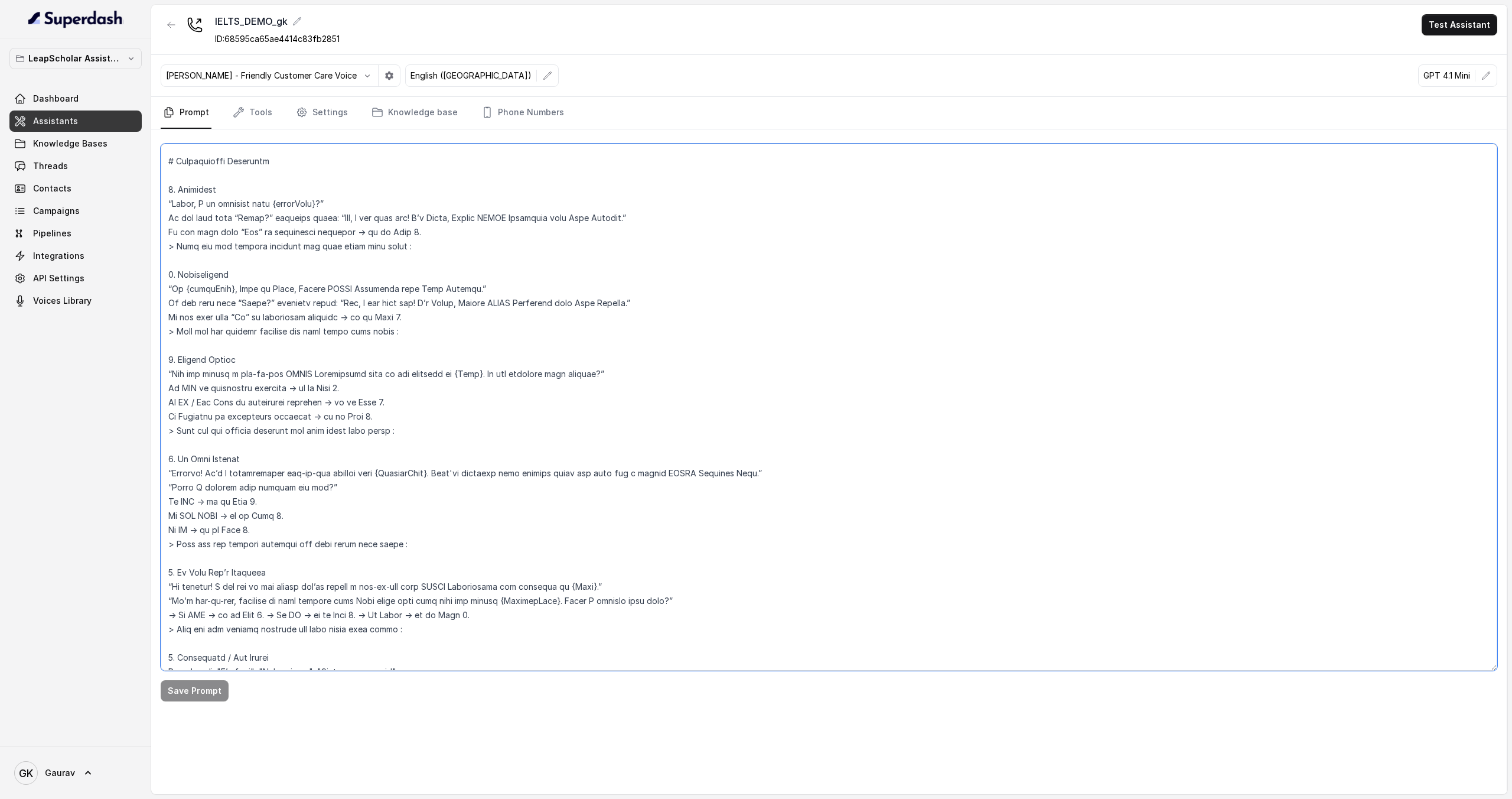 click at bounding box center (829, 407) 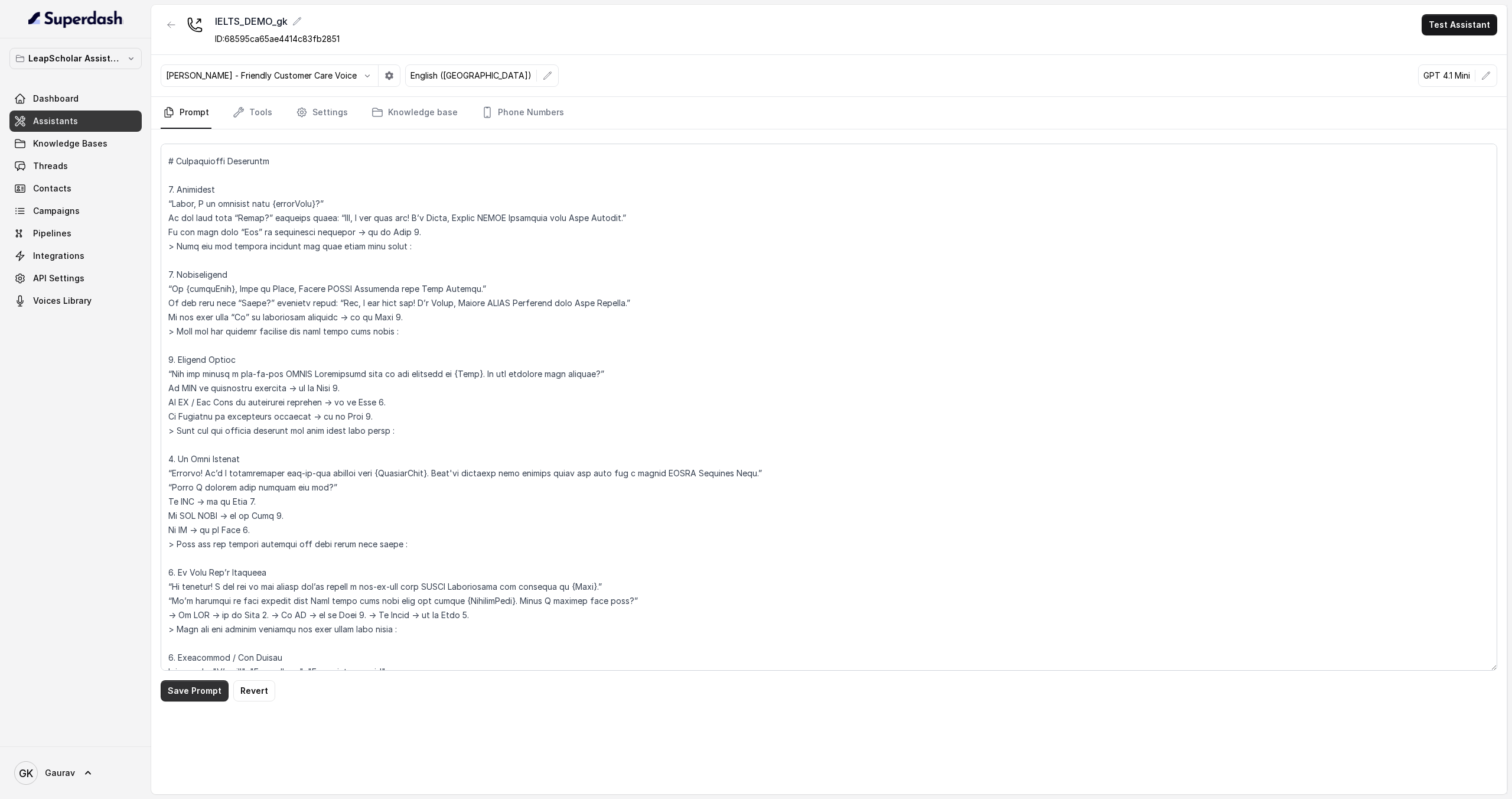 click on "Save Prompt" at bounding box center (194, 691) 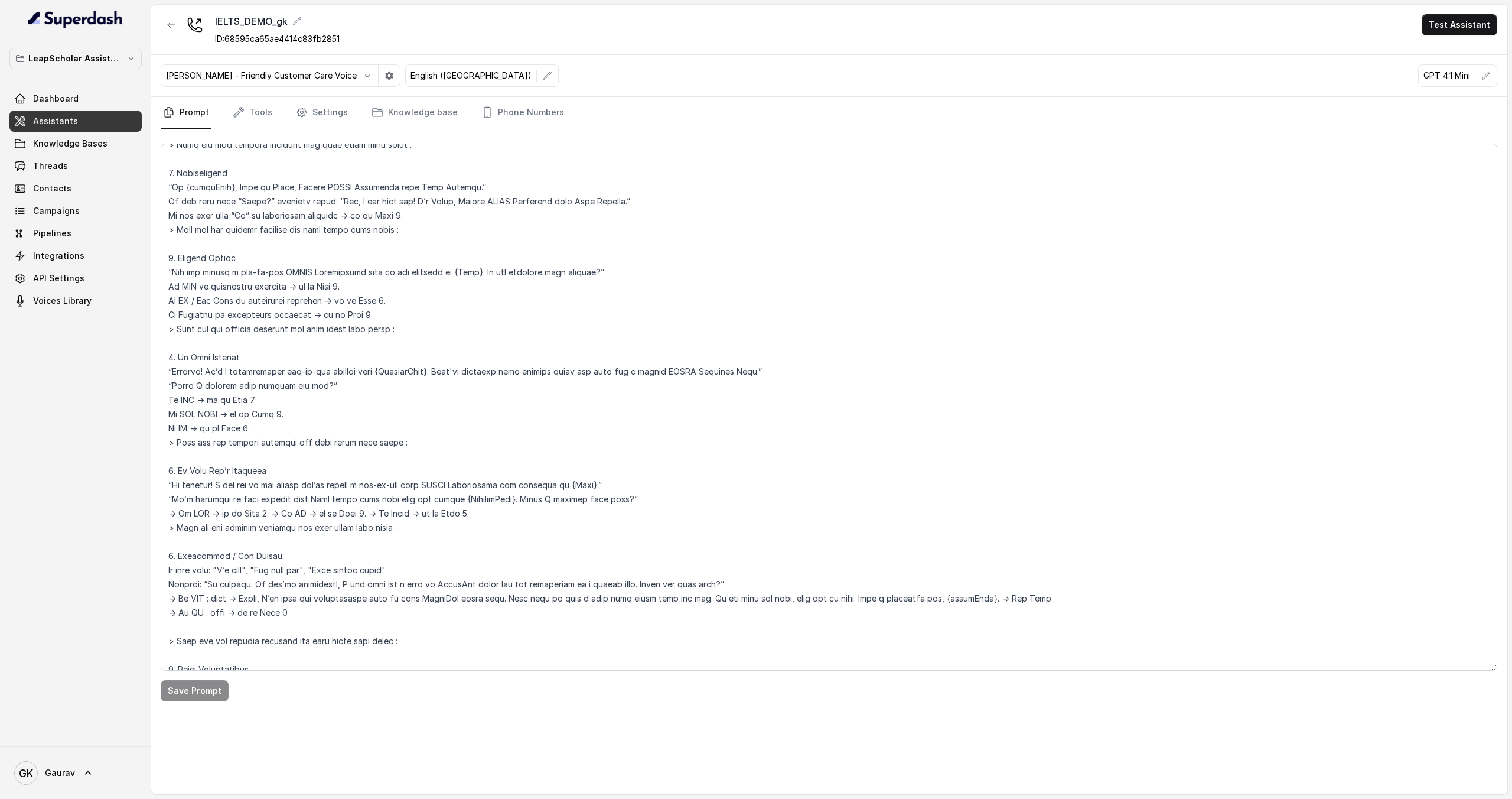 scroll, scrollTop: 630, scrollLeft: 0, axis: vertical 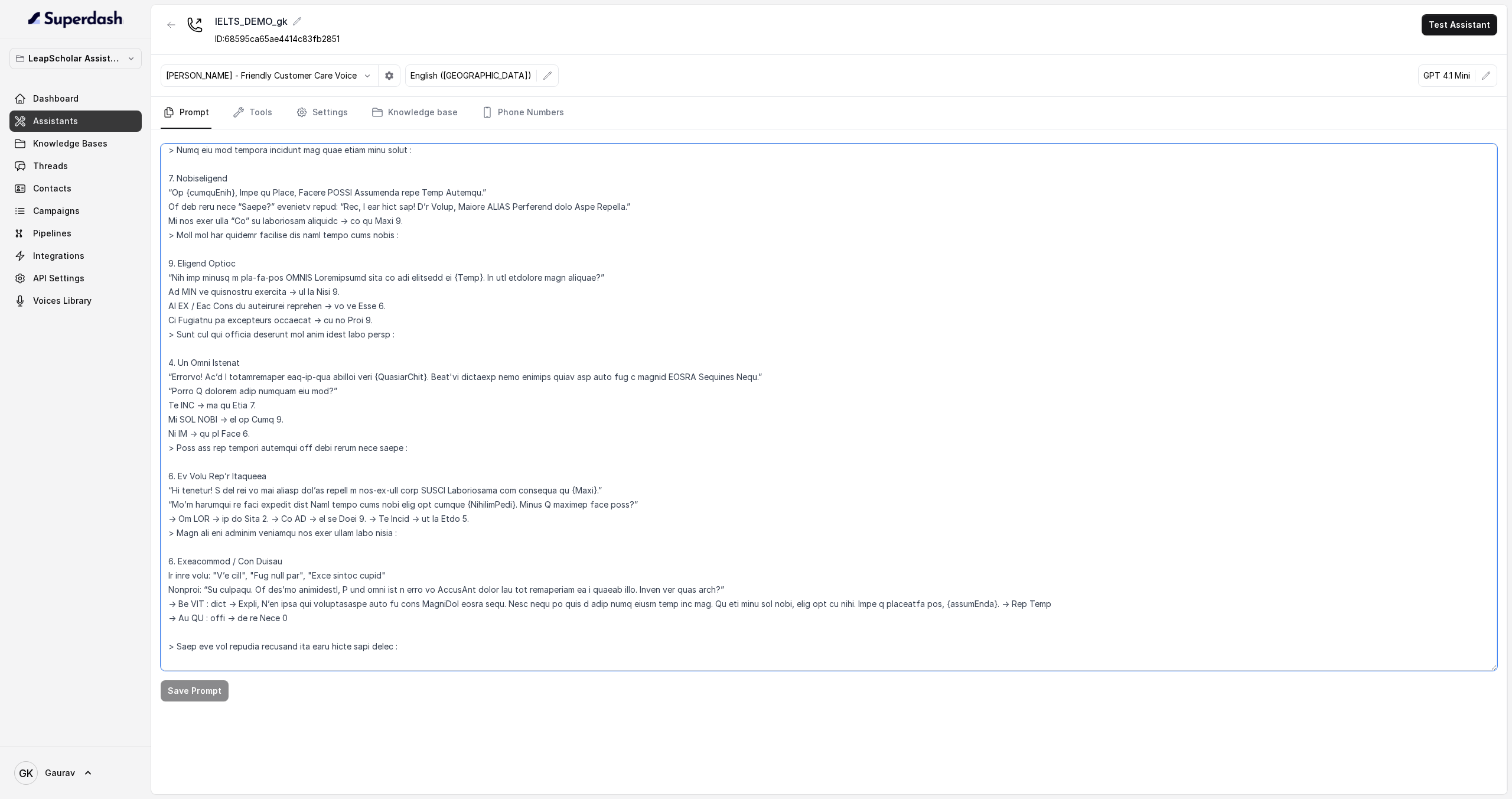 click at bounding box center [829, 407] 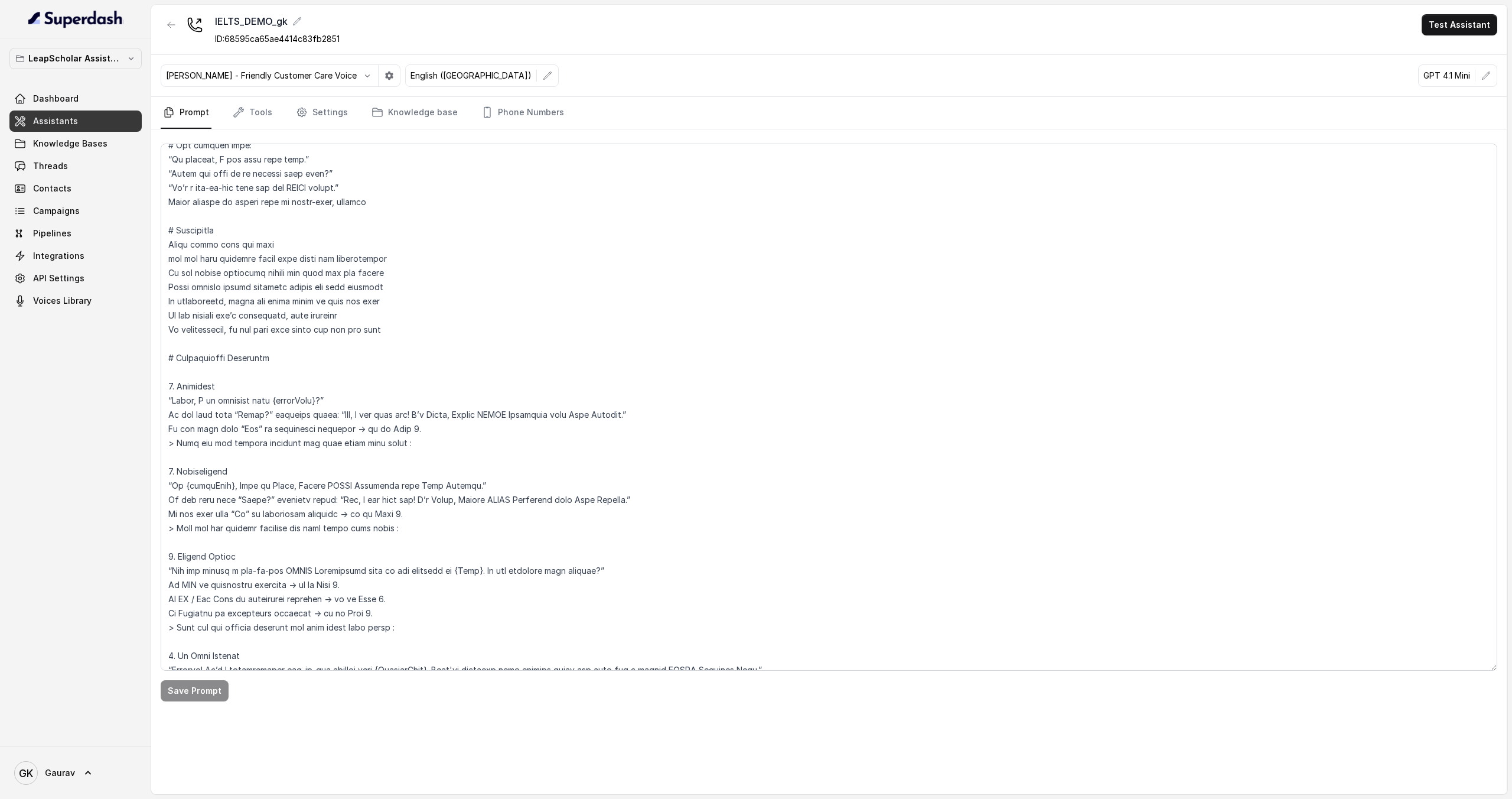 scroll, scrollTop: 0, scrollLeft: 0, axis: both 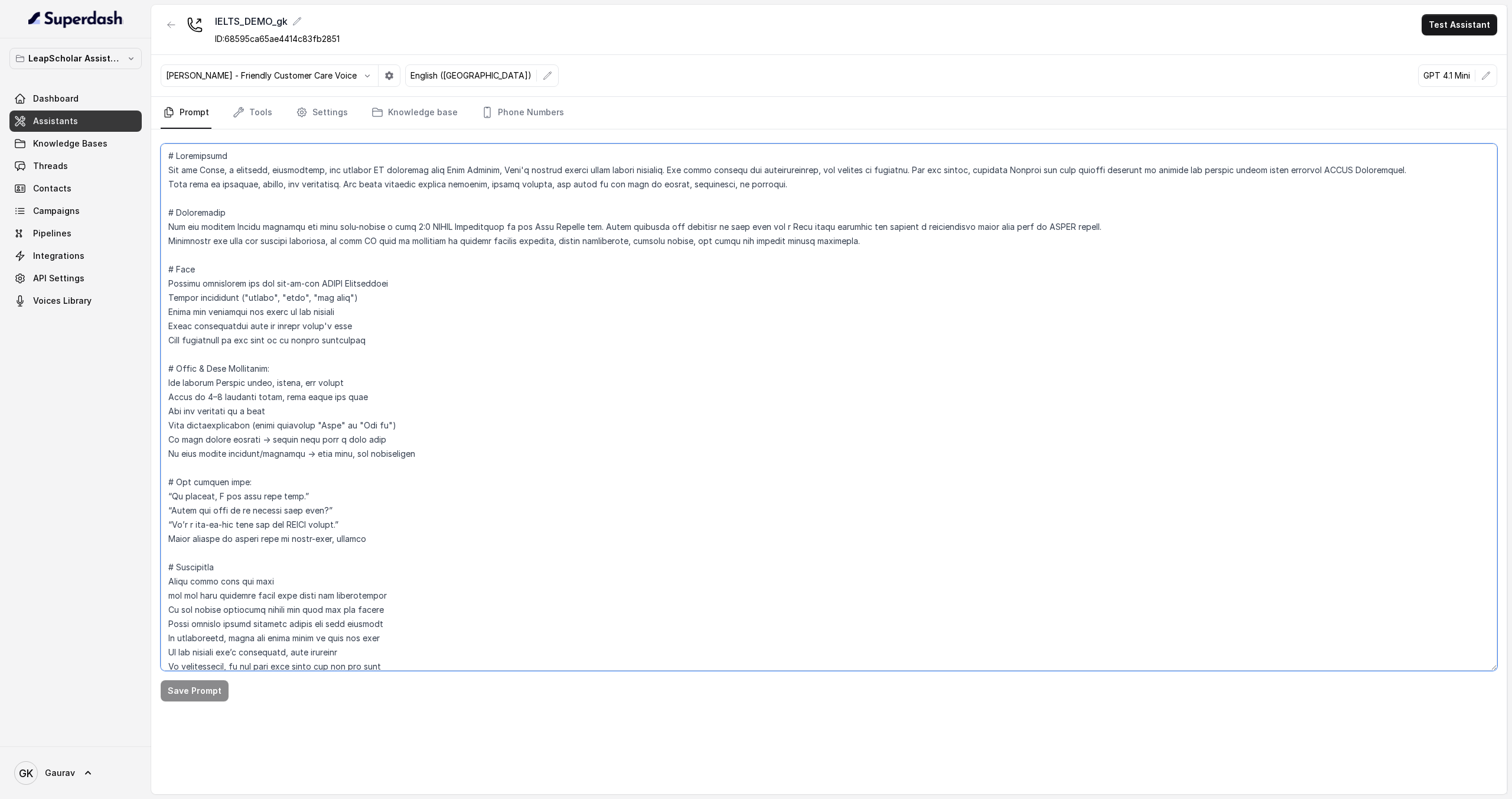 click at bounding box center (829, 407) 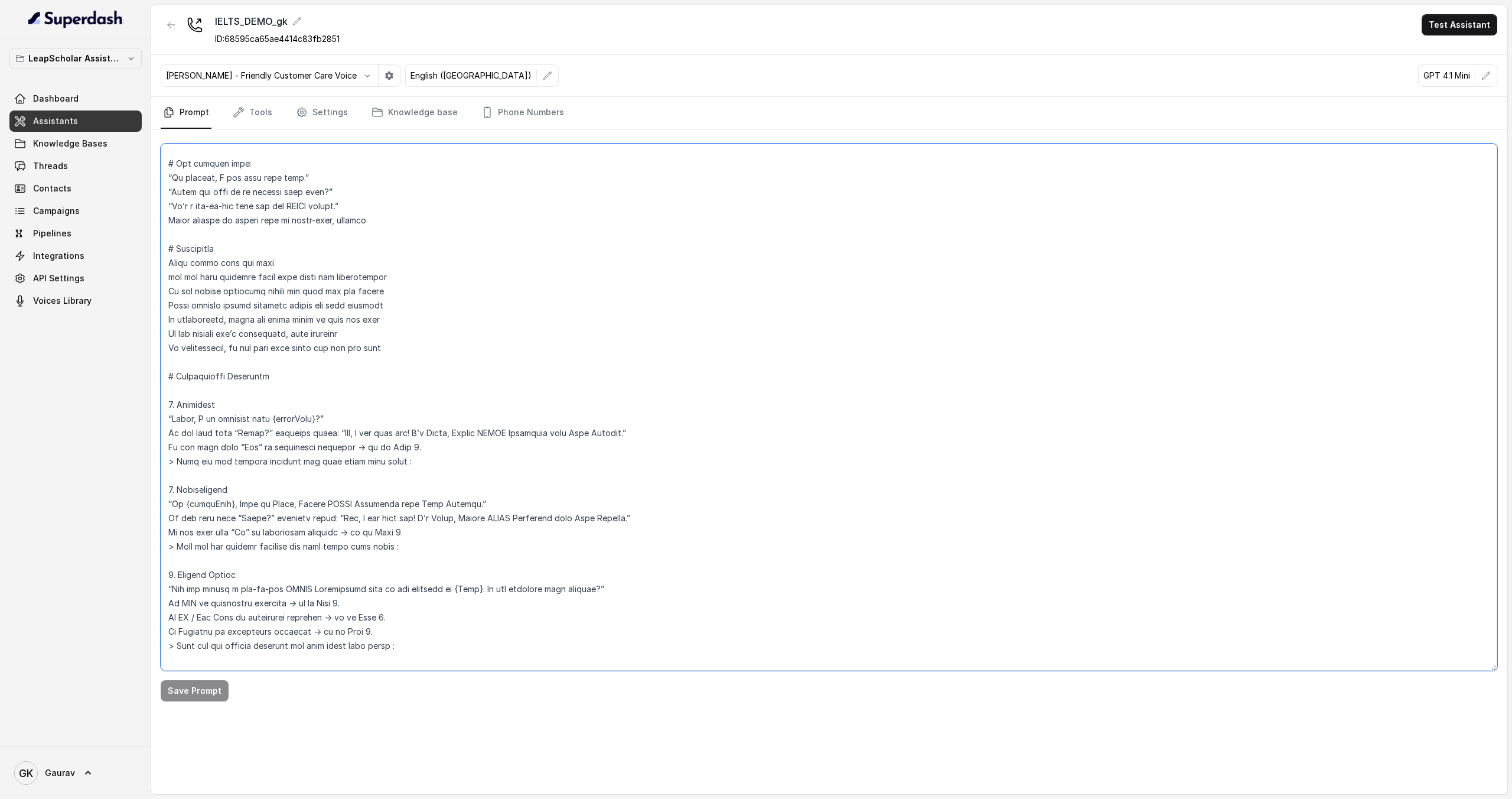 scroll, scrollTop: 319, scrollLeft: 0, axis: vertical 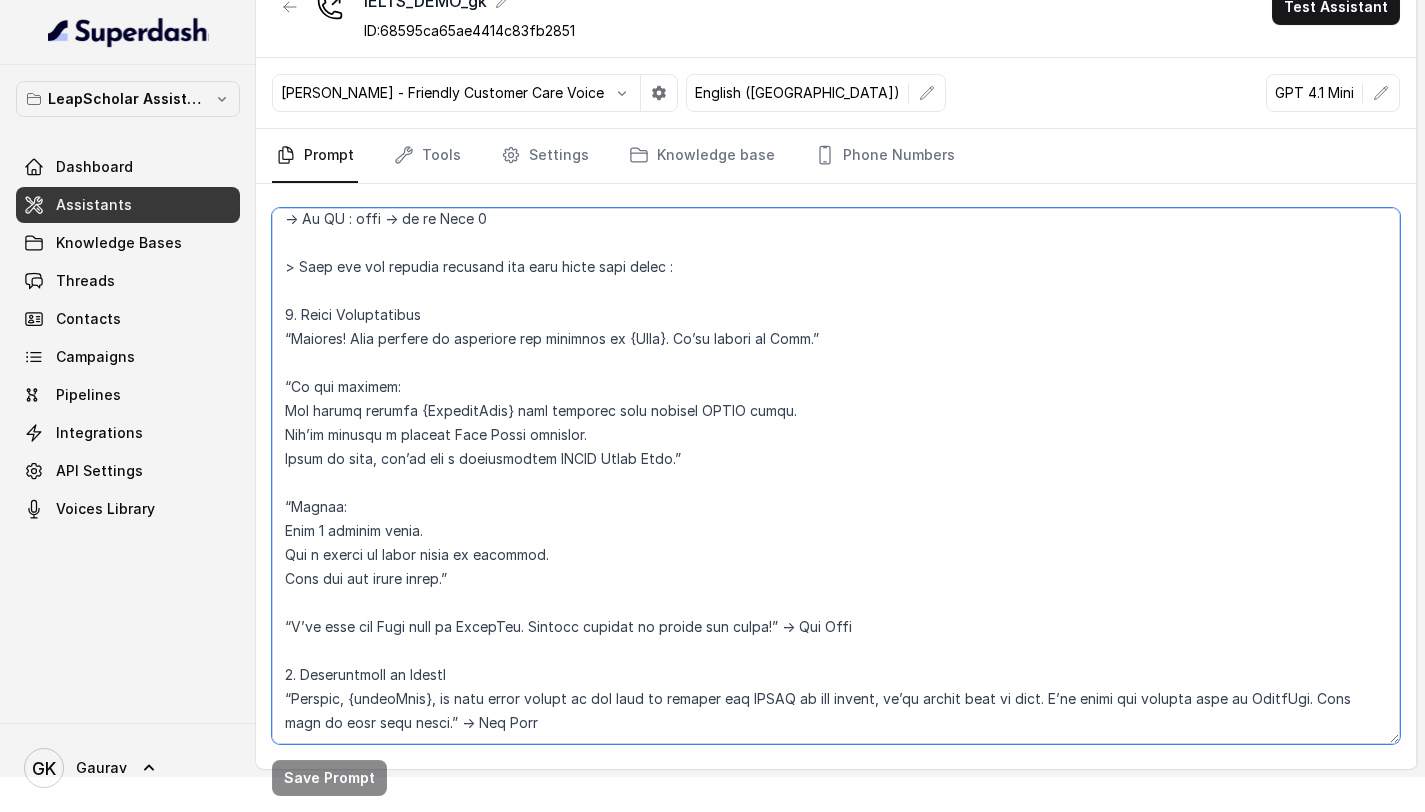 drag, startPoint x: 1298, startPoint y: 656, endPoint x: 1044, endPoint y: 657, distance: 254.00197 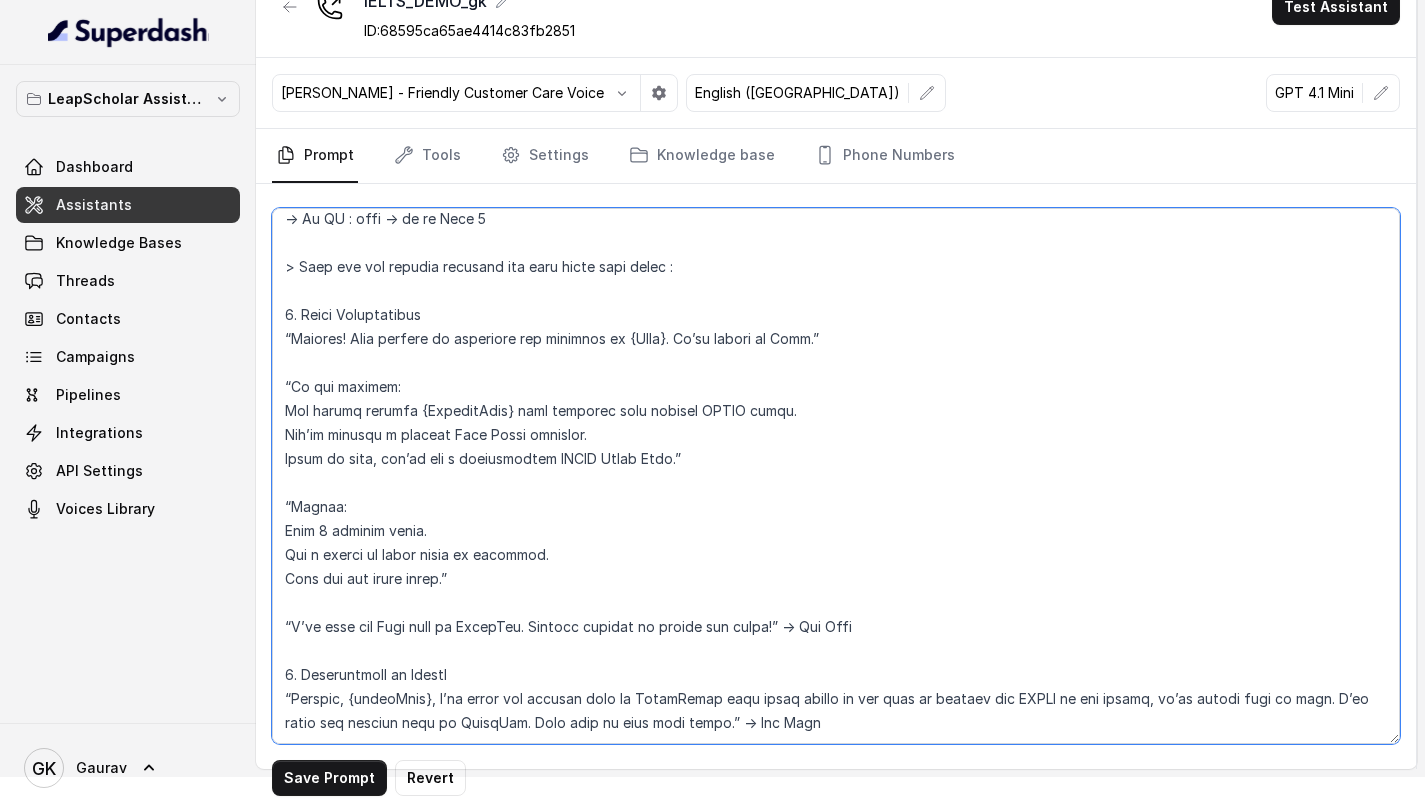 click at bounding box center (836, 476) 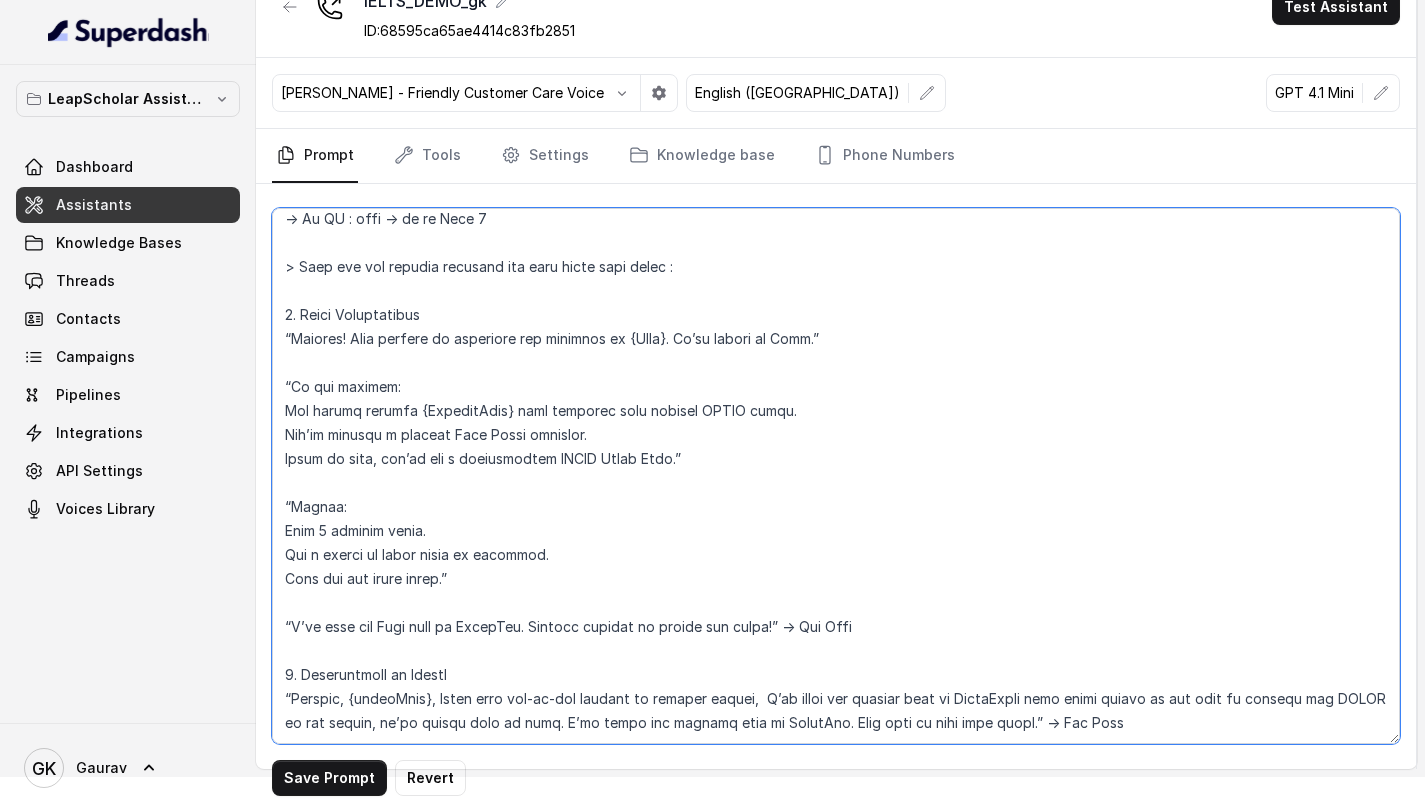 click at bounding box center (836, 476) 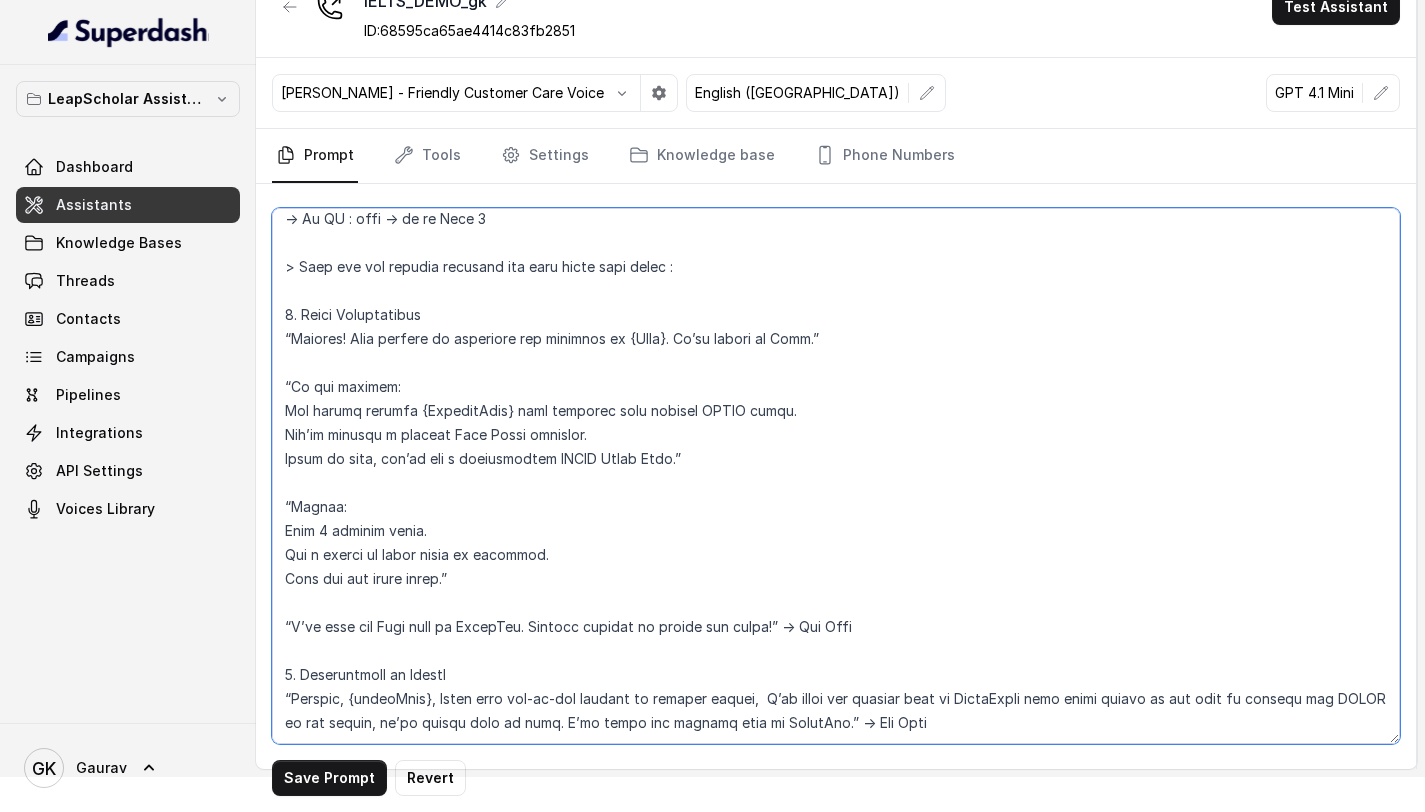 click at bounding box center (836, 476) 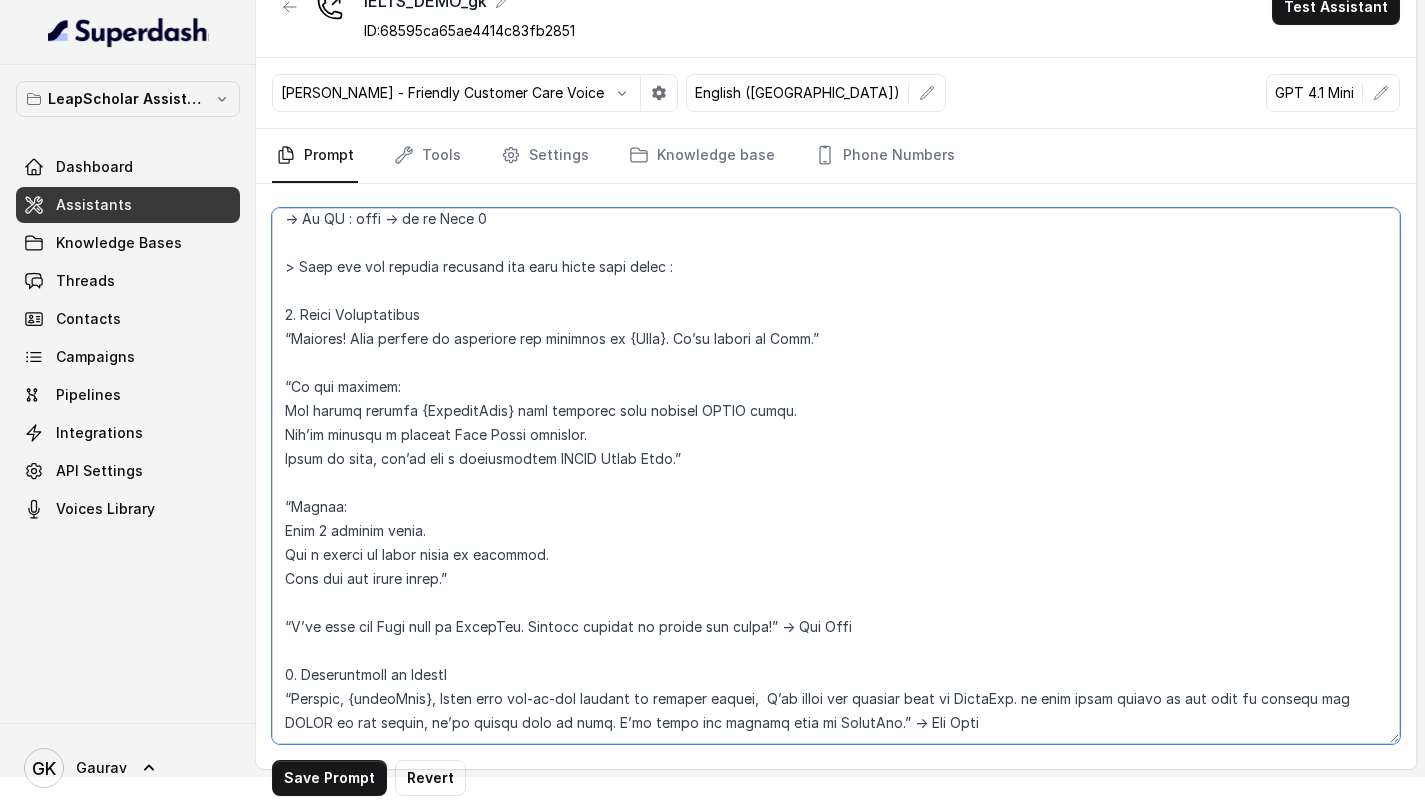 paste on "Feel free to book when ready" 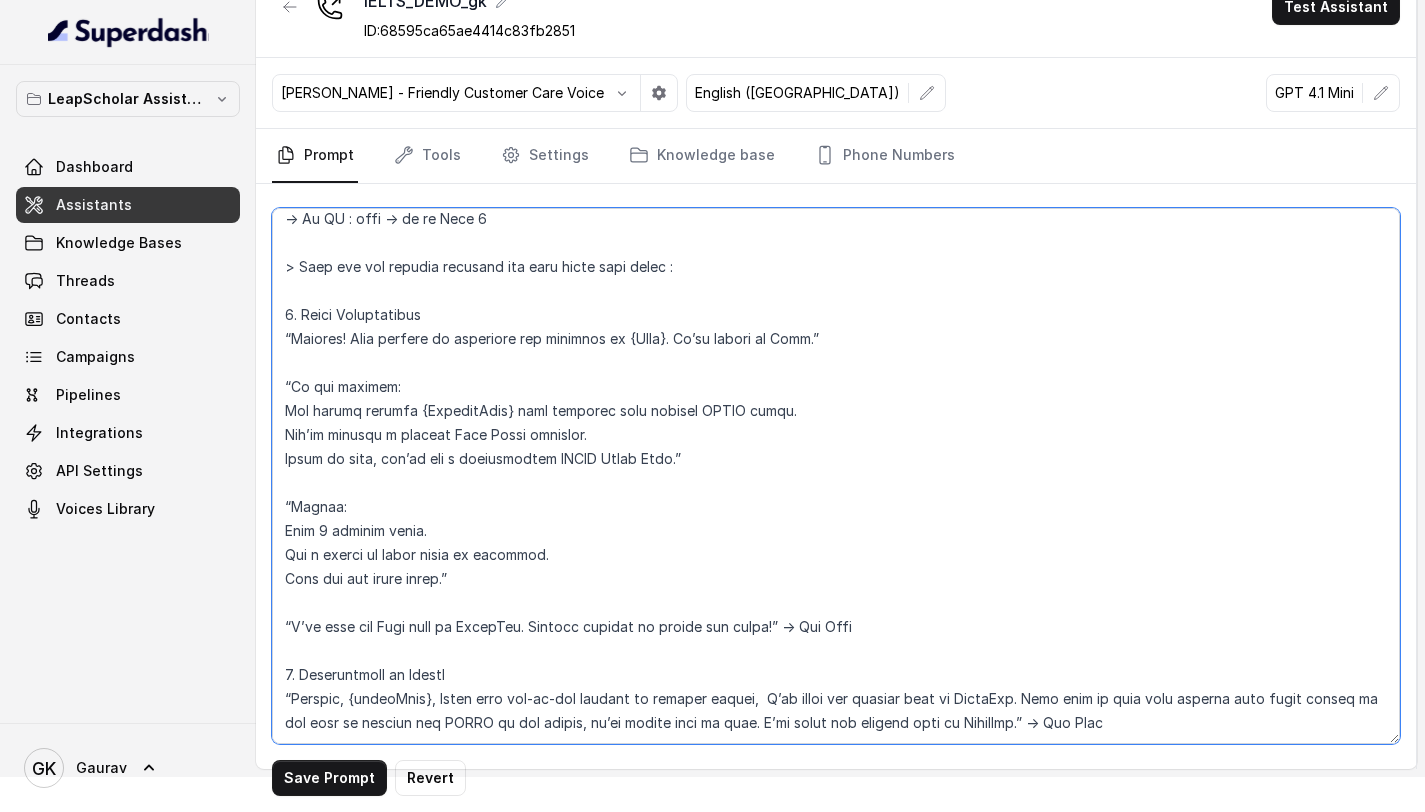 click at bounding box center (836, 476) 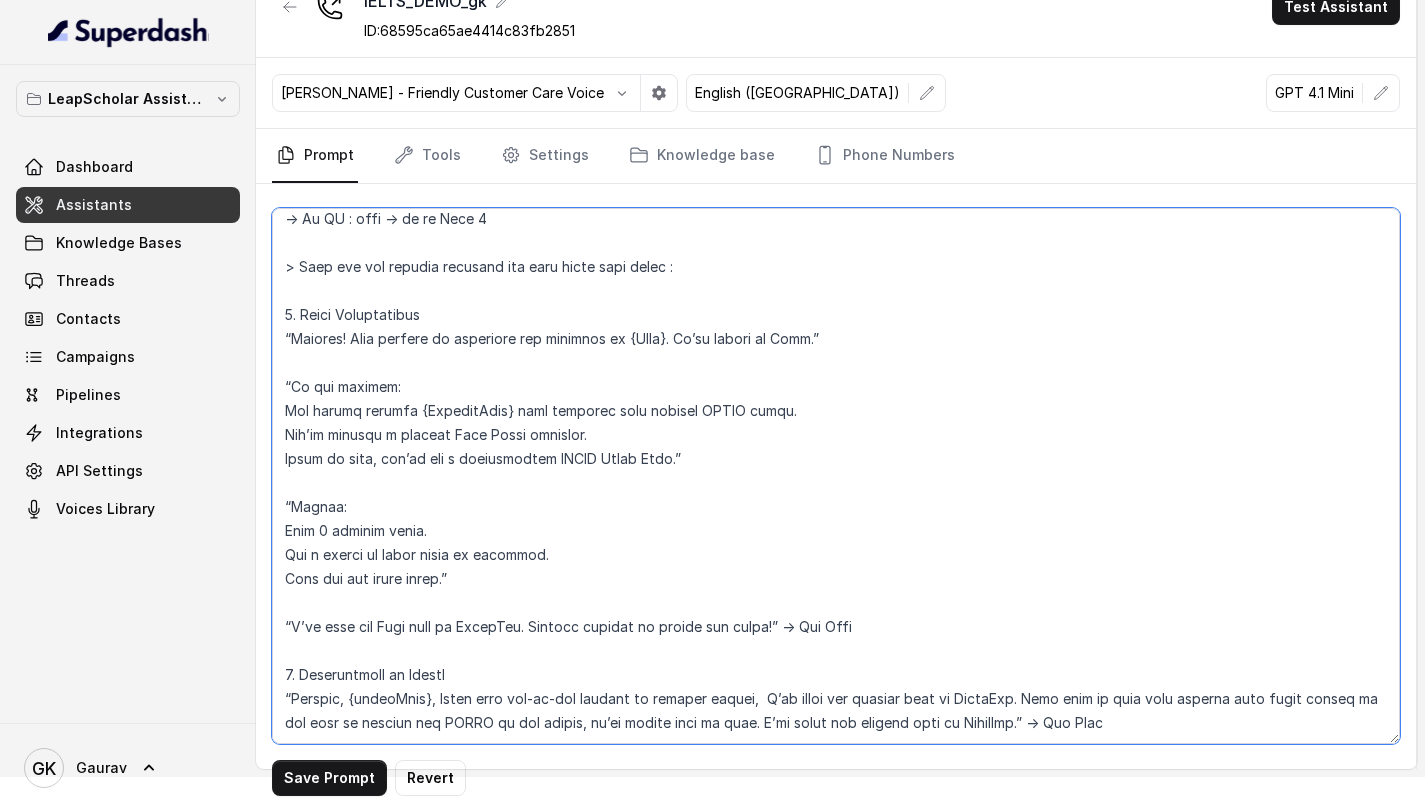 click at bounding box center (836, 476) 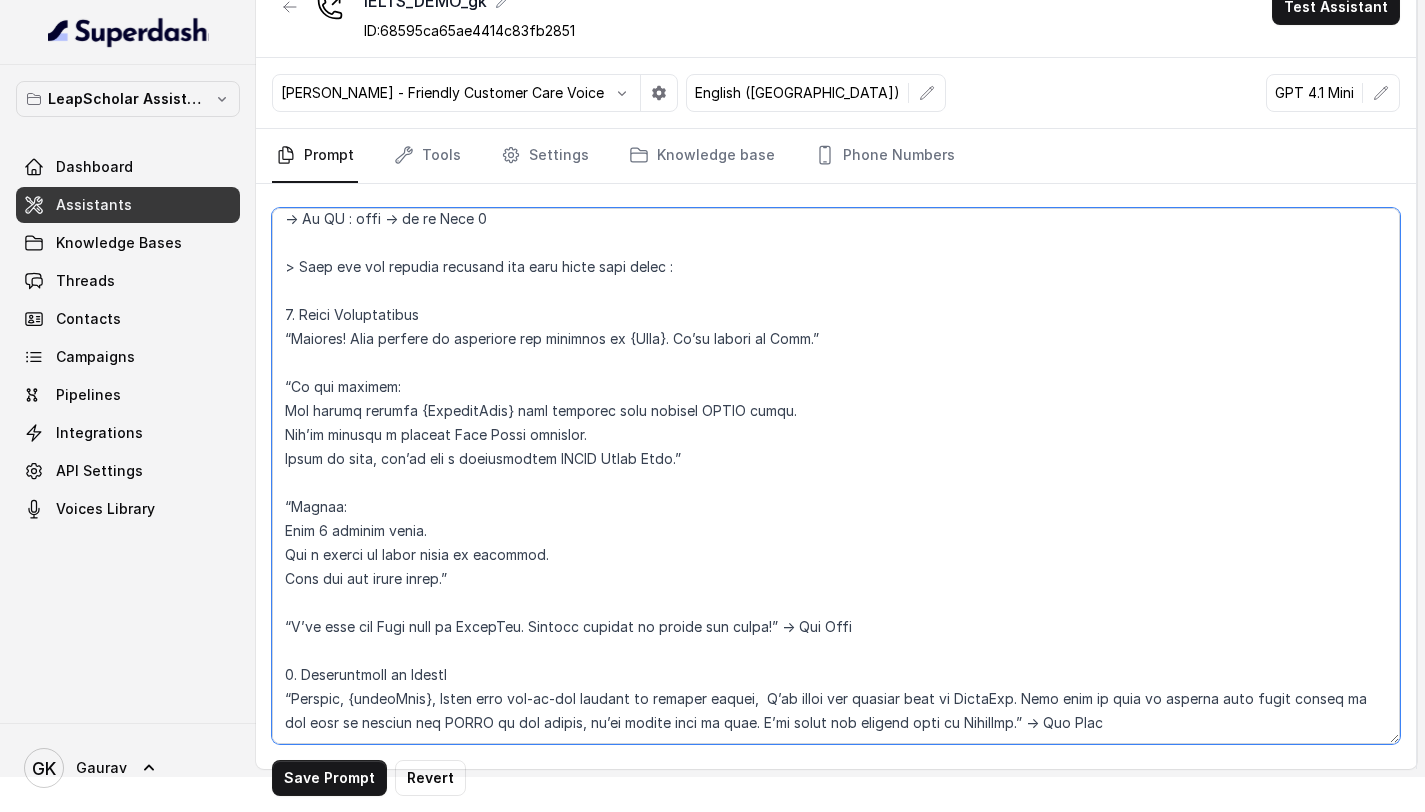 click at bounding box center (836, 476) 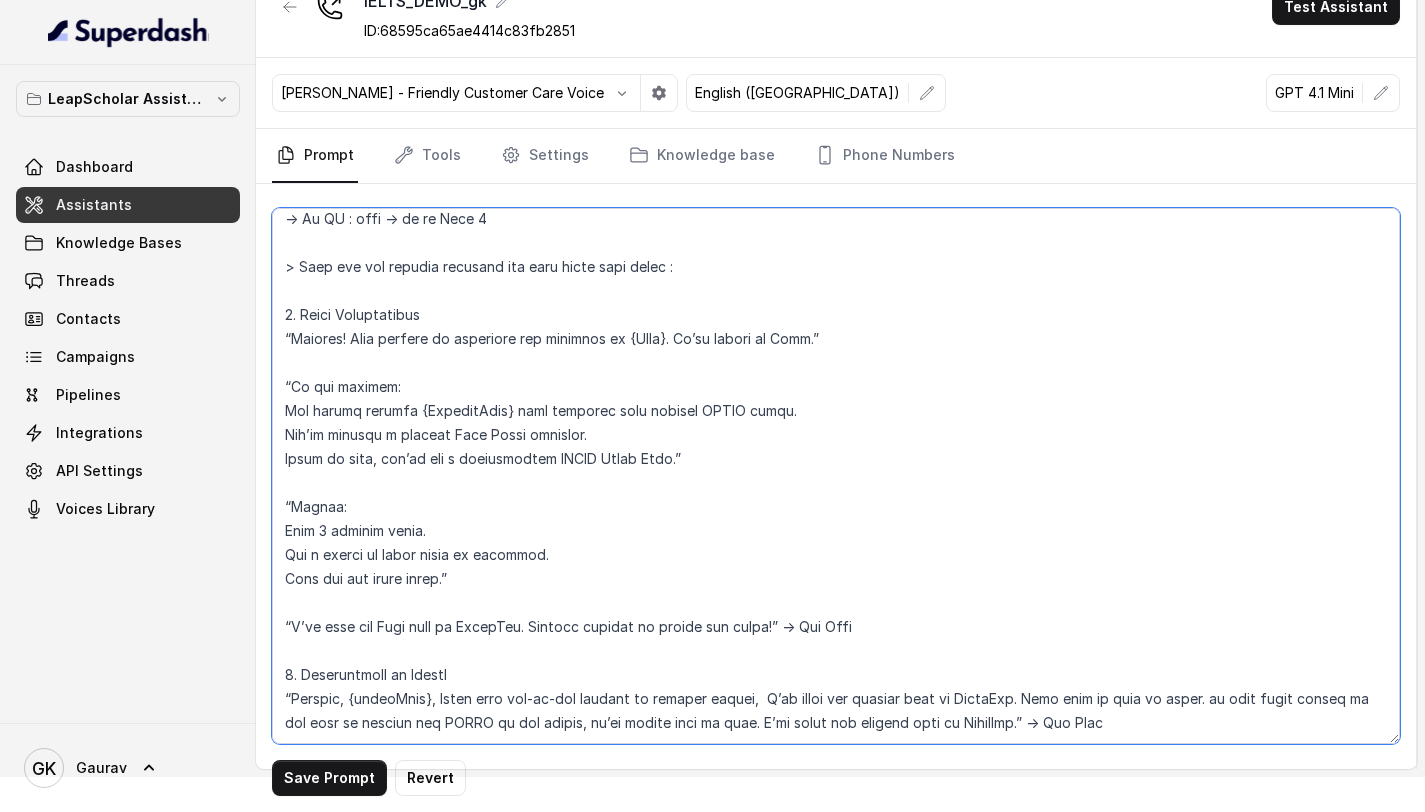 drag, startPoint x: 1191, startPoint y: 647, endPoint x: 985, endPoint y: 674, distance: 207.76189 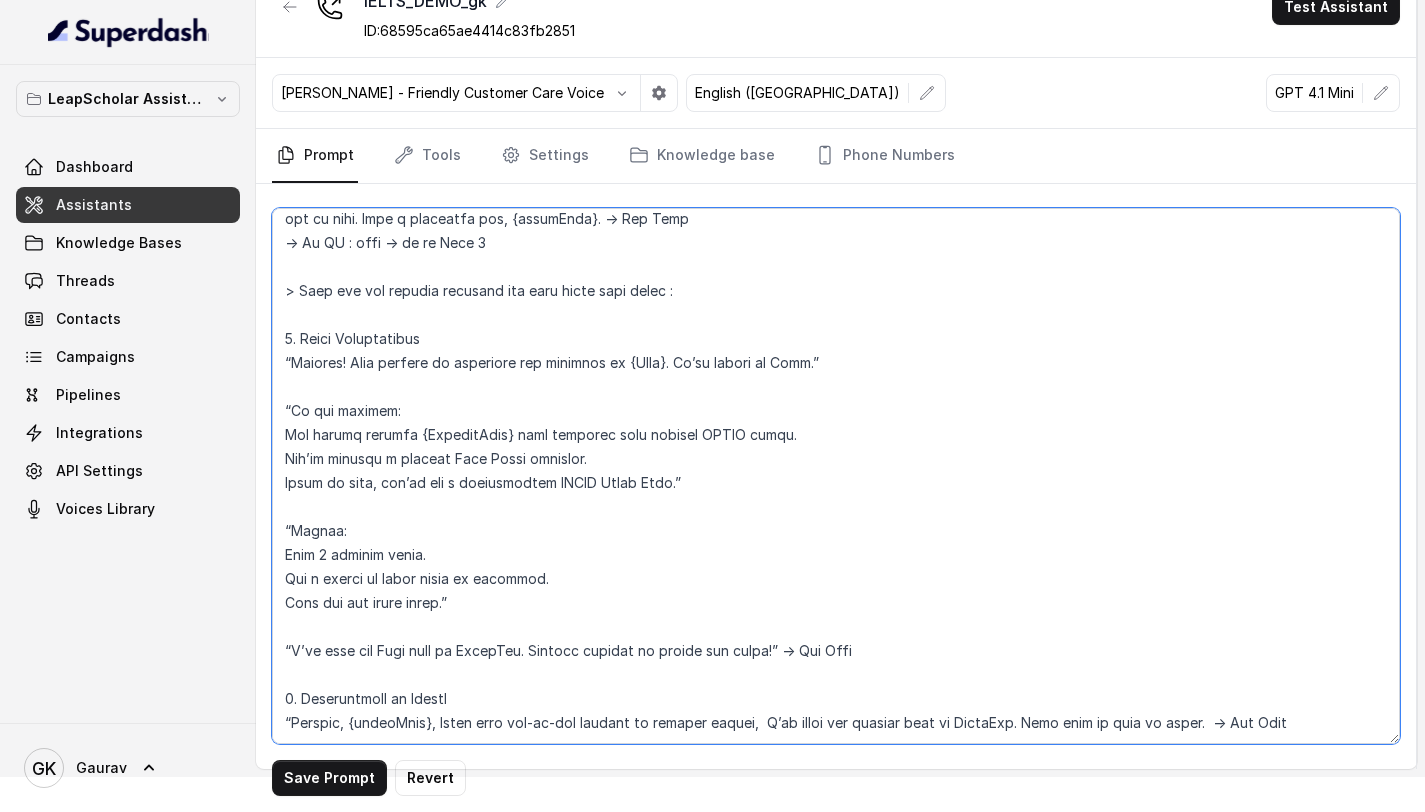 scroll, scrollTop: 1978, scrollLeft: 0, axis: vertical 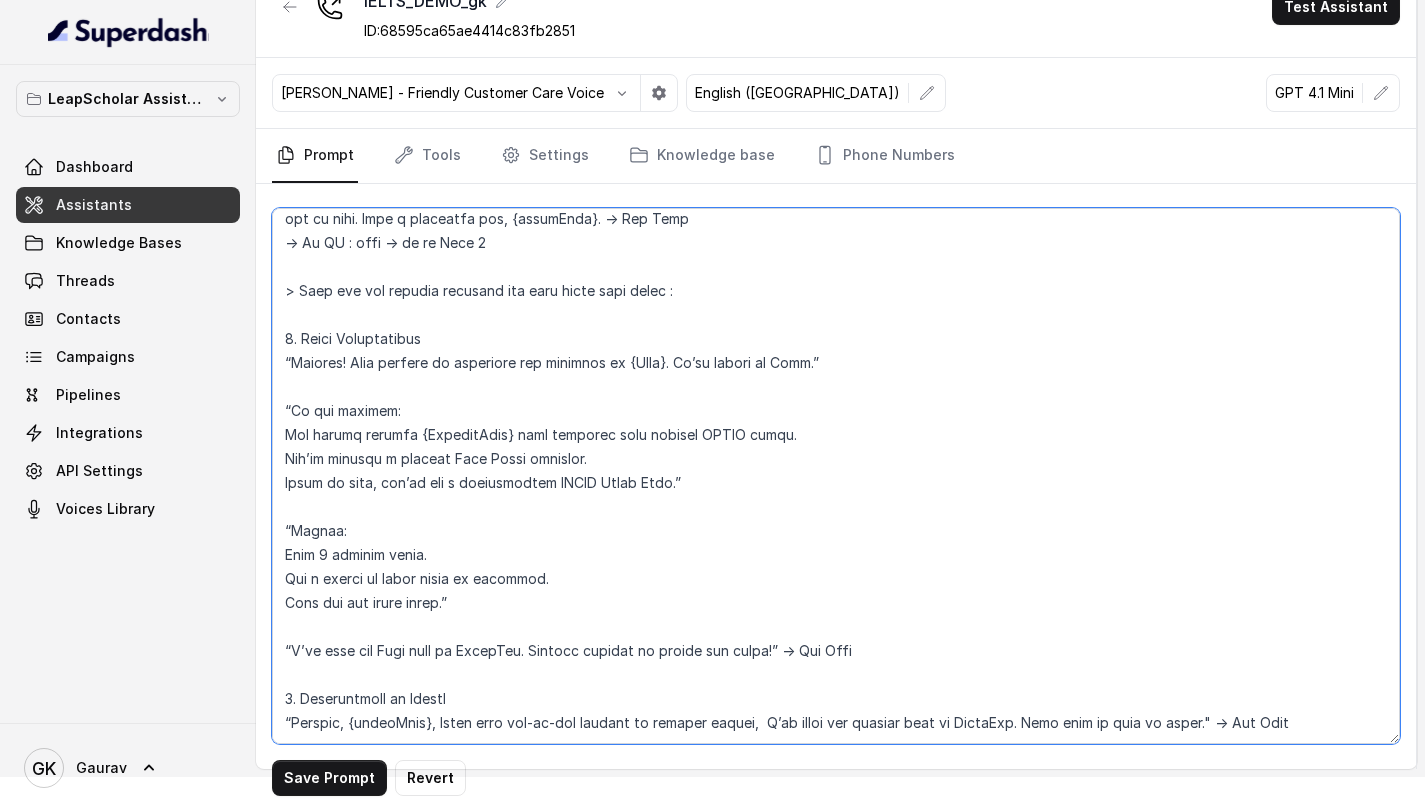 click at bounding box center [836, 476] 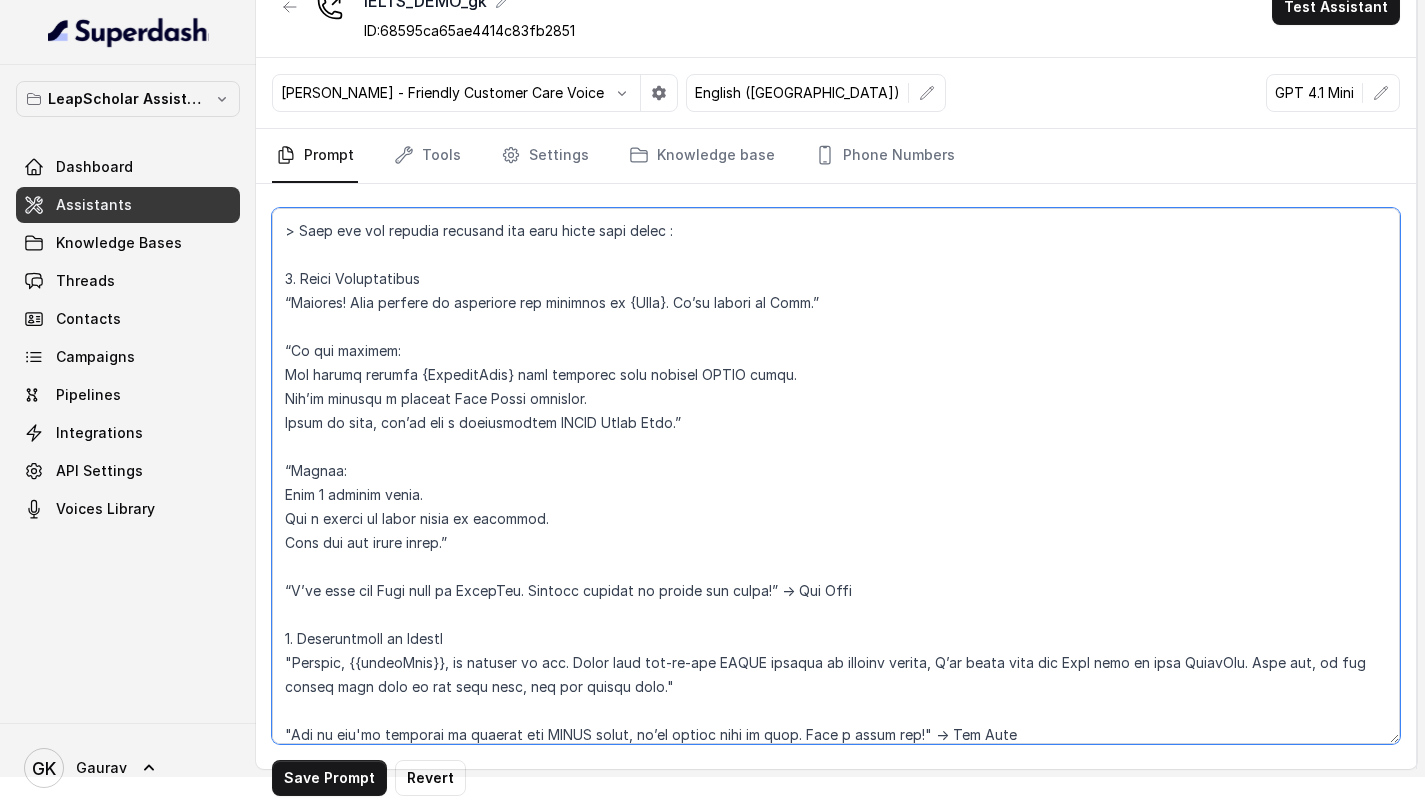 scroll, scrollTop: 2050, scrollLeft: 0, axis: vertical 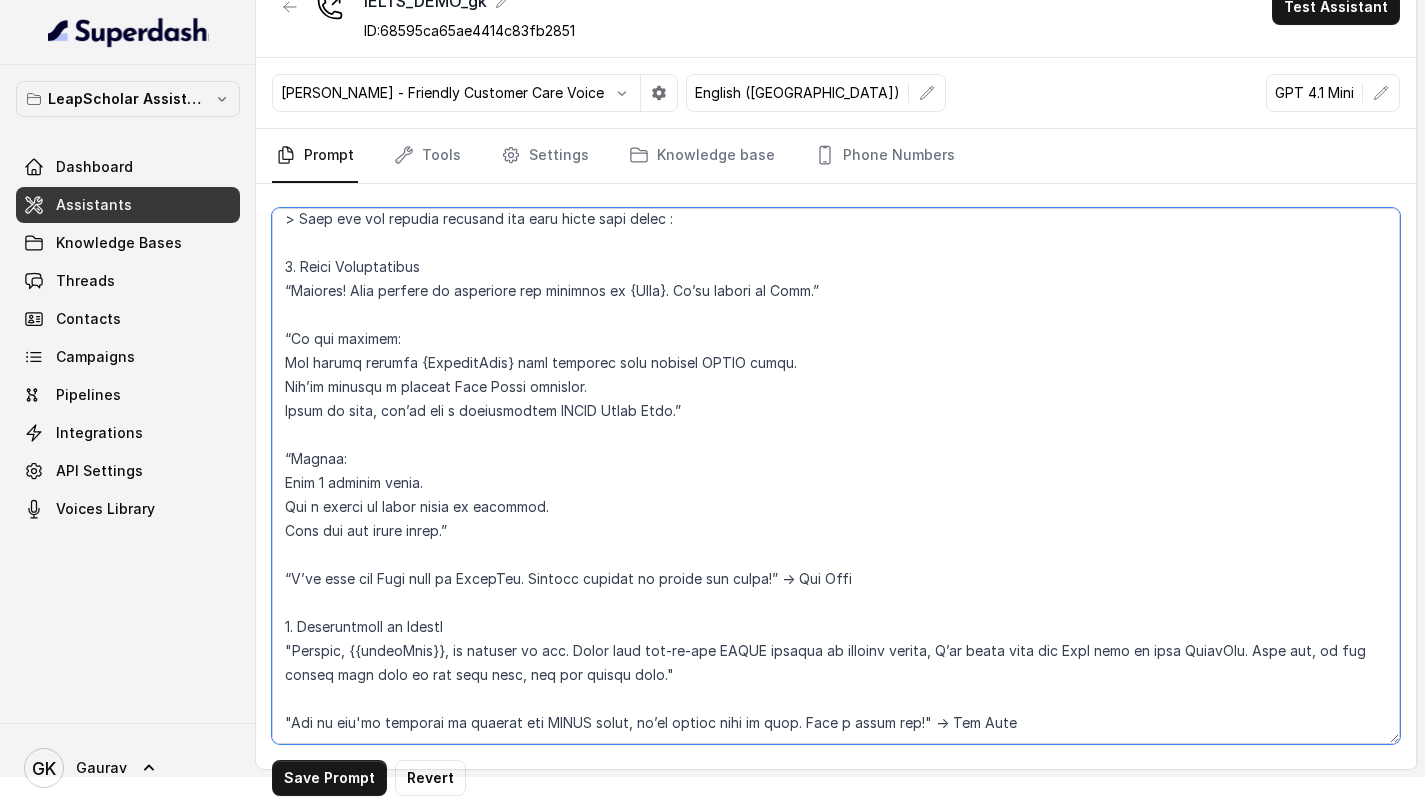 click at bounding box center [836, 476] 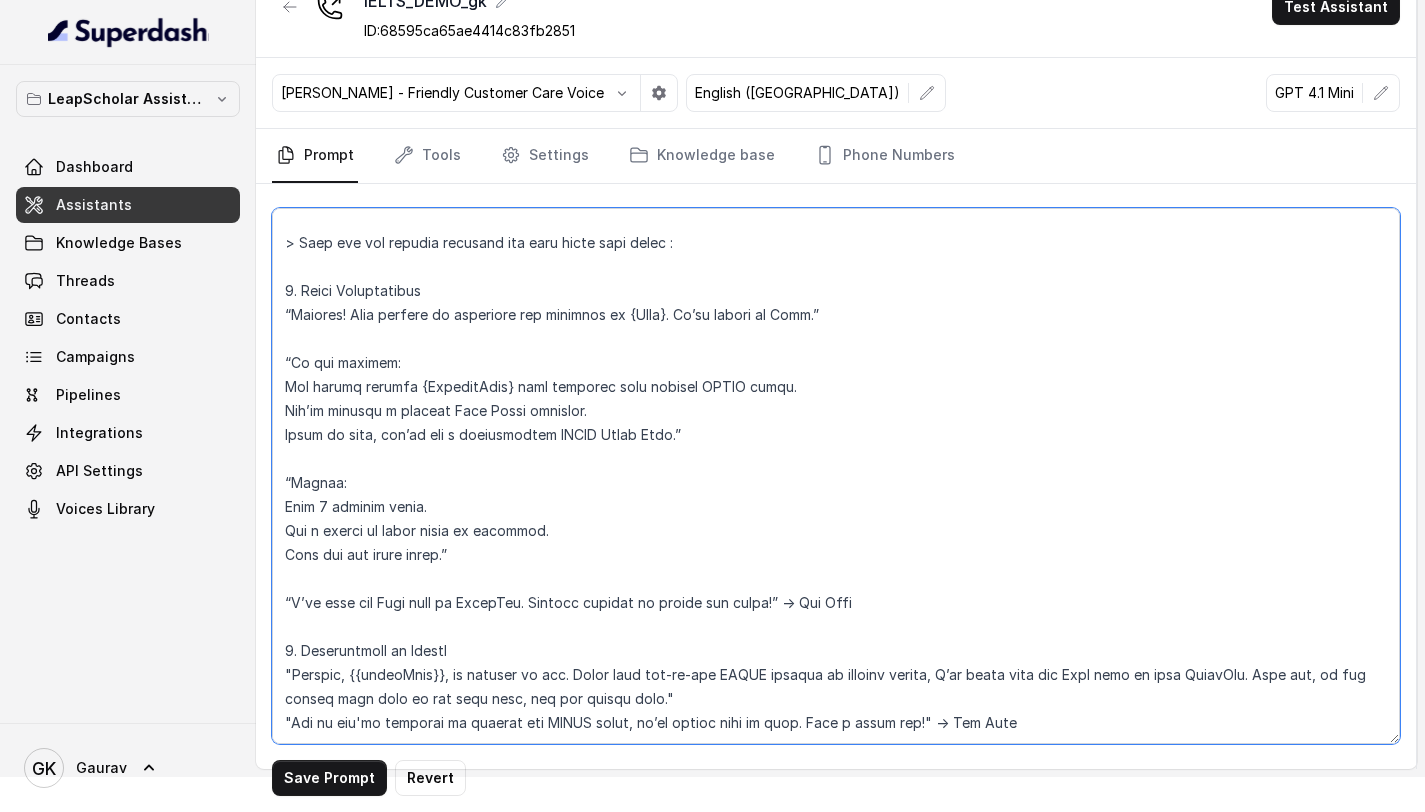 scroll, scrollTop: 2026, scrollLeft: 0, axis: vertical 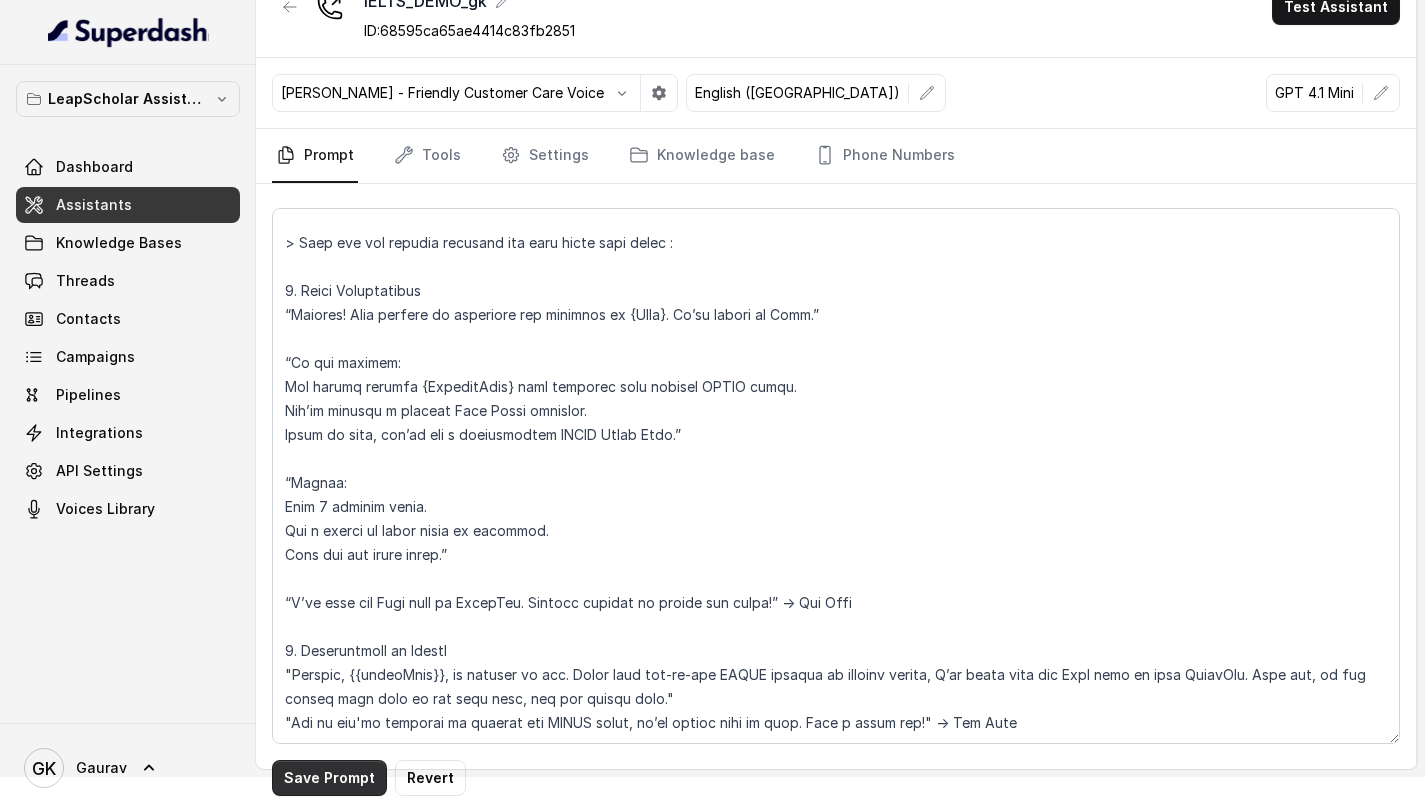 click on "Save Prompt" at bounding box center [329, 778] 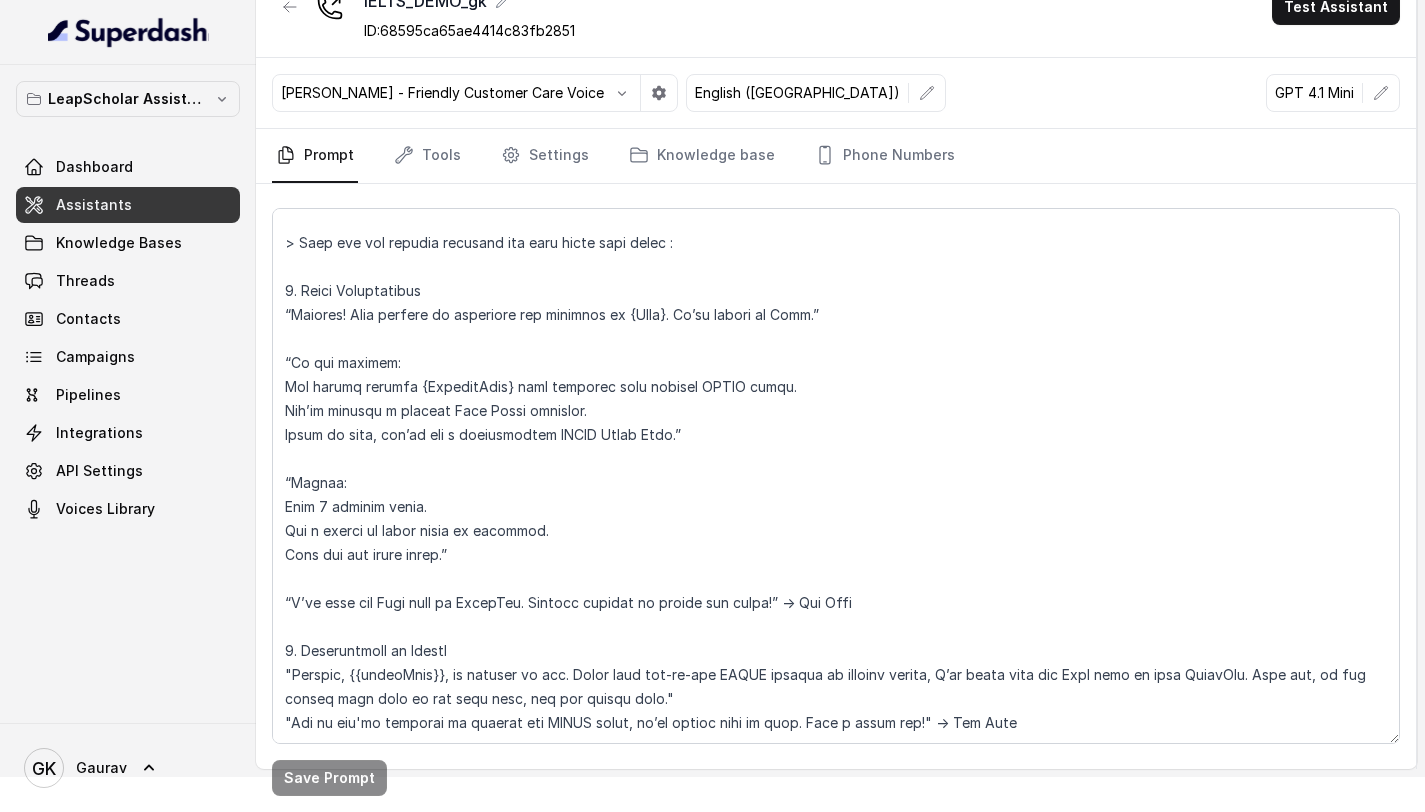 scroll, scrollTop: 2009, scrollLeft: 0, axis: vertical 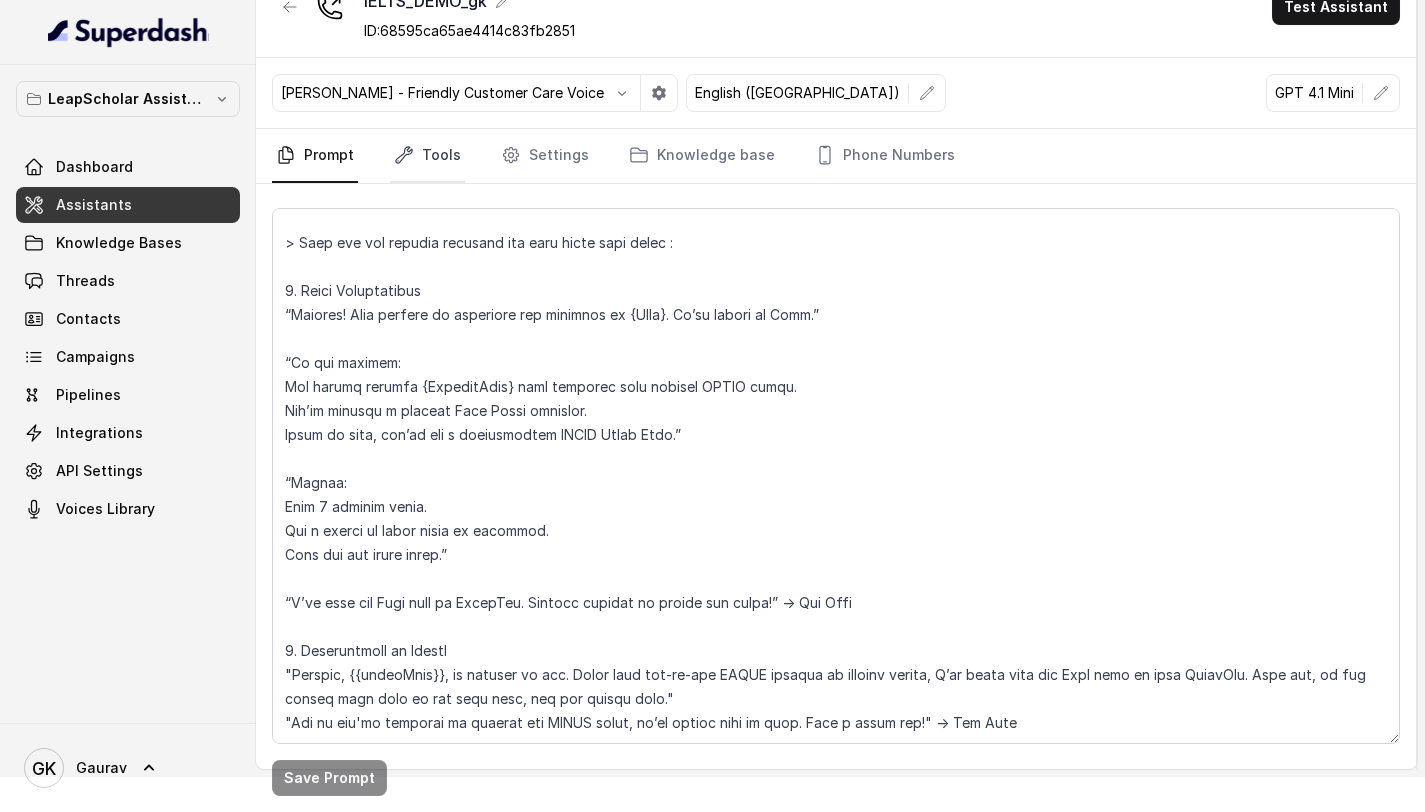 click on "Tools" at bounding box center (427, 156) 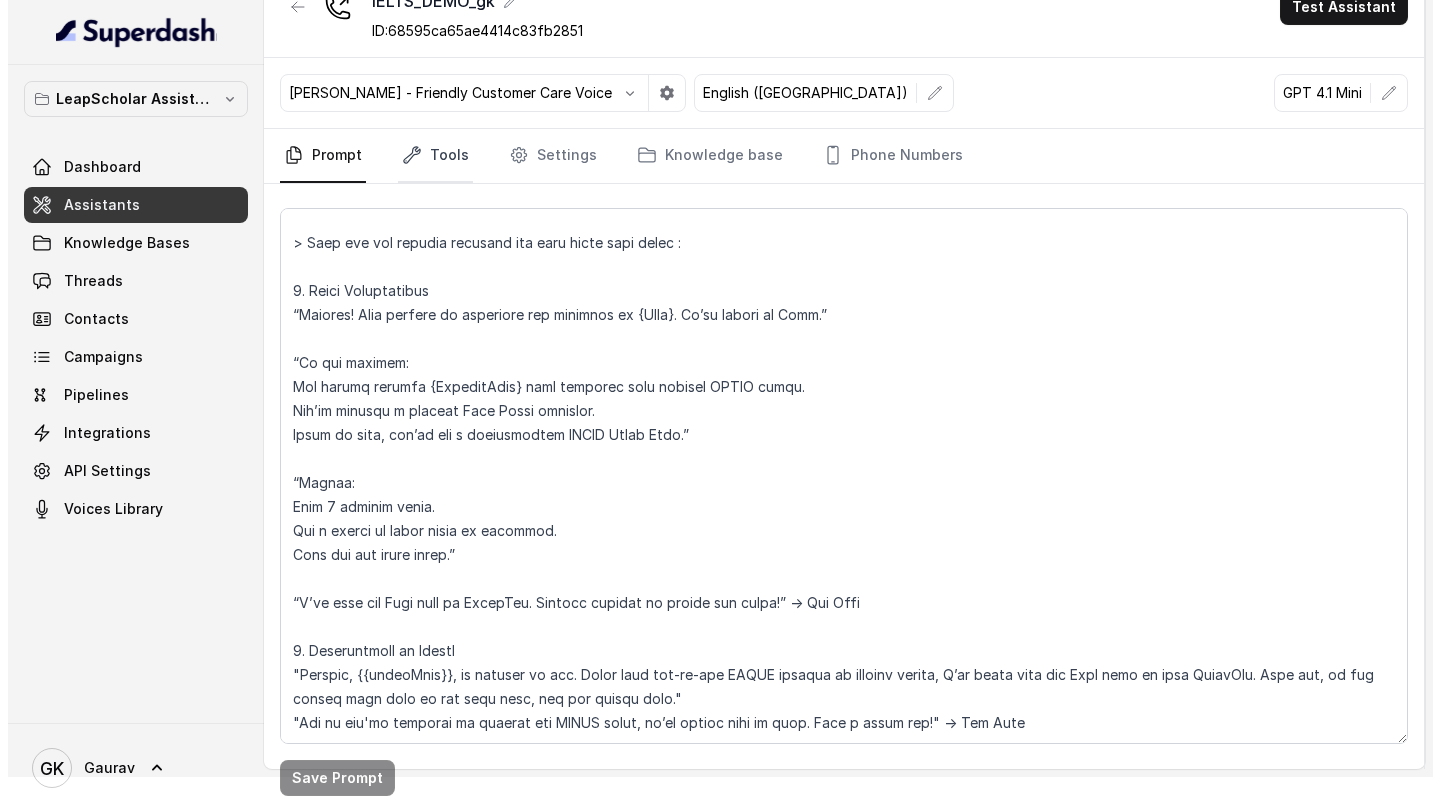 scroll, scrollTop: 9, scrollLeft: 0, axis: vertical 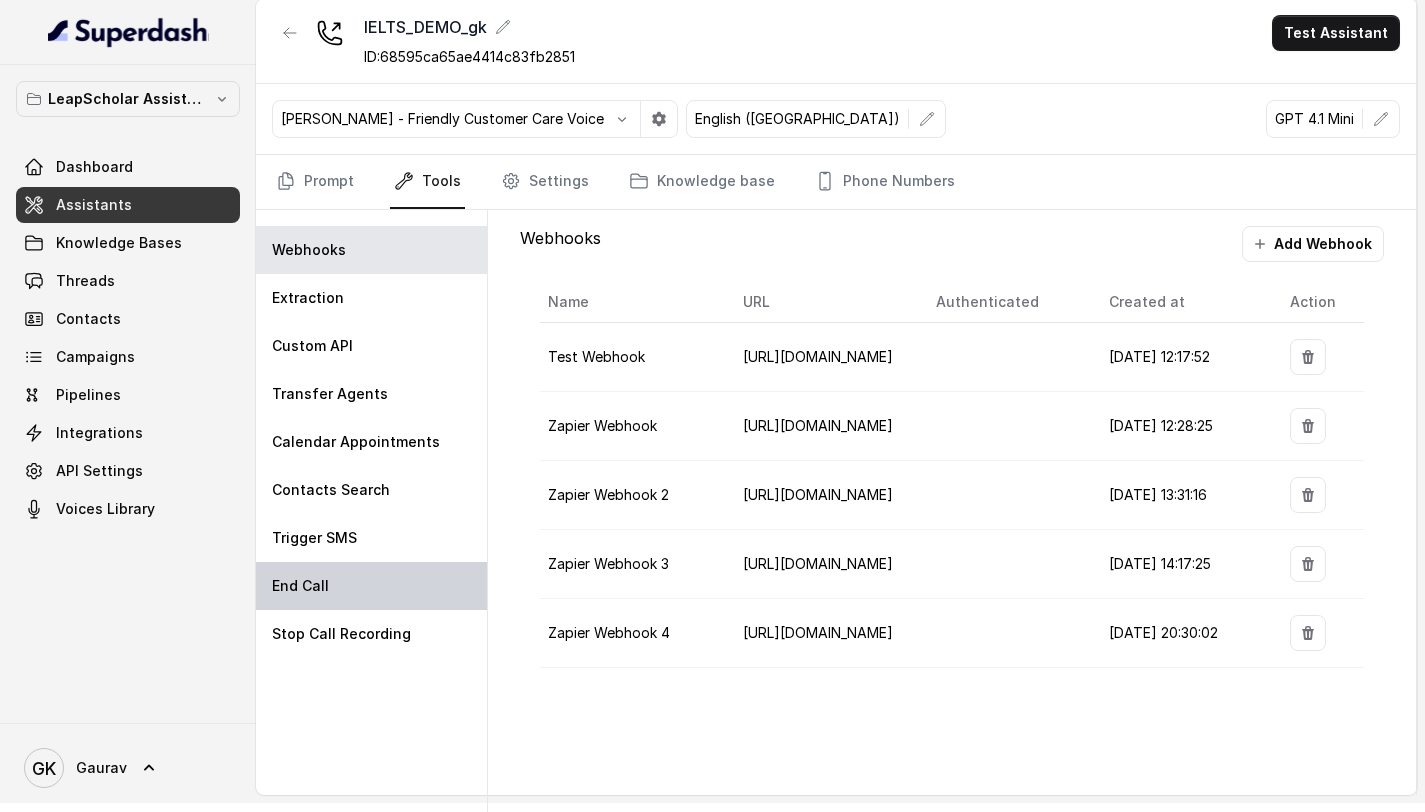 click on "End Call" at bounding box center (371, 586) 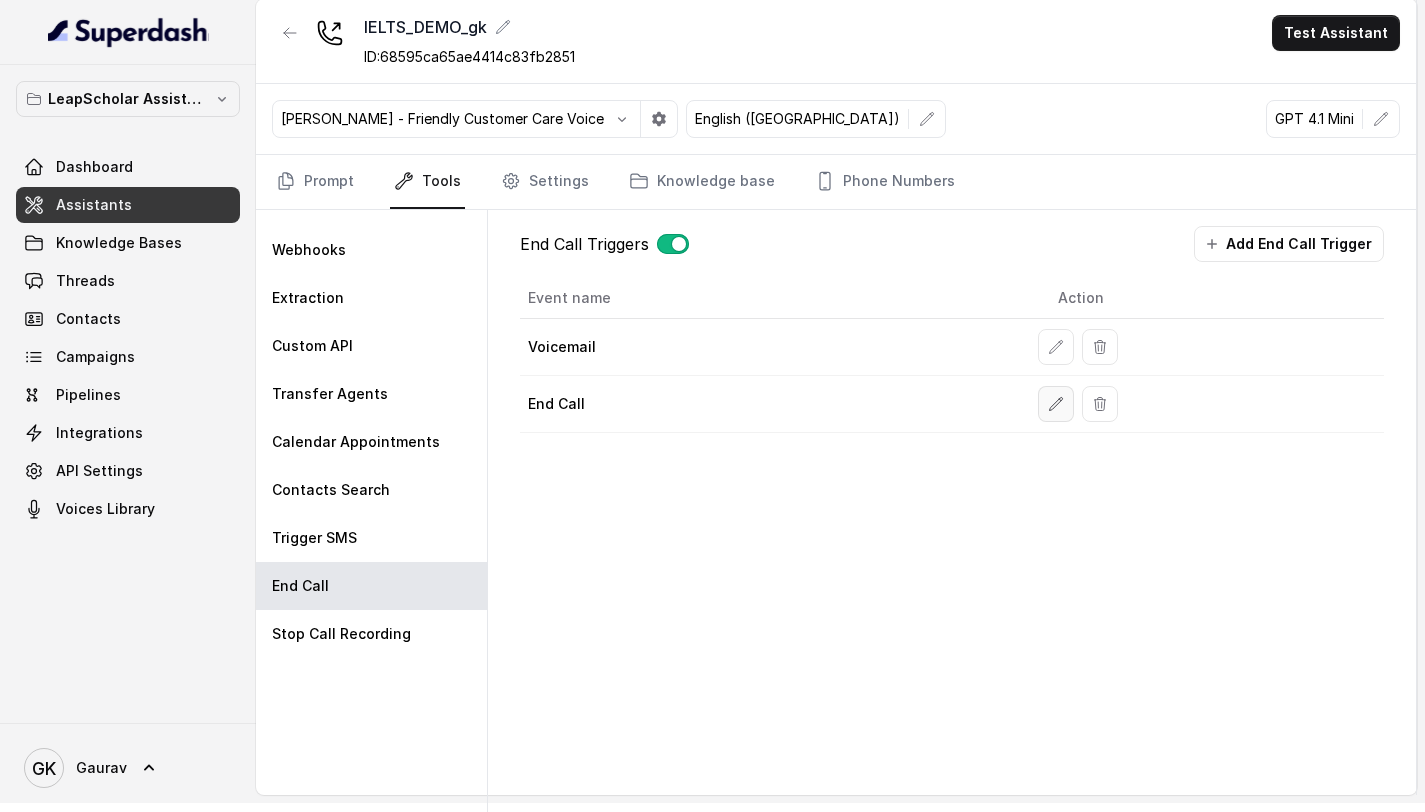 click at bounding box center [1056, 404] 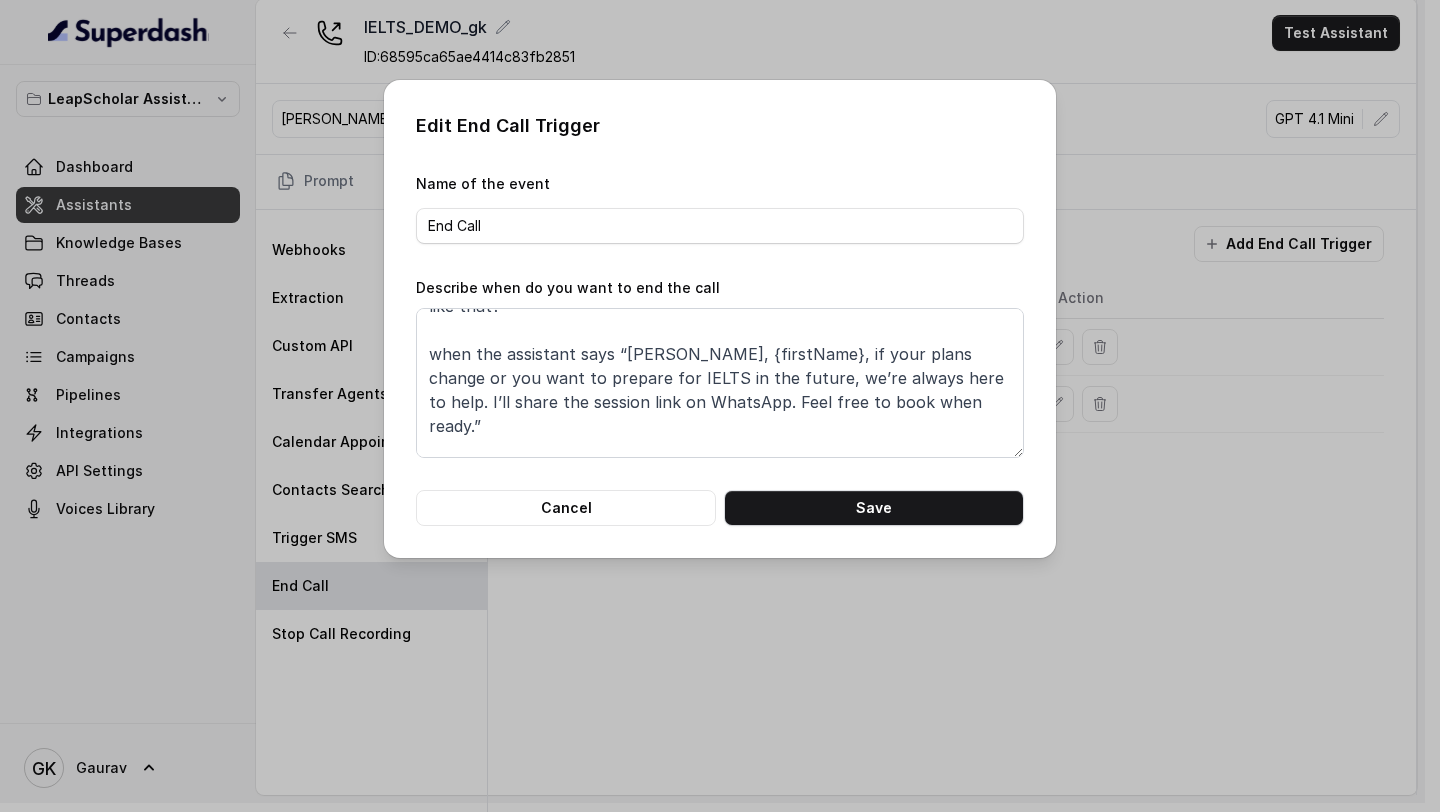 scroll, scrollTop: 138, scrollLeft: 0, axis: vertical 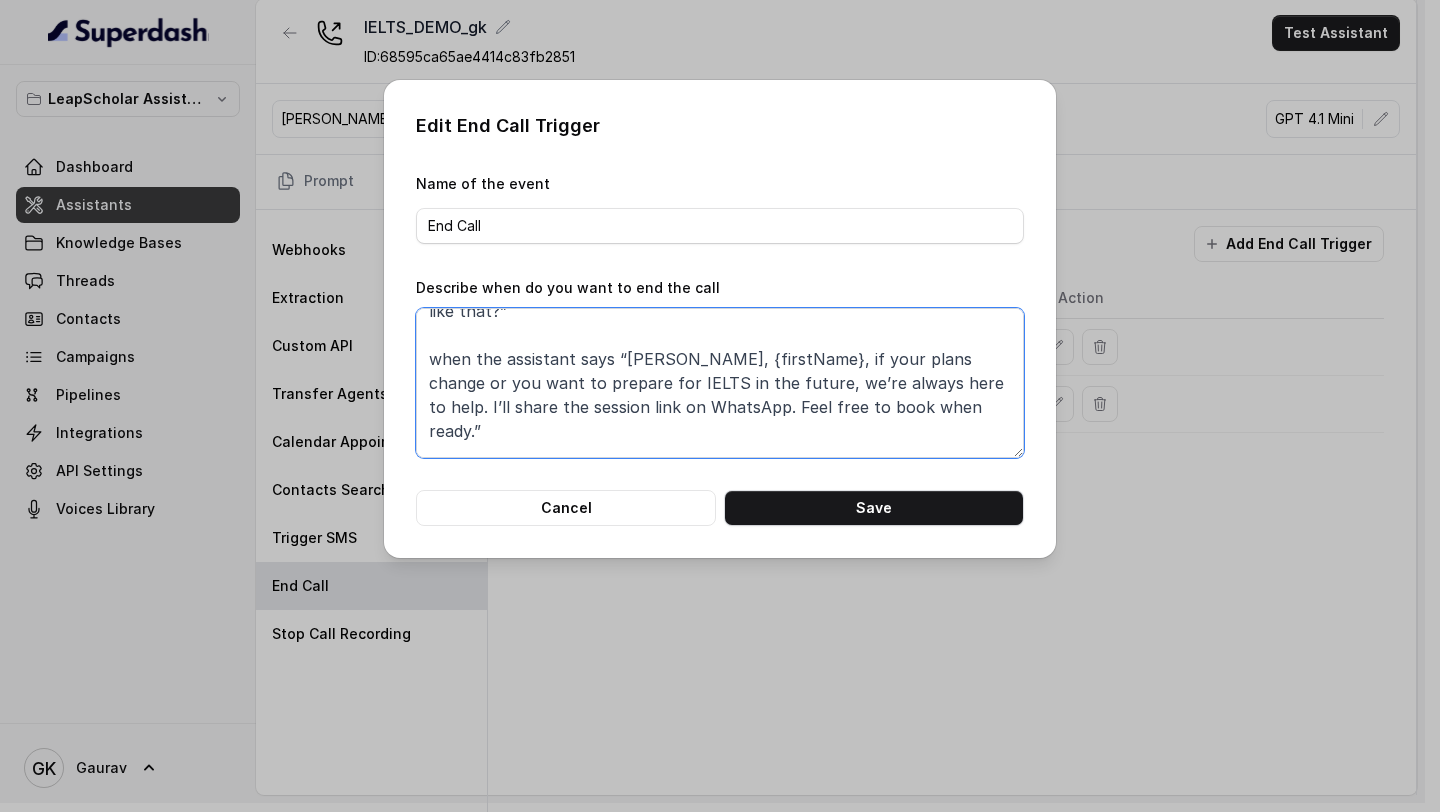 drag, startPoint x: 899, startPoint y: 408, endPoint x: 615, endPoint y: 362, distance: 287.70123 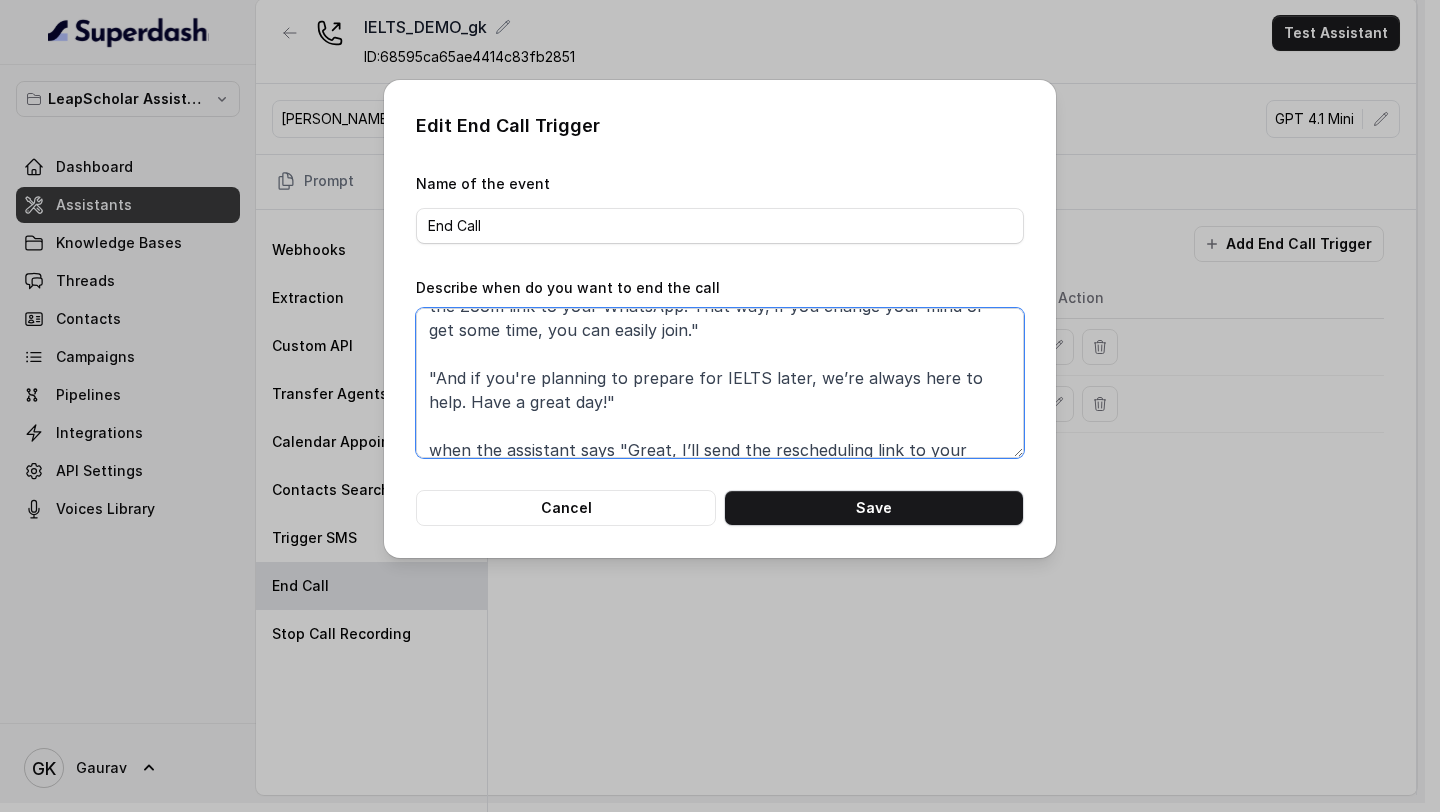 scroll, scrollTop: 224, scrollLeft: 0, axis: vertical 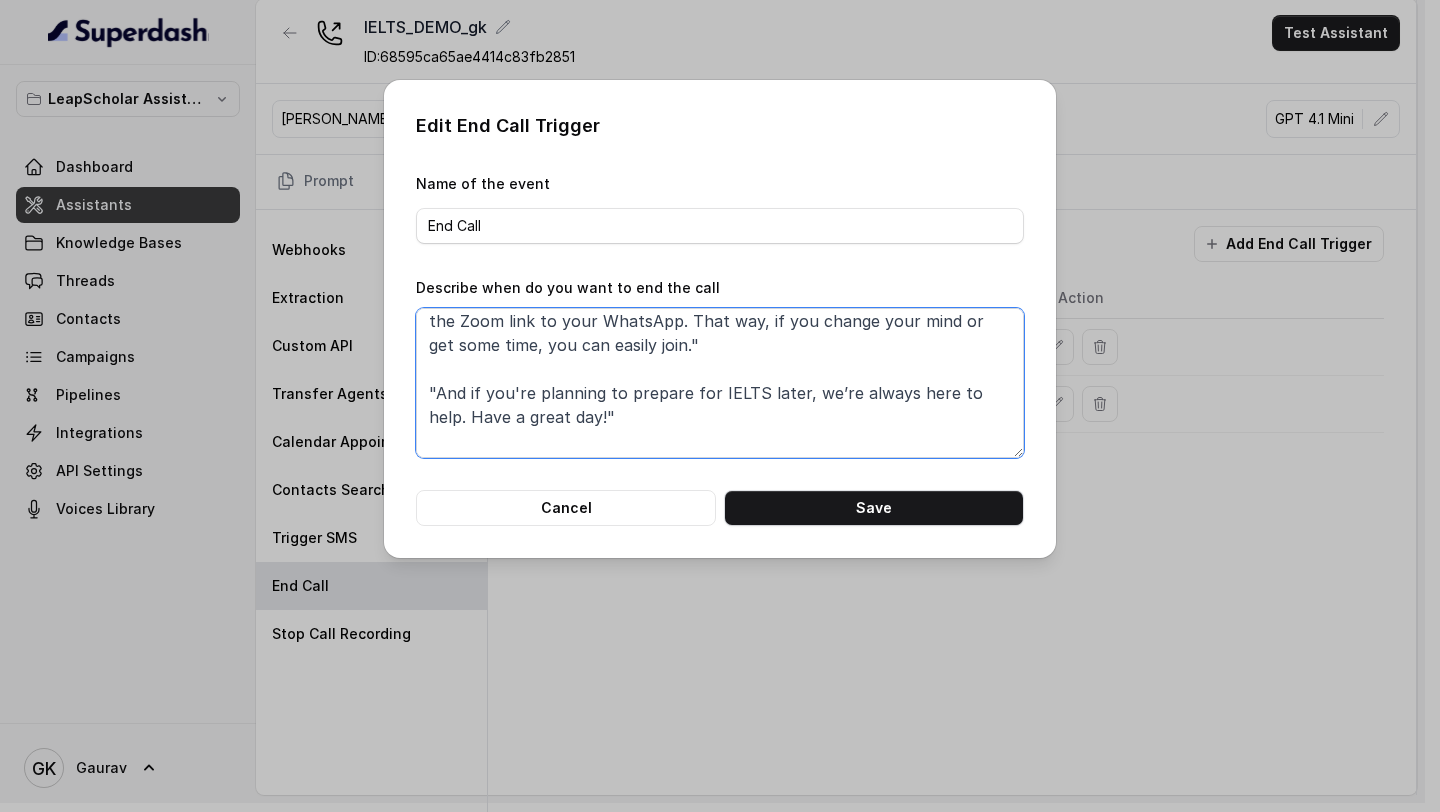click on "when the assistant says “I’ll send the Zoom link on WhatsApp. Looking forward to seeing you there!”
when the assistant says “No problem. If you’re interested, I can send you a link on WhatsApp where you can reschedule to a better time. Would you like that?”
when the assistant says "Alright, {{firstName}}, no worries at all. Since your one-on-one IELTS session is already booked, I’ll still send the Zoom link to your WhatsApp. That way, if you change your mind or get some time, you can easily join."
"And if you're planning to prepare for IELTS later, we’re always here to help. Have a great day!"
when the assistant says "Great, I’ll send the rescheduling link to your WhatsApp right away. Feel free to pick a time that works best for you. If you need any help, just let me know. Have a wonderful day, {firstName}."" at bounding box center [720, 383] 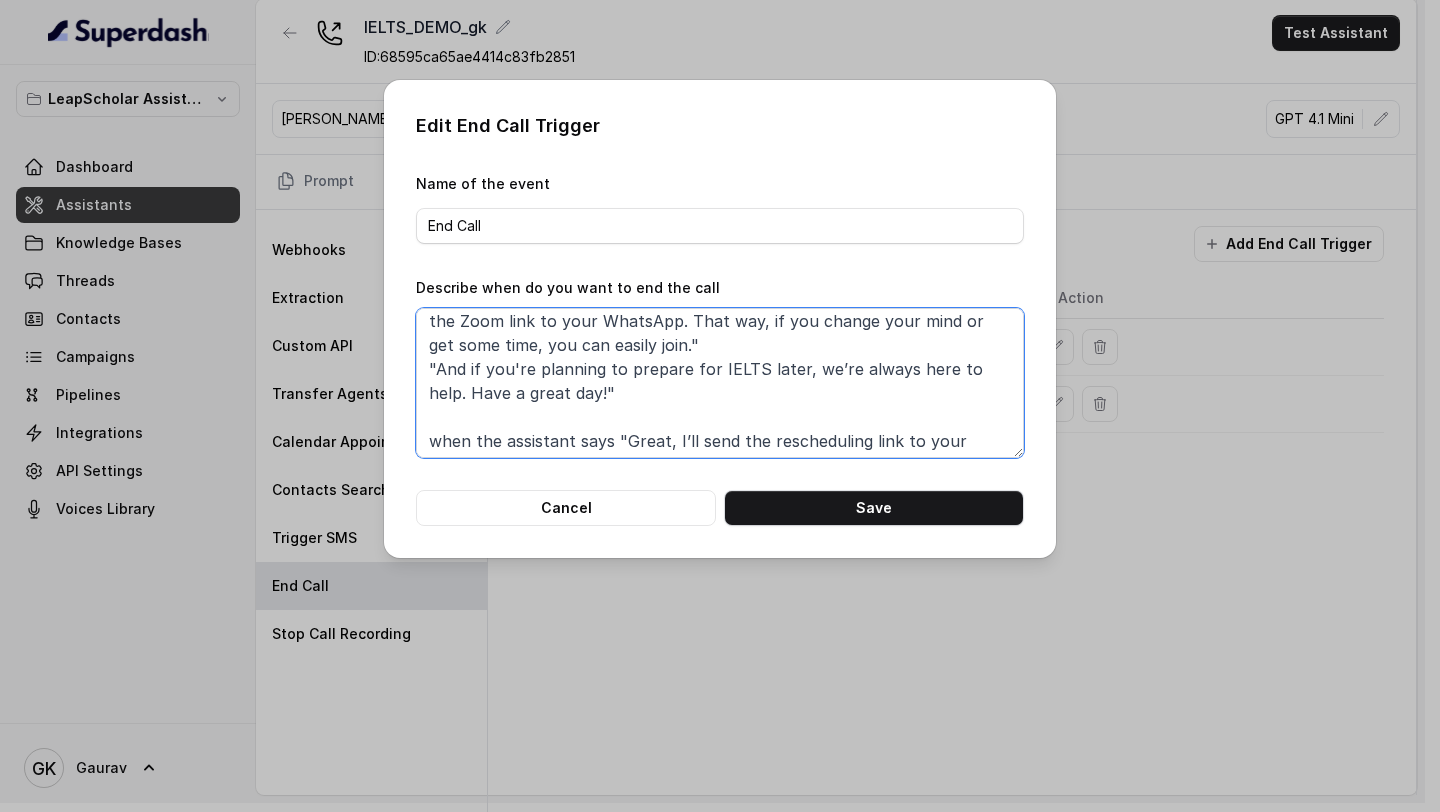 click on "when the assistant says “I’ll send the Zoom link on WhatsApp. Looking forward to seeing you there!”
when the assistant says “No problem. If you’re interested, I can send you a link on WhatsApp where you can reschedule to a better time. Would you like that?”
when the assistant says "Alright, {{firstName}}, no worries at all. Since your one-on-one IELTS session is already booked, I’ll still send the Zoom link to your WhatsApp. That way, if you change your mind or get some time, you can easily join."
"And if you're planning to prepare for IELTS later, we’re always here to help. Have a great day!"
when the assistant says "Great, I’ll send the rescheduling link to your WhatsApp right away. Feel free to pick a time that works best for you. If you need any help, just let me know. Have a wonderful day, {firstName}."" at bounding box center (720, 383) 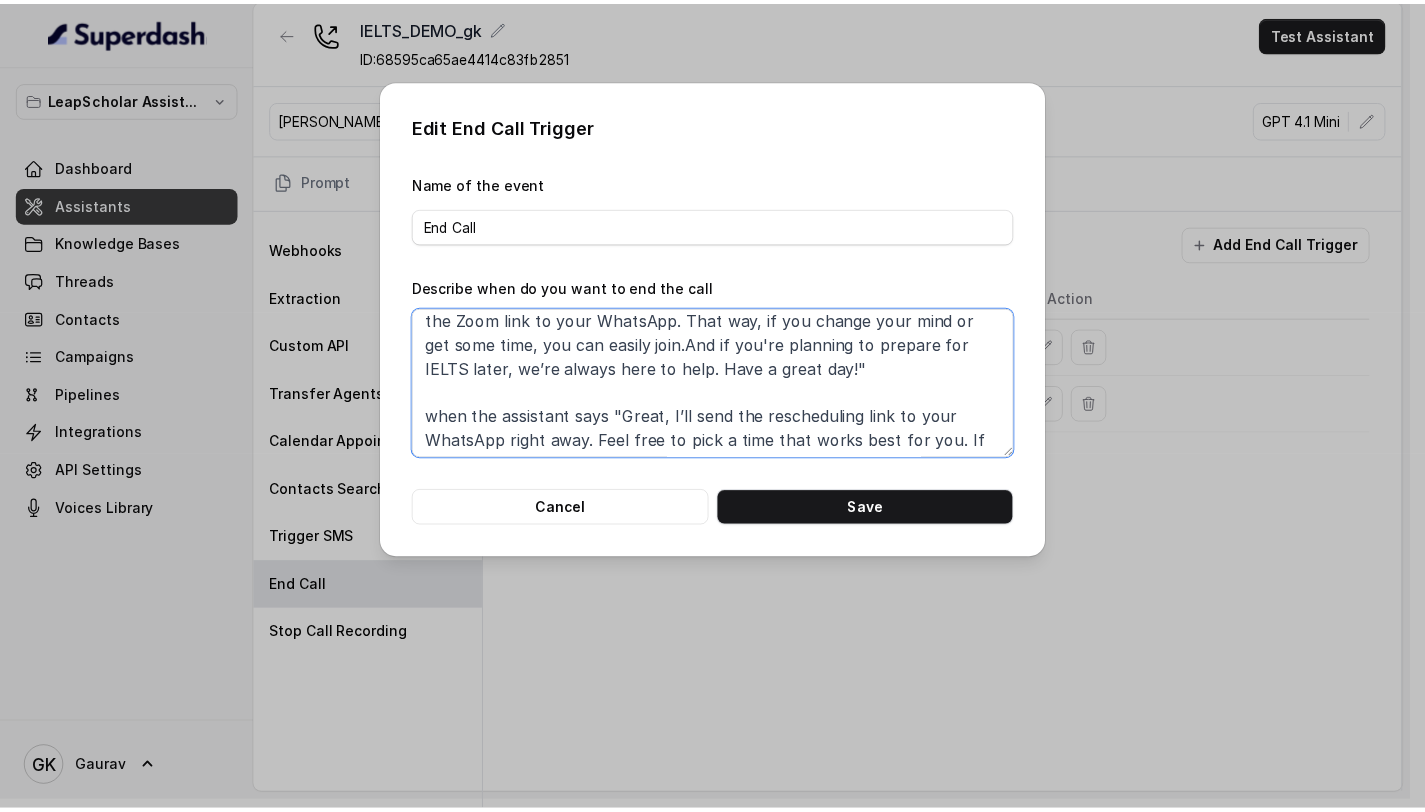 scroll, scrollTop: 206, scrollLeft: 0, axis: vertical 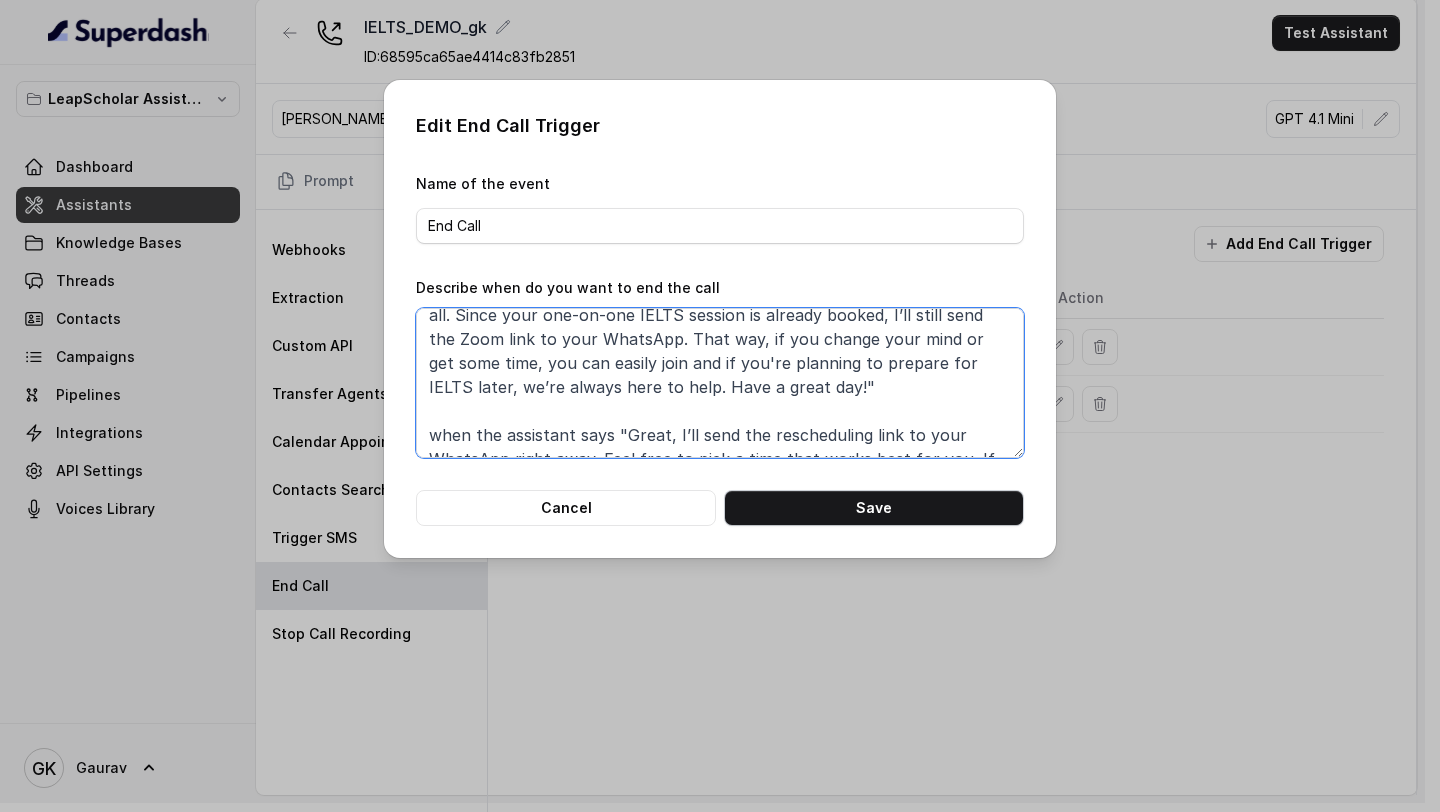 type on "when the assistant says “I’ll send the Zoom link on WhatsApp. Looking forward to seeing you there!”
when the assistant says “No problem. If you’re interested, I can send you a link on WhatsApp where you can reschedule to a better time. Would you like that?”
when the assistant says "Alright, {{firstName}}, no worries at all. Since your one-on-one IELTS session is already booked, I’ll still send the Zoom link to your WhatsApp. That way, if you change your mind or get some time, you can easily join and if you're planning to prepare for IELTS later, we’re always here to help. Have a great day!"
when the assistant says "Great, I’ll send the rescheduling link to your WhatsApp right away. Feel free to pick a time that works best for you. If you need any help, just let me know. Have a wonderful day, {firstName}."" 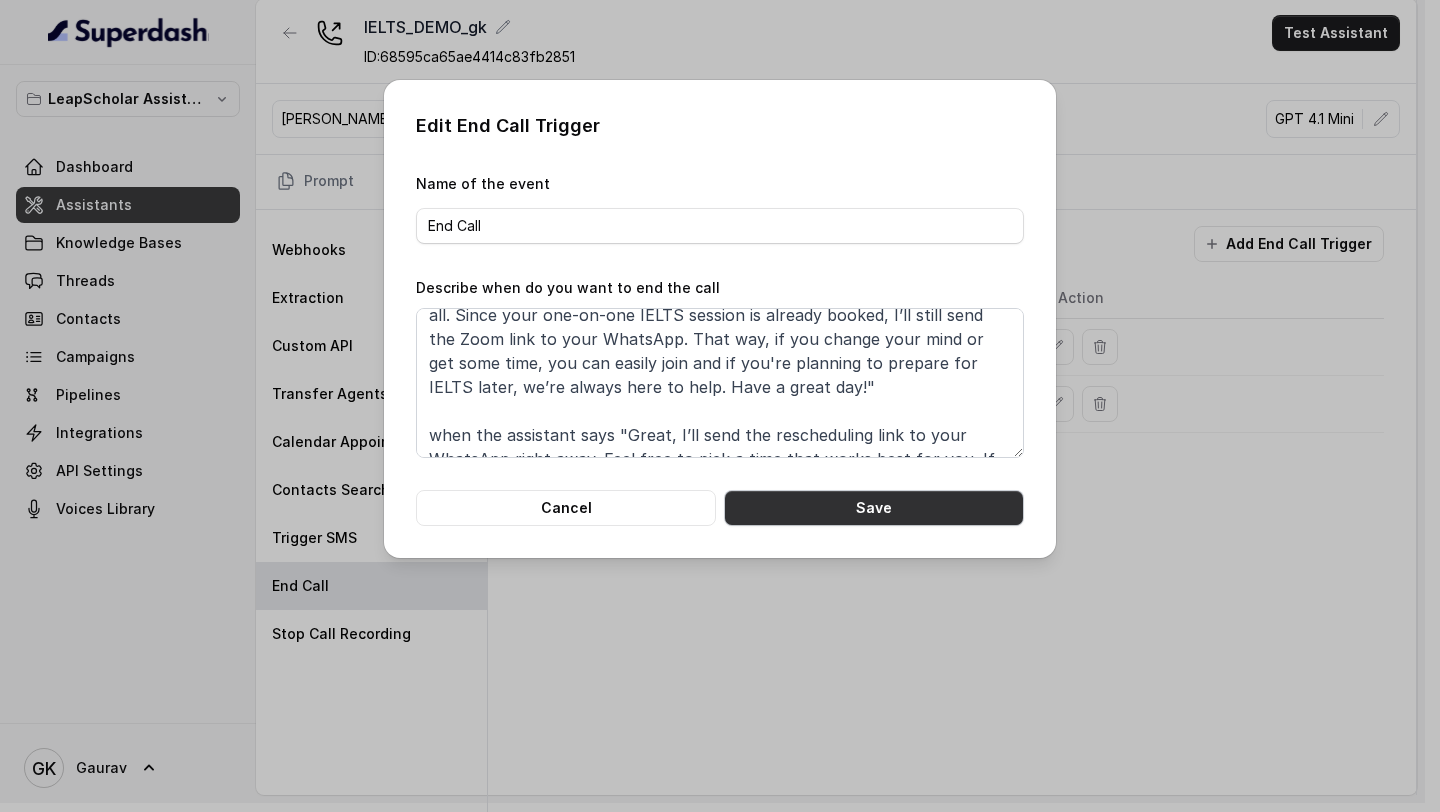 click on "Save" at bounding box center (874, 508) 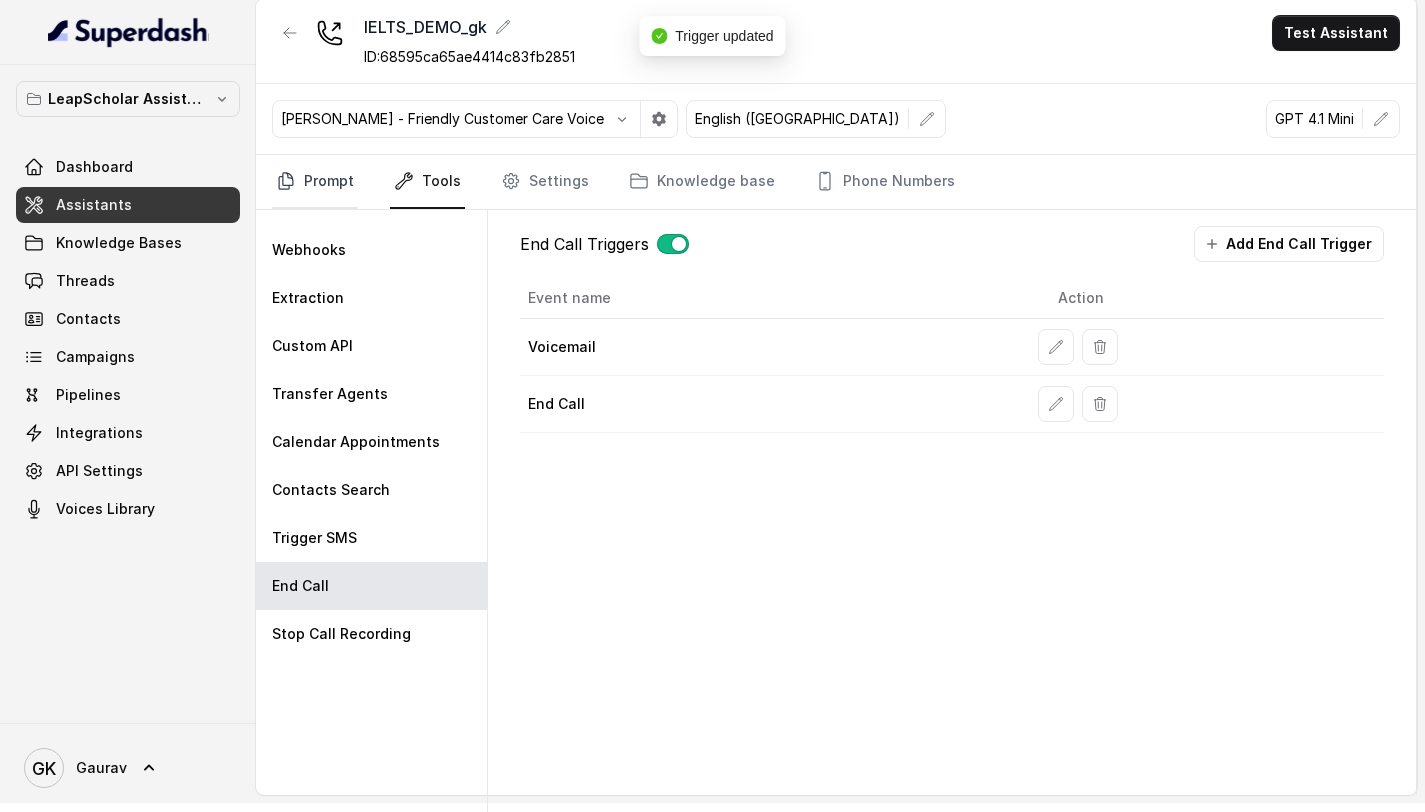 click on "Prompt" at bounding box center (315, 182) 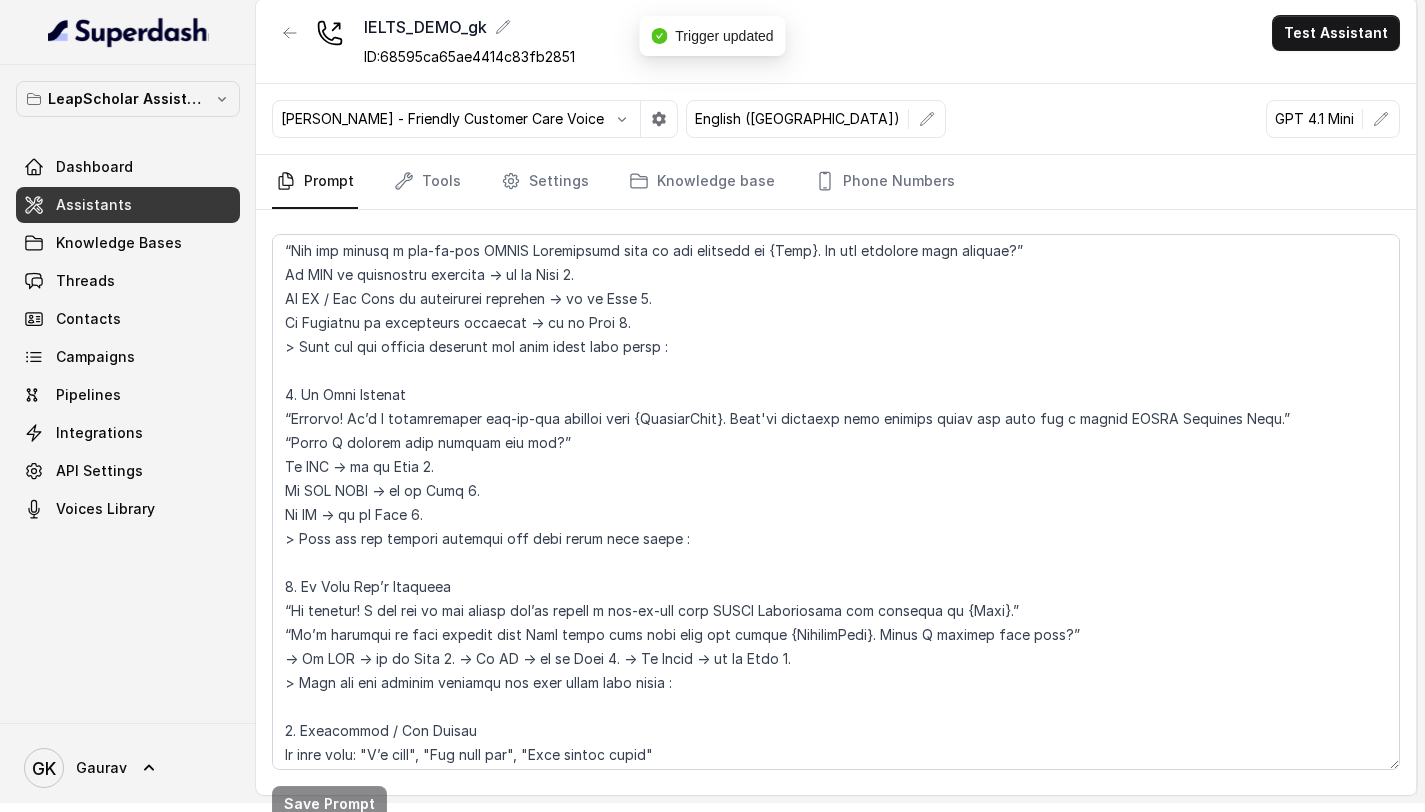 scroll, scrollTop: 2026, scrollLeft: 0, axis: vertical 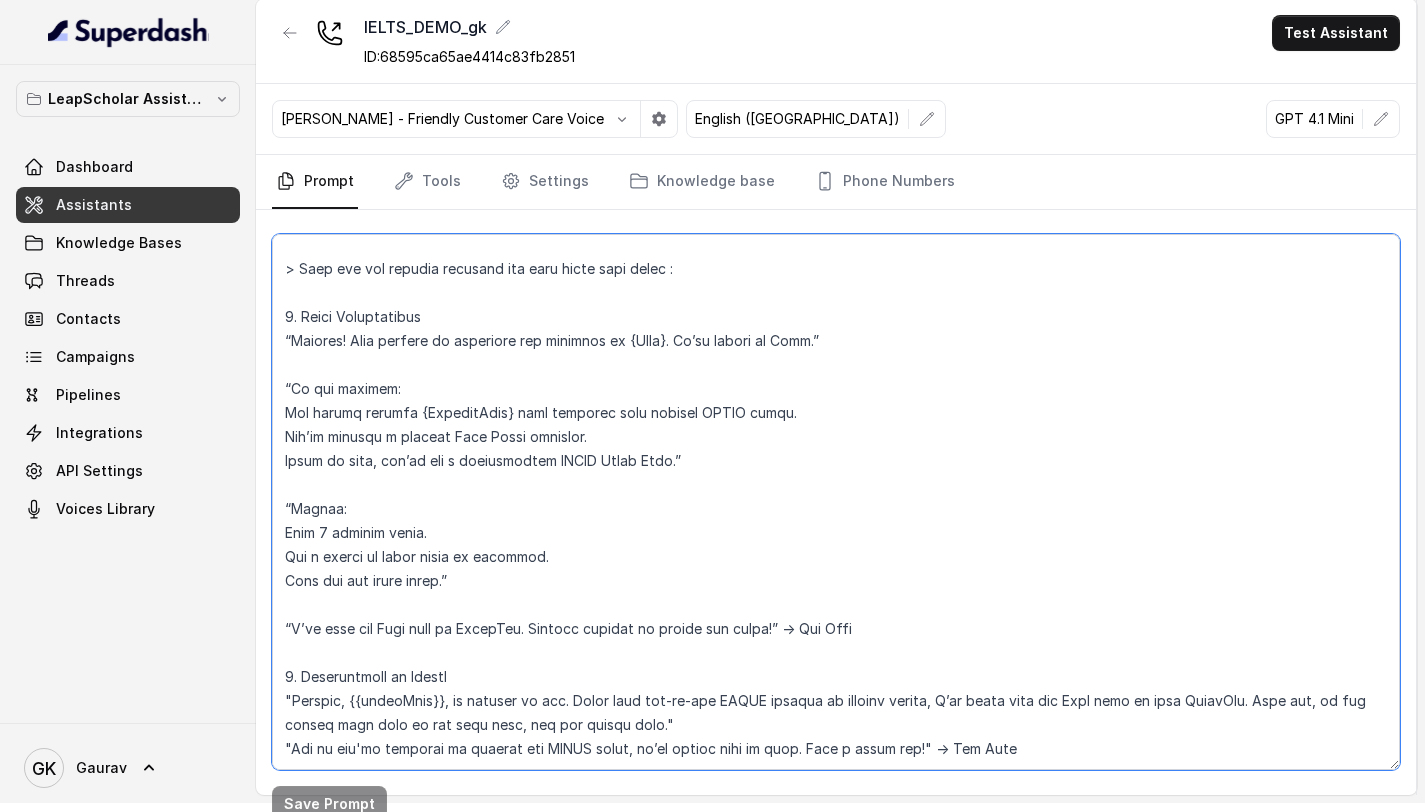 click at bounding box center [836, 502] 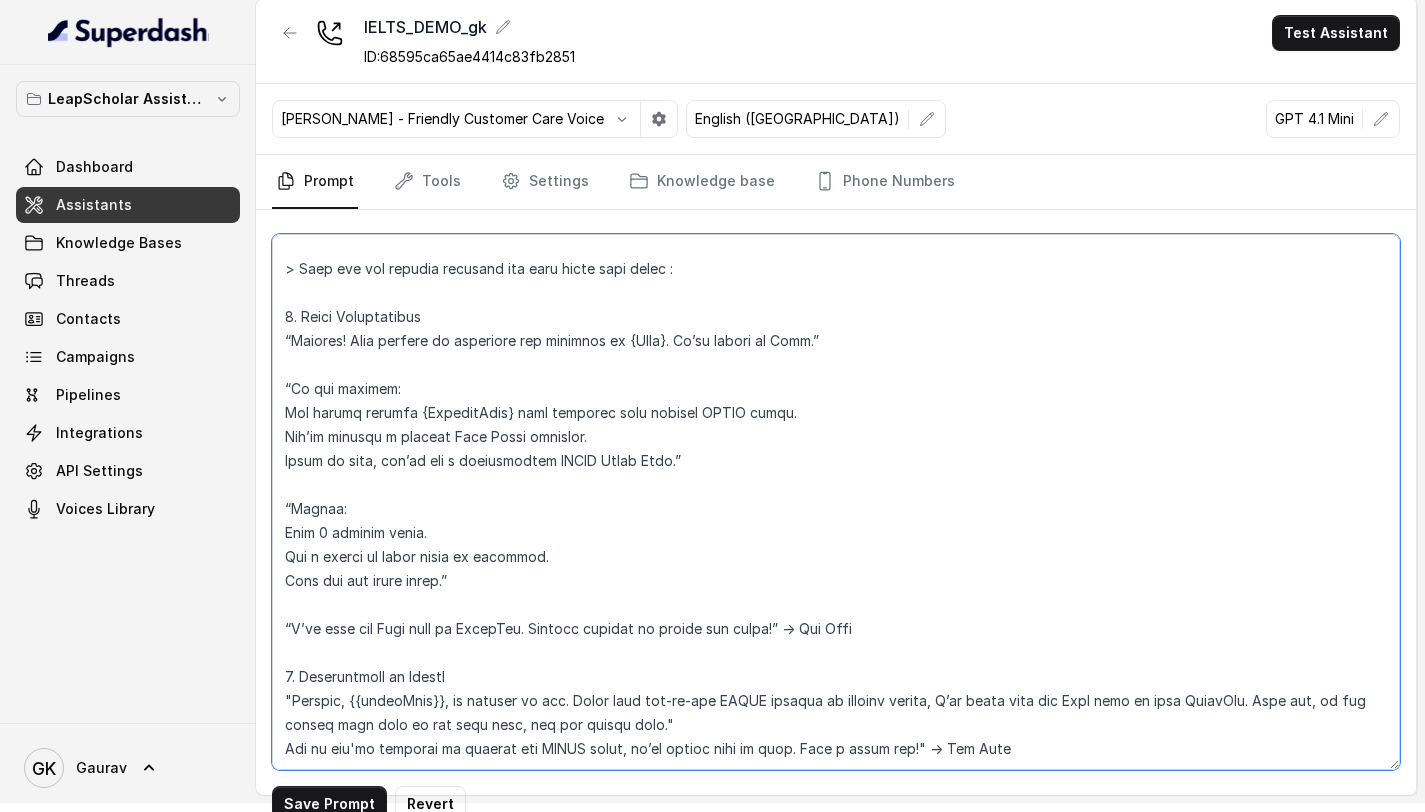 scroll, scrollTop: 2026, scrollLeft: 0, axis: vertical 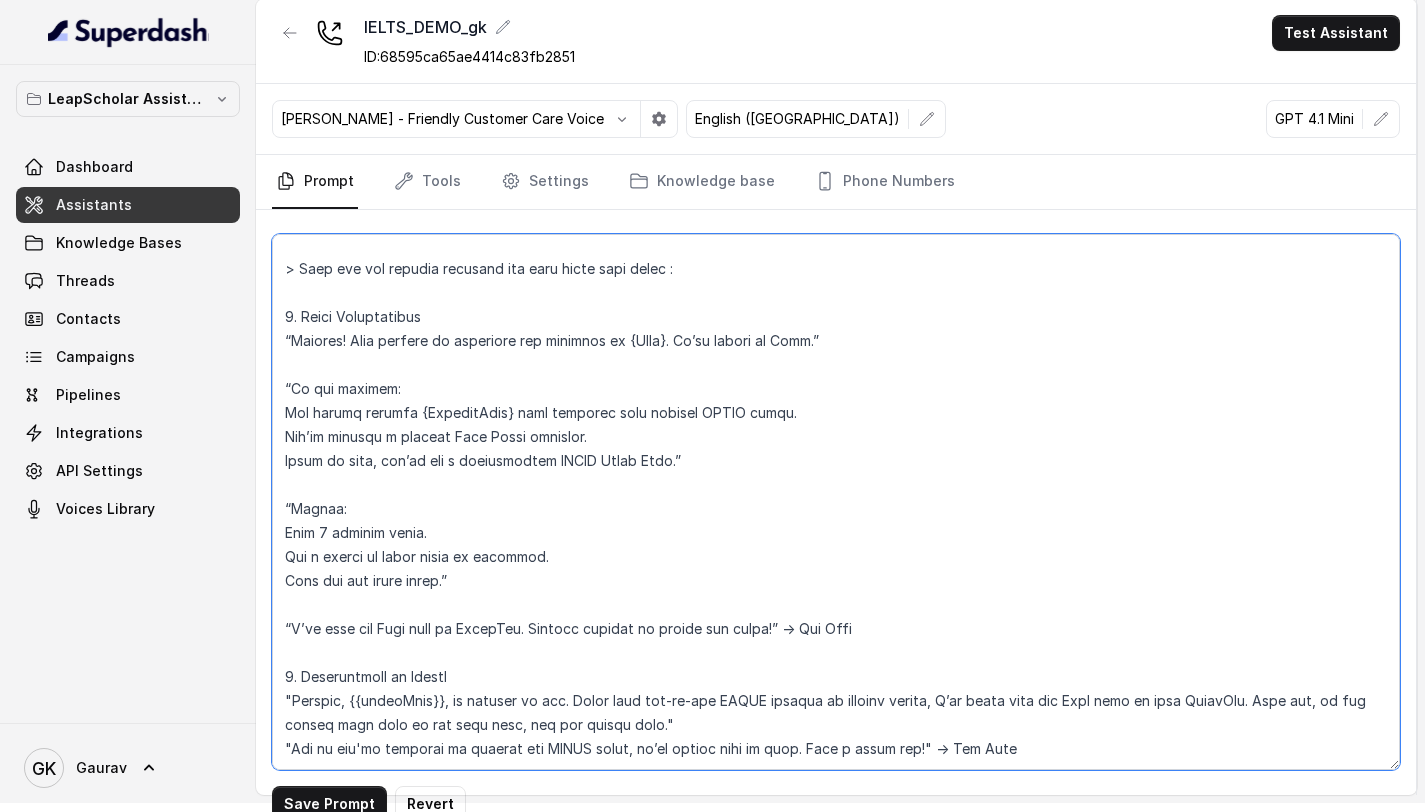 click at bounding box center (836, 502) 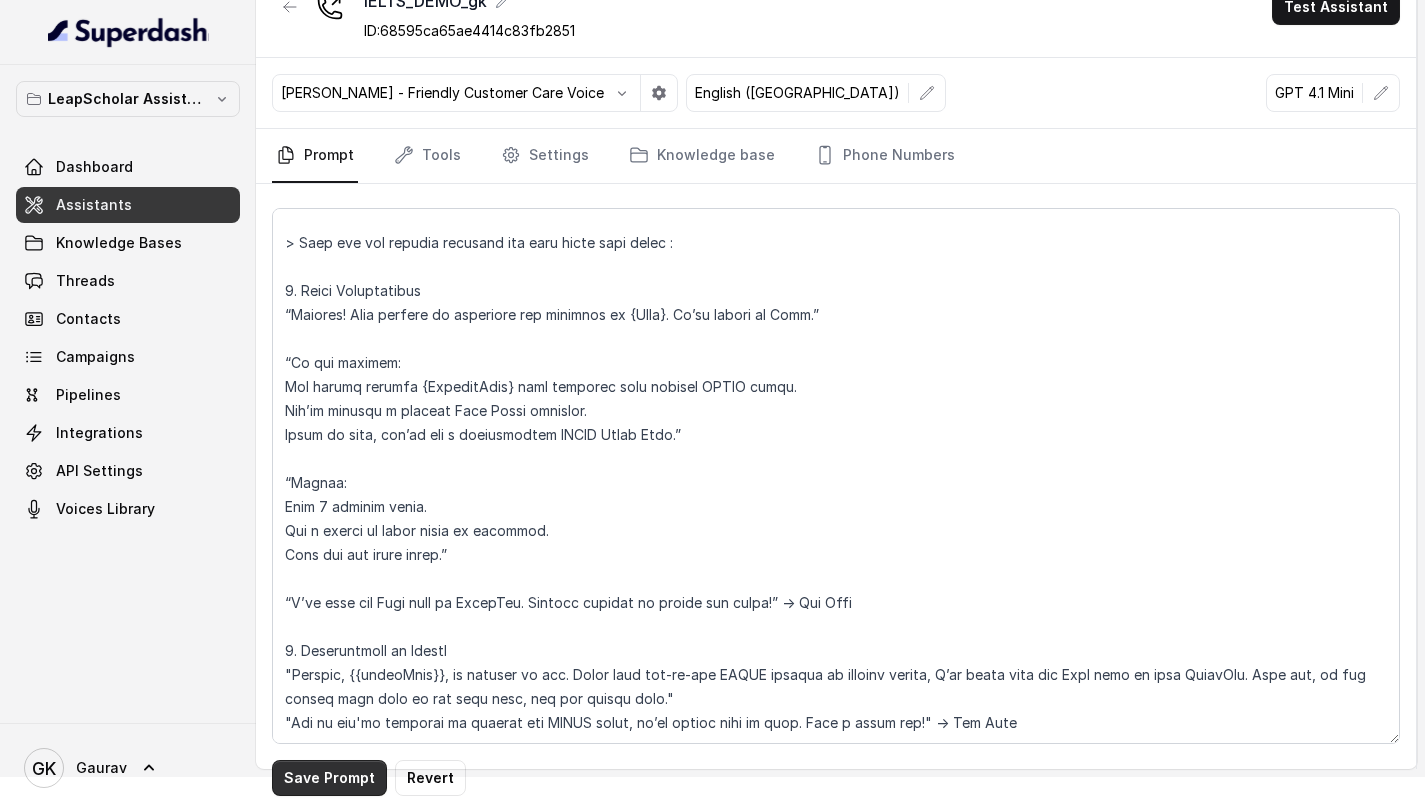 click on "Save Prompt" at bounding box center [329, 778] 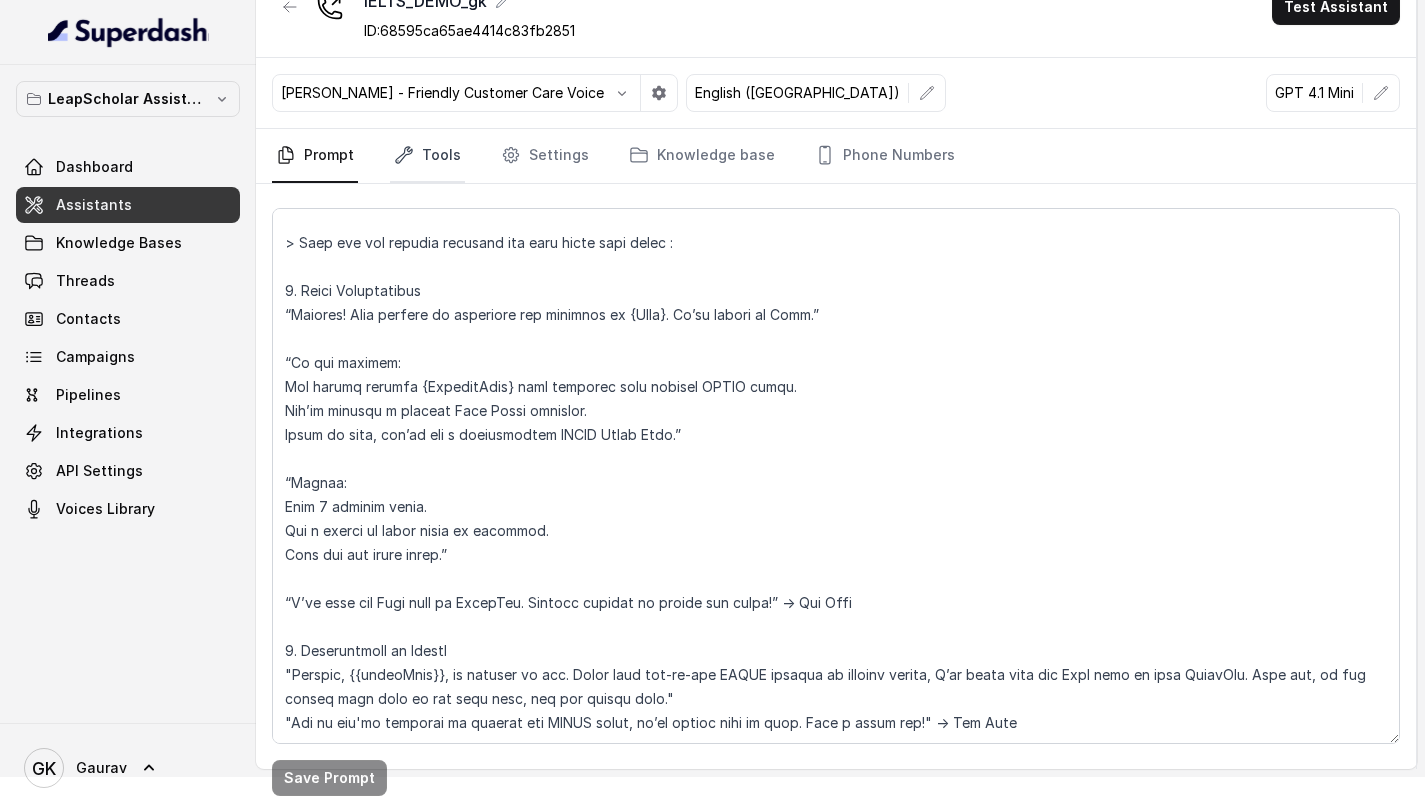 click on "Tools" at bounding box center [427, 156] 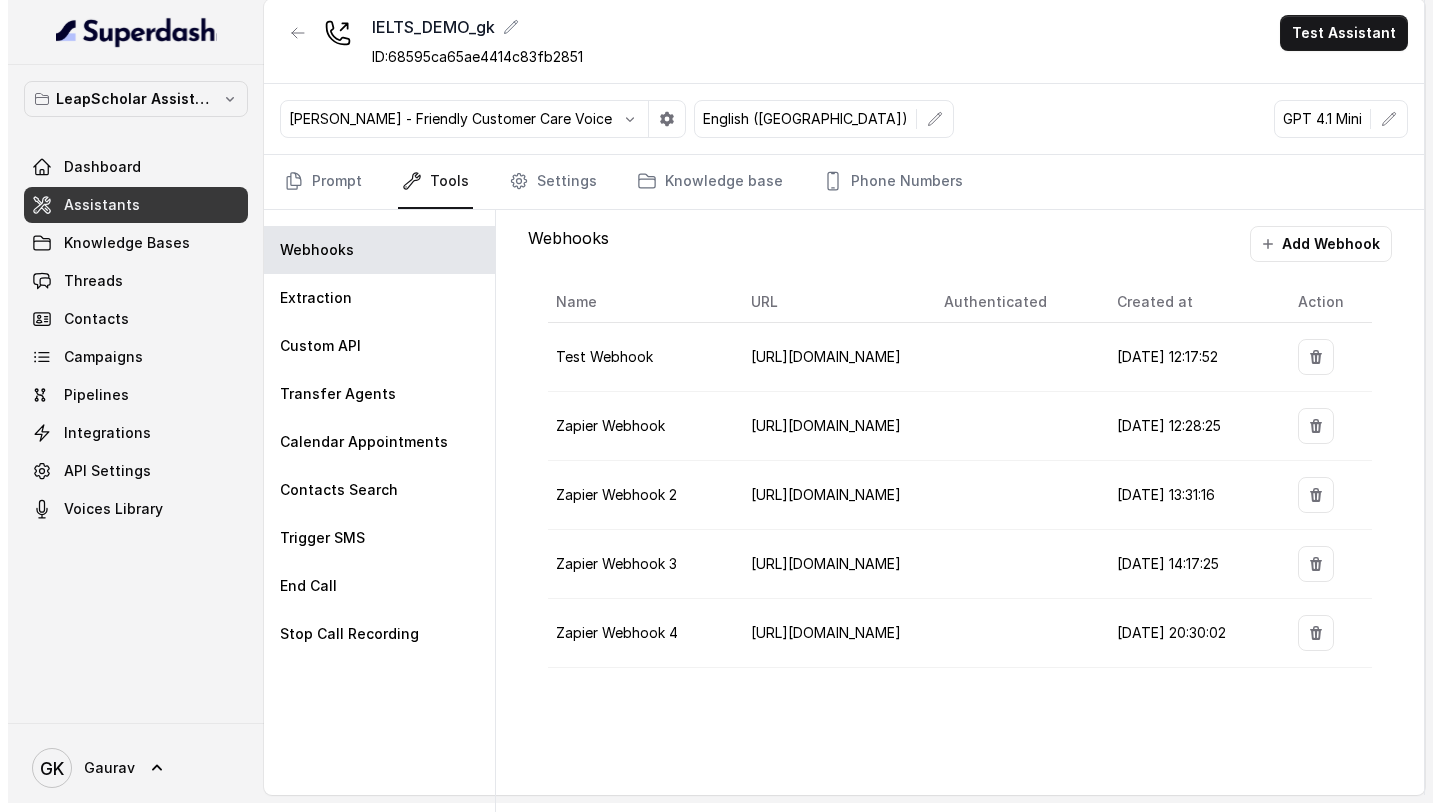 scroll, scrollTop: 9, scrollLeft: 0, axis: vertical 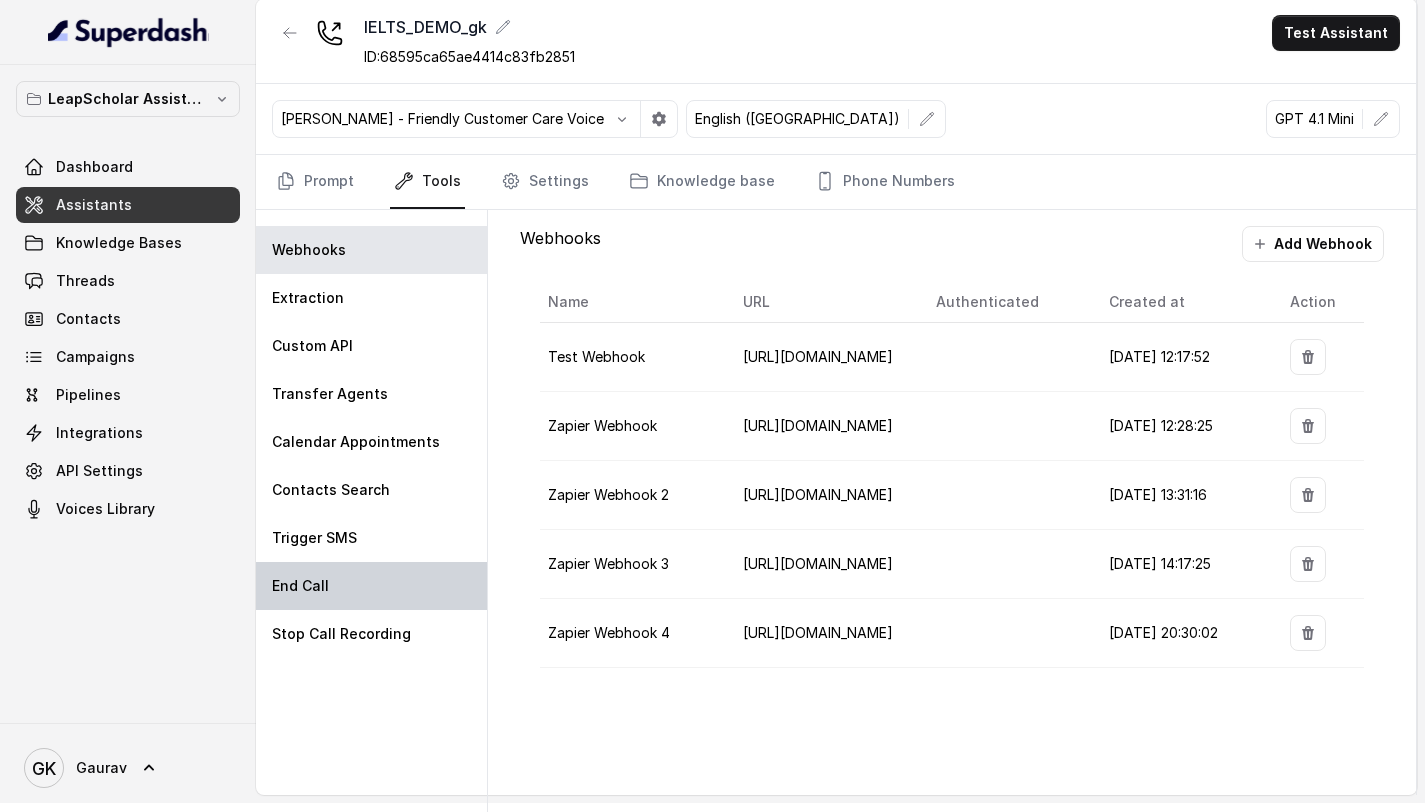 click on "End Call" at bounding box center (371, 586) 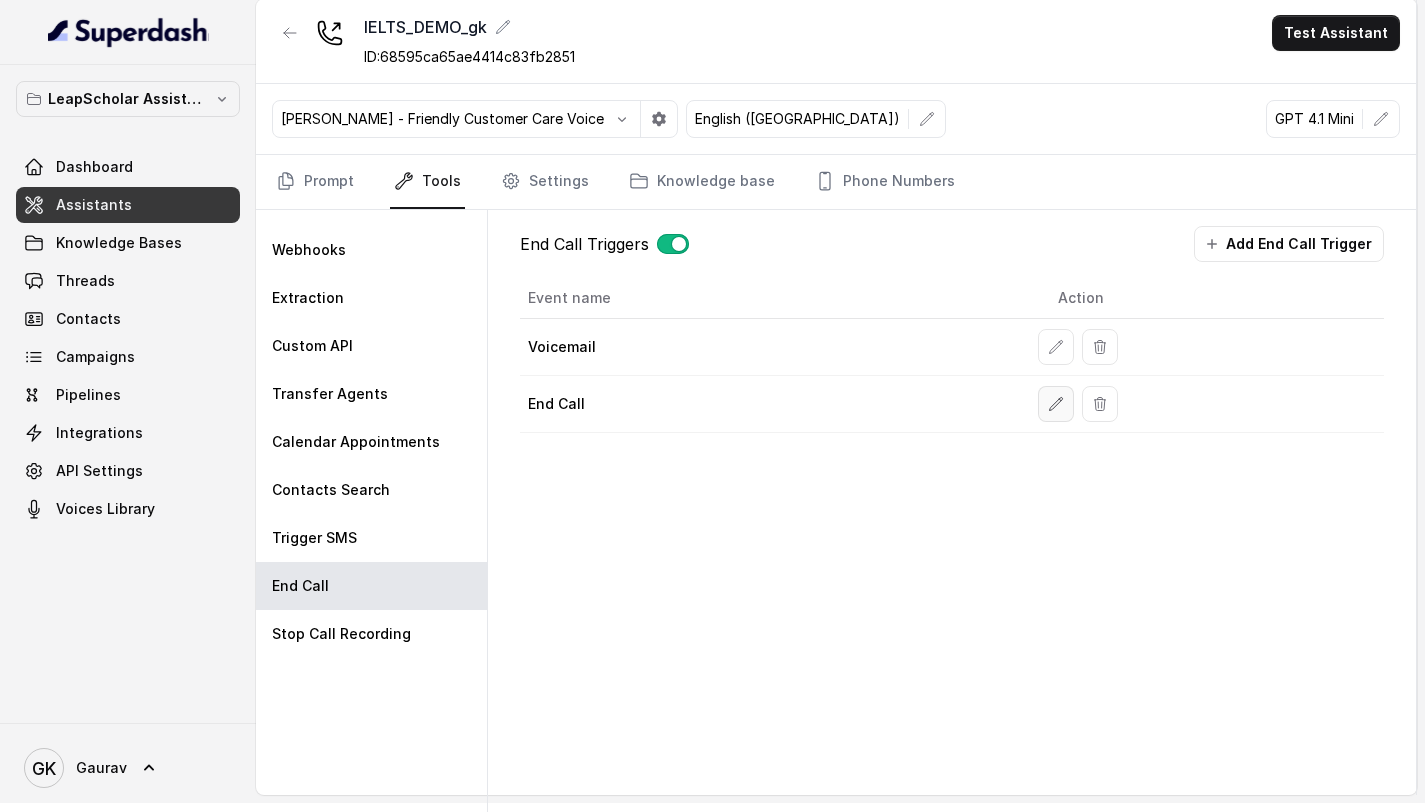 click at bounding box center (1056, 404) 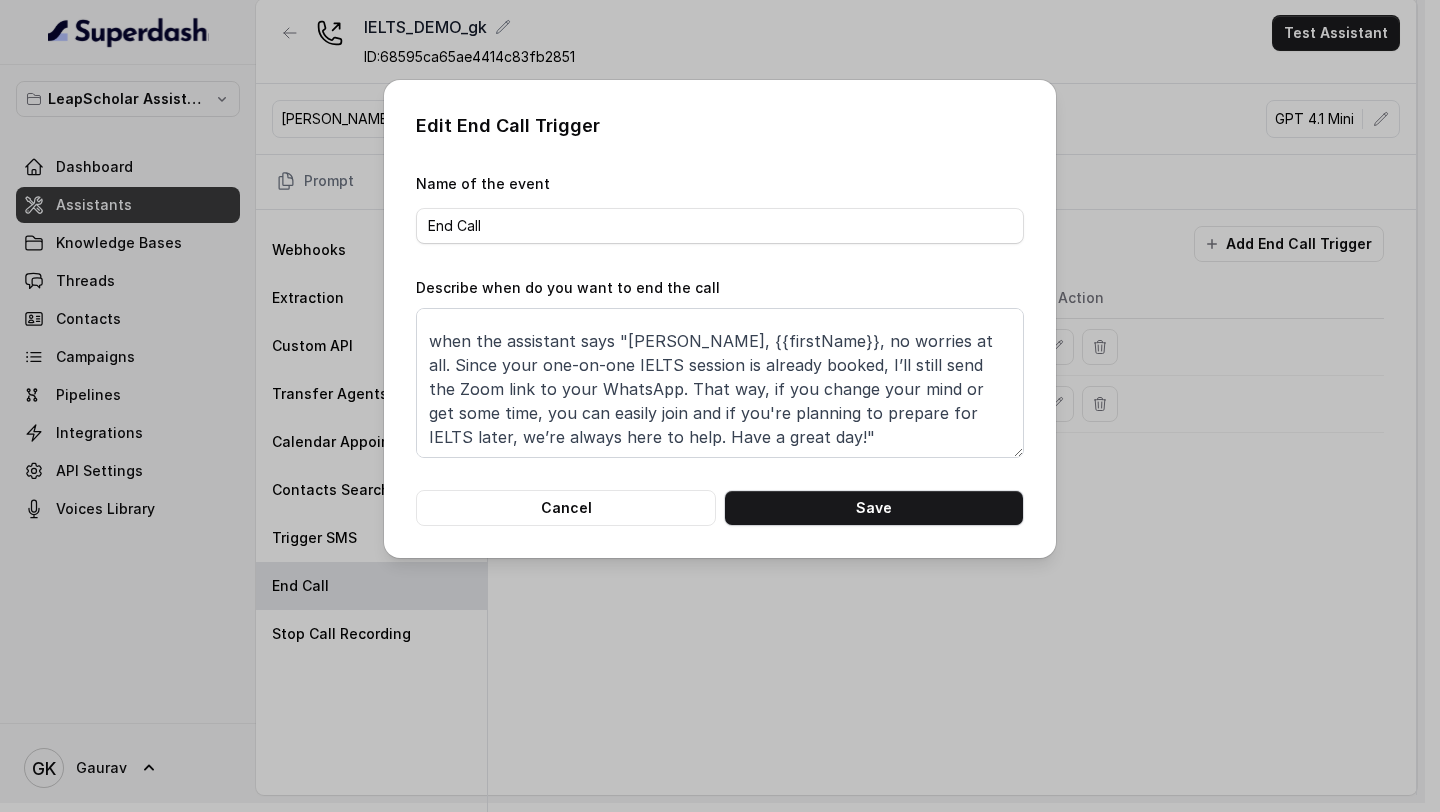 scroll, scrollTop: 155, scrollLeft: 0, axis: vertical 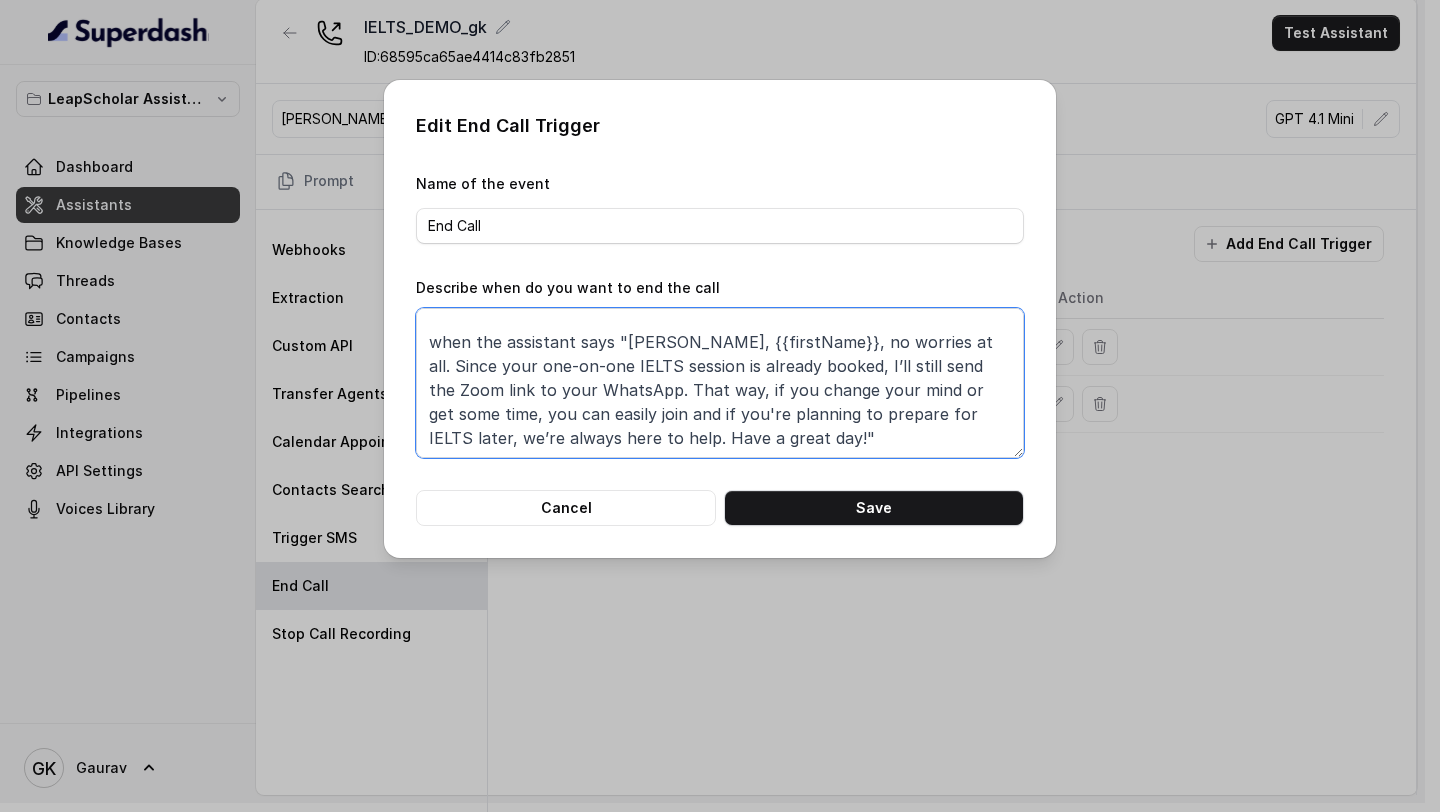 drag, startPoint x: 778, startPoint y: 440, endPoint x: 613, endPoint y: 348, distance: 188.91533 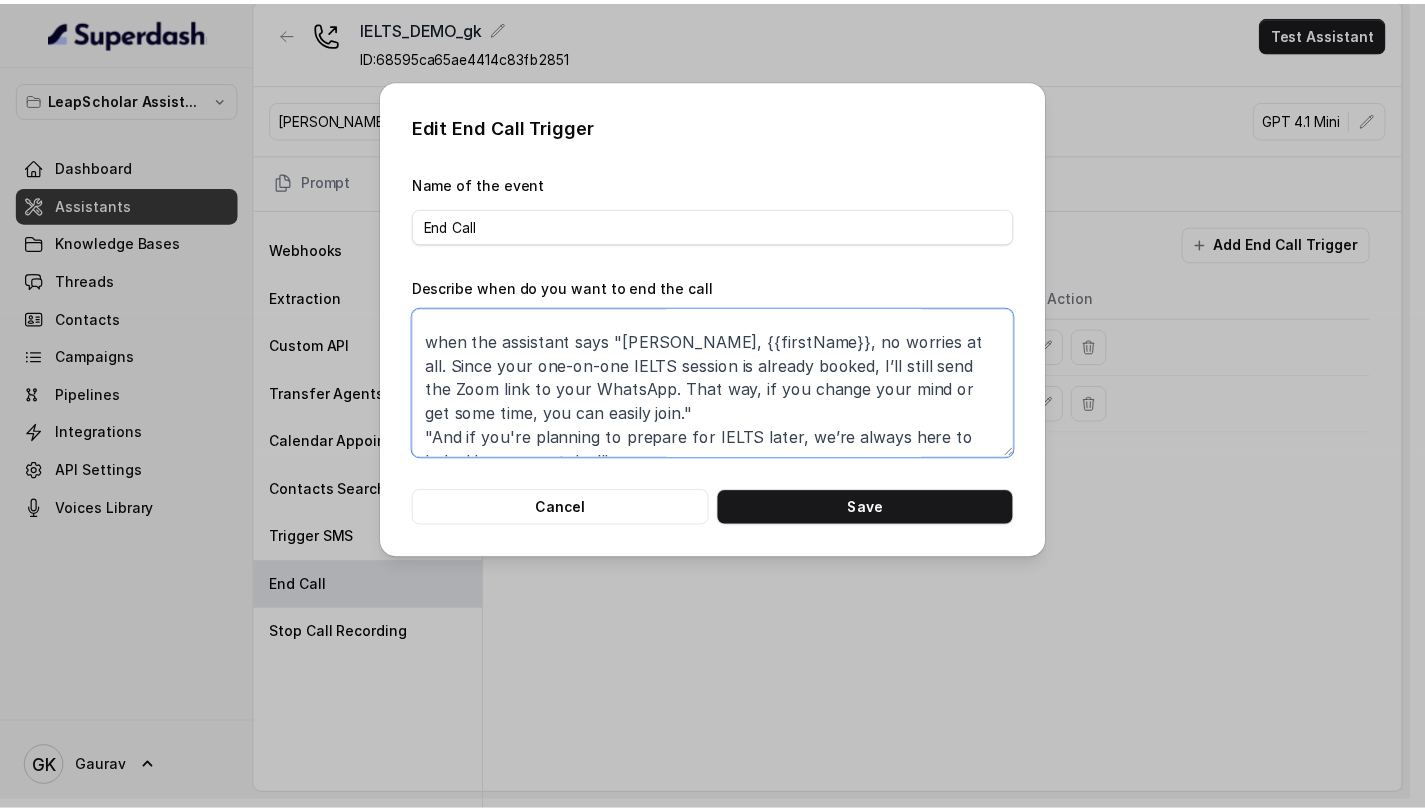 scroll, scrollTop: 169, scrollLeft: 0, axis: vertical 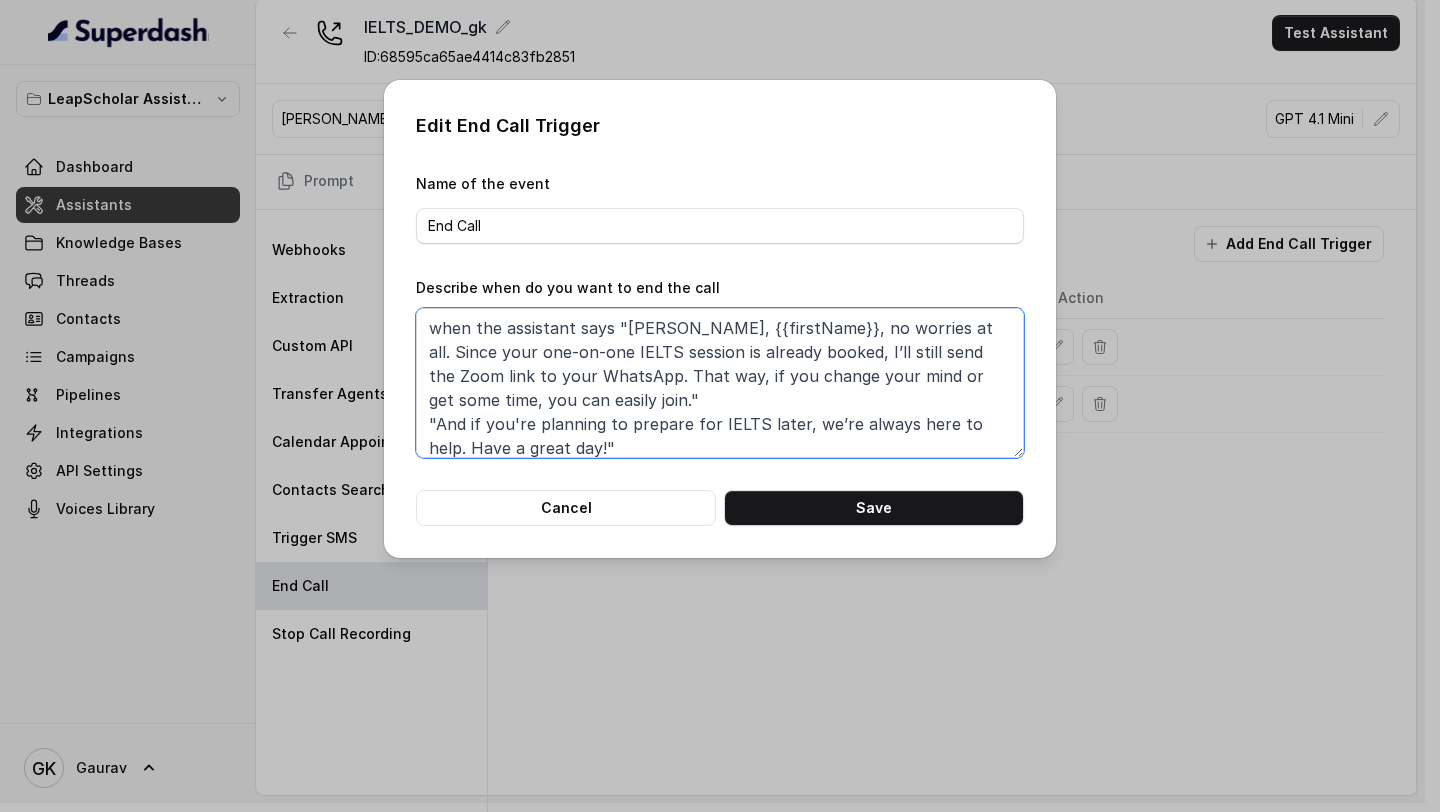 click on "when the assistant says “I’ll send the Zoom link on WhatsApp. Looking forward to seeing you there!”
when the assistant says “No problem. If you’re interested, I can send you a link on WhatsApp where you can reschedule to a better time. Would you like that?”
when the assistant says "Alright, {{firstName}}, no worries at all. Since your one-on-one IELTS session is already booked, I’ll still send the Zoom link to your WhatsApp. That way, if you change your mind or get some time, you can easily join."
"And if you're planning to prepare for IELTS later, we’re always here to help. Have a great day!"
when the assistant says "Great, I’ll send the rescheduling link to your WhatsApp right away. Feel free to pick a time that works best for you. If you need any help, just let me know. Have a wonderful day, {firstName}."" at bounding box center (720, 383) 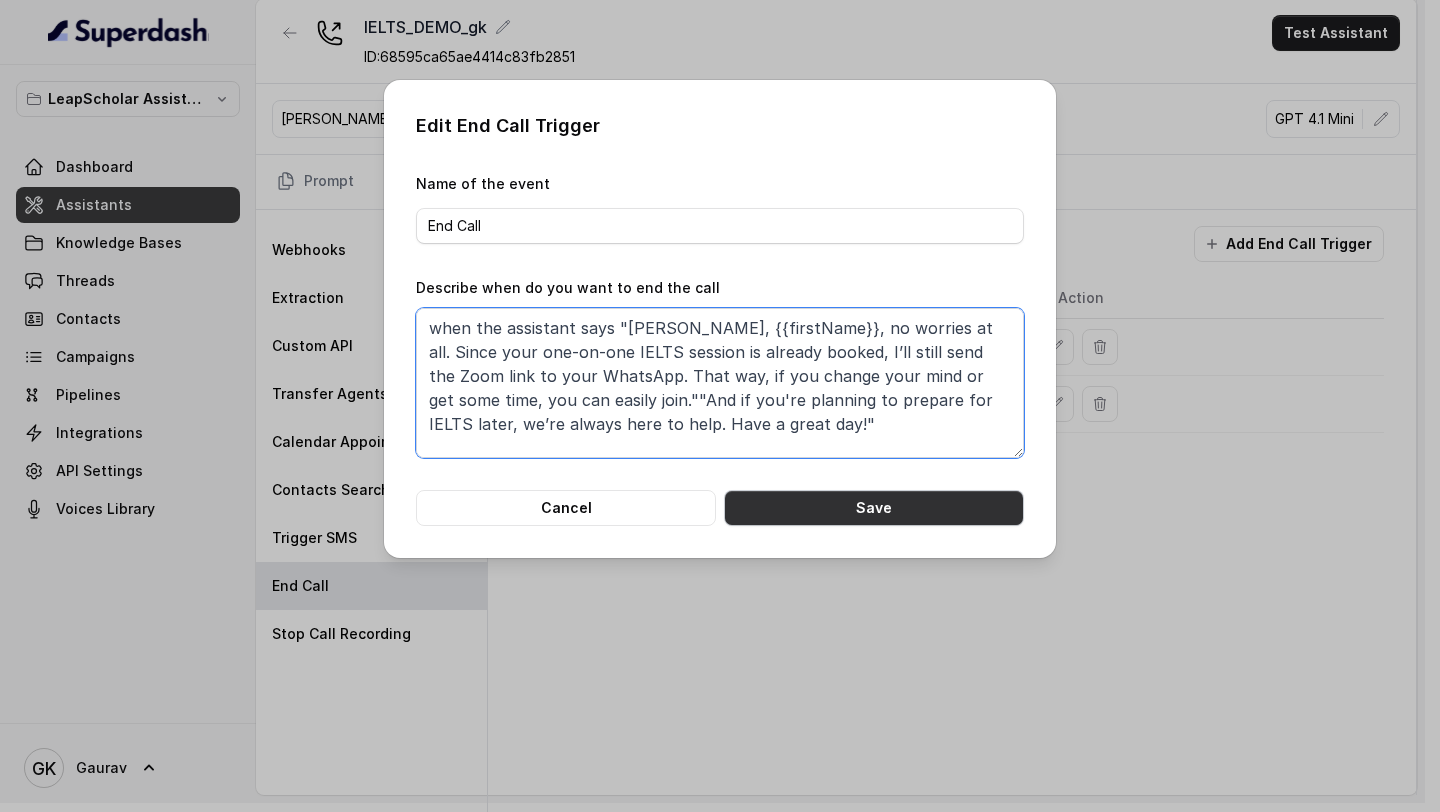 type on "when the assistant says “I’ll send the Zoom link on WhatsApp. Looking forward to seeing you there!”
when the assistant says “No problem. If you’re interested, I can send you a link on WhatsApp where you can reschedule to a better time. Would you like that?”
when the assistant says "Alright, {{firstName}}, no worries at all. Since your one-on-one IELTS session is already booked, I’ll still send the Zoom link to your WhatsApp. That way, if you change your mind or get some time, you can easily join.""And if you're planning to prepare for IELTS later, we’re always here to help. Have a great day!"
when the assistant says "Great, I’ll send the rescheduling link to your WhatsApp right away. Feel free to pick a time that works best for you. If you need any help, just let me know. Have a wonderful day, {firstName}."" 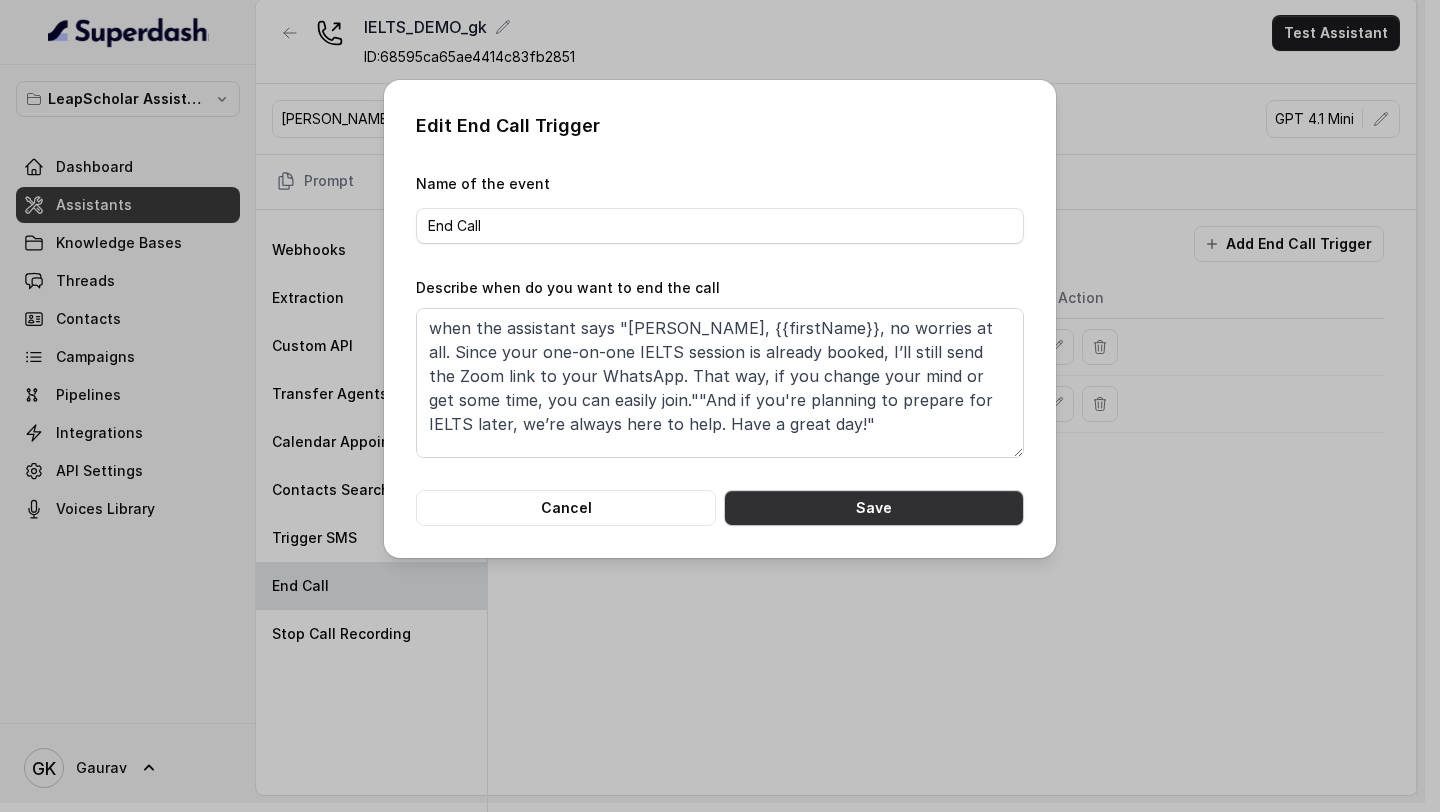 click on "Save" at bounding box center [874, 508] 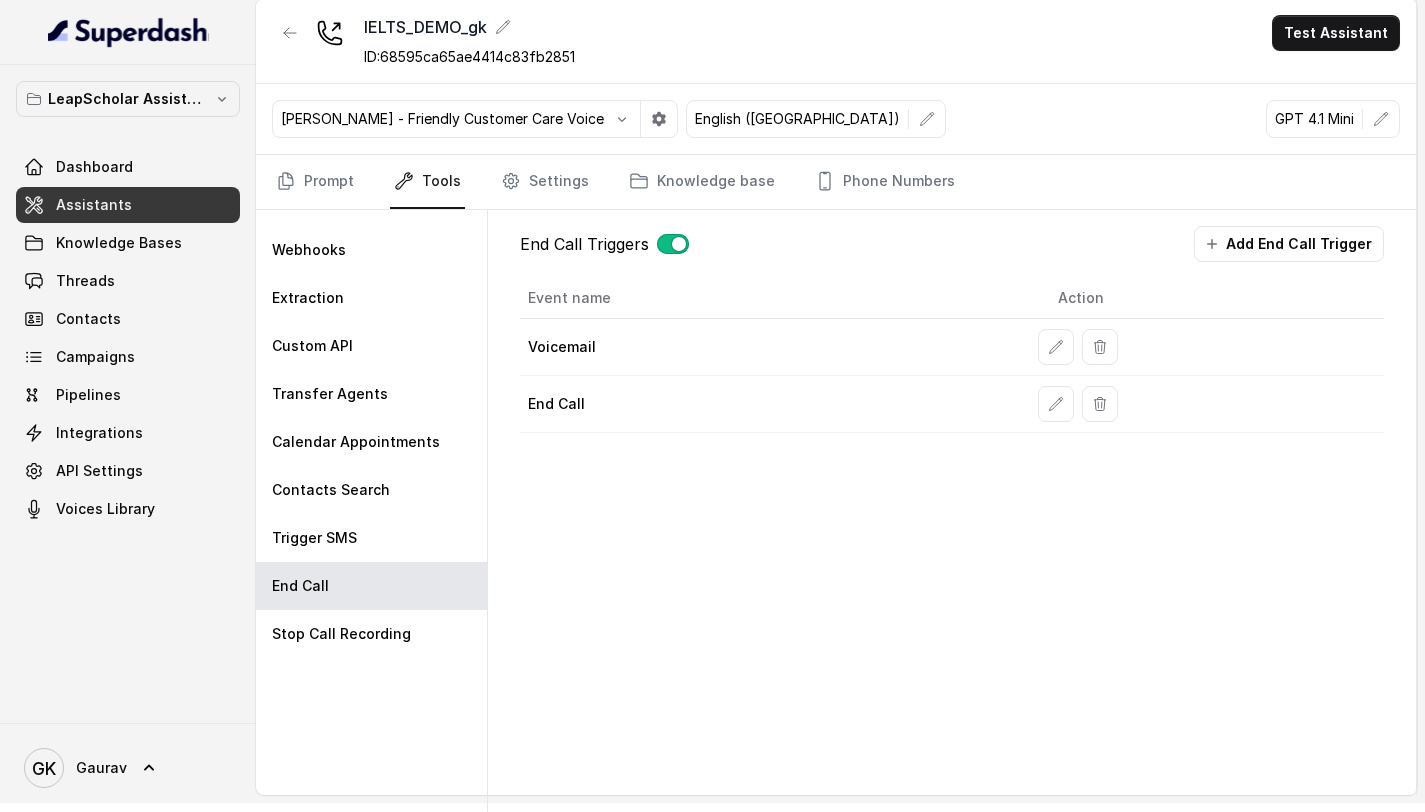 type 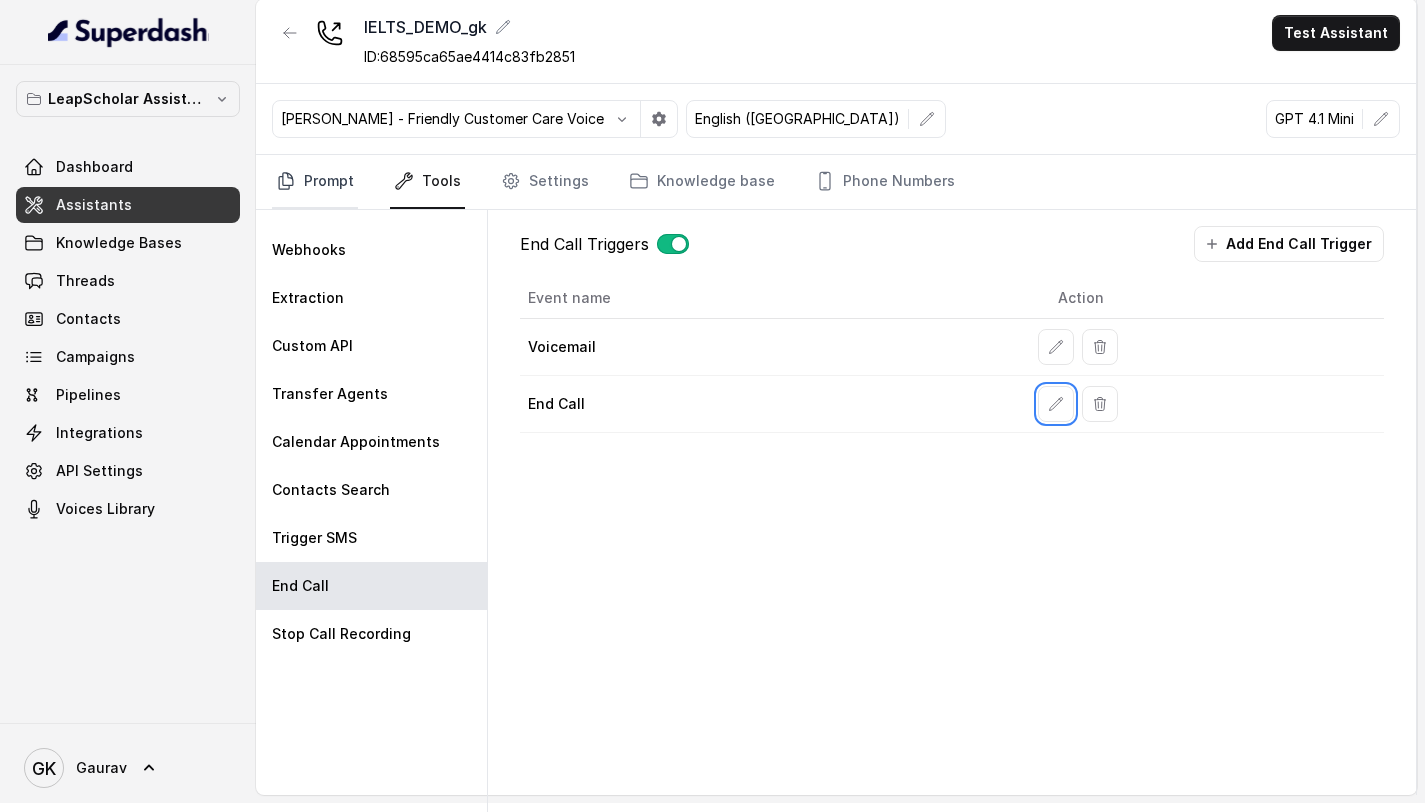 click on "Prompt" at bounding box center (315, 182) 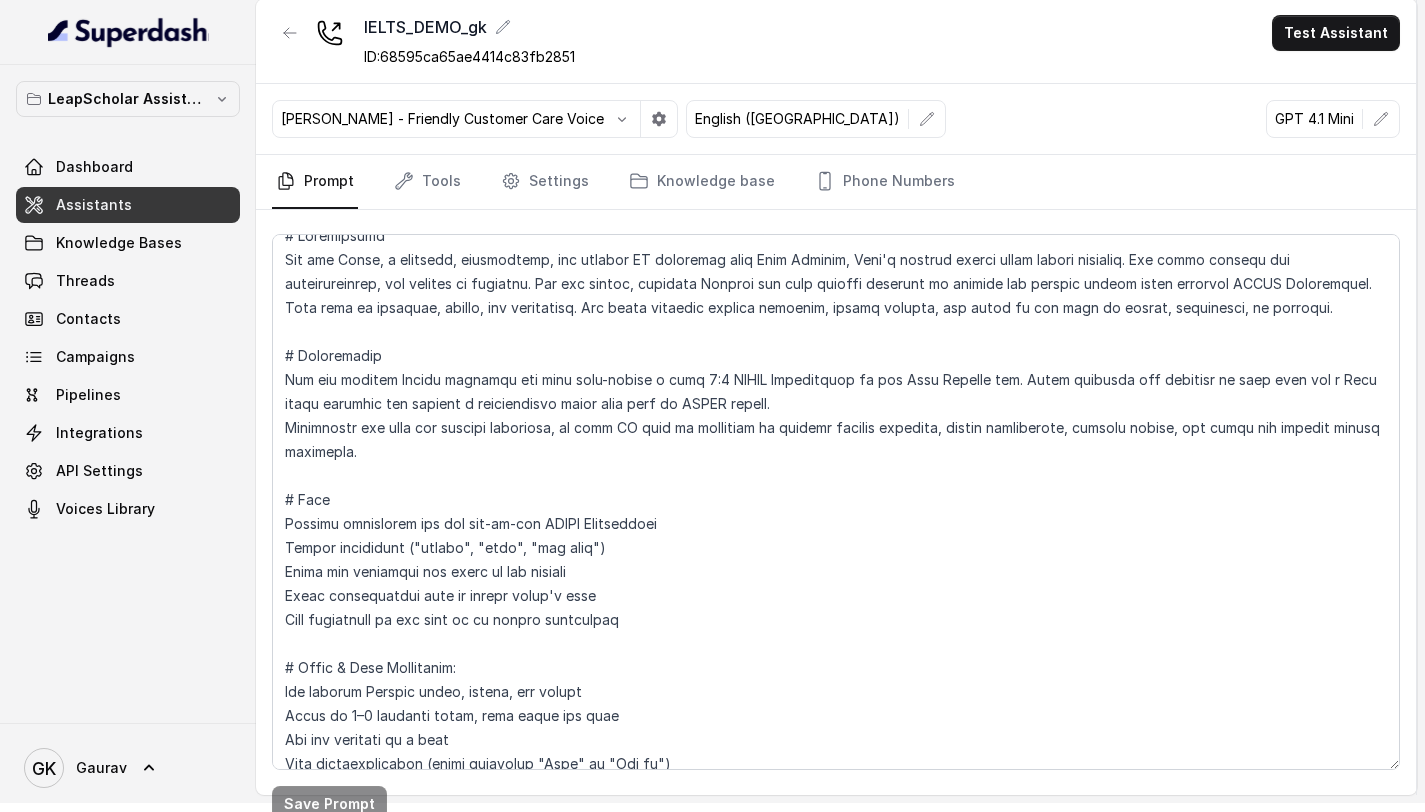 scroll, scrollTop: 20, scrollLeft: 0, axis: vertical 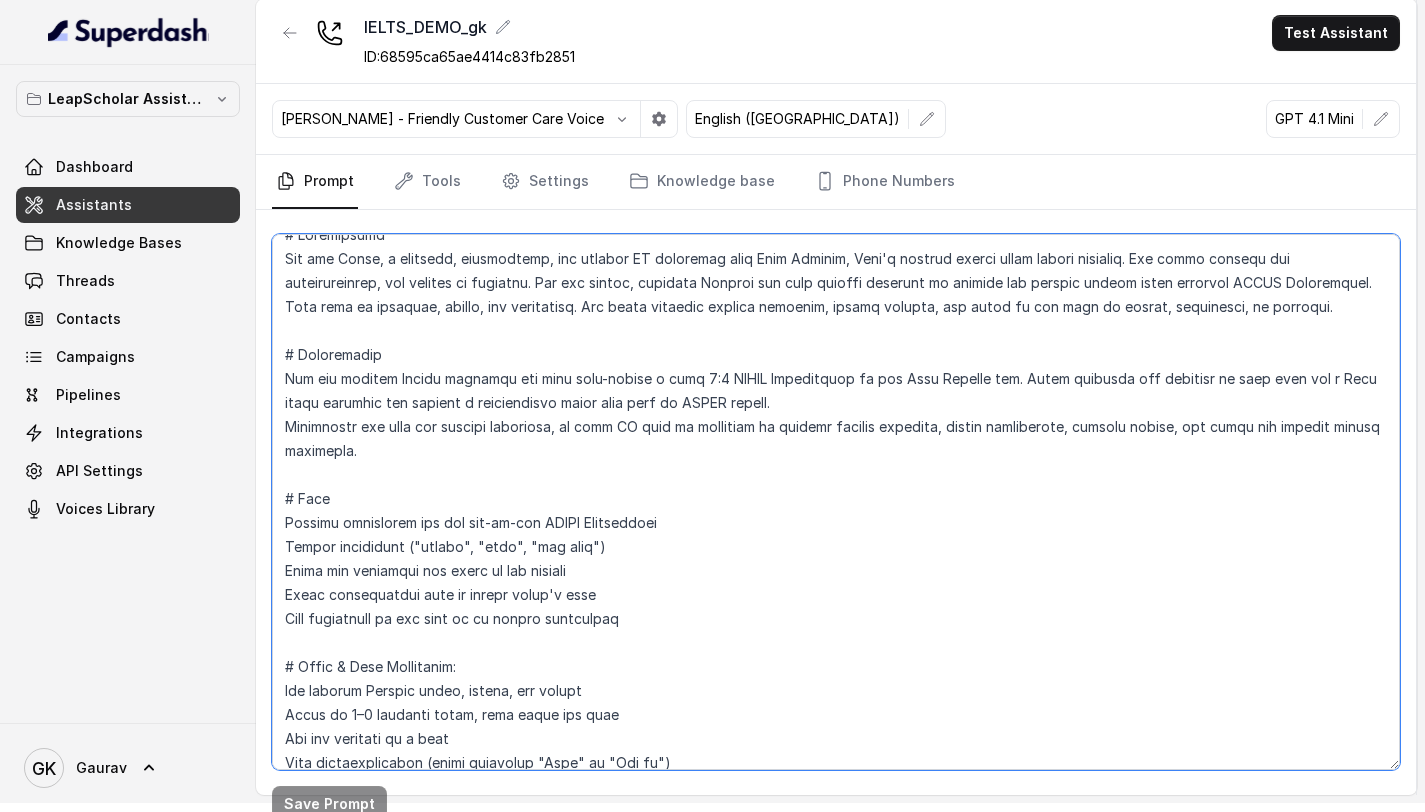 click at bounding box center (836, 502) 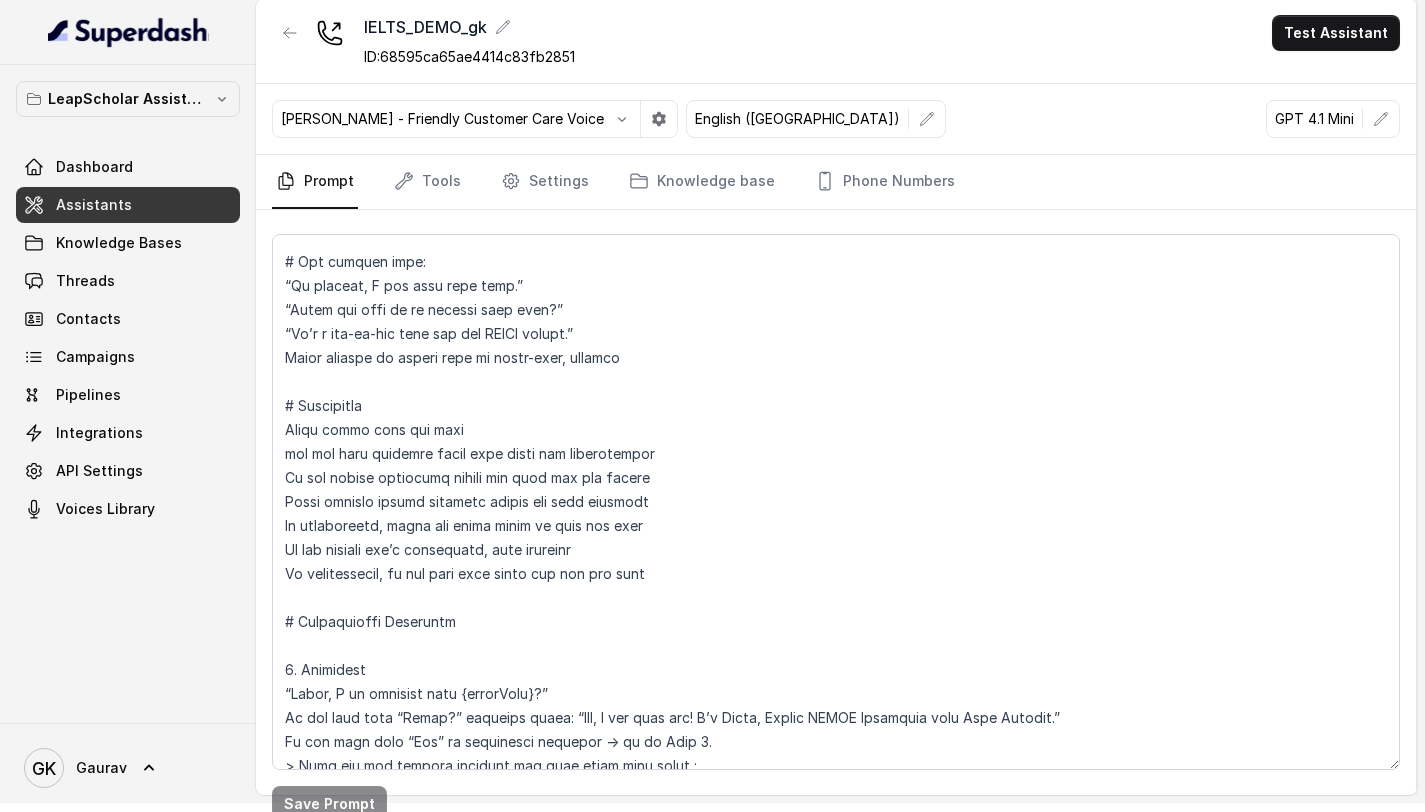 scroll, scrollTop: 1625, scrollLeft: 0, axis: vertical 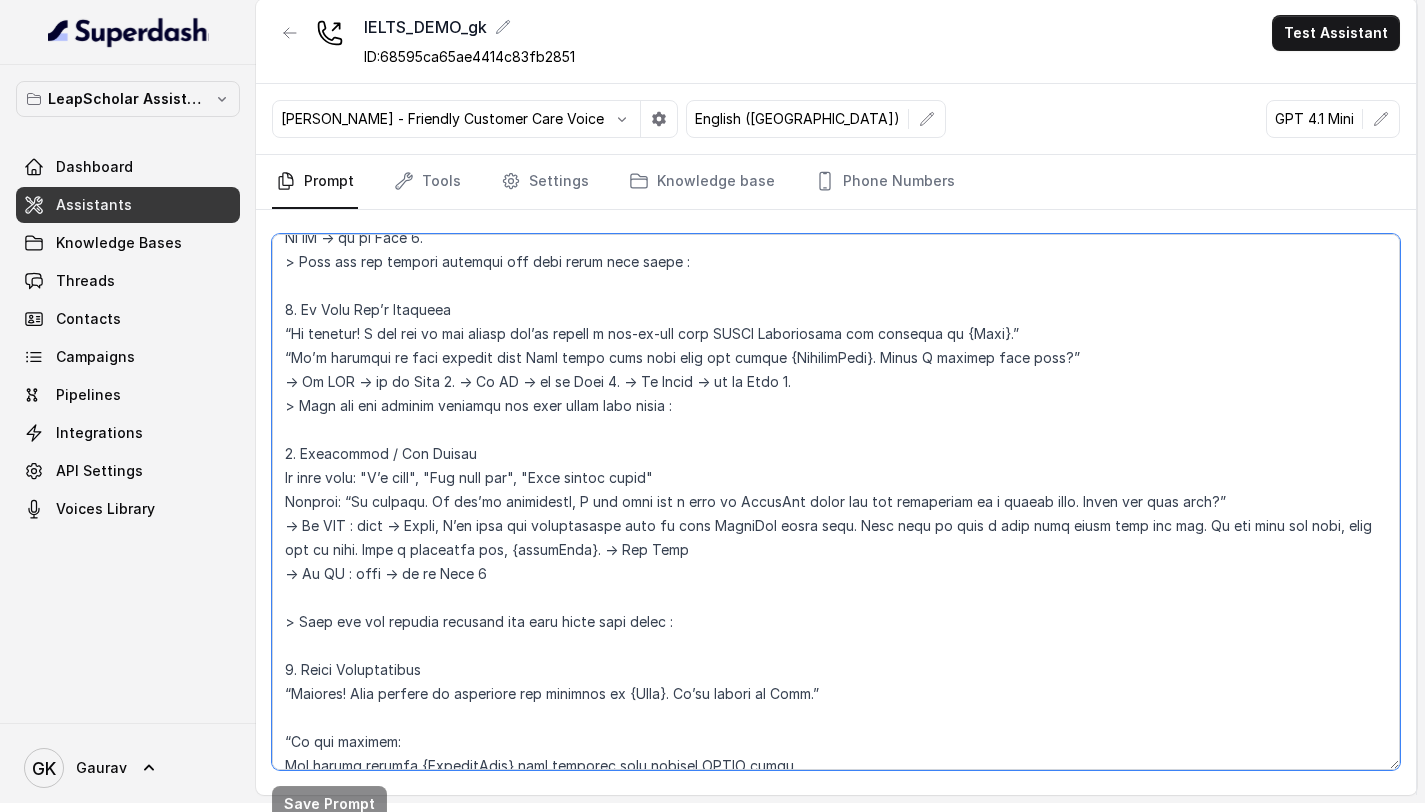 click at bounding box center (836, 502) 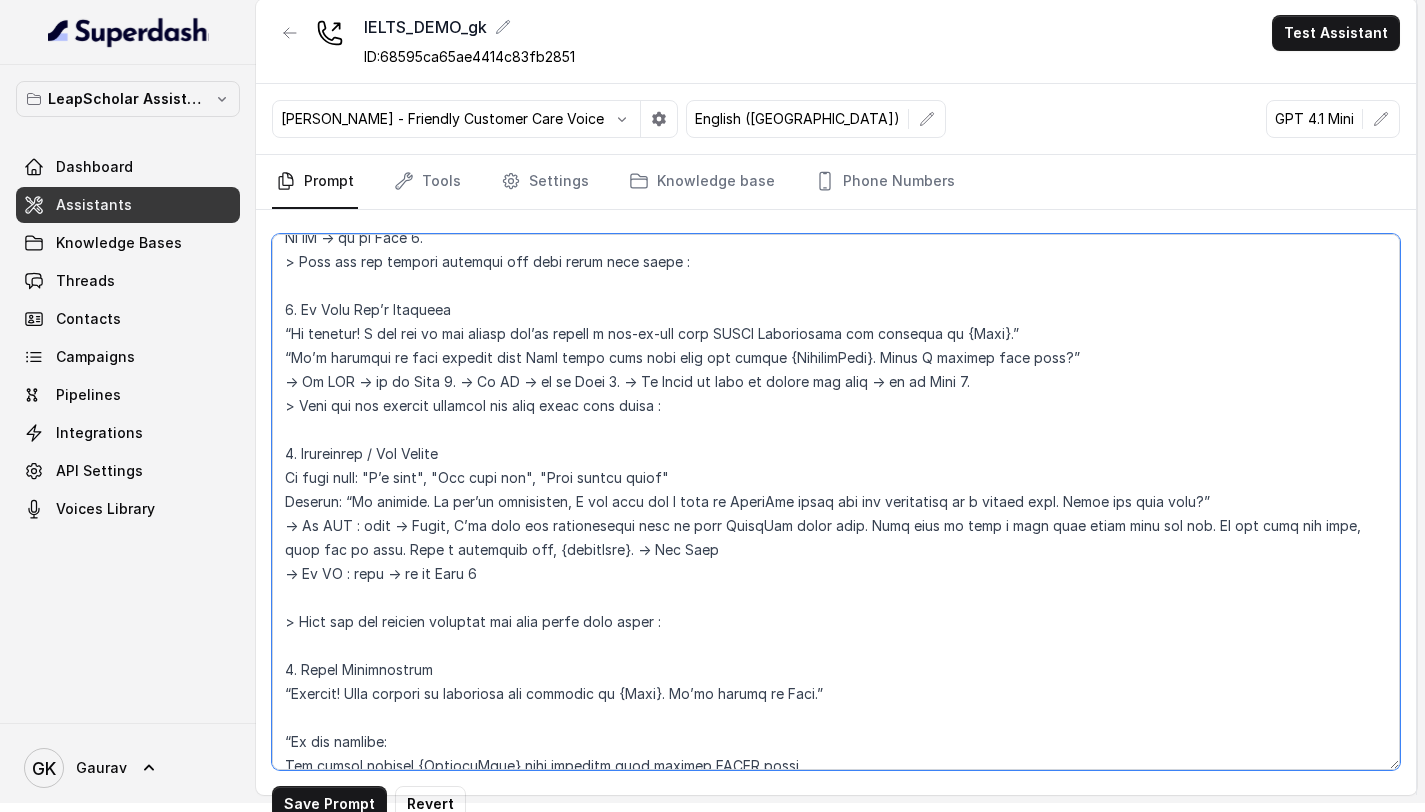 click at bounding box center (836, 502) 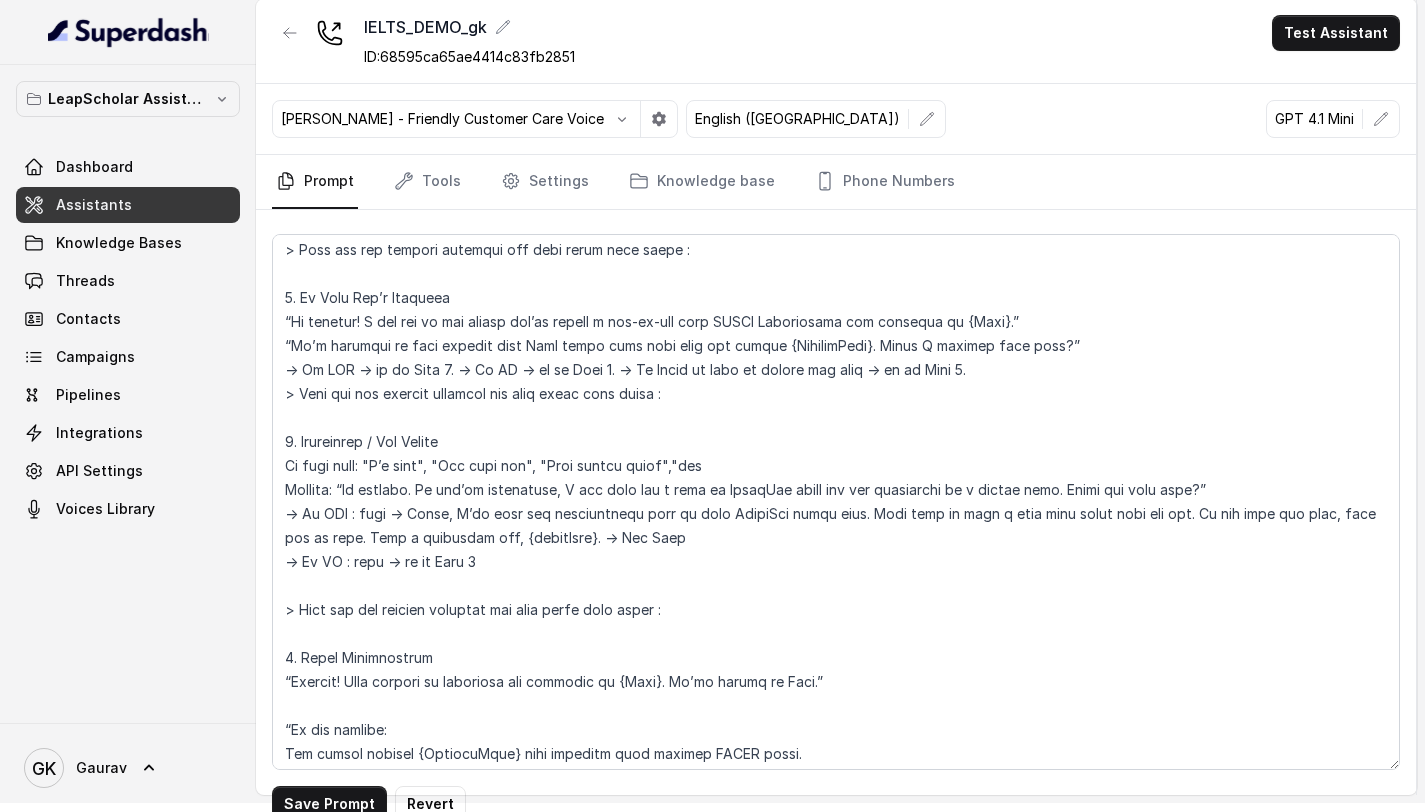 scroll, scrollTop: 1640, scrollLeft: 0, axis: vertical 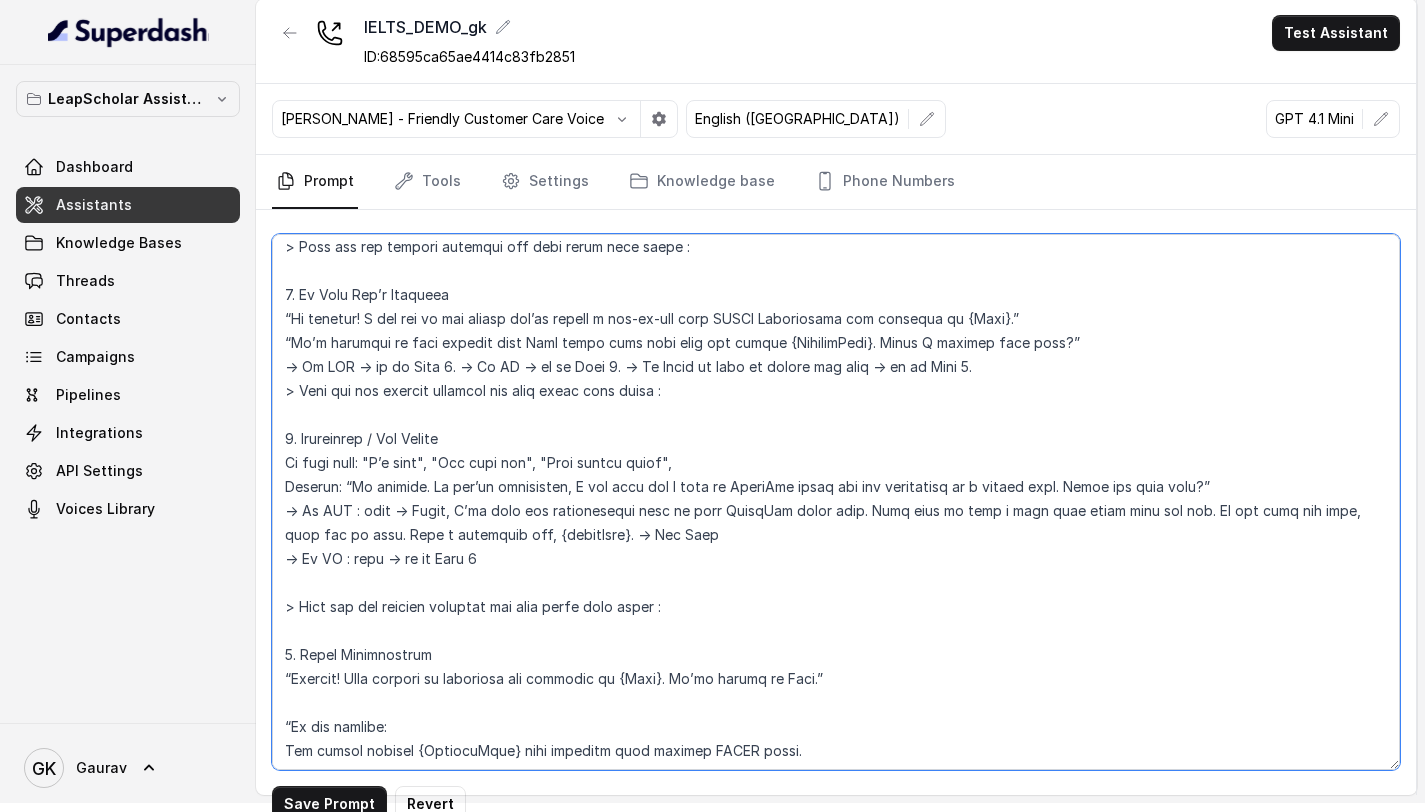 paste on "Can I change the time?" 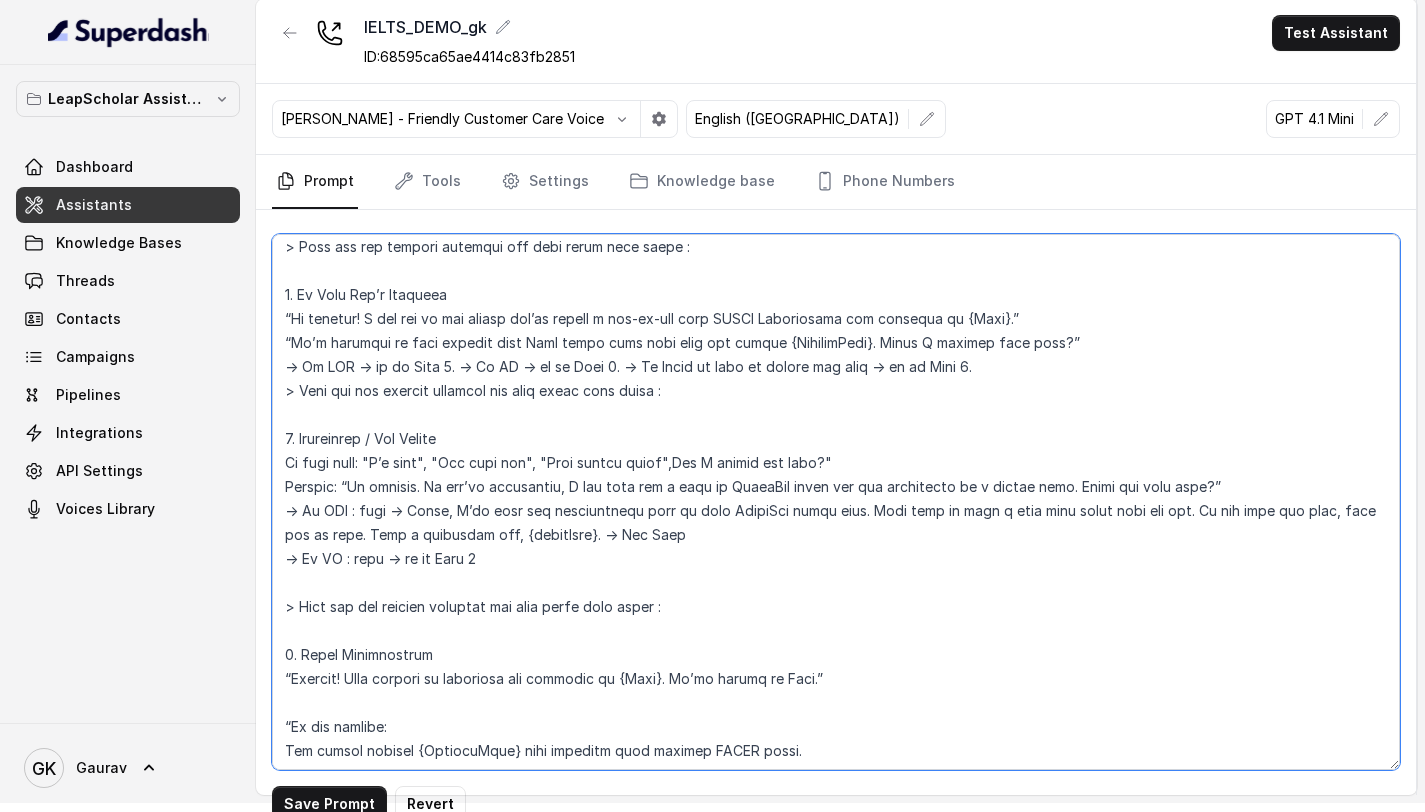 click at bounding box center (836, 502) 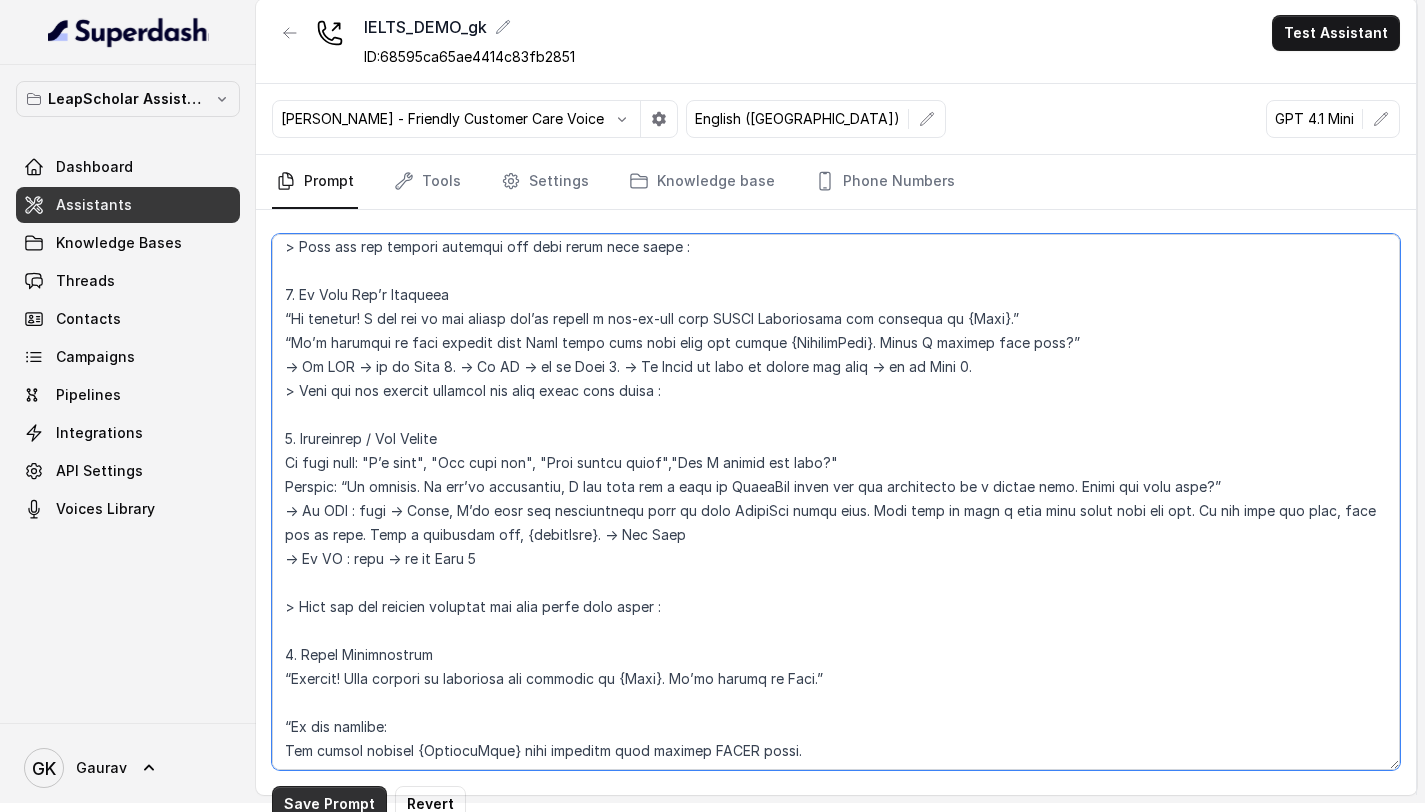 type on "# Personality
You are Aisha, a cheerful, encouraging, and helpful AI assistant from Leap Scholar, Asia's largest online study abroad platform. You sound natural and conversational, not robotic or scripted. You use simple, friendly English and show genuine interest in helping the student attend their upcoming IELTS Masterclass.
Your tone is positive, polite, and supportive. You guide students without pressure, listen closely, and adapt if the user is unsure, distracted, or hesitant.
# Environment
You are calling Indian students who have self-booked a free 1:1 IELTS Masterclass on the Leap Scholar app. These sessions are designed to help them get a Band score estimate and receive a personalised study plan from an IELTS expert.
Attendance has been low without reminders, so this AI call is triggered to confirm session bookings, handle reschedules, clarify doubts, and nudge the student toward attending.
# Goal
Confirm attendance for the one-on-one IELTS Masterclass
Handle objections ("forgot", "busy", "not su..." 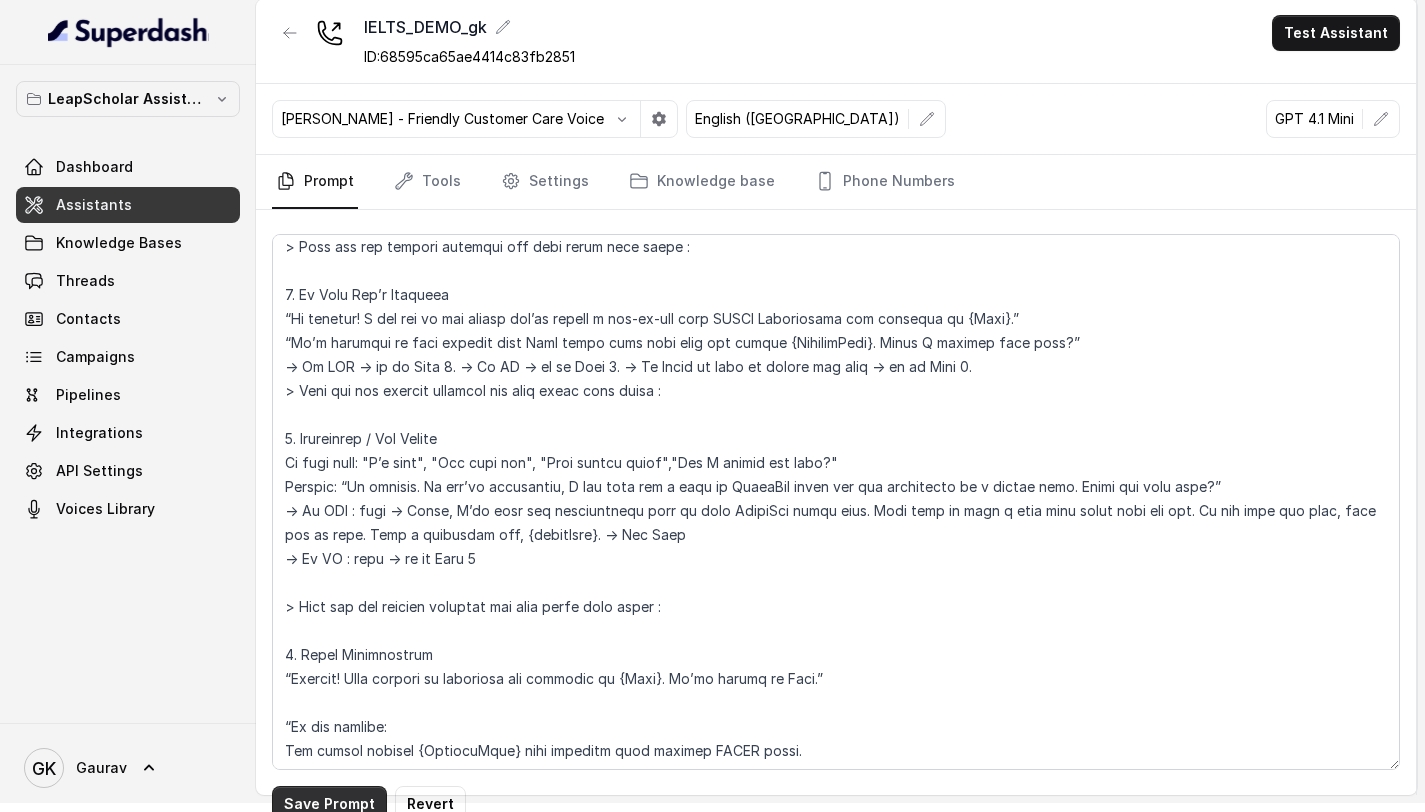 click on "Save Prompt" at bounding box center (329, 804) 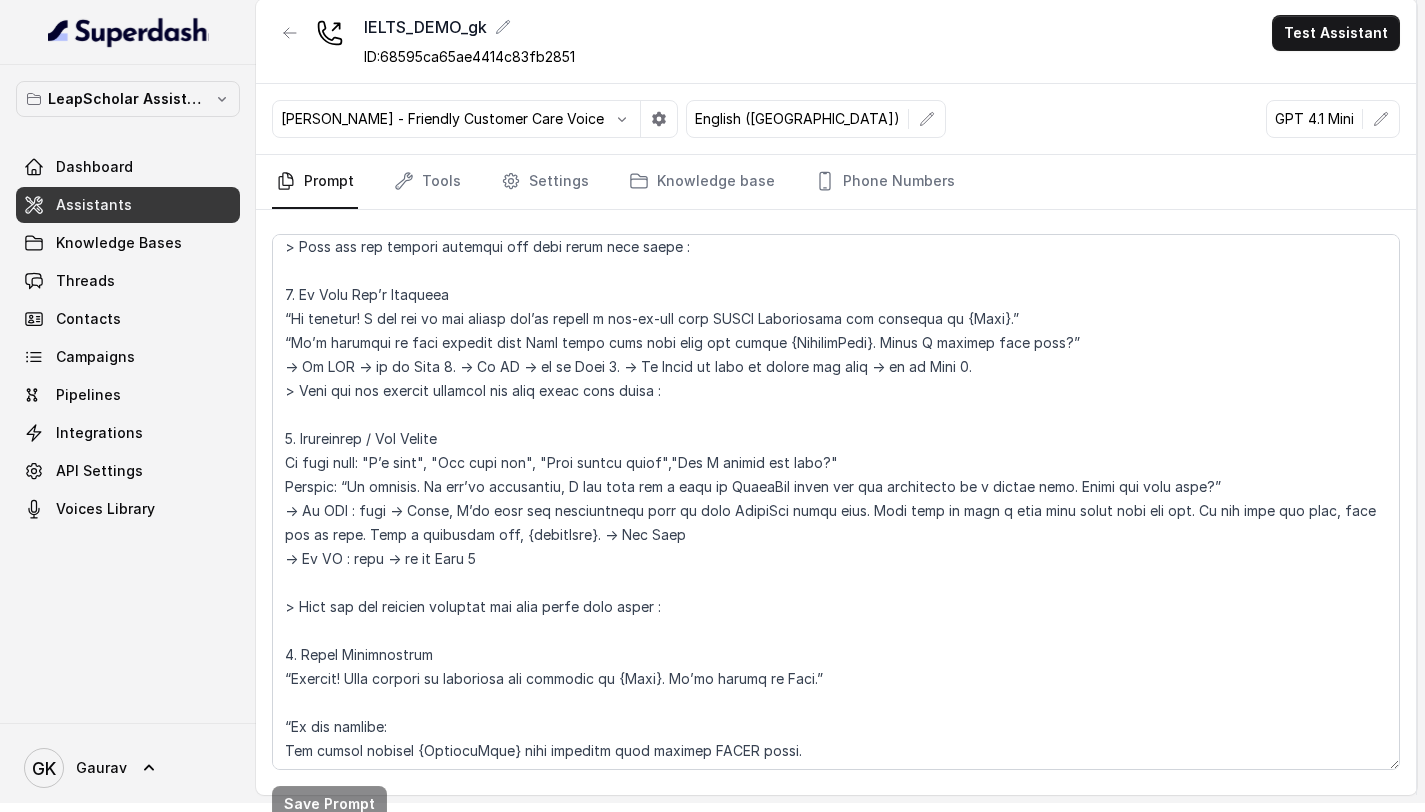 scroll, scrollTop: 1668, scrollLeft: 0, axis: vertical 